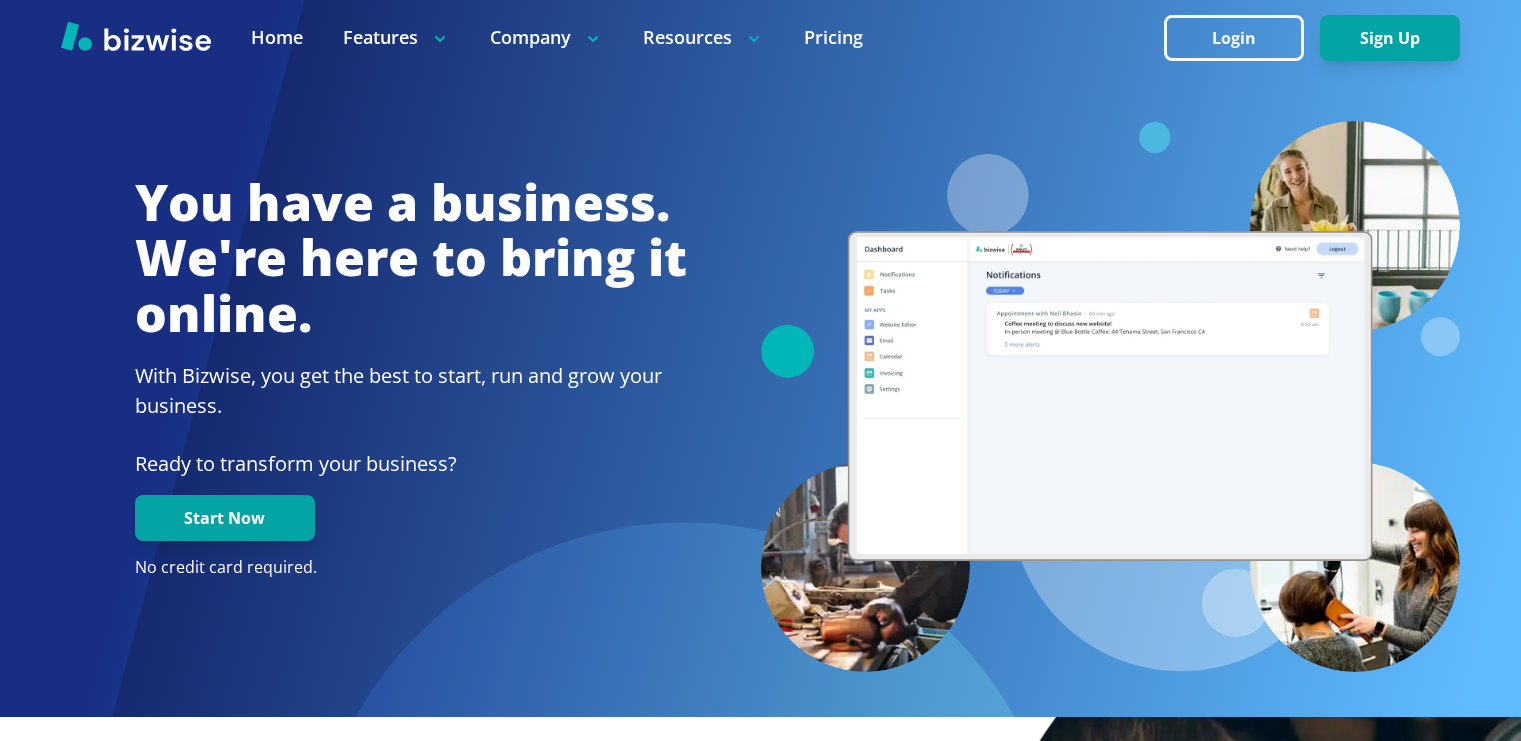 scroll, scrollTop: 0, scrollLeft: 0, axis: both 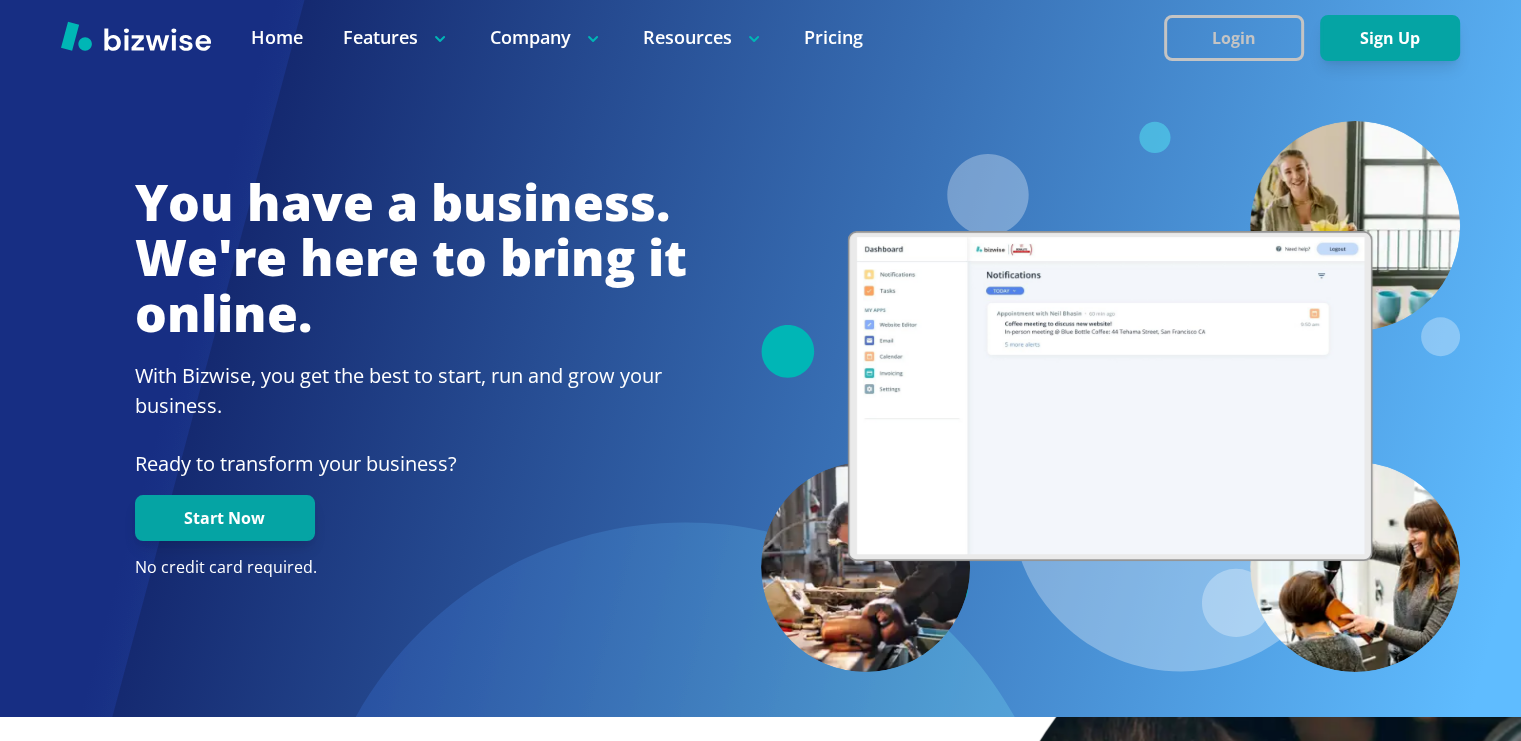 click on "Login" at bounding box center [1234, 38] 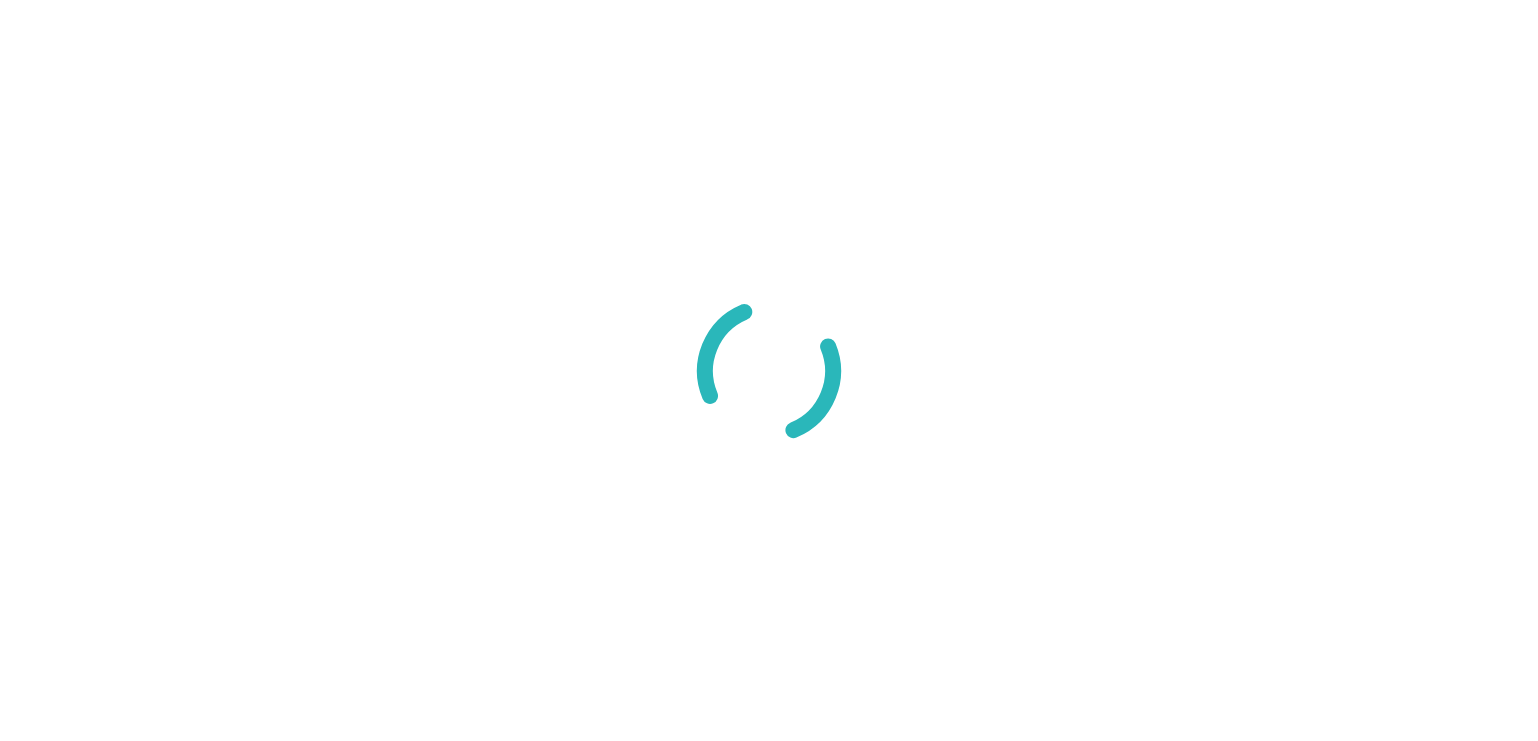 scroll, scrollTop: 0, scrollLeft: 0, axis: both 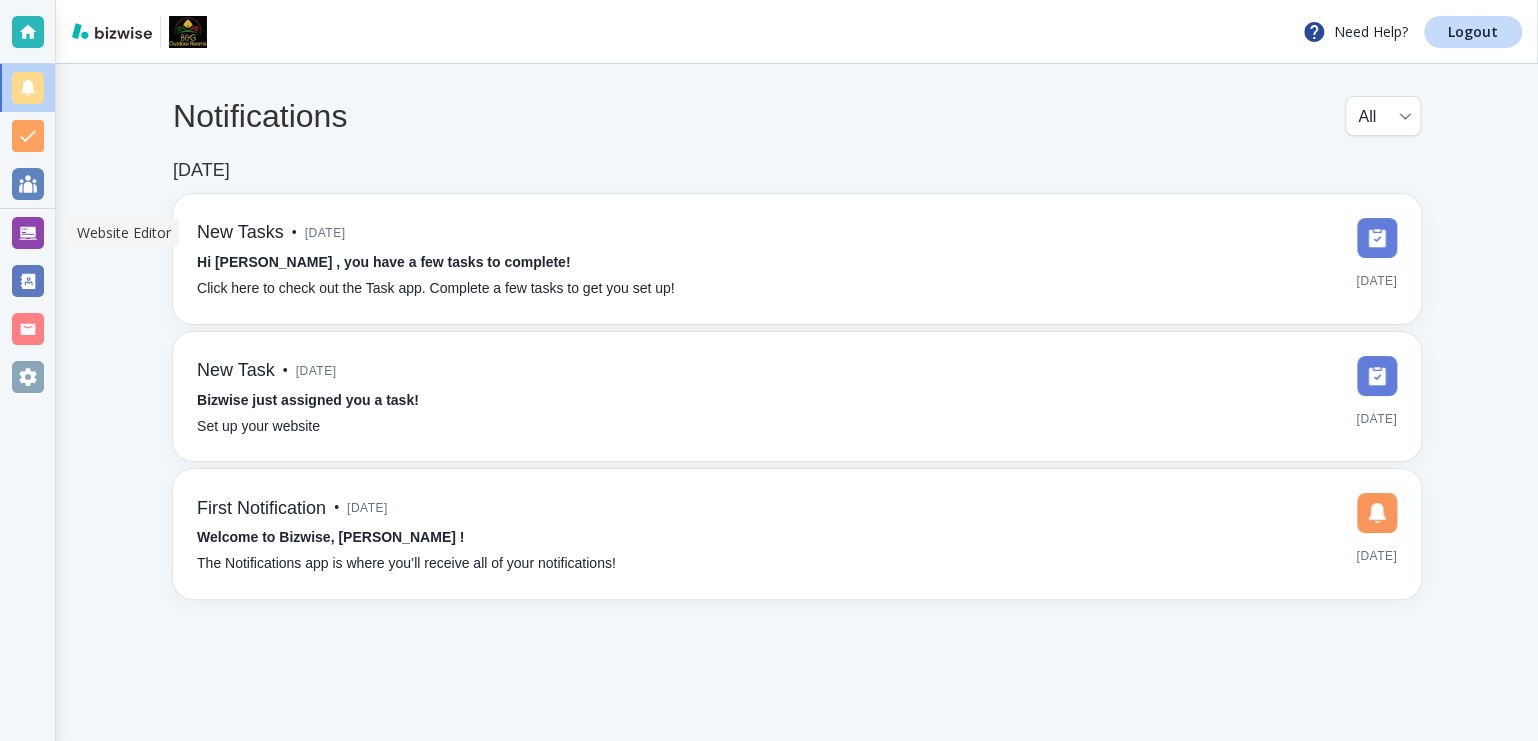 click at bounding box center (28, 233) 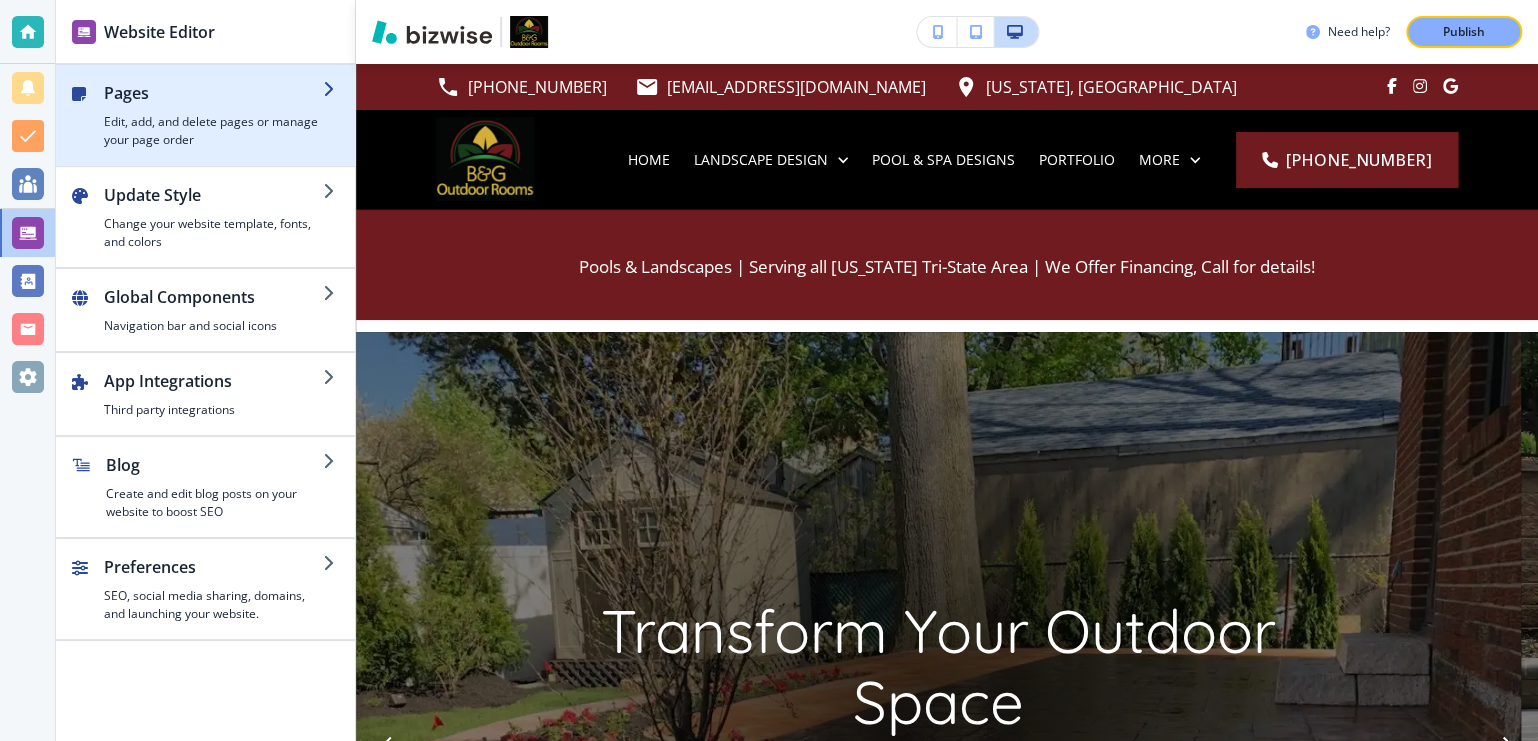 click on "Pages" at bounding box center [213, 93] 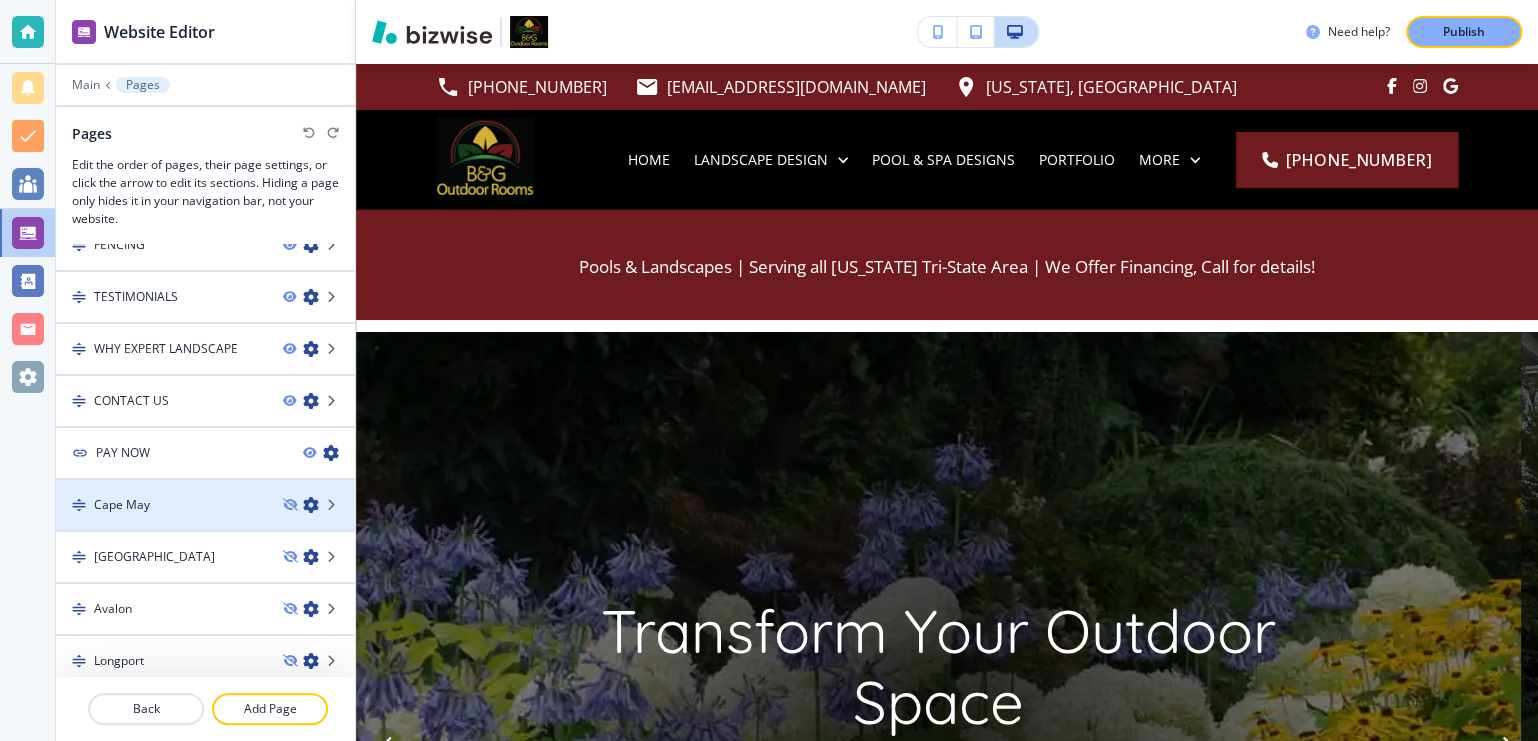 scroll, scrollTop: 342, scrollLeft: 0, axis: vertical 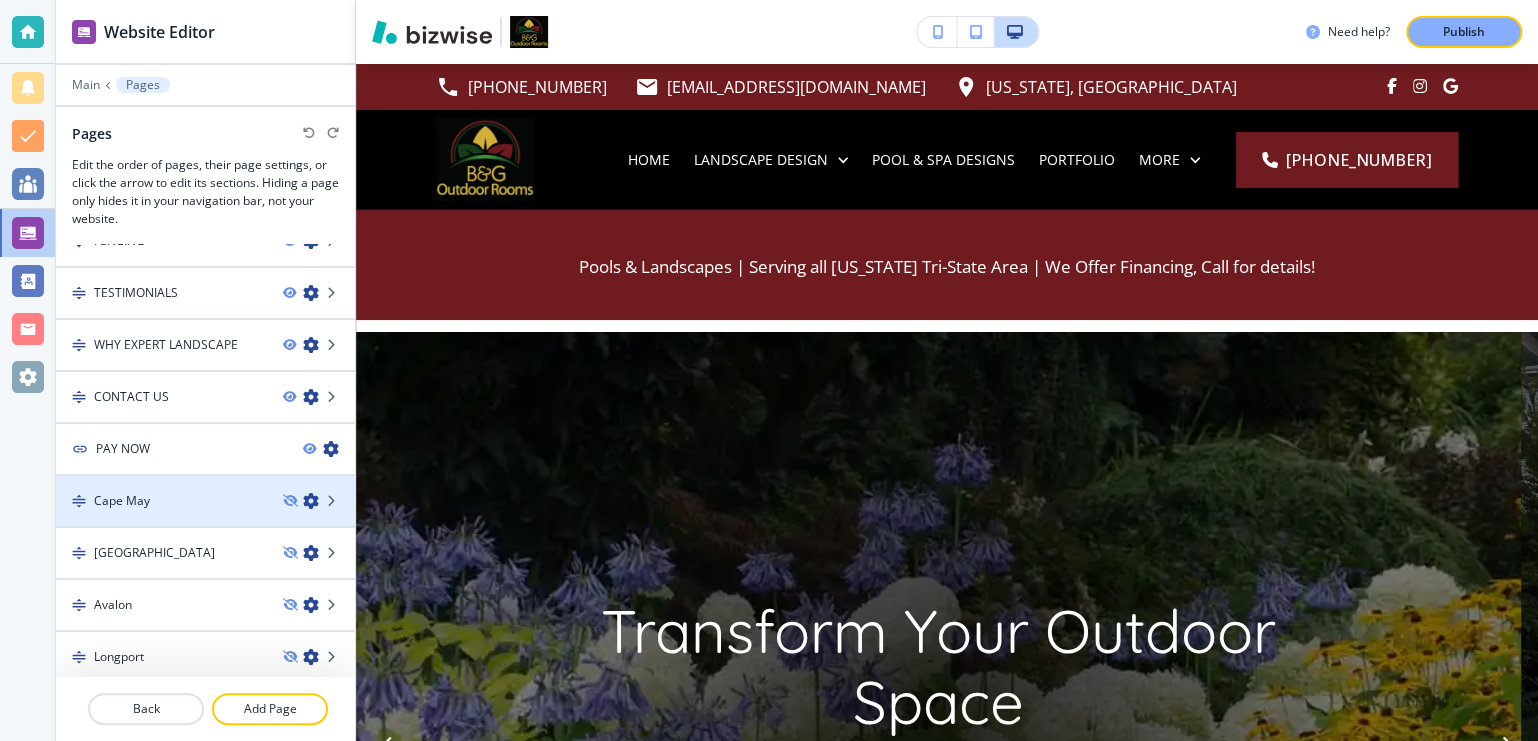 click on "Cape May" at bounding box center [161, 501] 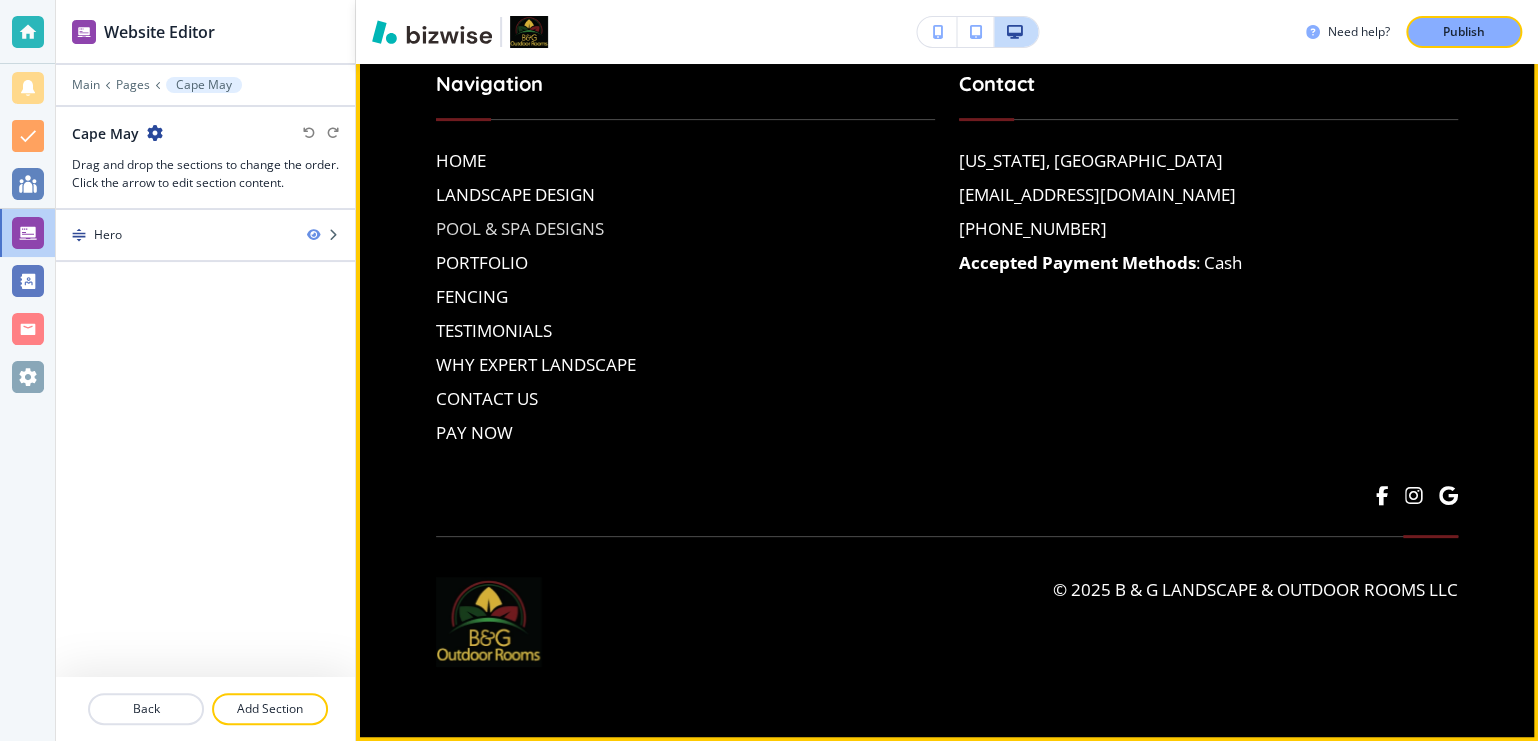 scroll, scrollTop: 0, scrollLeft: 0, axis: both 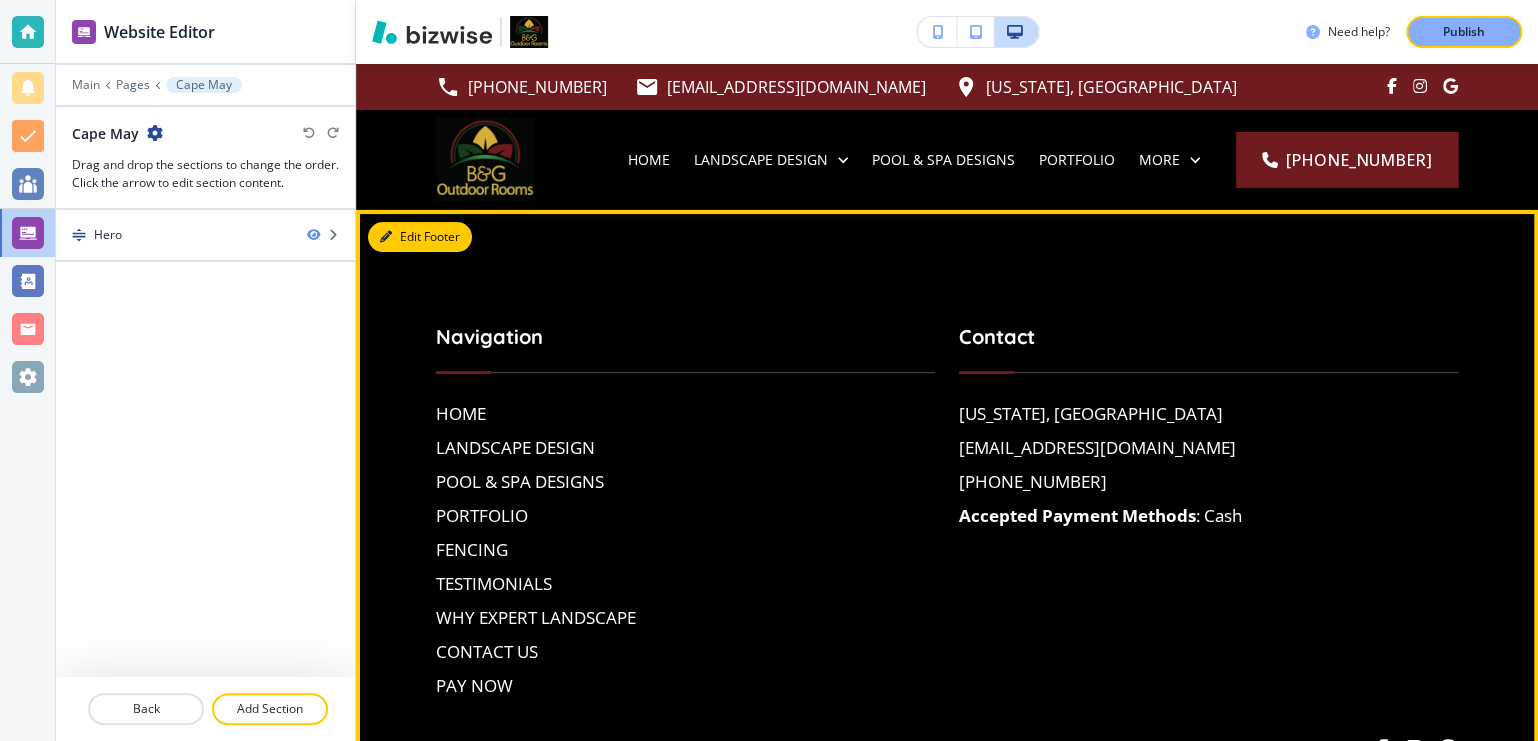 click on "Edit Footer" at bounding box center [420, 237] 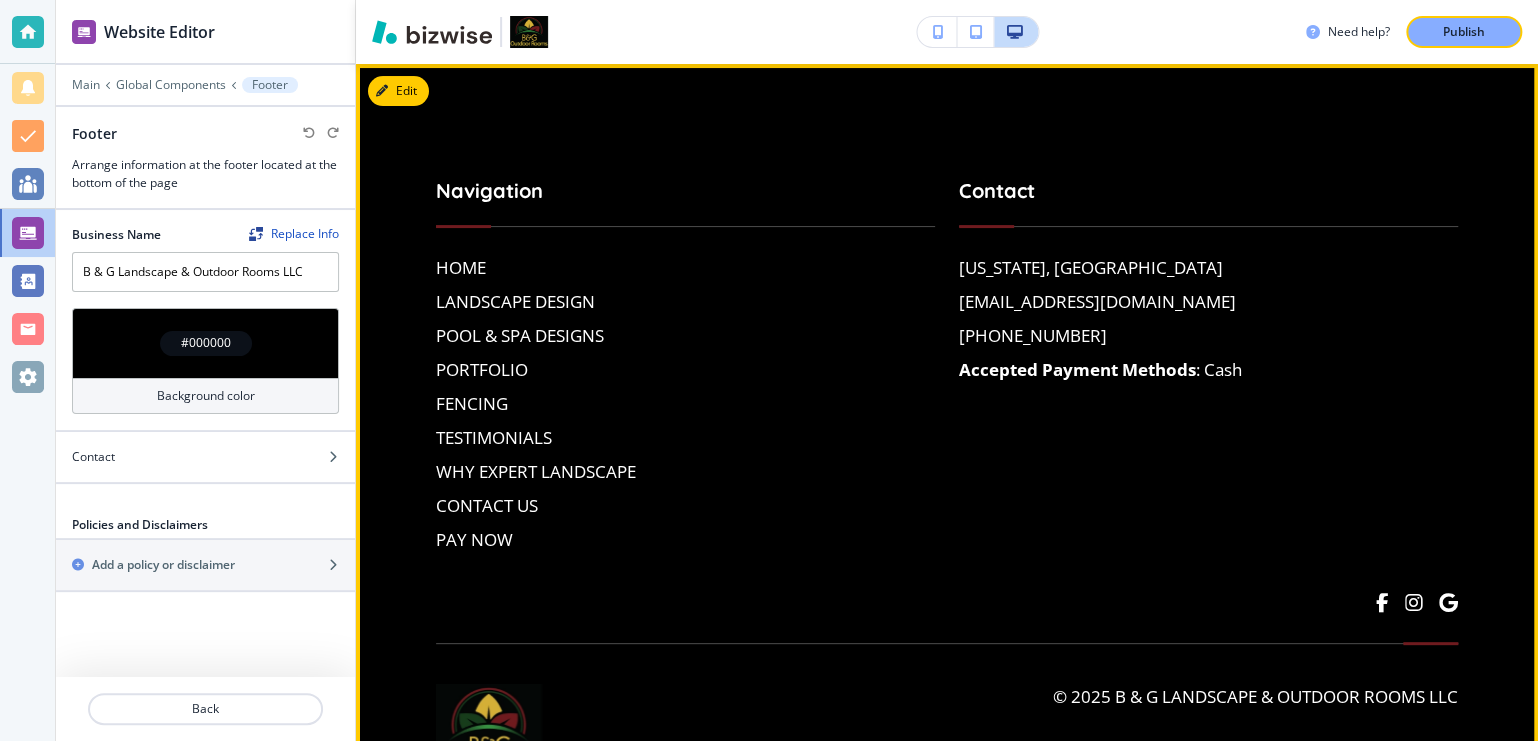 scroll, scrollTop: 0, scrollLeft: 0, axis: both 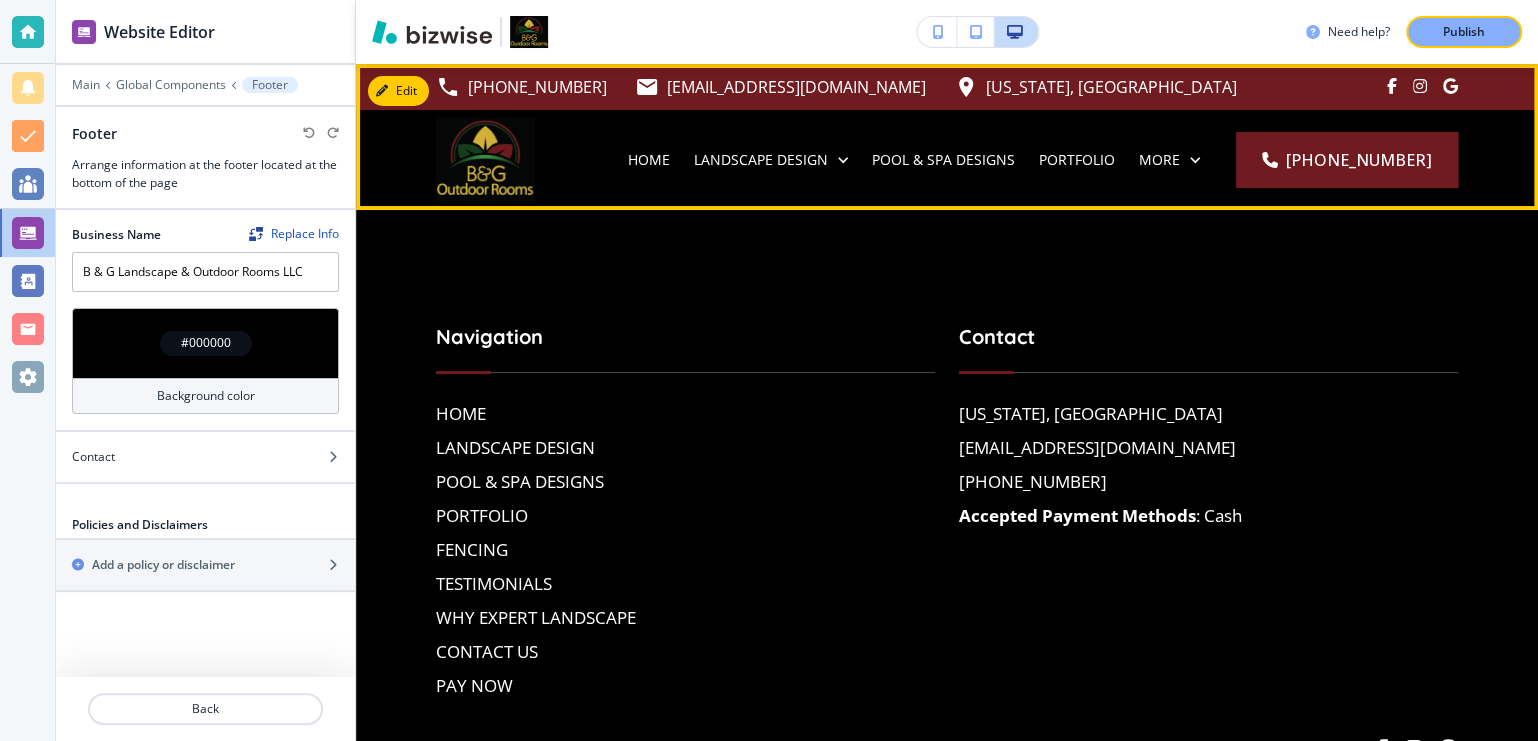 click on "HOME LANDSCAPE DESIGN POOL & SPA DESIGNS PORTFOLIO FENCING TESTIMONIALS WHY EXPERT LANDSCAPE CONTACT US PAY NOW" at bounding box center (863, 160) 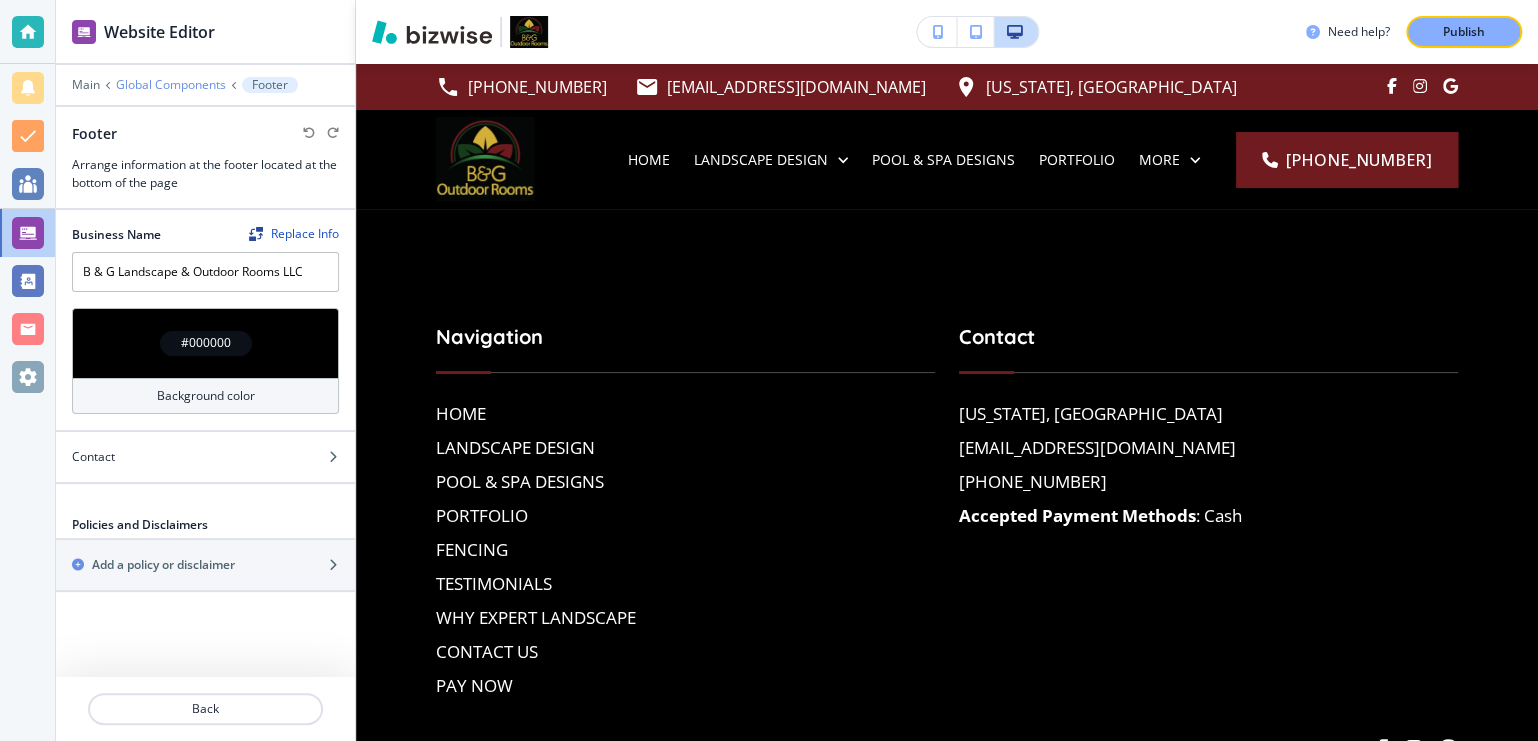 click on "Global Components" at bounding box center (171, 85) 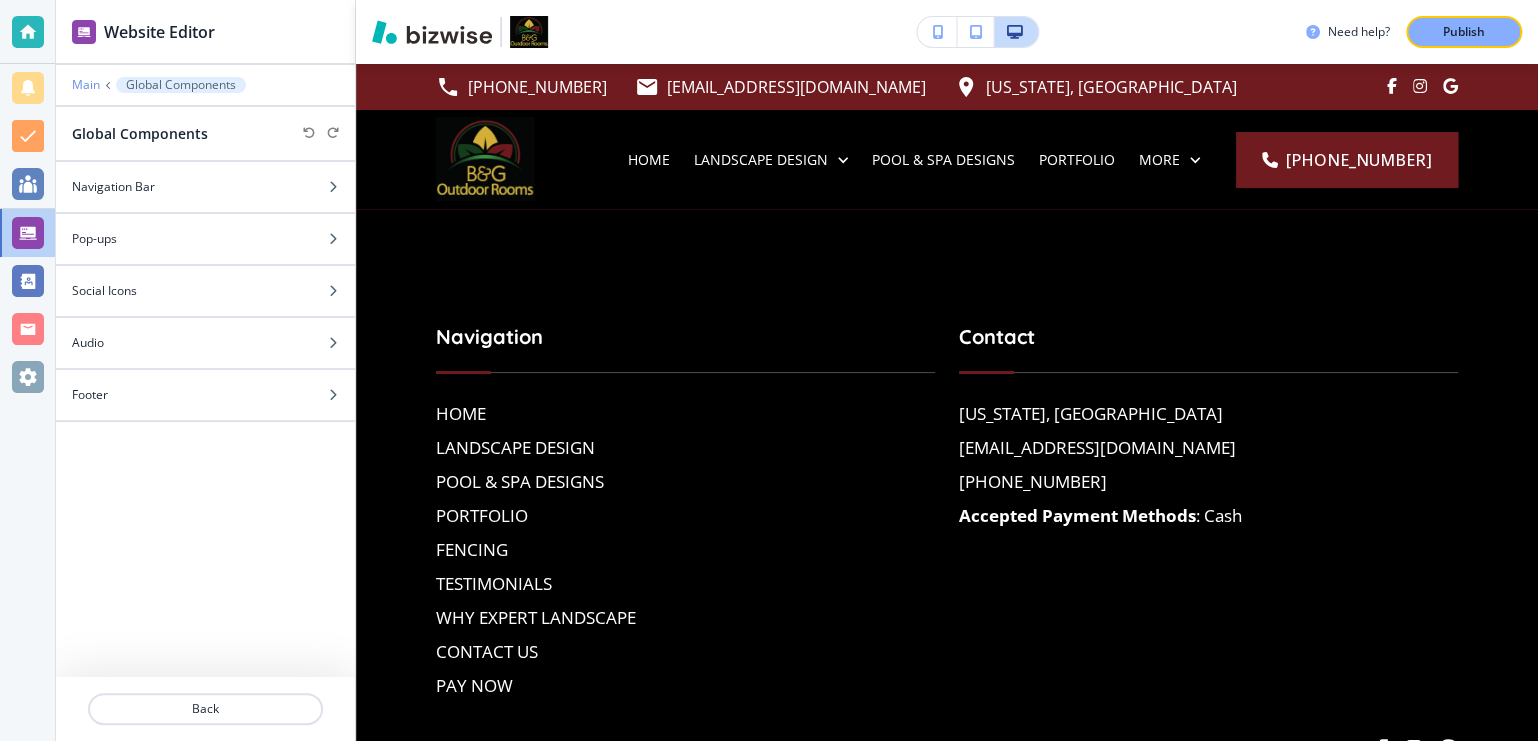 click on "Main" at bounding box center [86, 85] 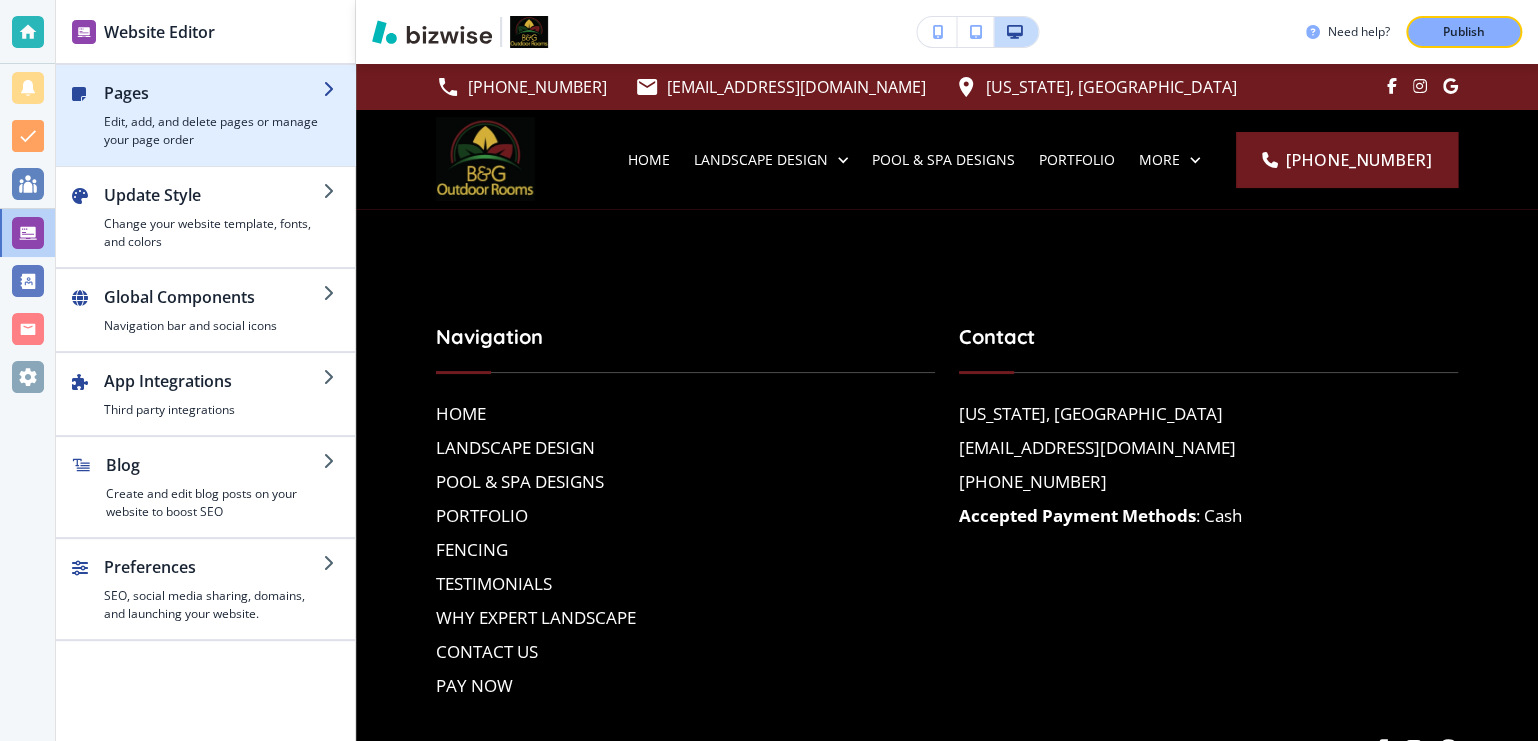 click on "Edit, add, and delete pages or manage your page order" at bounding box center (213, 131) 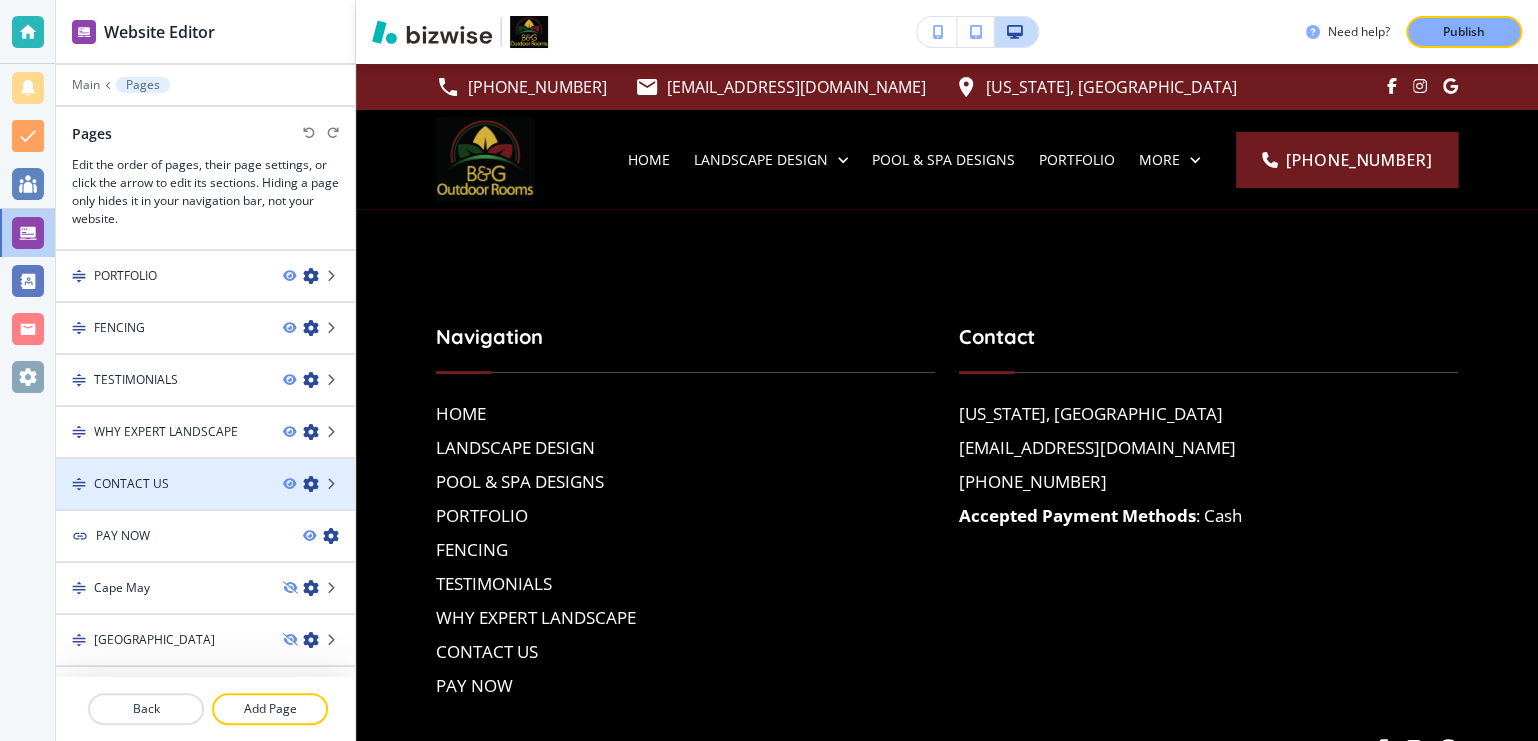 scroll, scrollTop: 342, scrollLeft: 0, axis: vertical 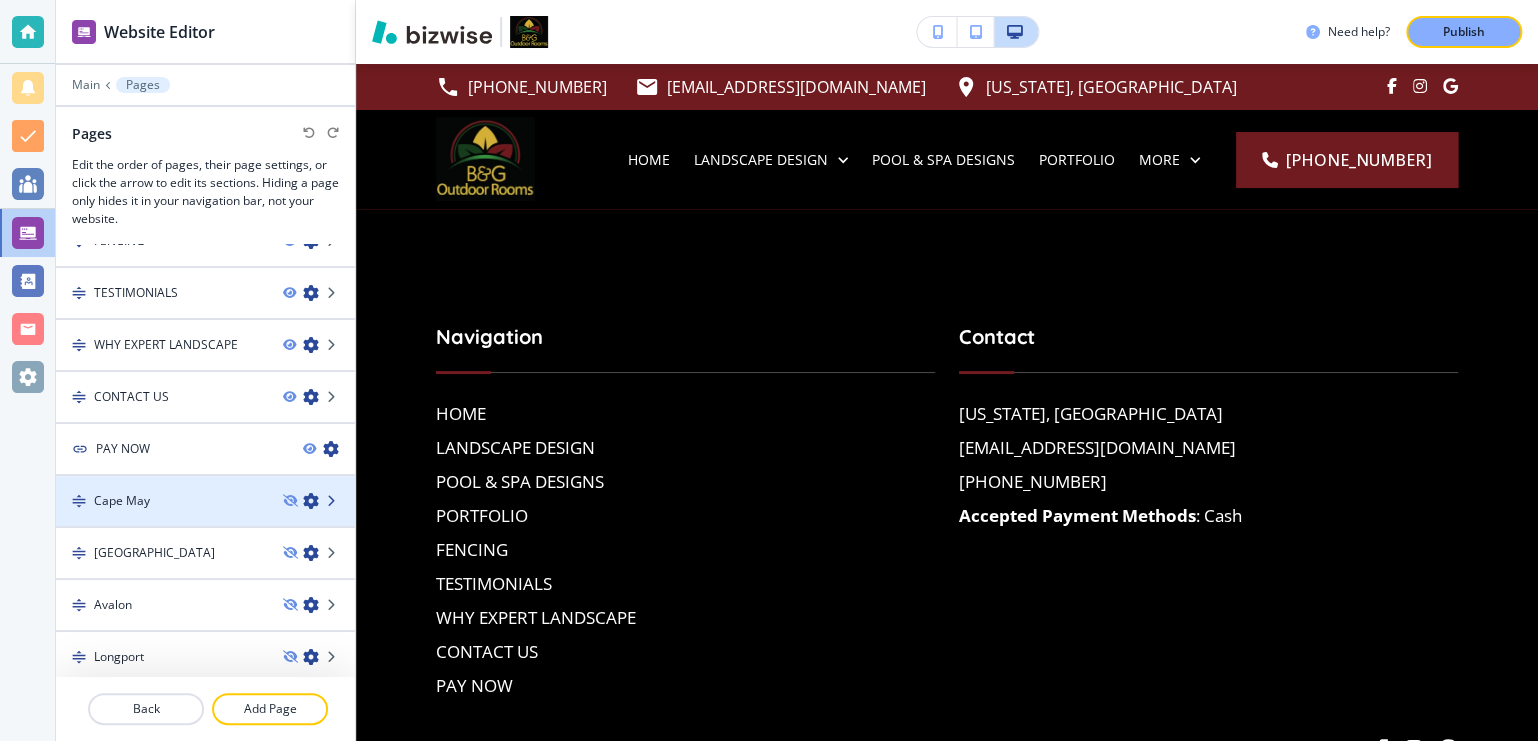 click at bounding box center [333, 501] 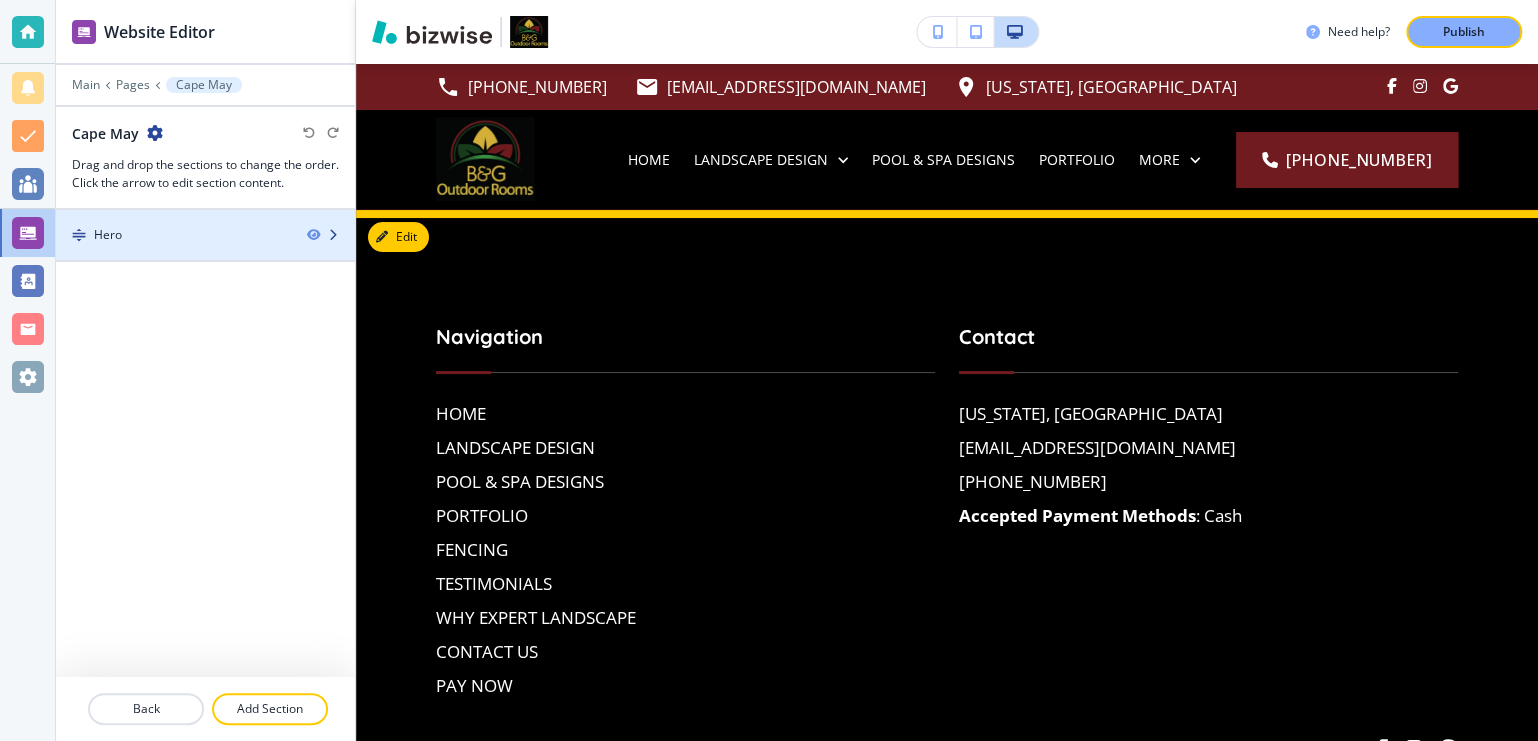 click on "Hero" at bounding box center (173, 235) 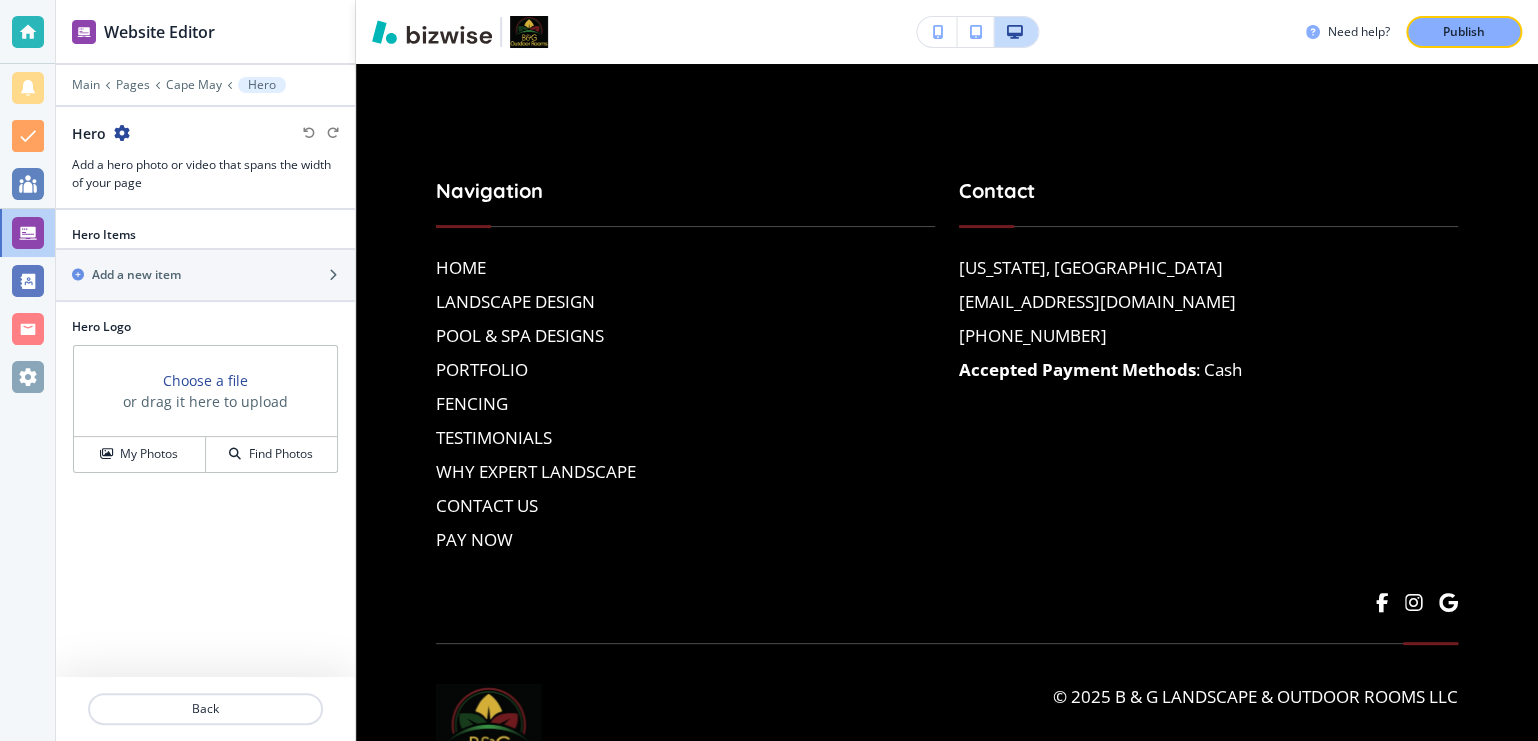 scroll, scrollTop: 146, scrollLeft: 0, axis: vertical 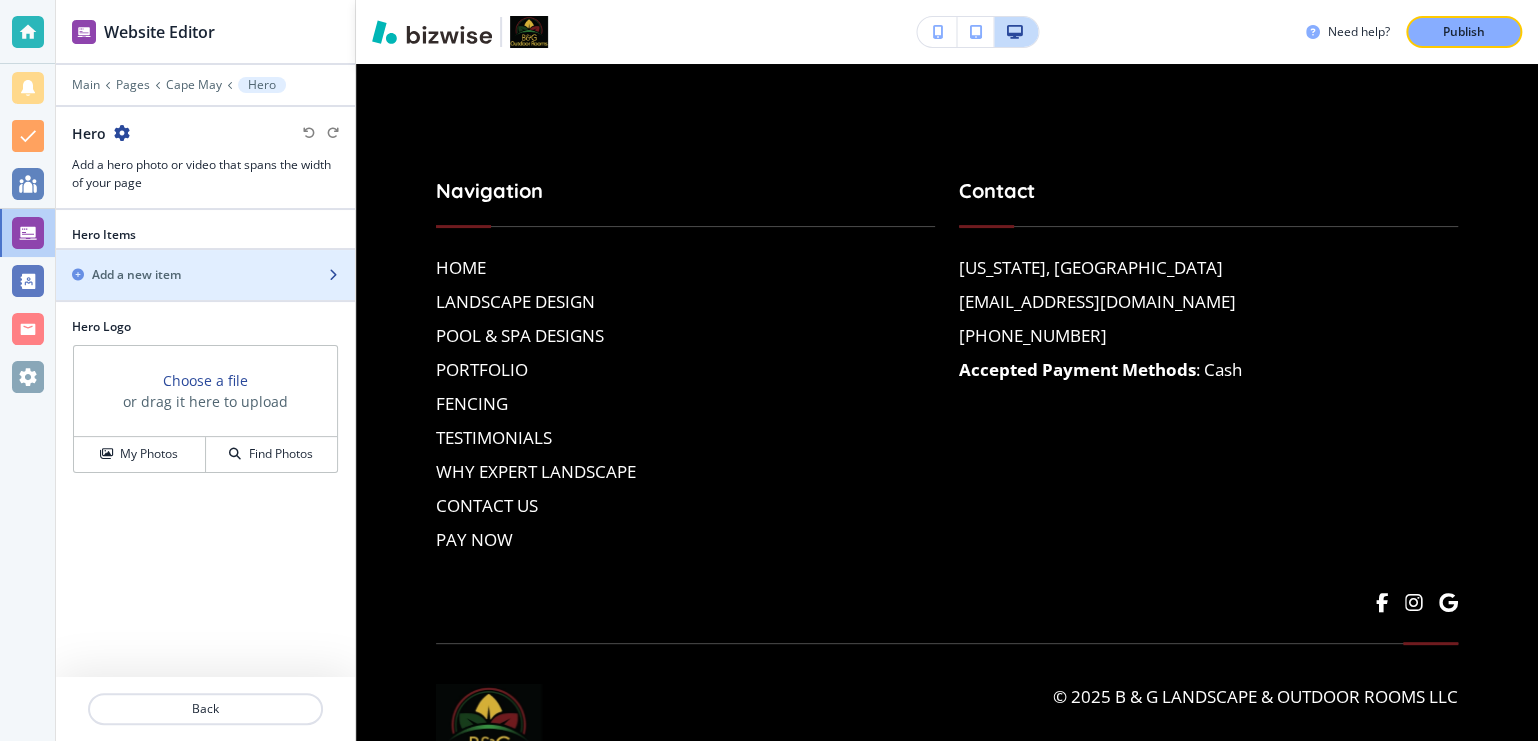 click at bounding box center (205, 292) 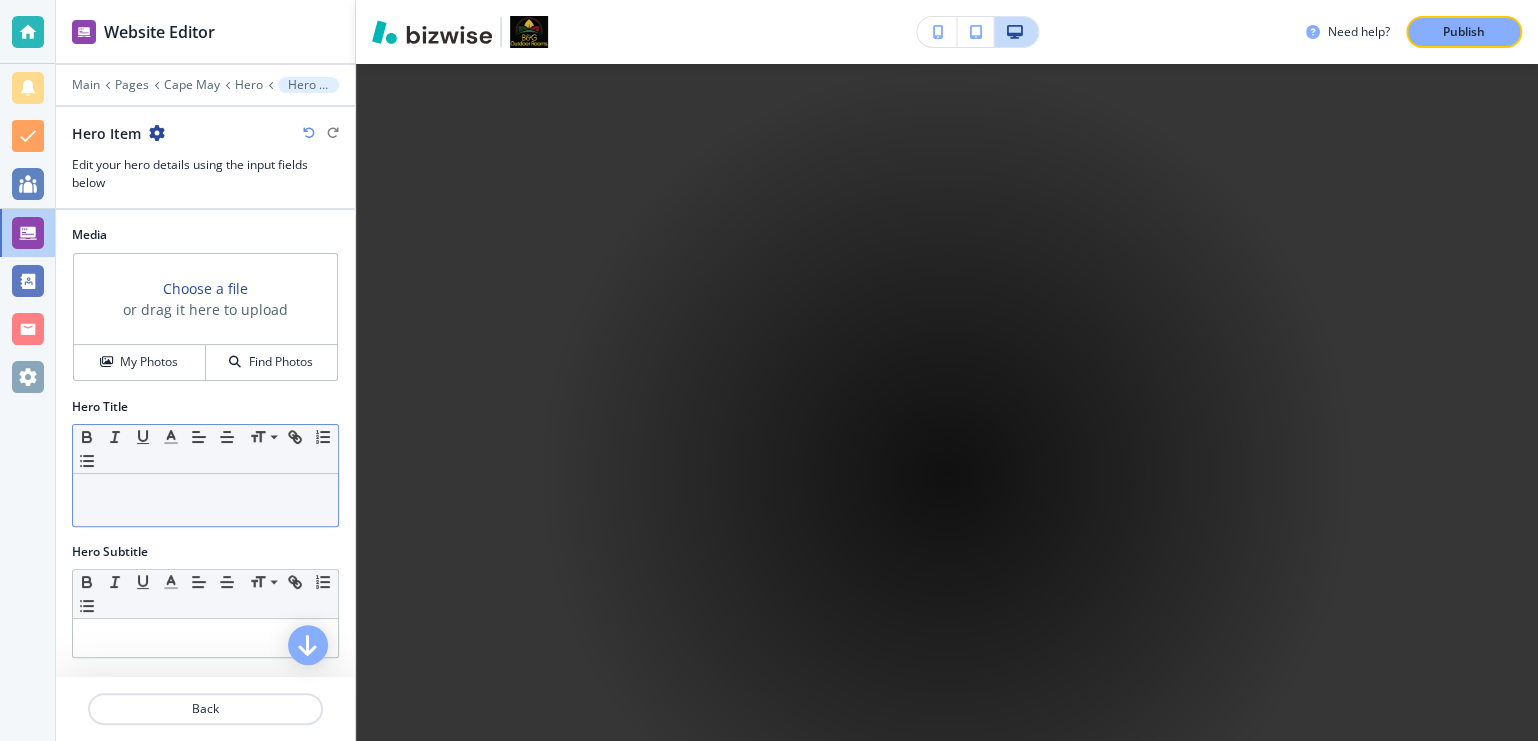 scroll, scrollTop: 146, scrollLeft: 0, axis: vertical 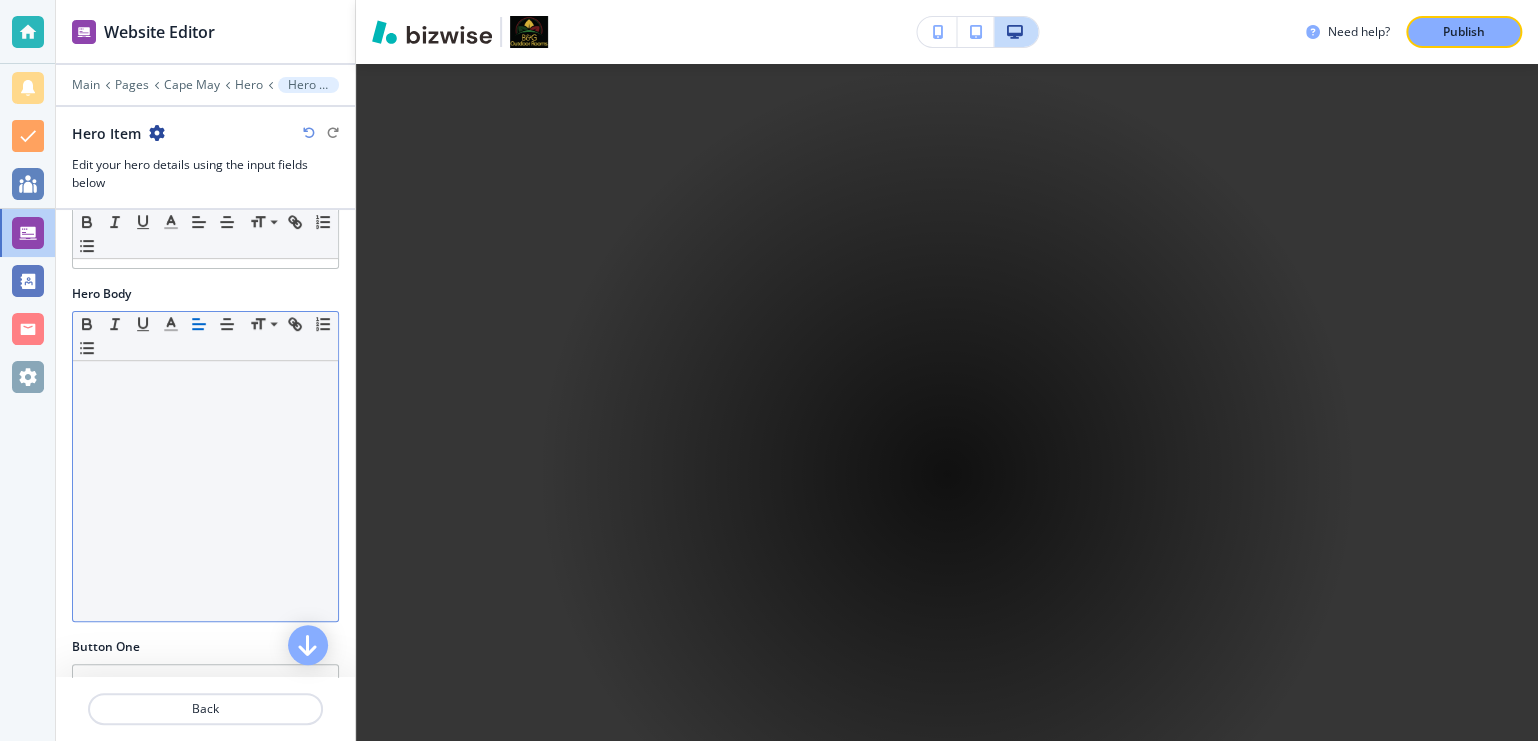 click at bounding box center [205, 491] 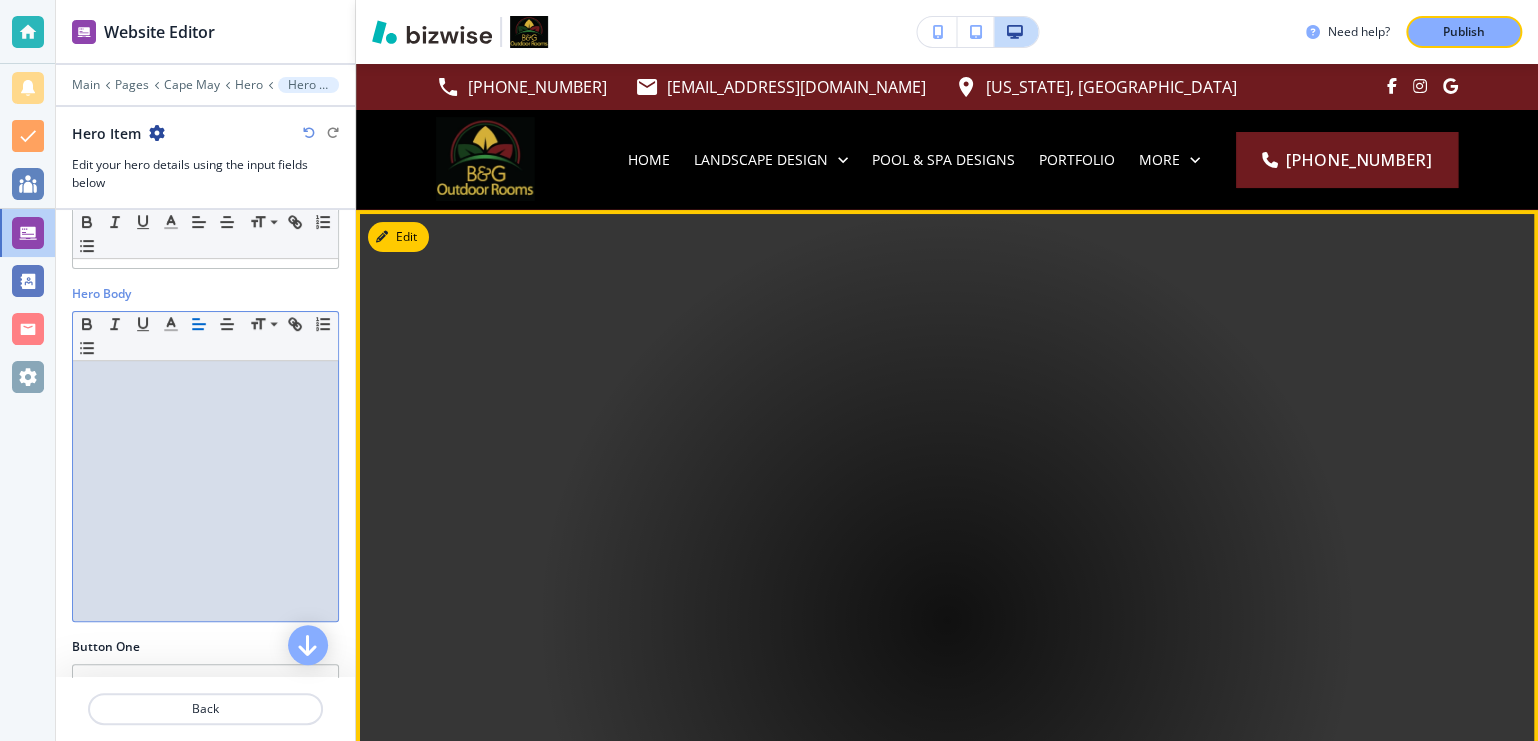 scroll, scrollTop: 259, scrollLeft: 0, axis: vertical 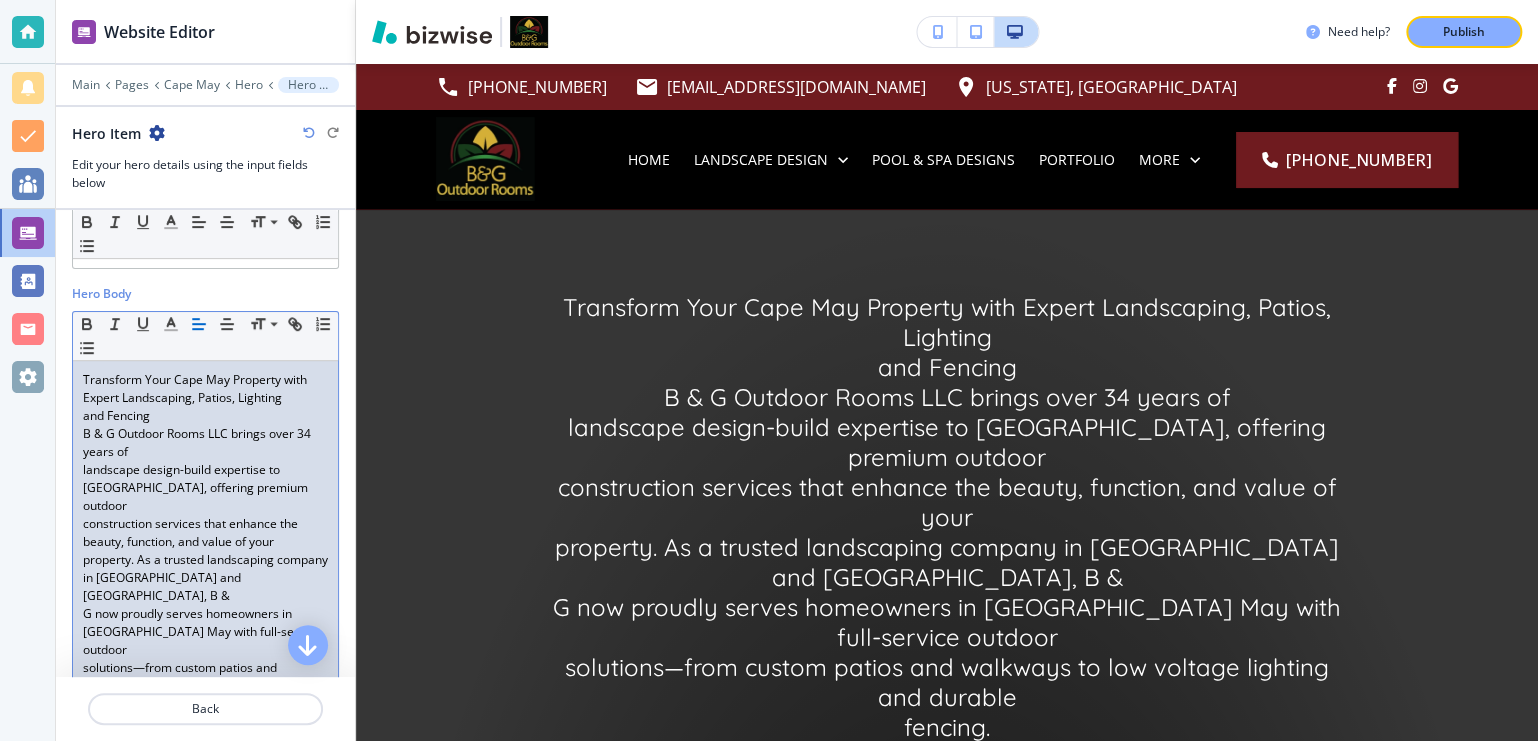 click on "landscape design-build expertise to [GEOGRAPHIC_DATA], offering premium outdoor" at bounding box center (205, 488) 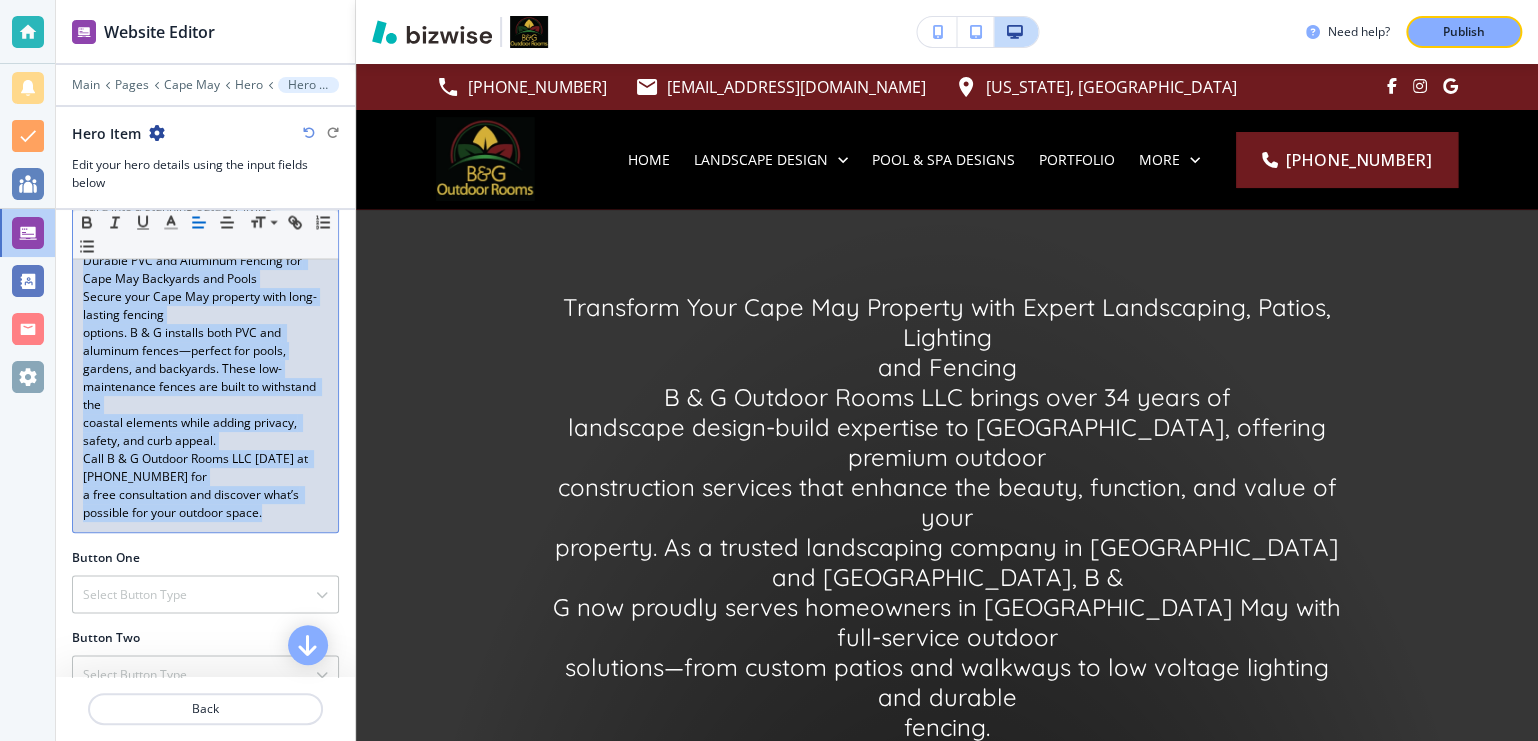 scroll, scrollTop: 2062, scrollLeft: 0, axis: vertical 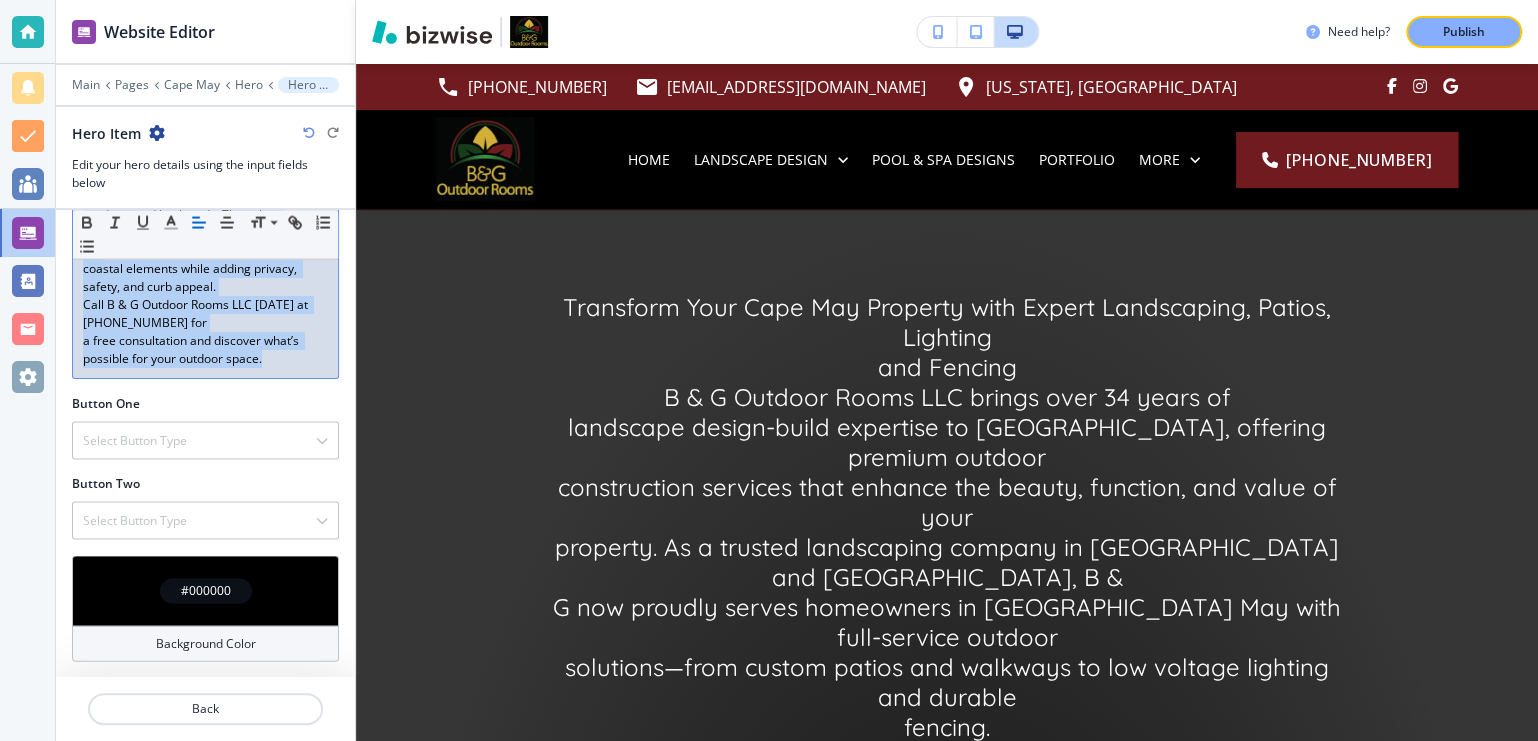drag, startPoint x: 85, startPoint y: 378, endPoint x: 276, endPoint y: 363, distance: 191.5881 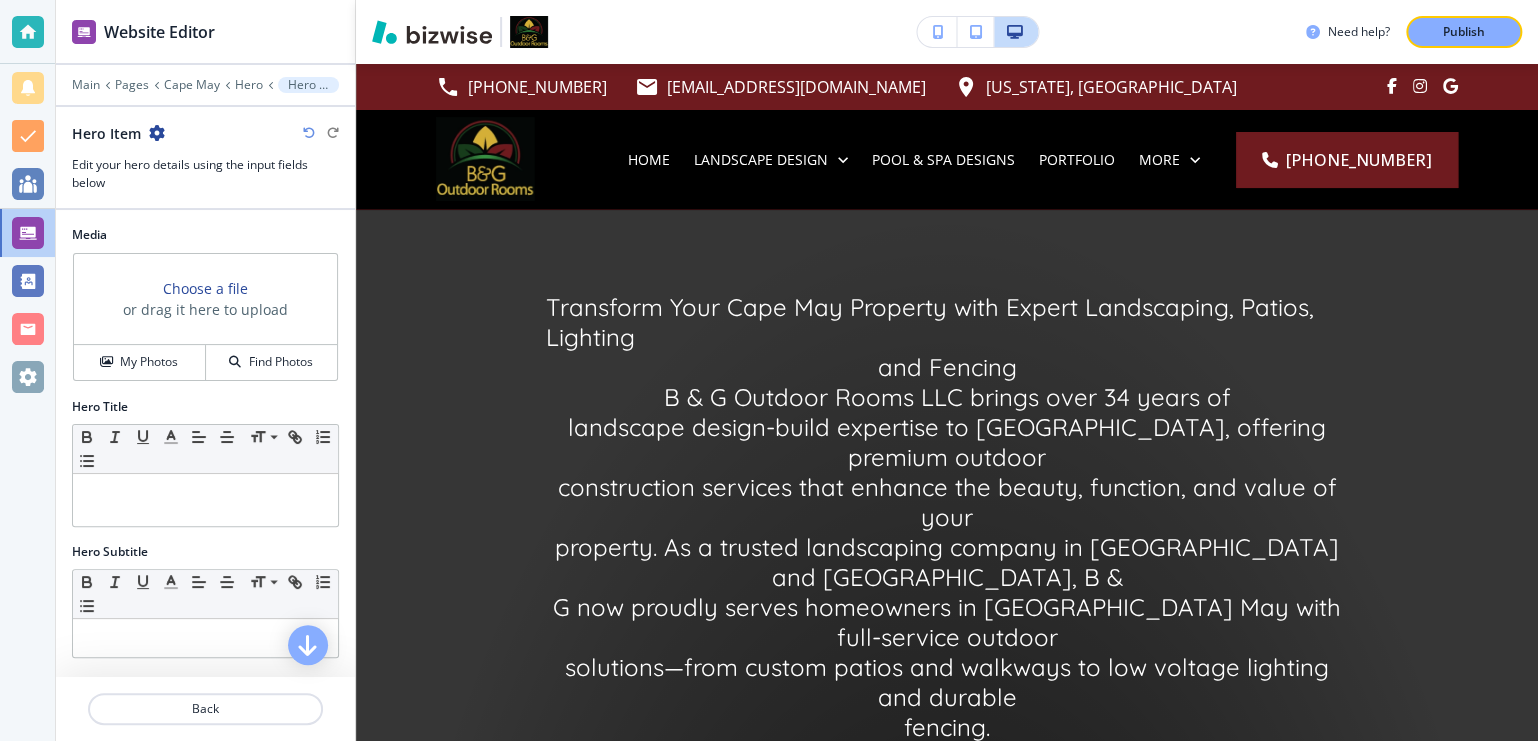 scroll, scrollTop: 389, scrollLeft: 0, axis: vertical 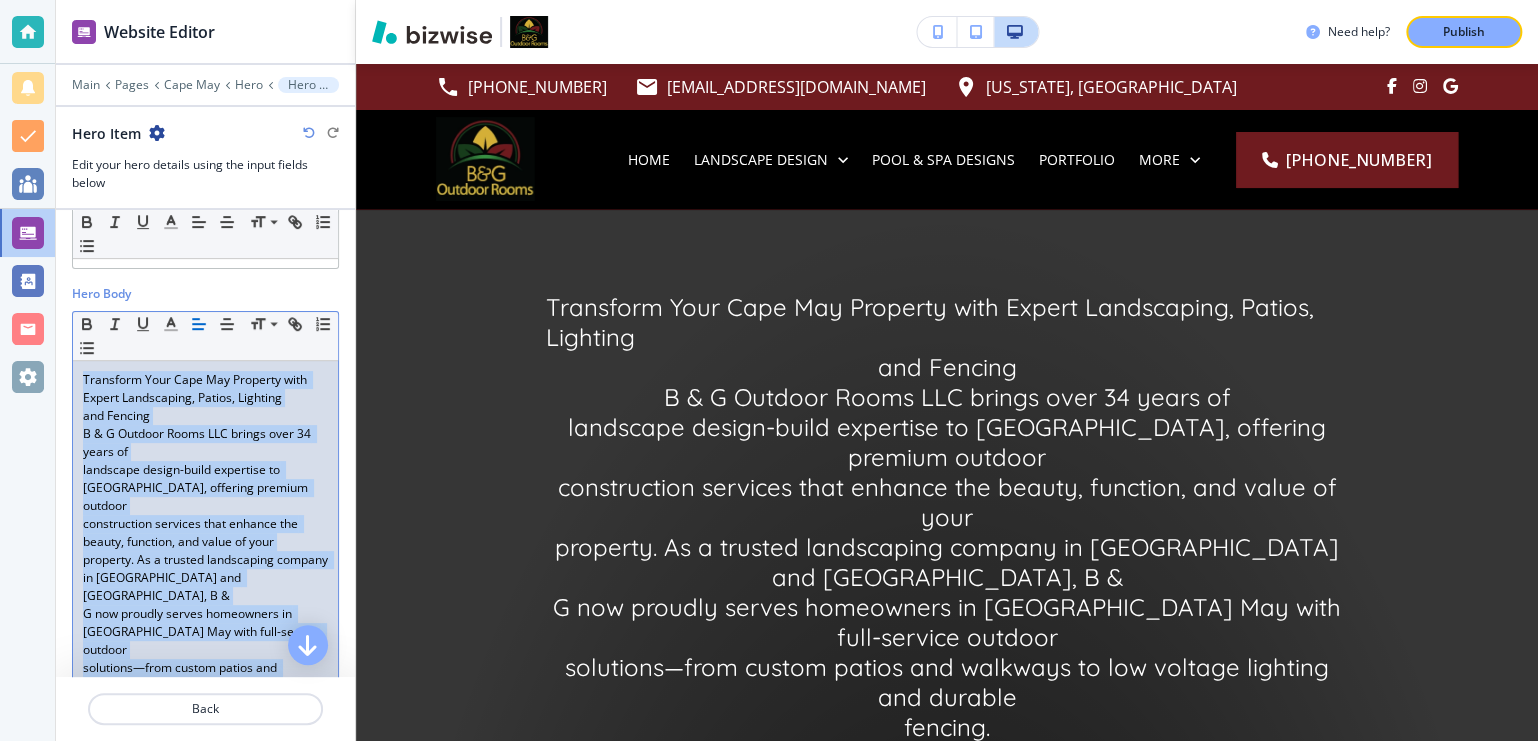 click on "B & G Outdoor Rooms LLC brings over 34 years of" at bounding box center (205, 443) 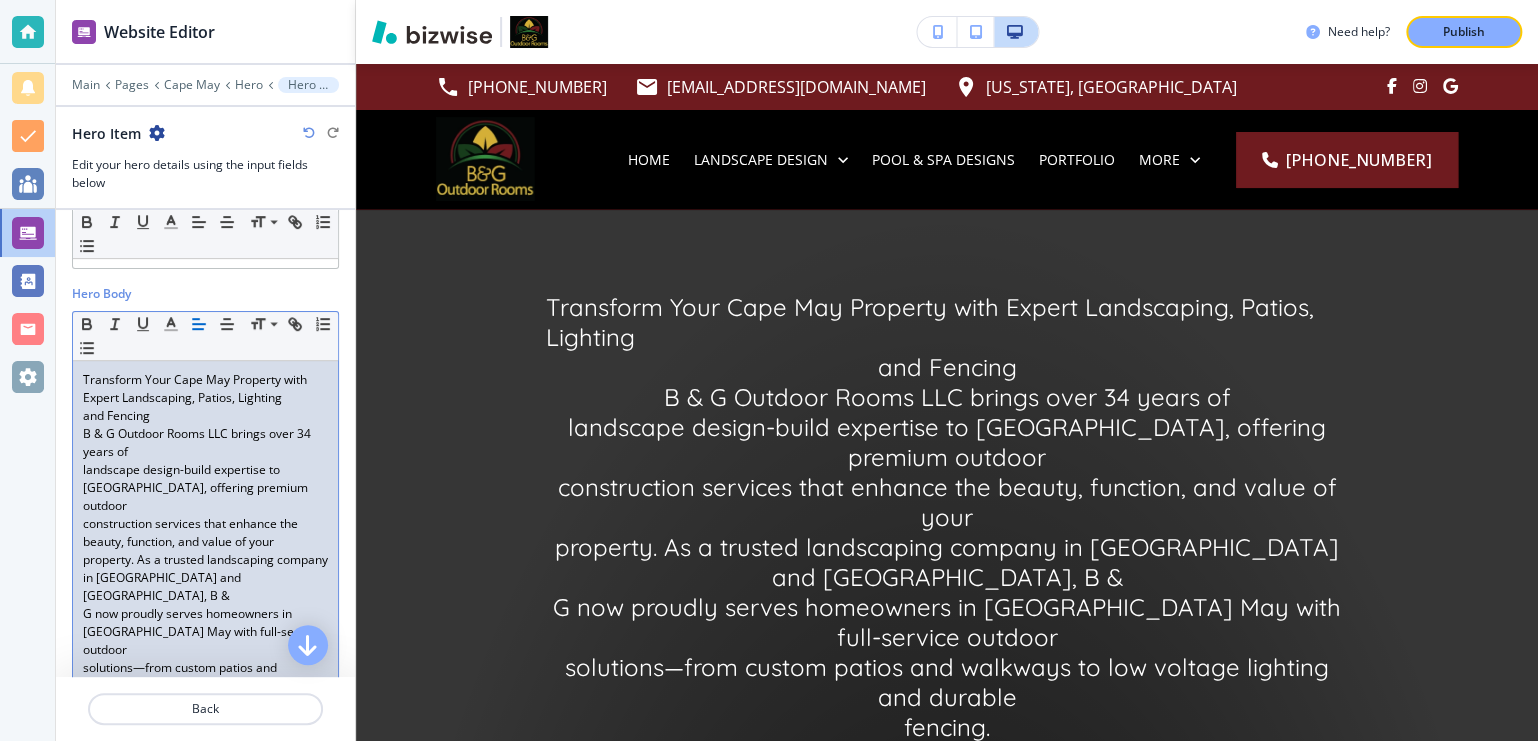 click on "B & G Outdoor Rooms LLC brings over 34 years of" at bounding box center (205, 443) 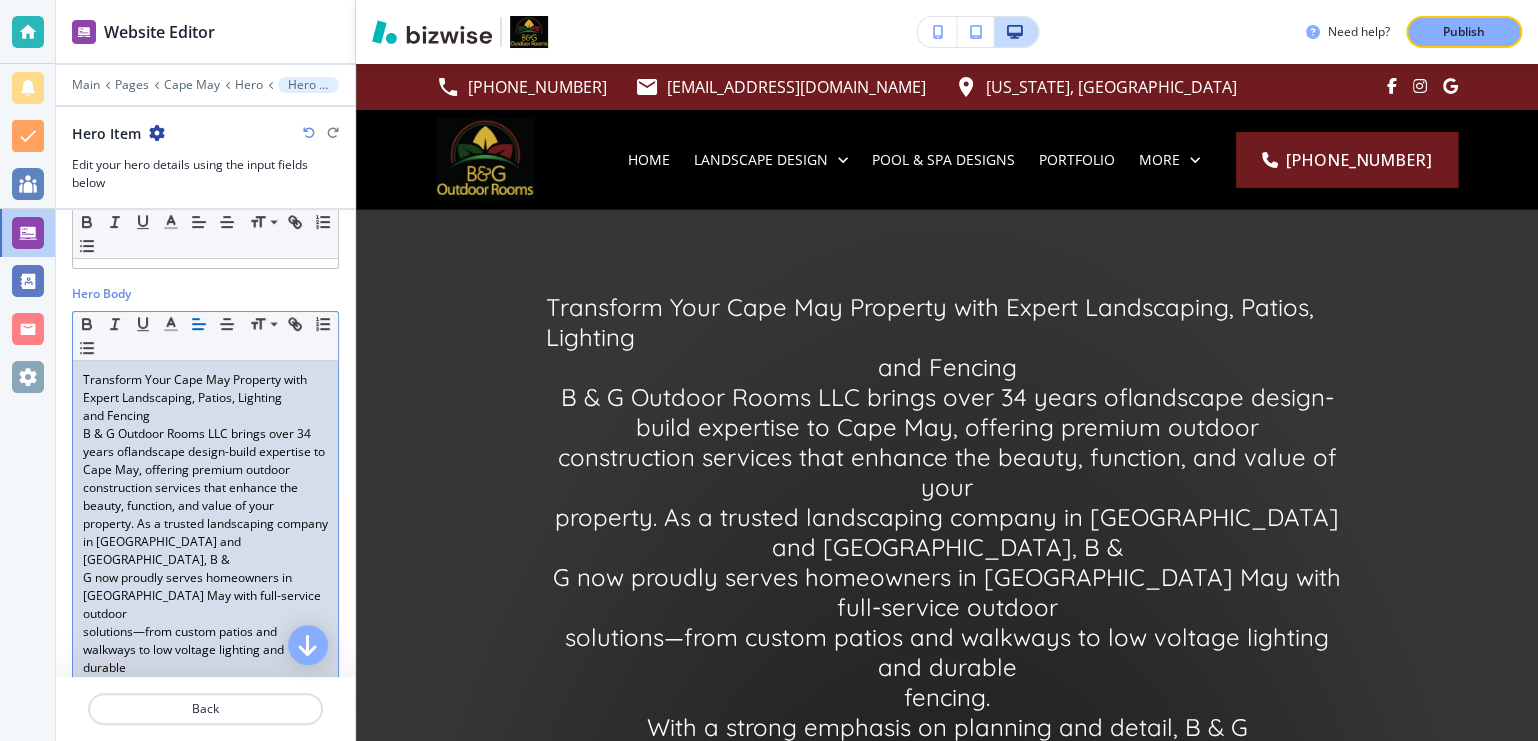 type 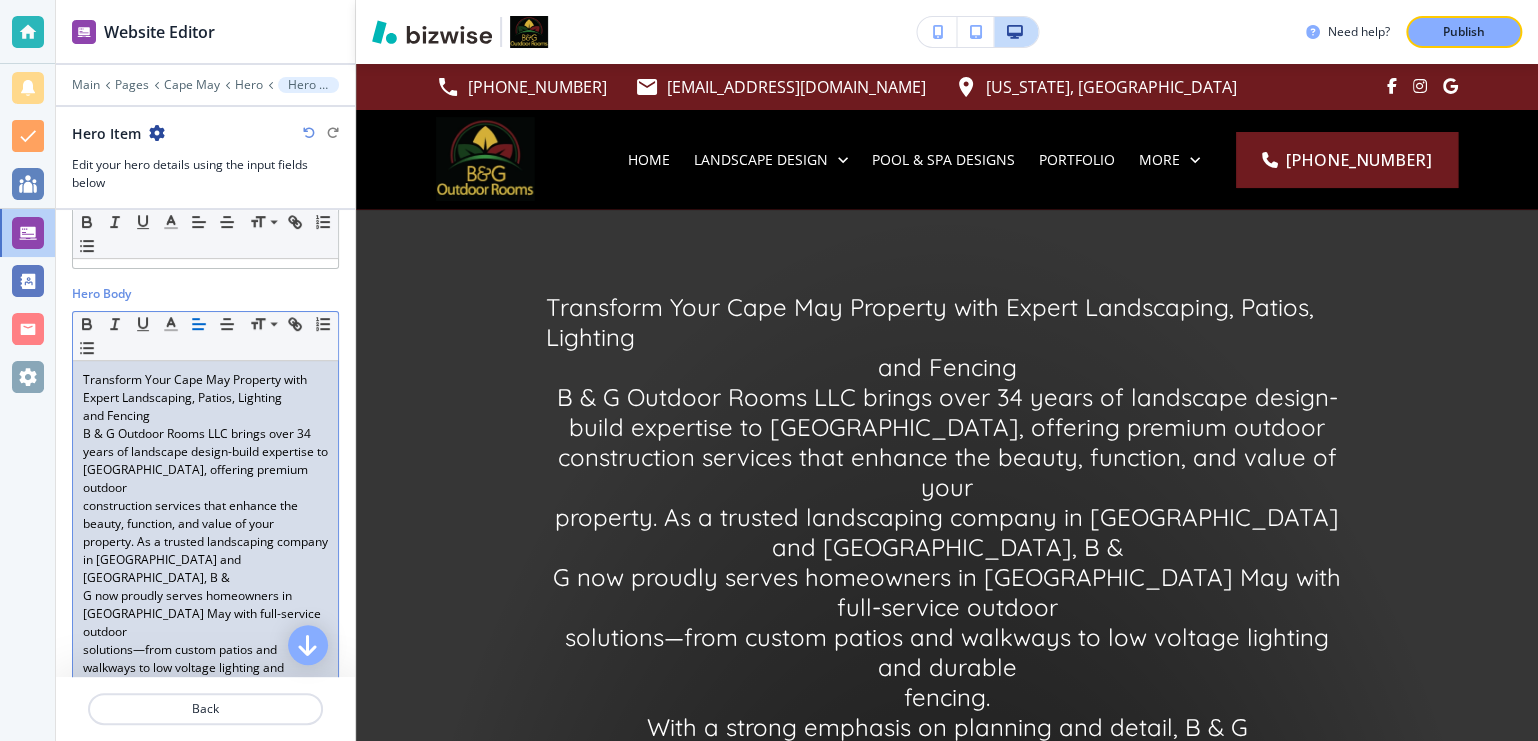 click on "construction services that enhance the beauty, function, and value of your" at bounding box center (205, 515) 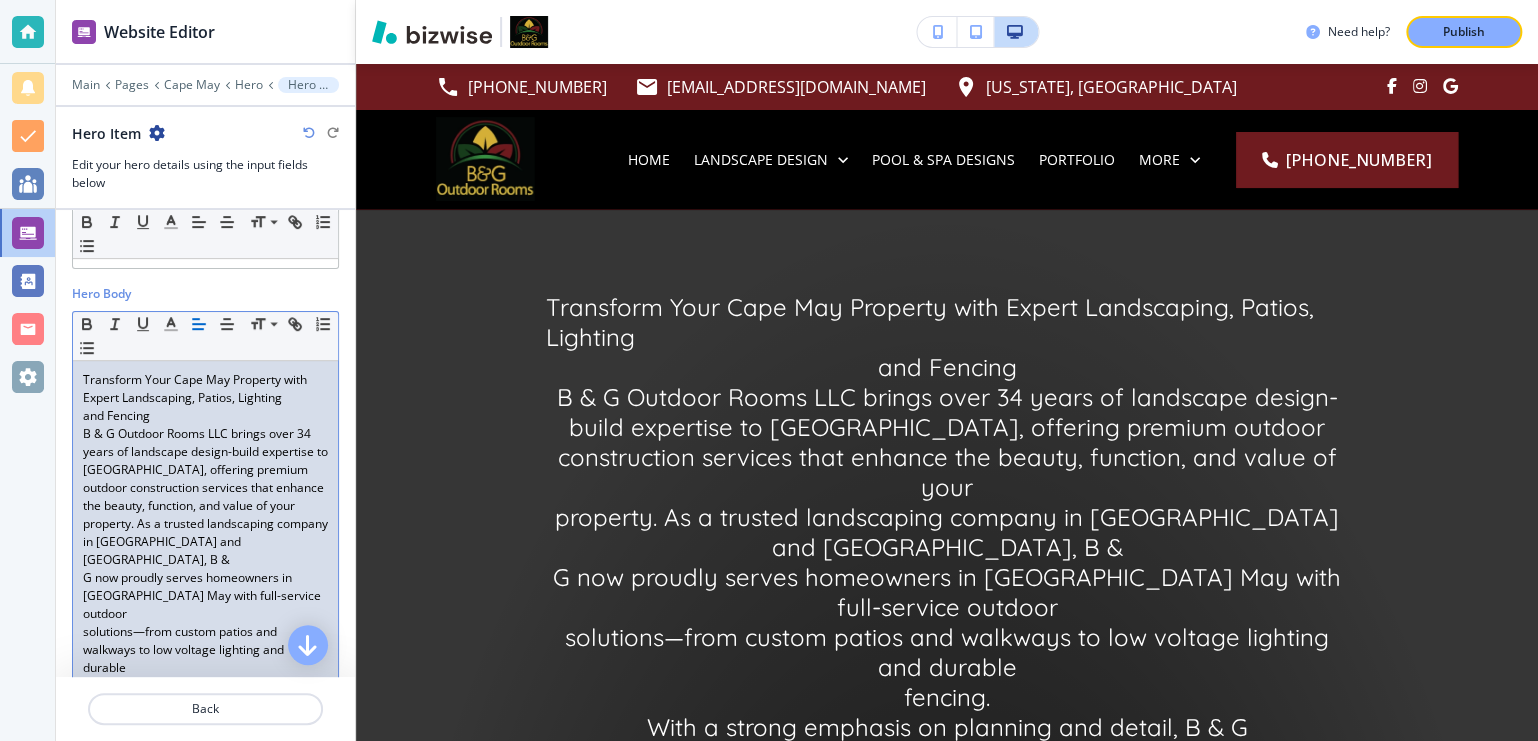 drag, startPoint x: 81, startPoint y: 538, endPoint x: 162, endPoint y: 553, distance: 82.37718 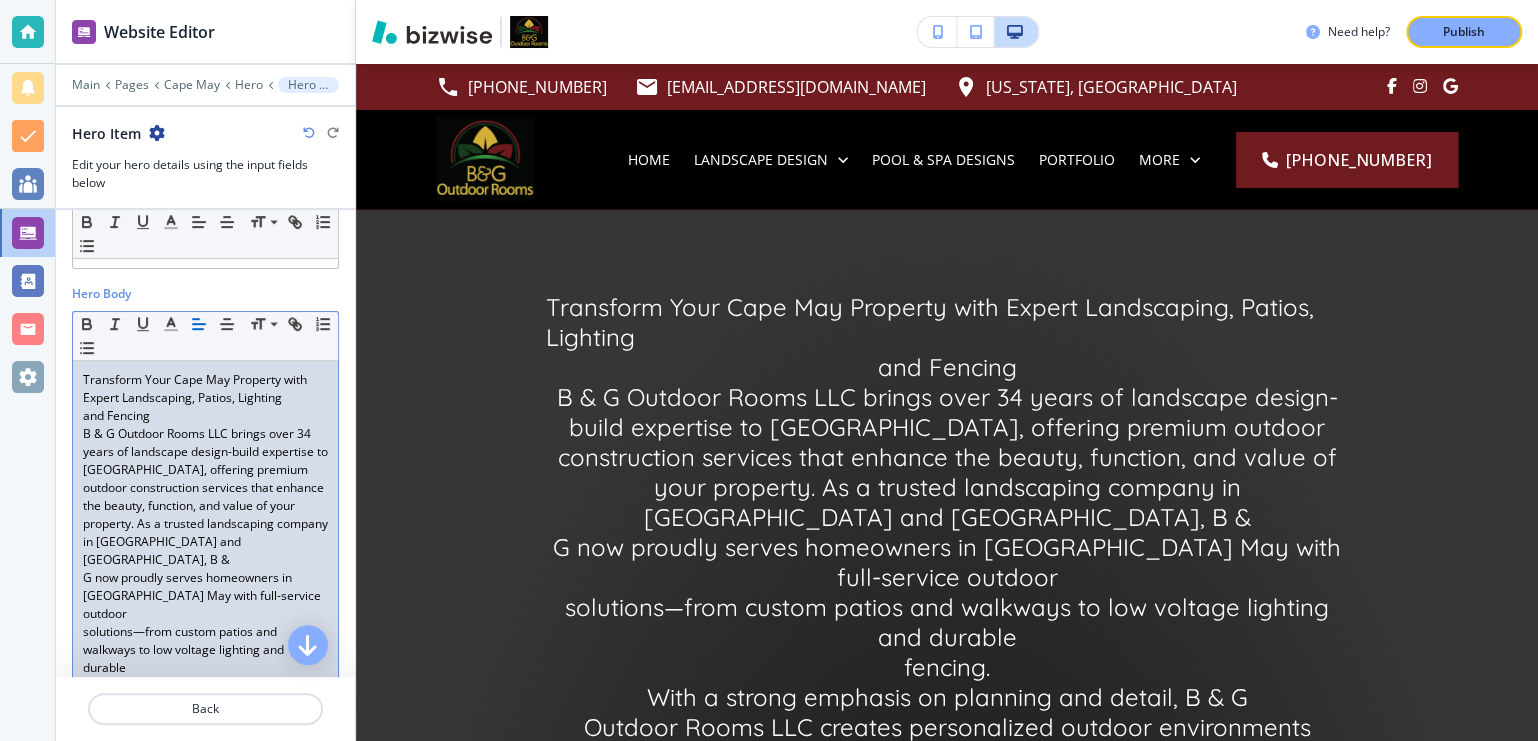 click on "Transform Your Cape May Property with Expert Landscaping, Patios, Lighting and Fencing B & G Outdoor Rooms LLC brings over 34 years of landscape design-build expertise to Cape May, offering premium outdoor construction services that enhance the beauty, function, and value of your property. As a trusted landscaping company in North and Central Jersey, B & G now proudly serves homeowners in Cape May with full-service outdoor solutions—from custom patios and walkways to low voltage lighting and durable fencing. With a strong emphasis on planning and detail, B & G Outdoor Rooms LLC creates personalized outdoor environments tailored to each client’s home and lifestyle. Whether you're looking to improve your curb appeal, add privacy, or completely reinvent your backyard, the team can bring your vision to life with precision and care.   Custom Landscape Designs in Cape May That Reflect Your Home’s Style Every beautiful outdoor space starts with a great plan. B   value.   area." at bounding box center [205, 1163] 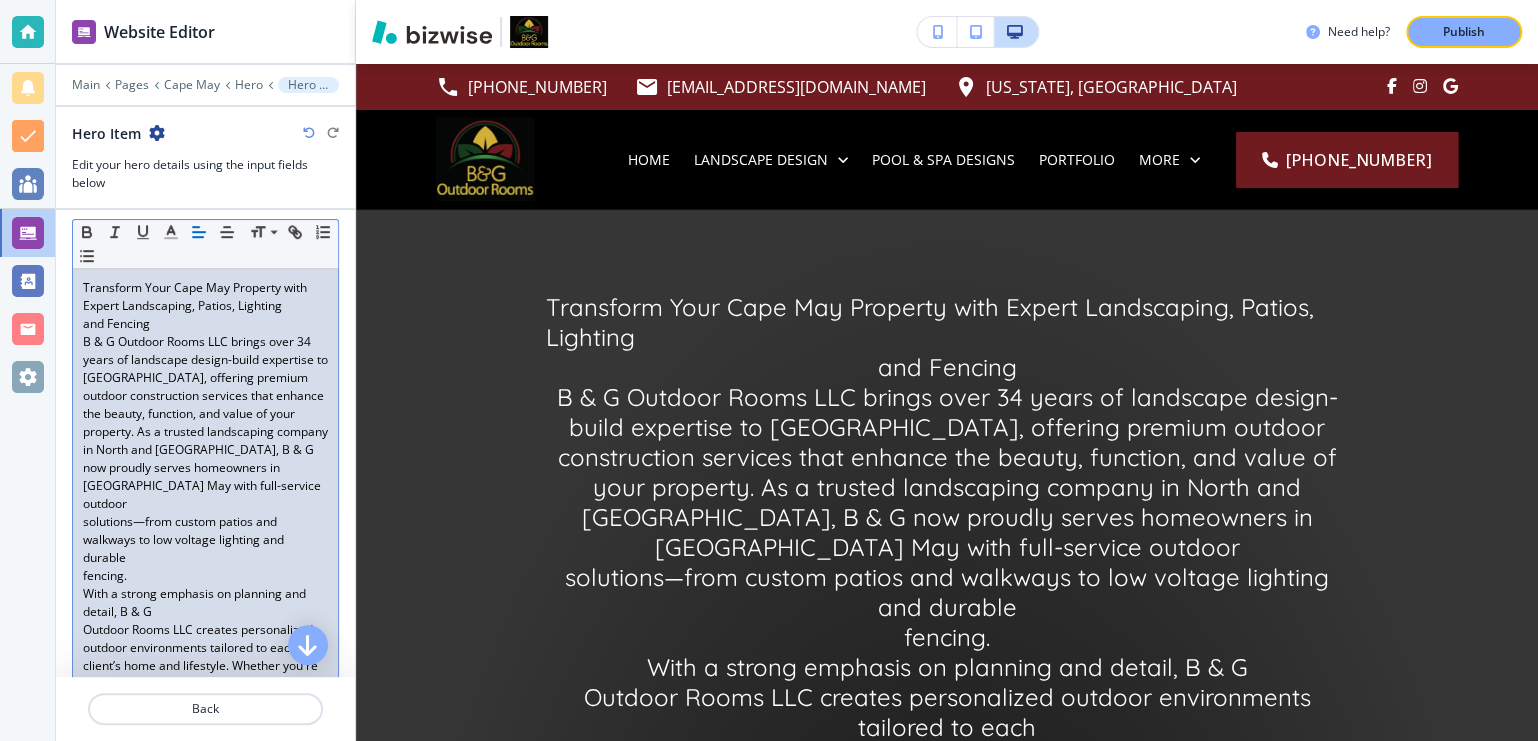 scroll, scrollTop: 518, scrollLeft: 0, axis: vertical 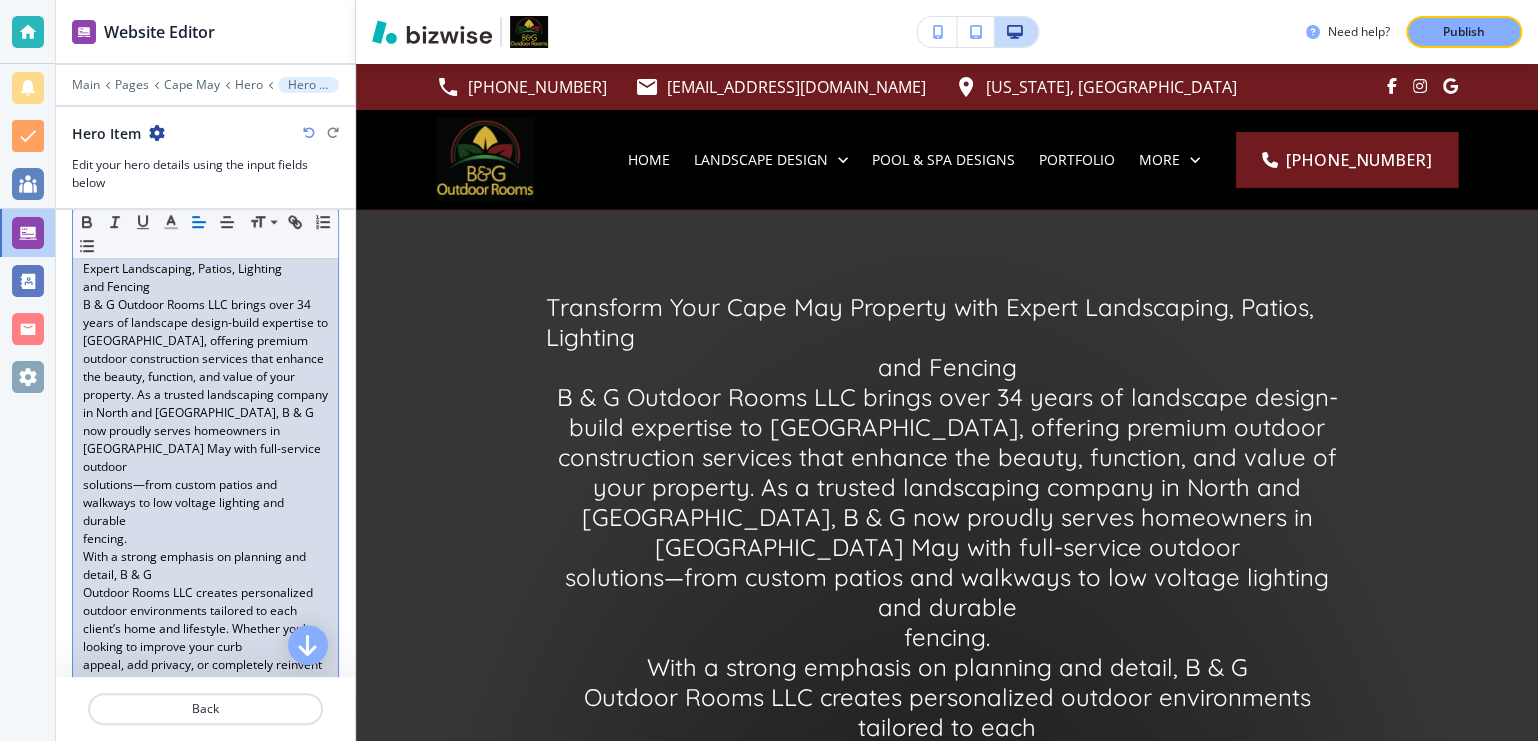 click on "solutions—from custom patios and walkways to low voltage lighting and durable" at bounding box center (205, 503) 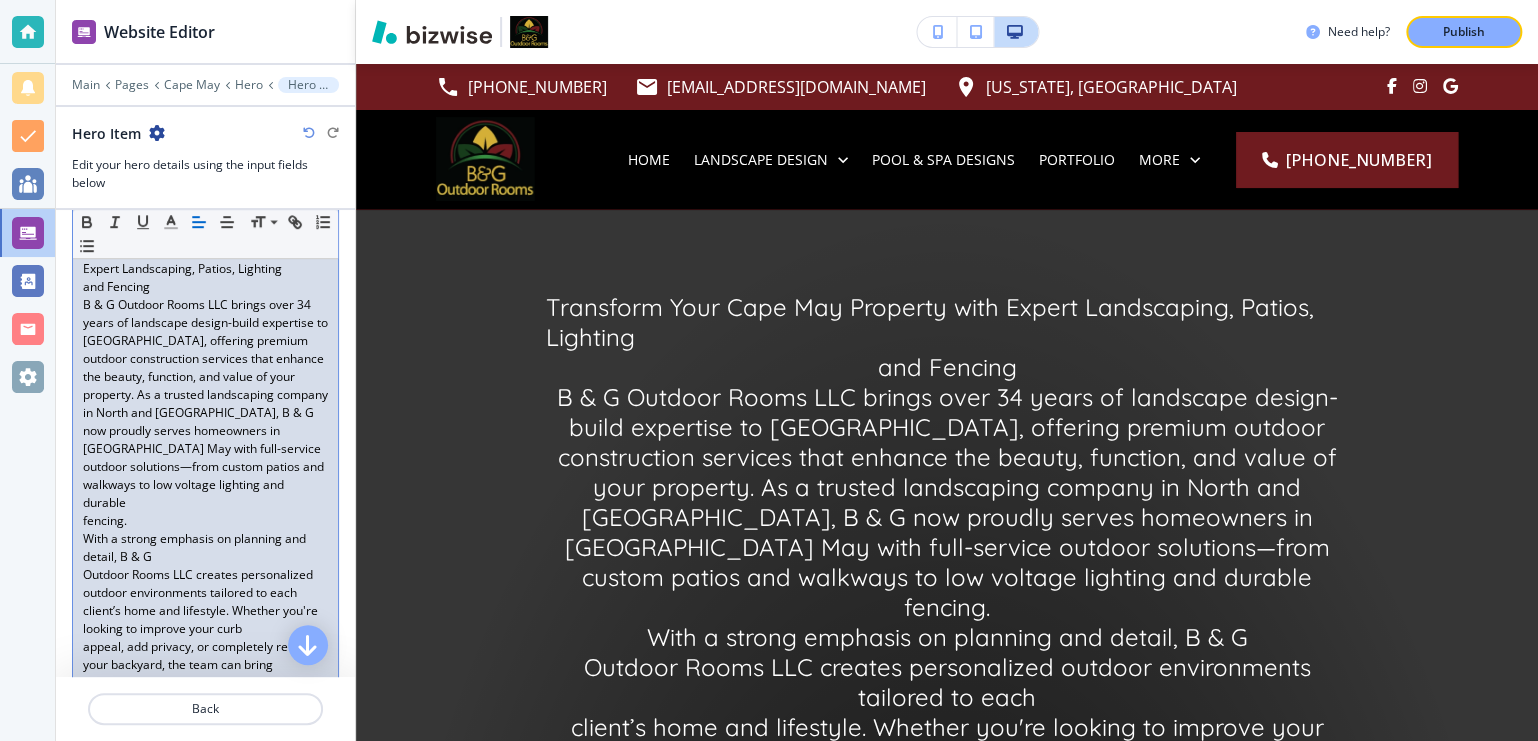 click on "fencing." at bounding box center [205, 521] 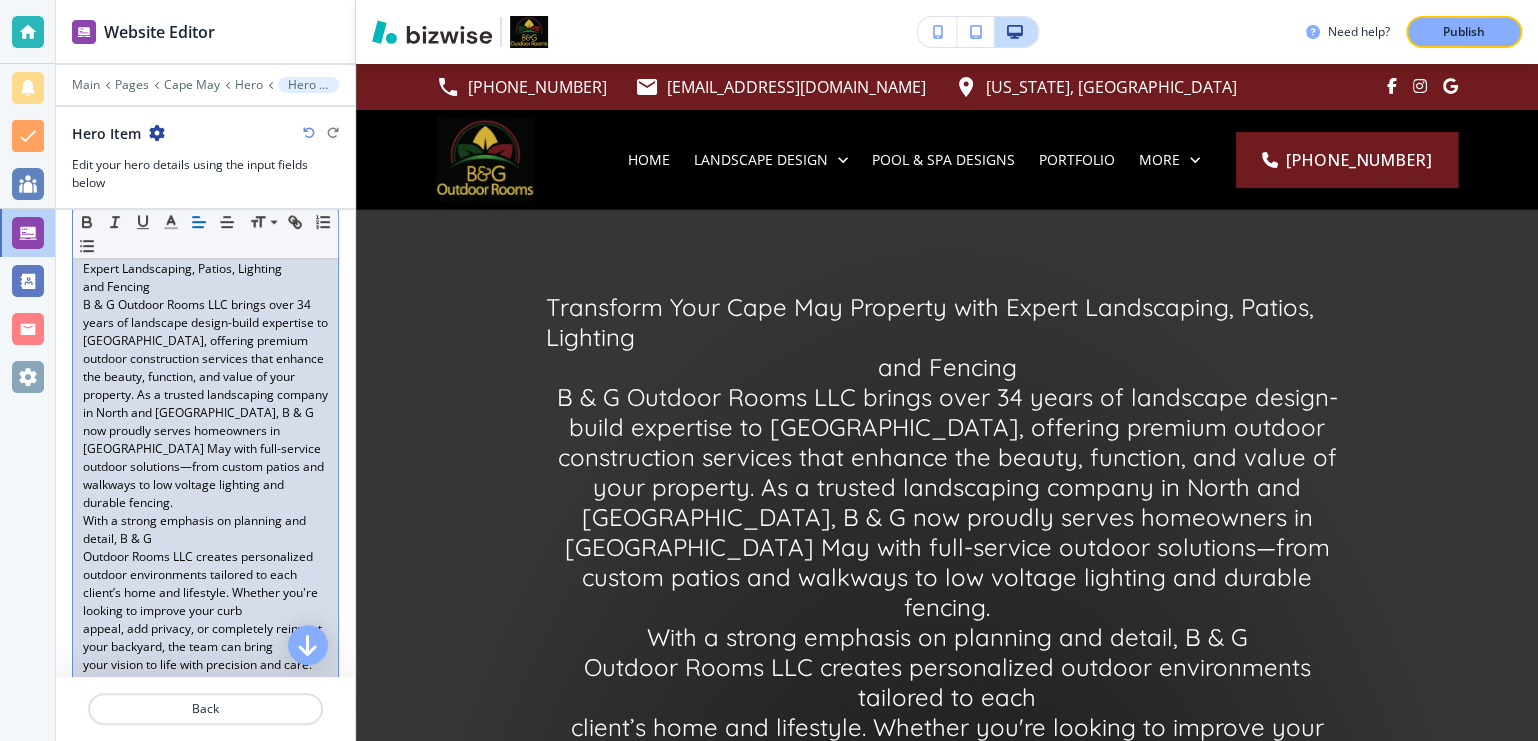 click on "Outdoor Rooms LLC creates personalized outdoor environments tailored to each" at bounding box center (205, 566) 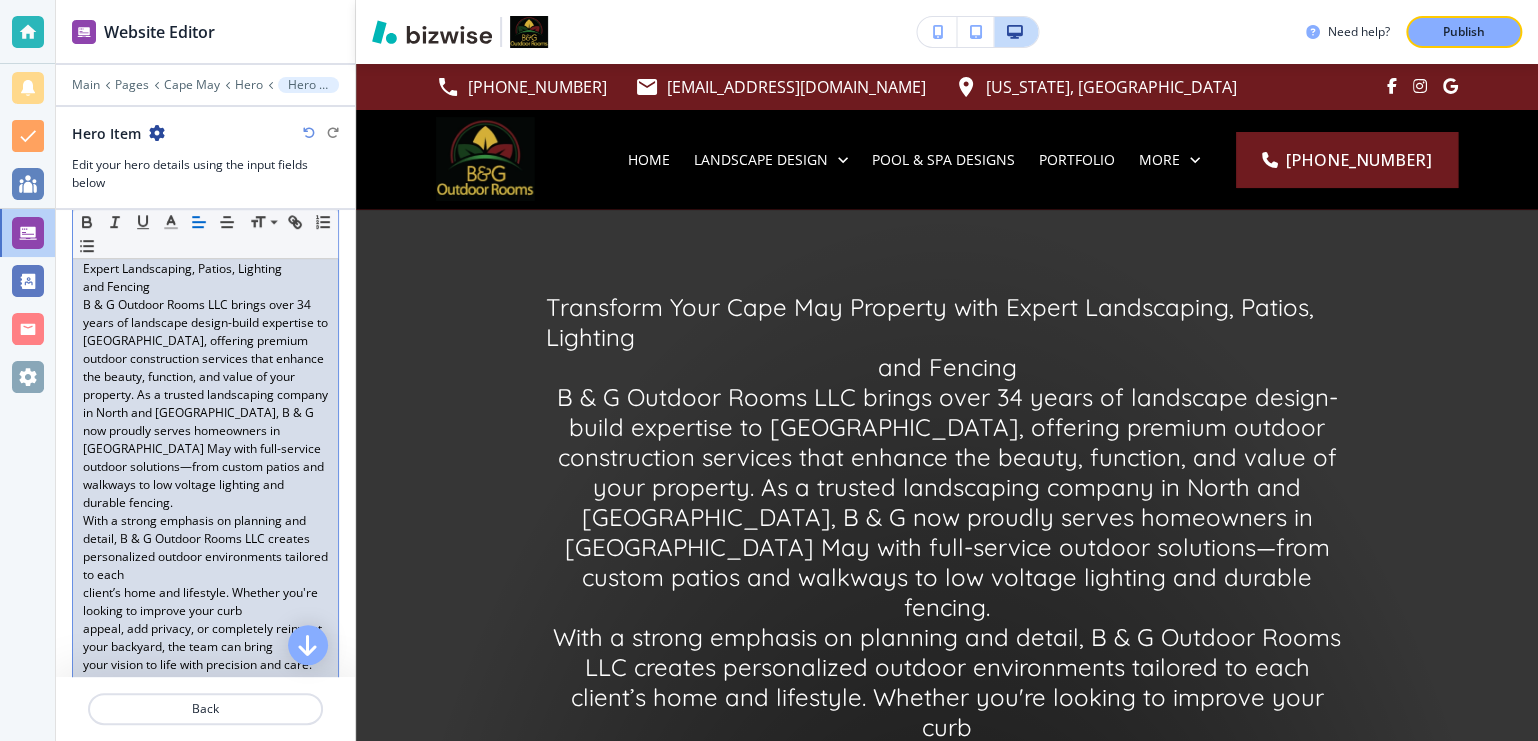 click on "client’s home and lifestyle. Whether you're looking to improve your curb" at bounding box center [205, 602] 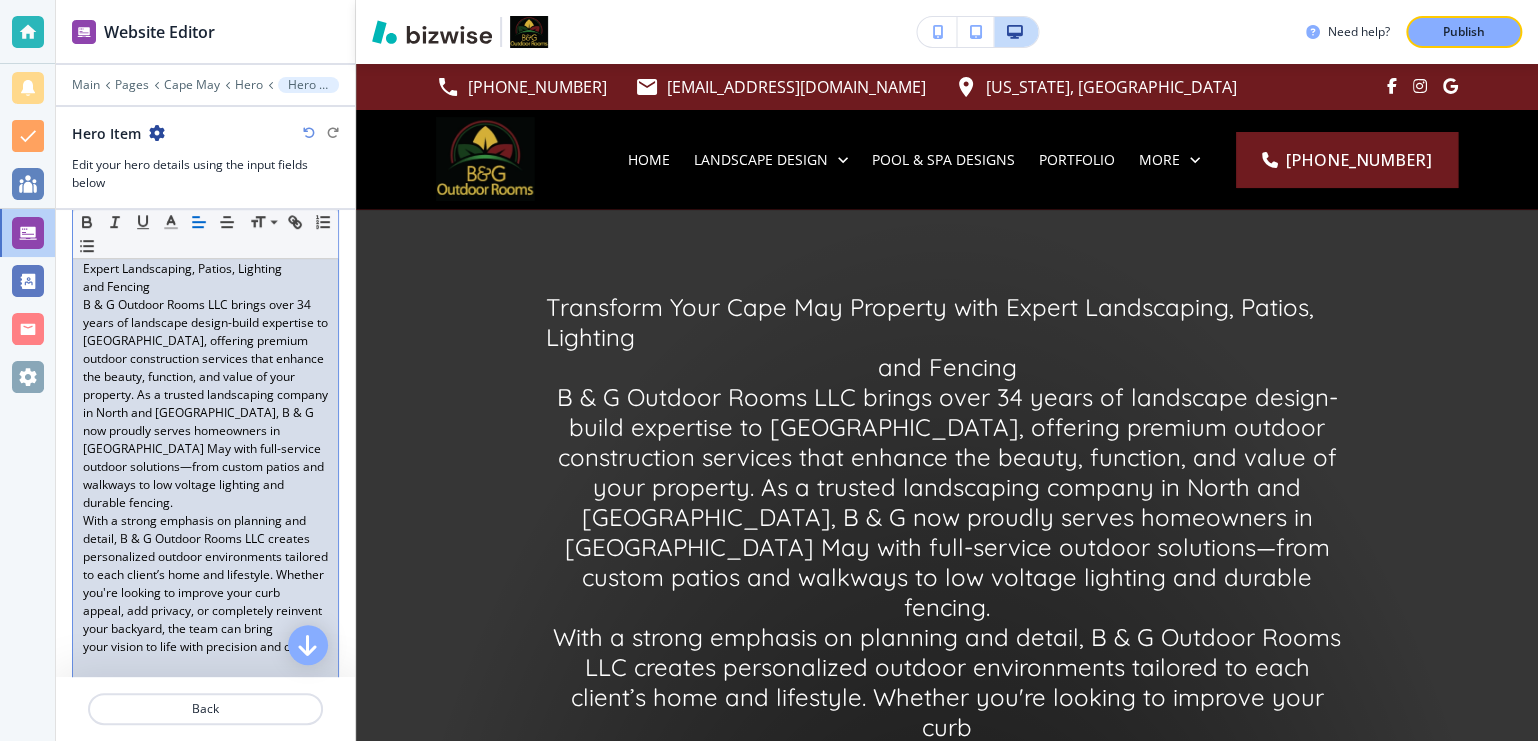 click on "appeal, add privacy, or completely reinvent your backyard, the team can bring" at bounding box center [205, 620] 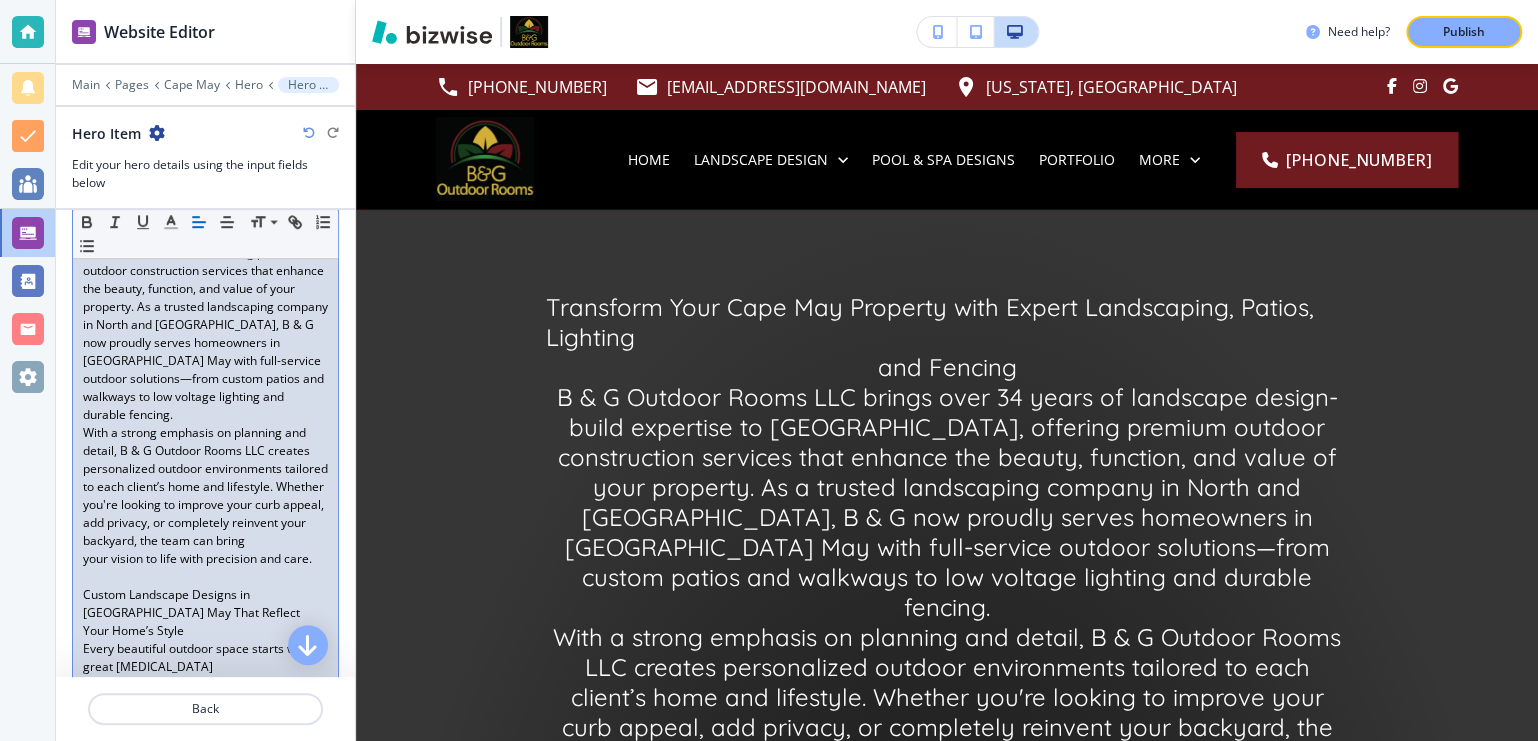scroll, scrollTop: 648, scrollLeft: 0, axis: vertical 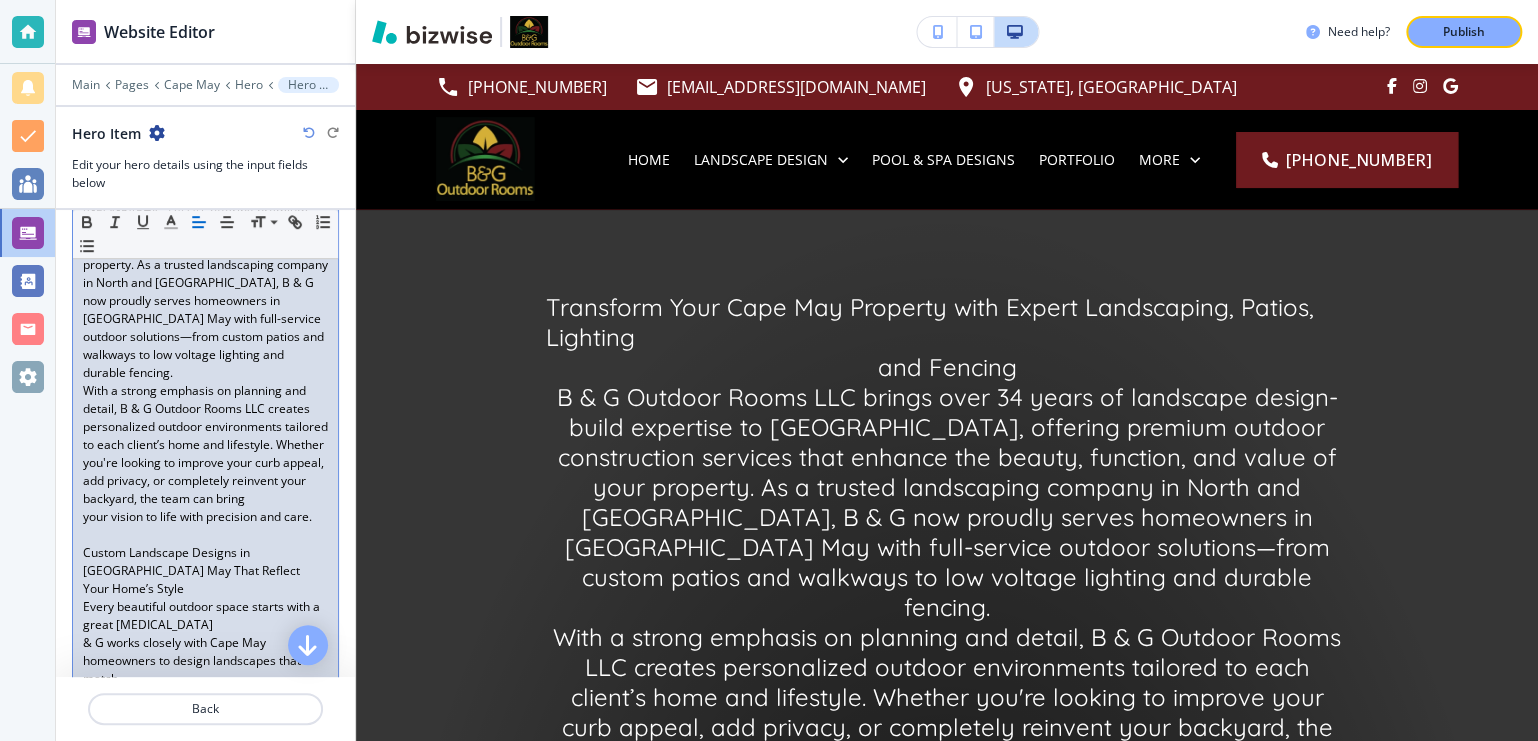 click on "Transform Your Cape May Property with Expert Landscaping, Patios, Lighting and Fencing B & G Outdoor Rooms LLC brings over 34 years of landscape design-build expertise to Cape May, offering premium outdoor construction services that enhance the beauty, function, and value of your property. As a trusted landscaping company in North and Central Jersey, B & G now proudly serves homeowners in Cape May with full-service outdoor solutions—from custom patios and walkways to low voltage lighting and durable fencing. With a strong emphasis on planning and detail, B & G Outdoor Rooms LLC creates personalized outdoor environments tailored to each client’s home and lifestyle. Whether you're looking to improve your curb appeal, add privacy, or completely reinvent your backyard, the team can bring your vision to life with precision and care.   Custom Landscape Designs in Cape May That Reflect Your Home’s Style Every beautiful outdoor space starts with a great plan. B   value.   area." at bounding box center [205, 868] 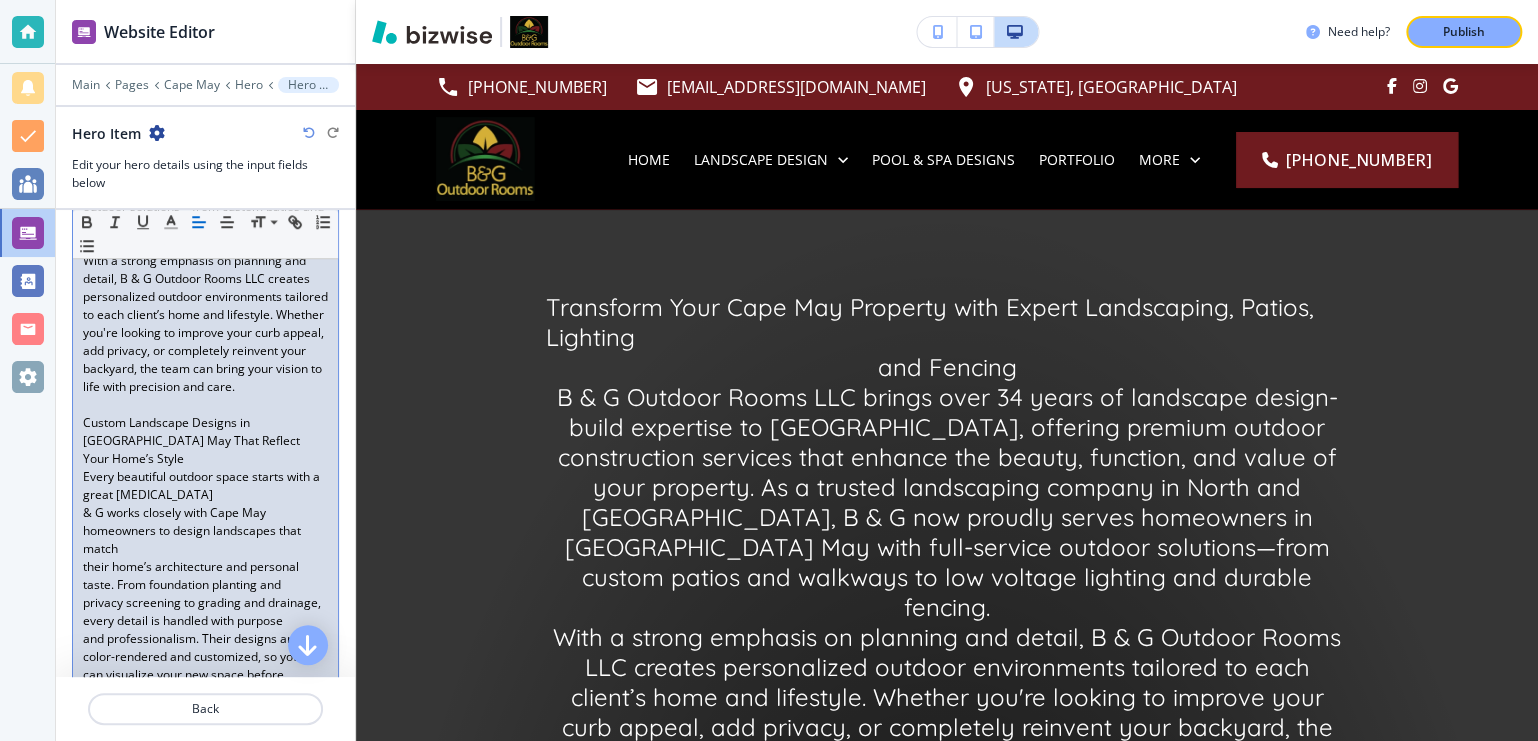 scroll, scrollTop: 130, scrollLeft: 0, axis: vertical 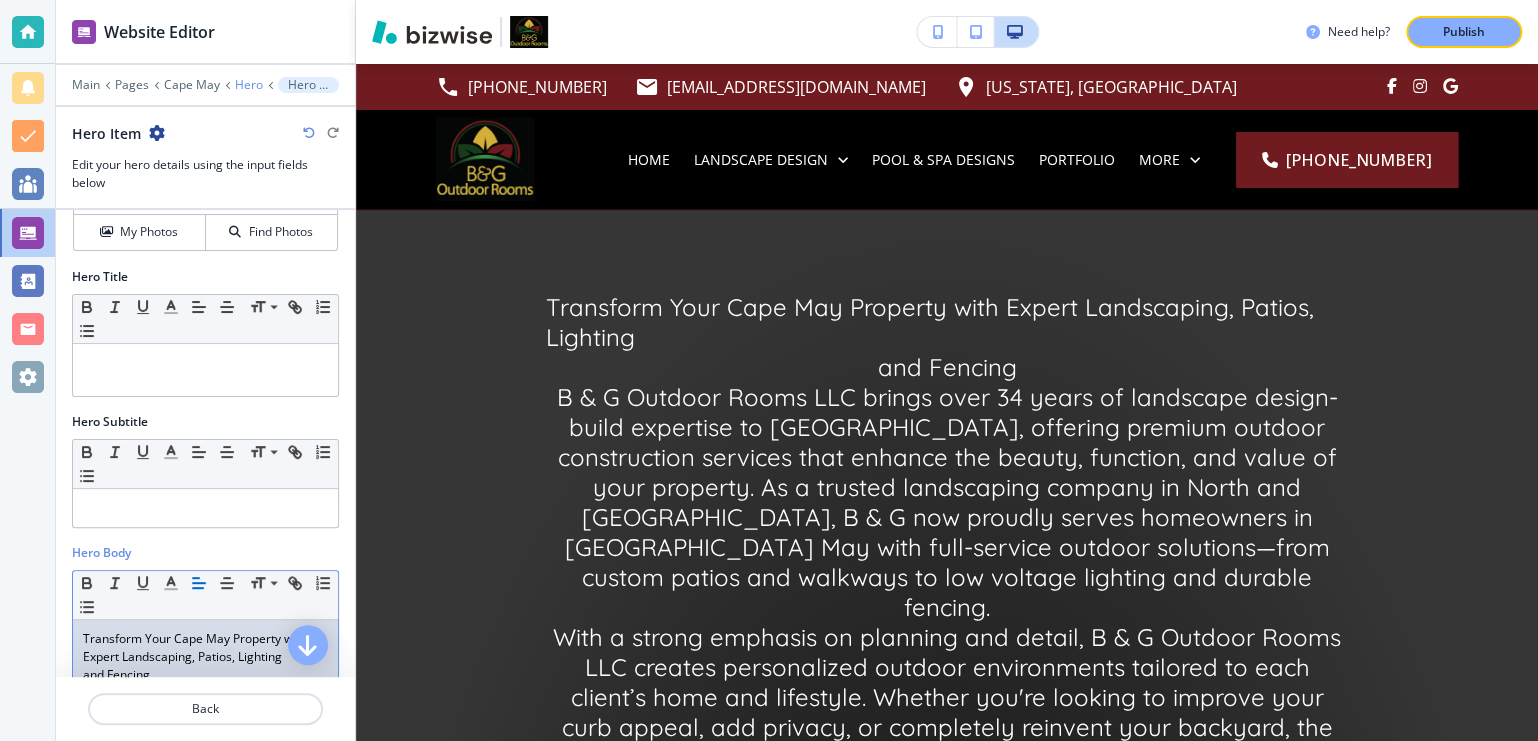 click on "Hero" at bounding box center (249, 85) 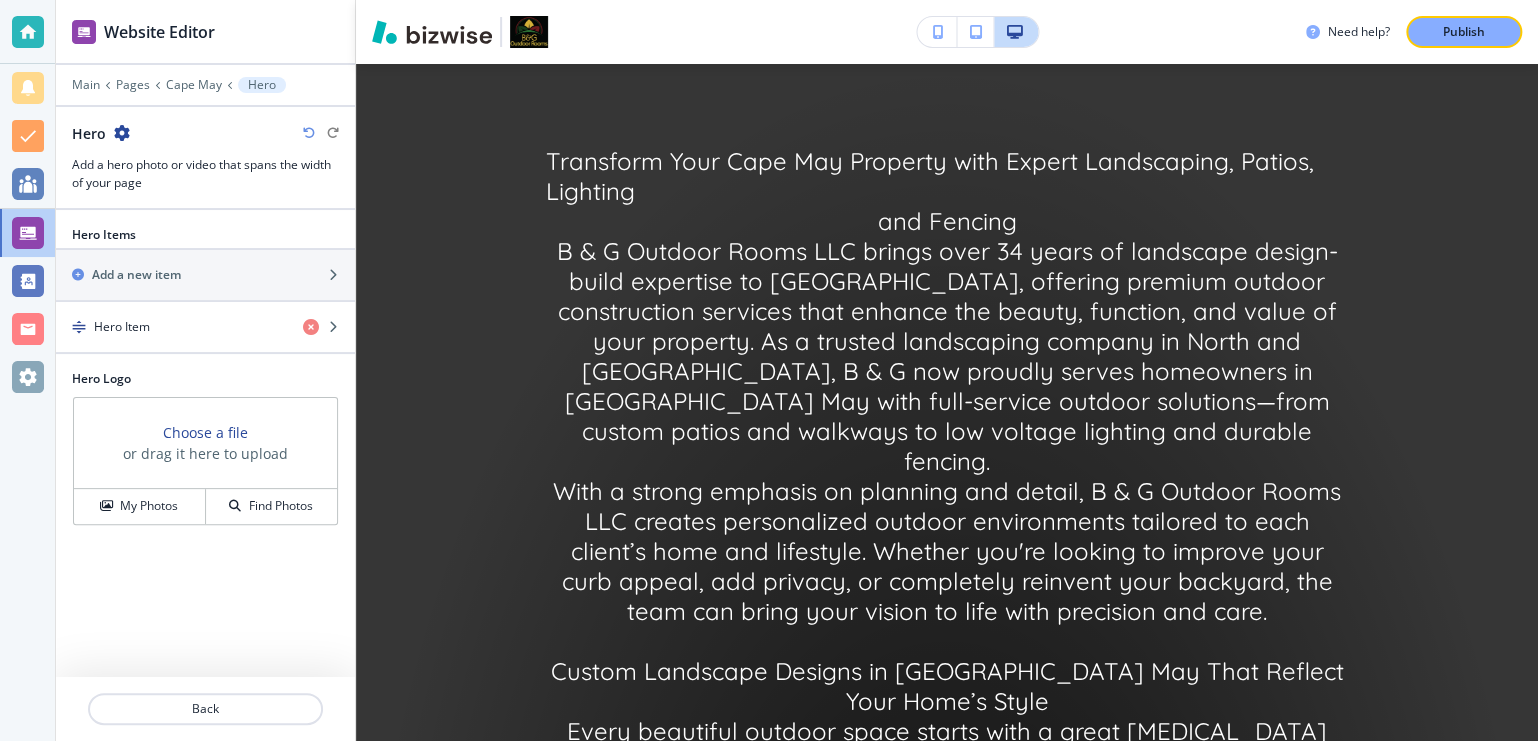 scroll, scrollTop: 146, scrollLeft: 0, axis: vertical 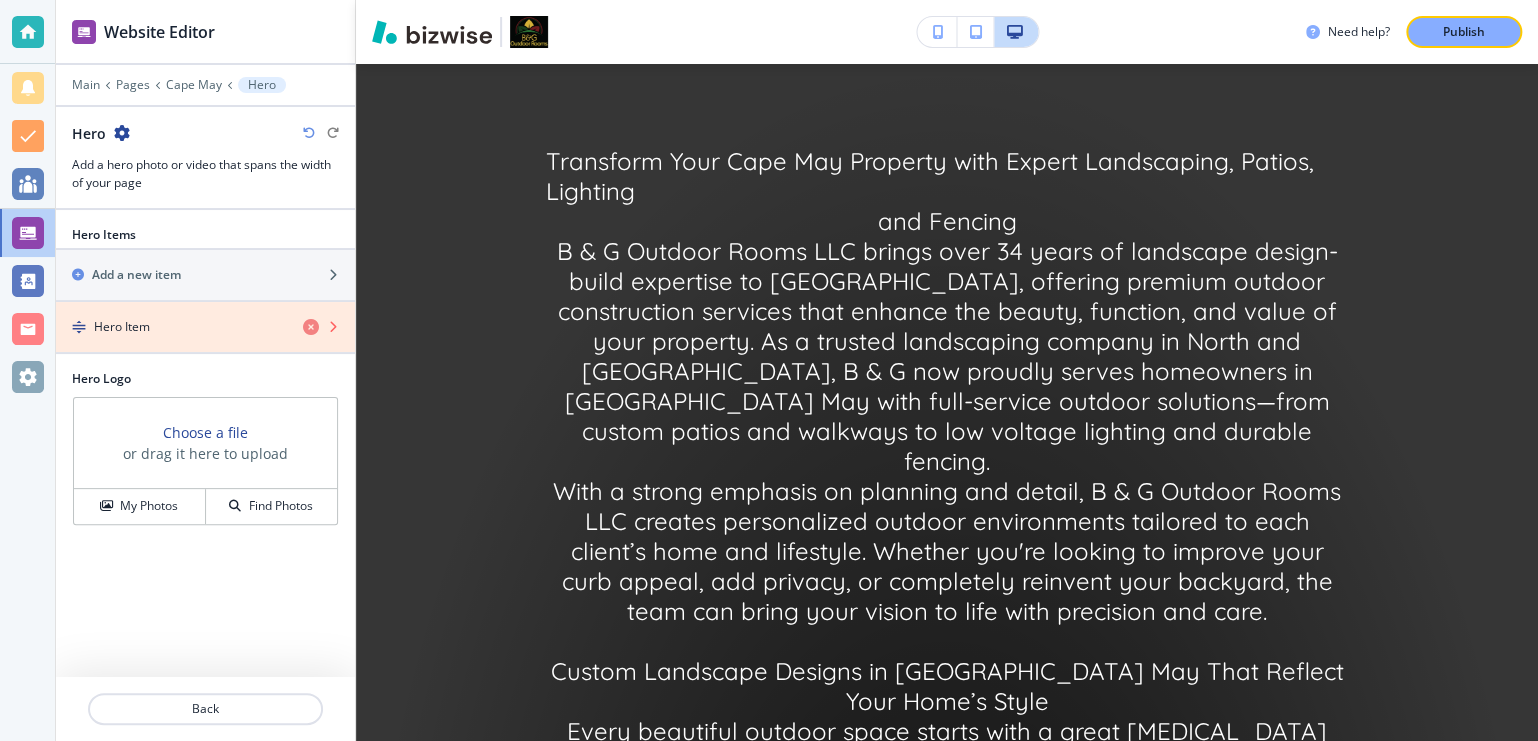 click at bounding box center (311, 327) 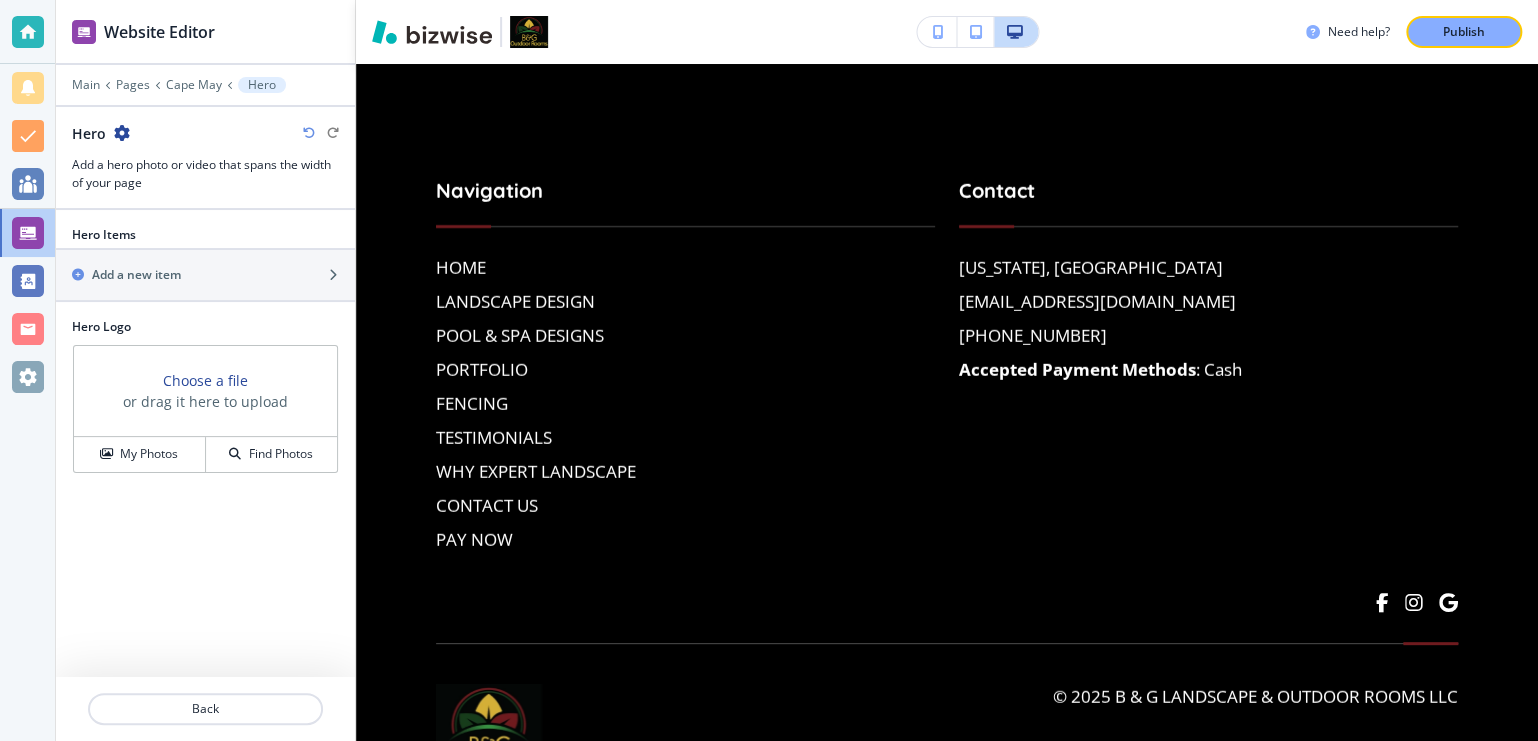scroll, scrollTop: 146, scrollLeft: 0, axis: vertical 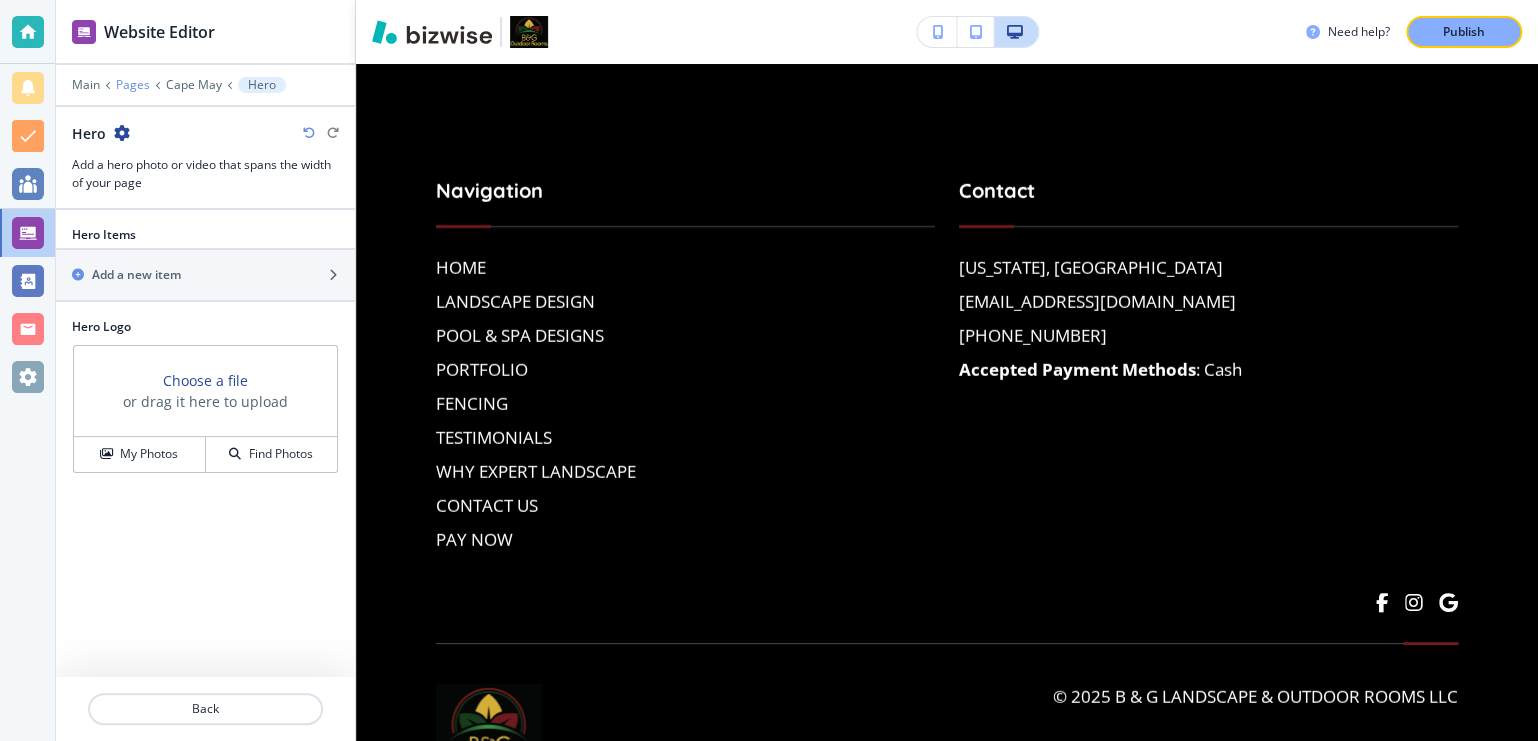 click on "Pages" at bounding box center (133, 85) 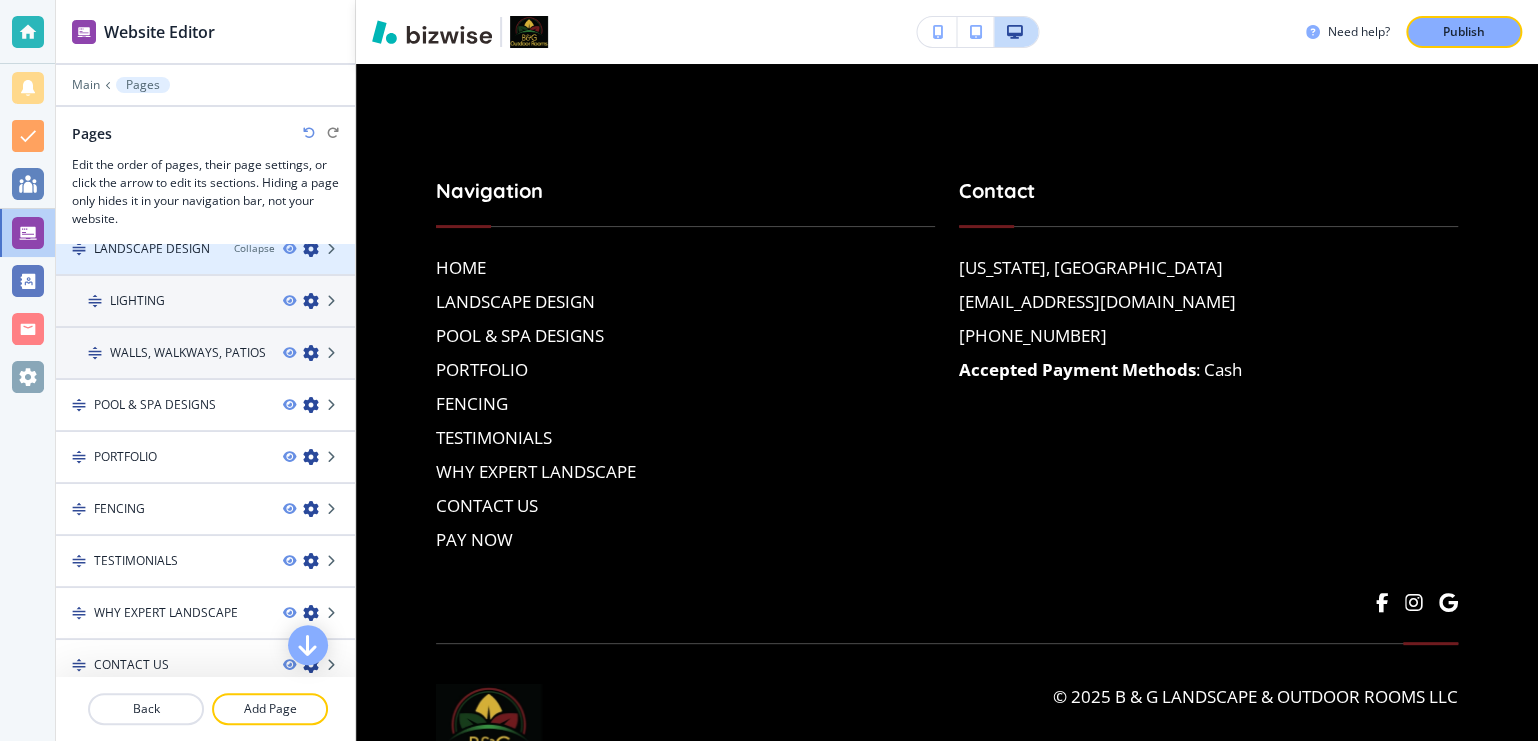 scroll, scrollTop: 130, scrollLeft: 0, axis: vertical 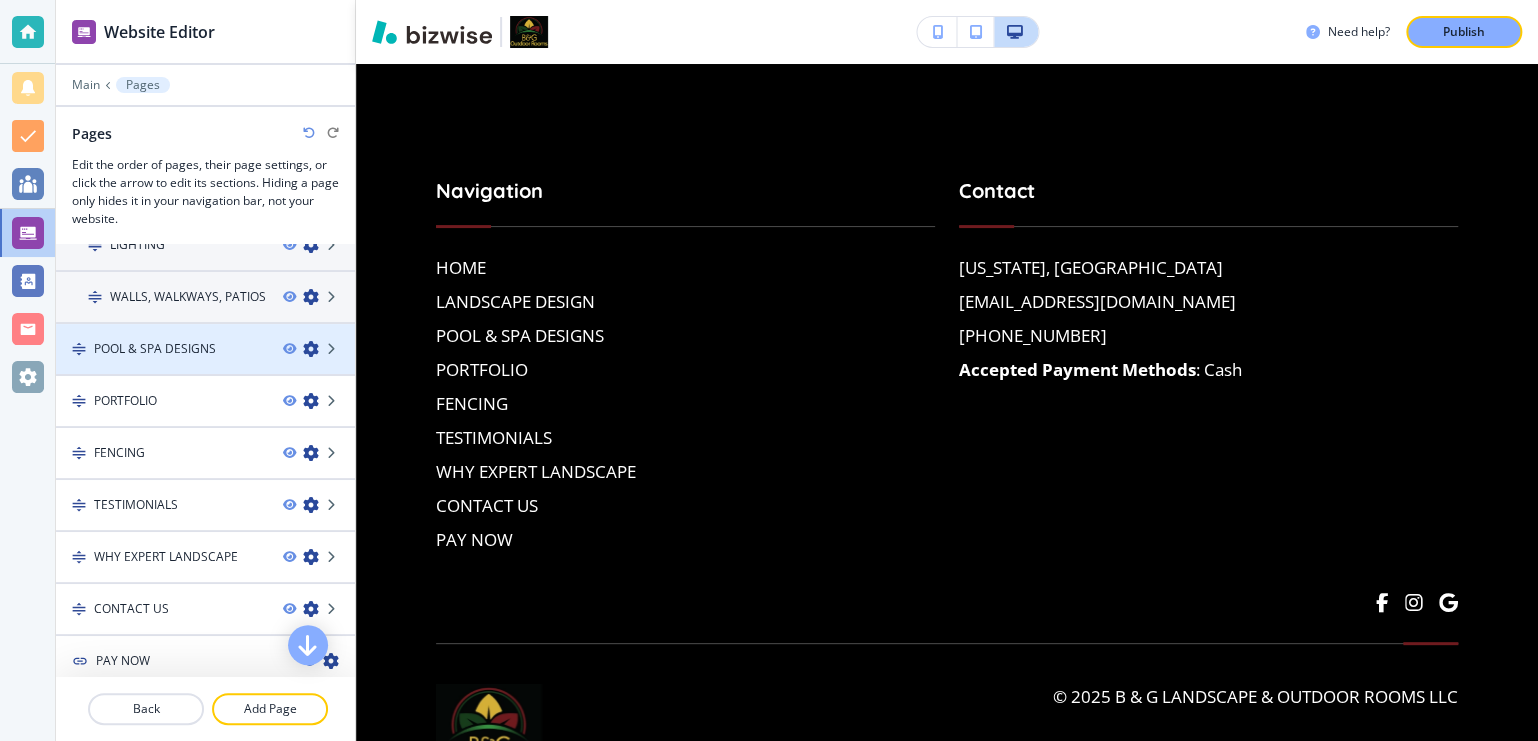 click on "POOL & SPA DESIGNS" at bounding box center (155, 349) 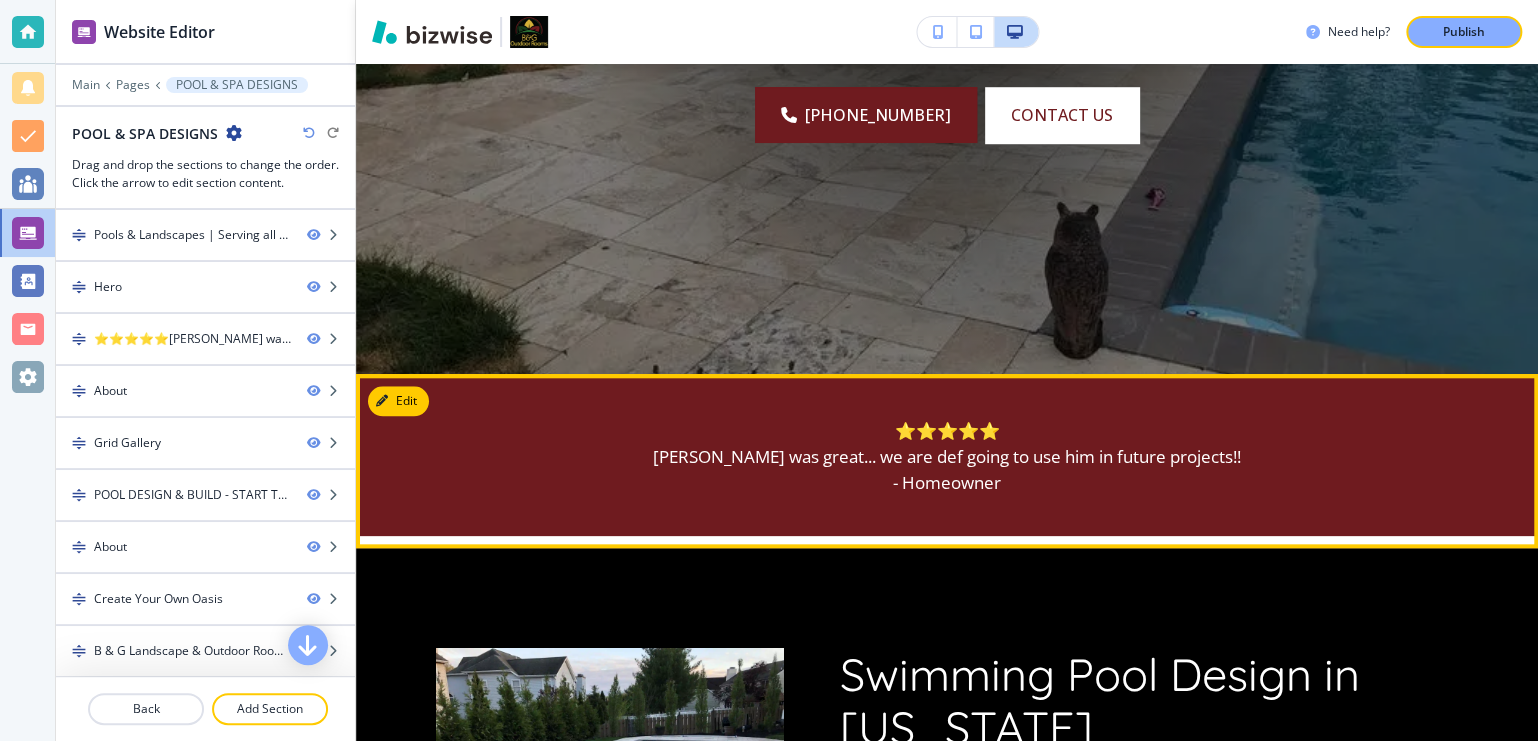 scroll, scrollTop: 259, scrollLeft: 0, axis: vertical 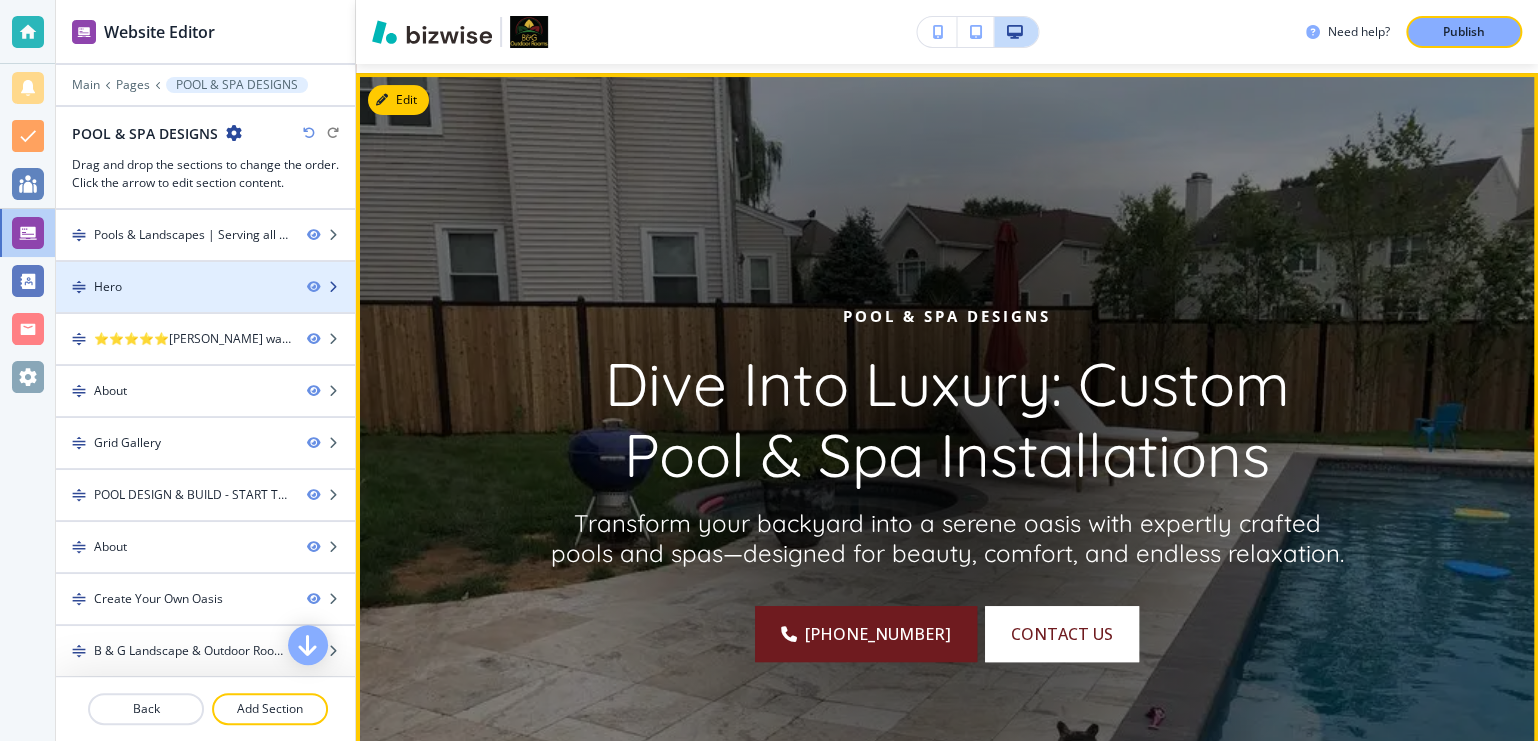 click on "Hero" at bounding box center [173, 287] 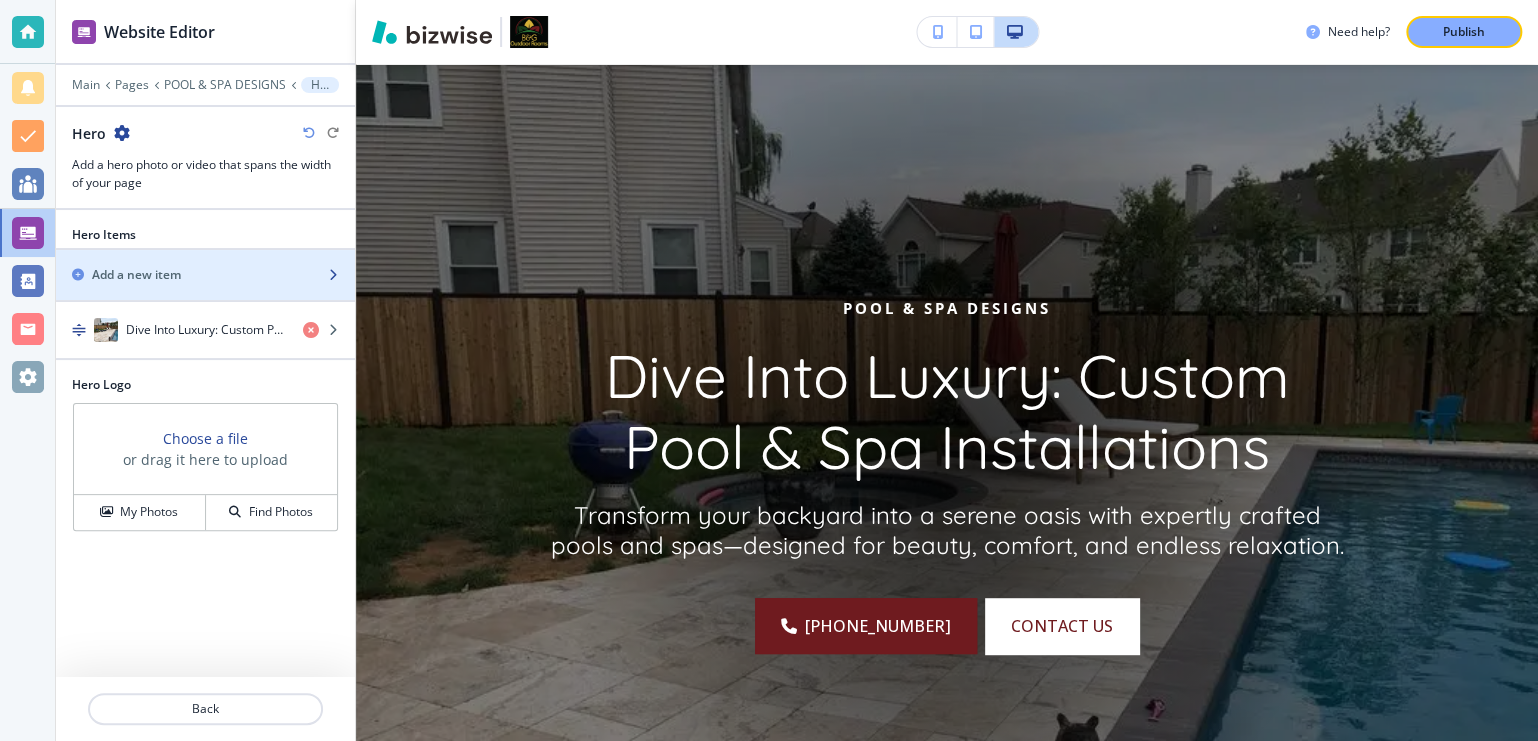 scroll, scrollTop: 268, scrollLeft: 0, axis: vertical 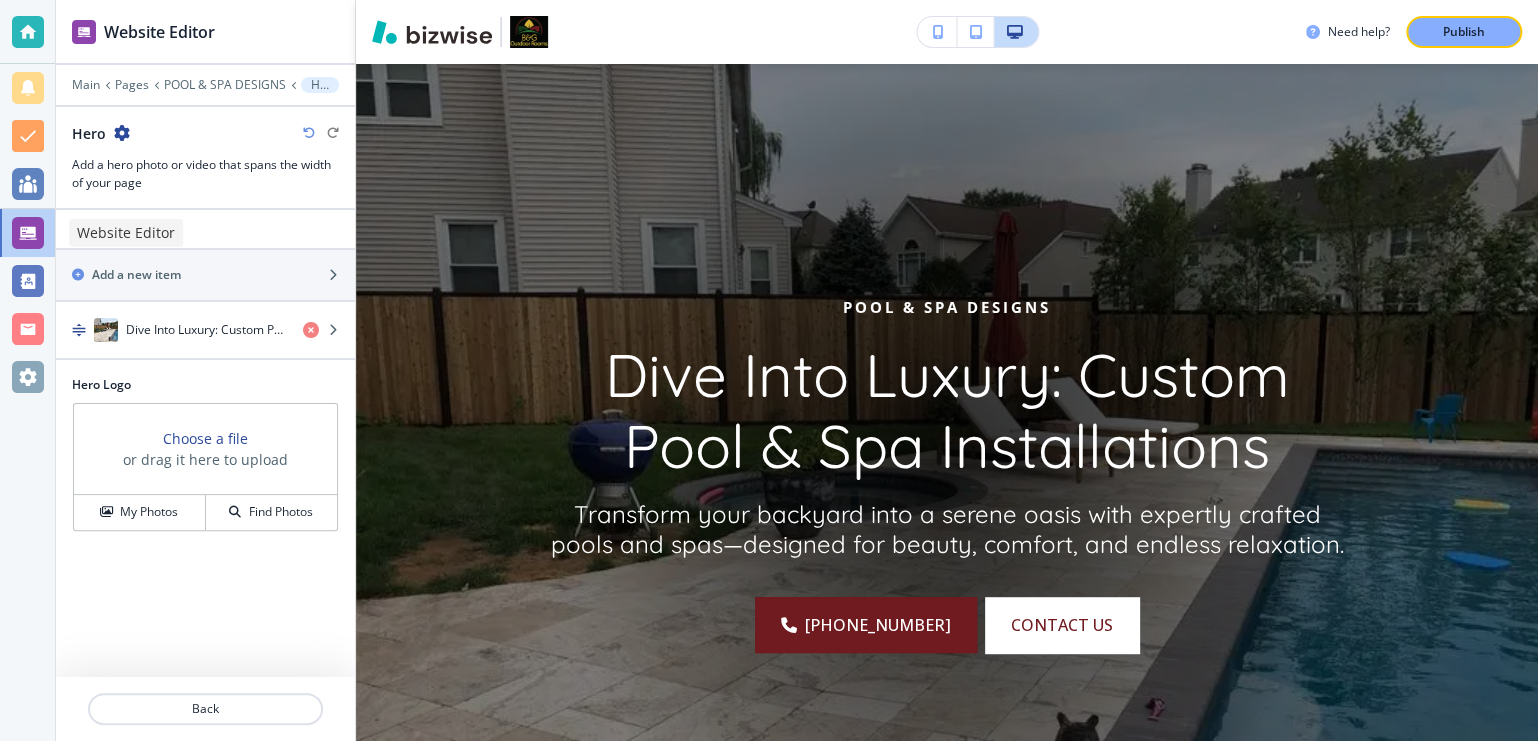 click at bounding box center [28, 233] 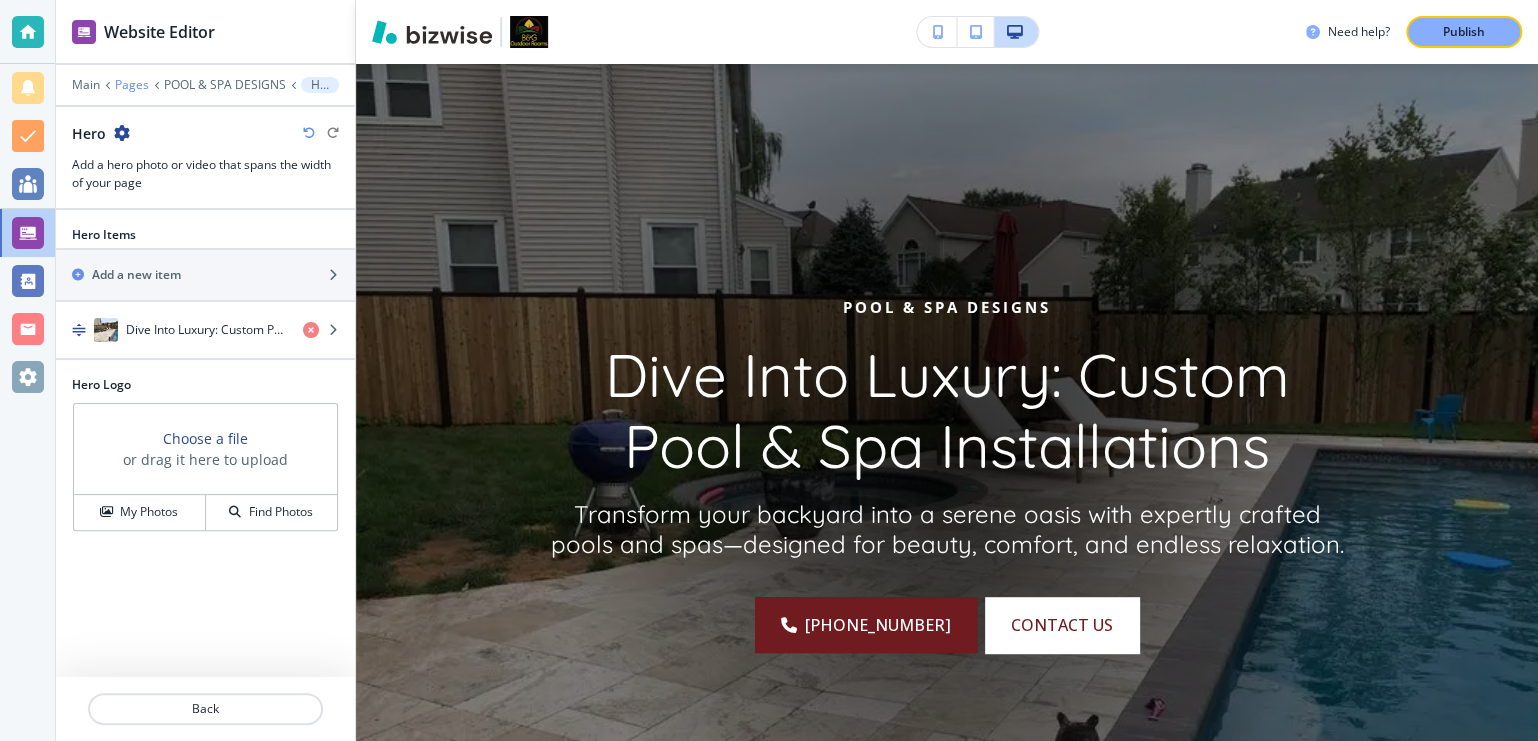 click on "Pages" at bounding box center (132, 85) 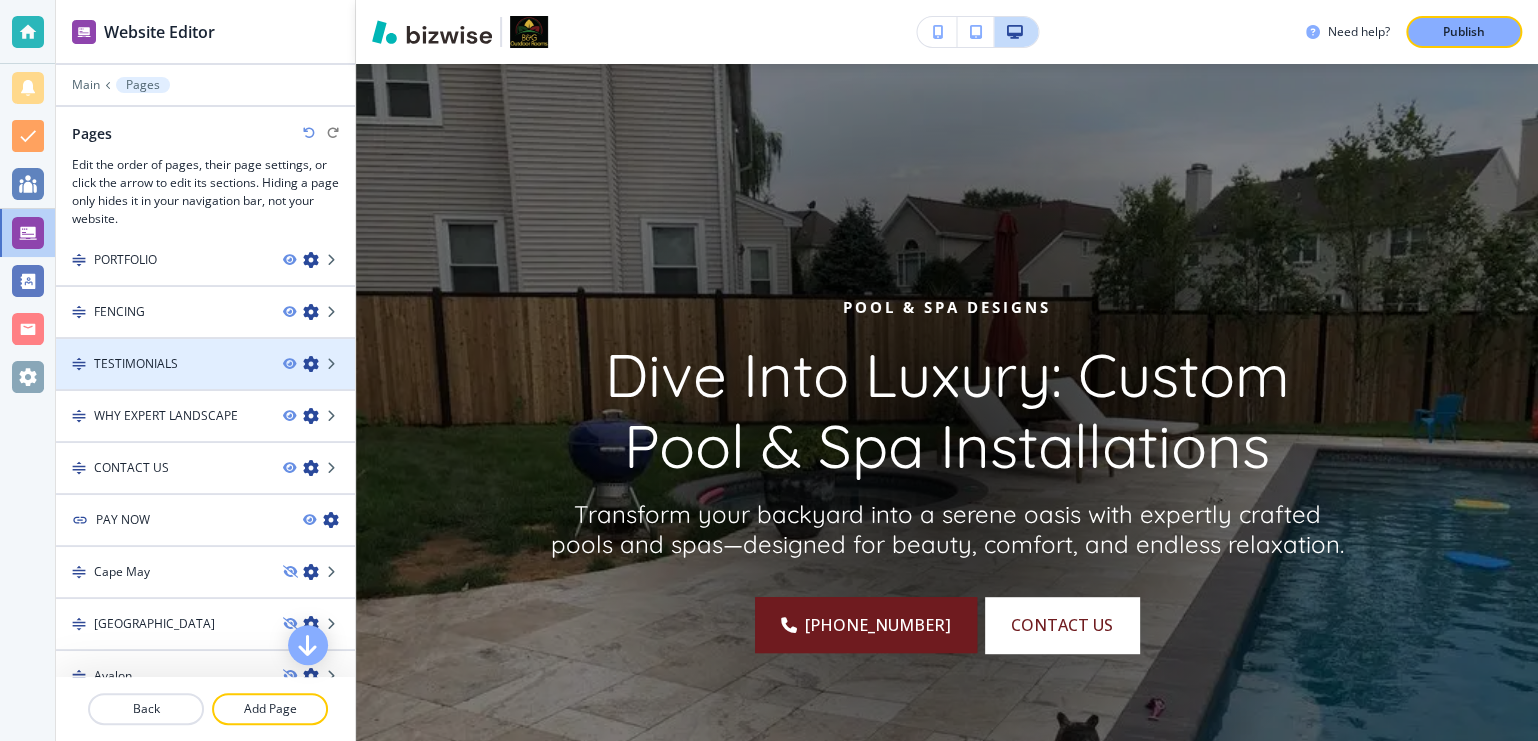 scroll, scrollTop: 342, scrollLeft: 0, axis: vertical 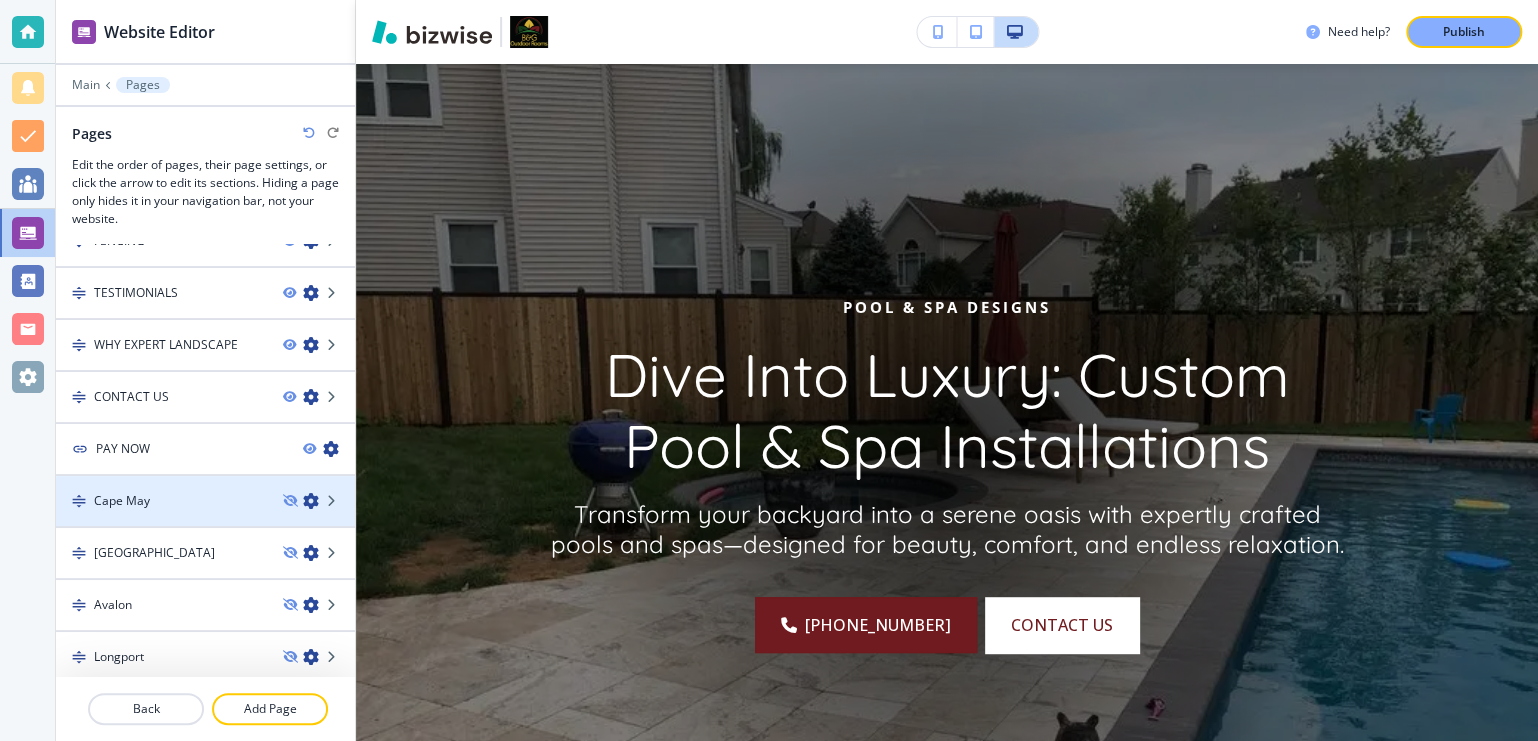 click at bounding box center [311, 501] 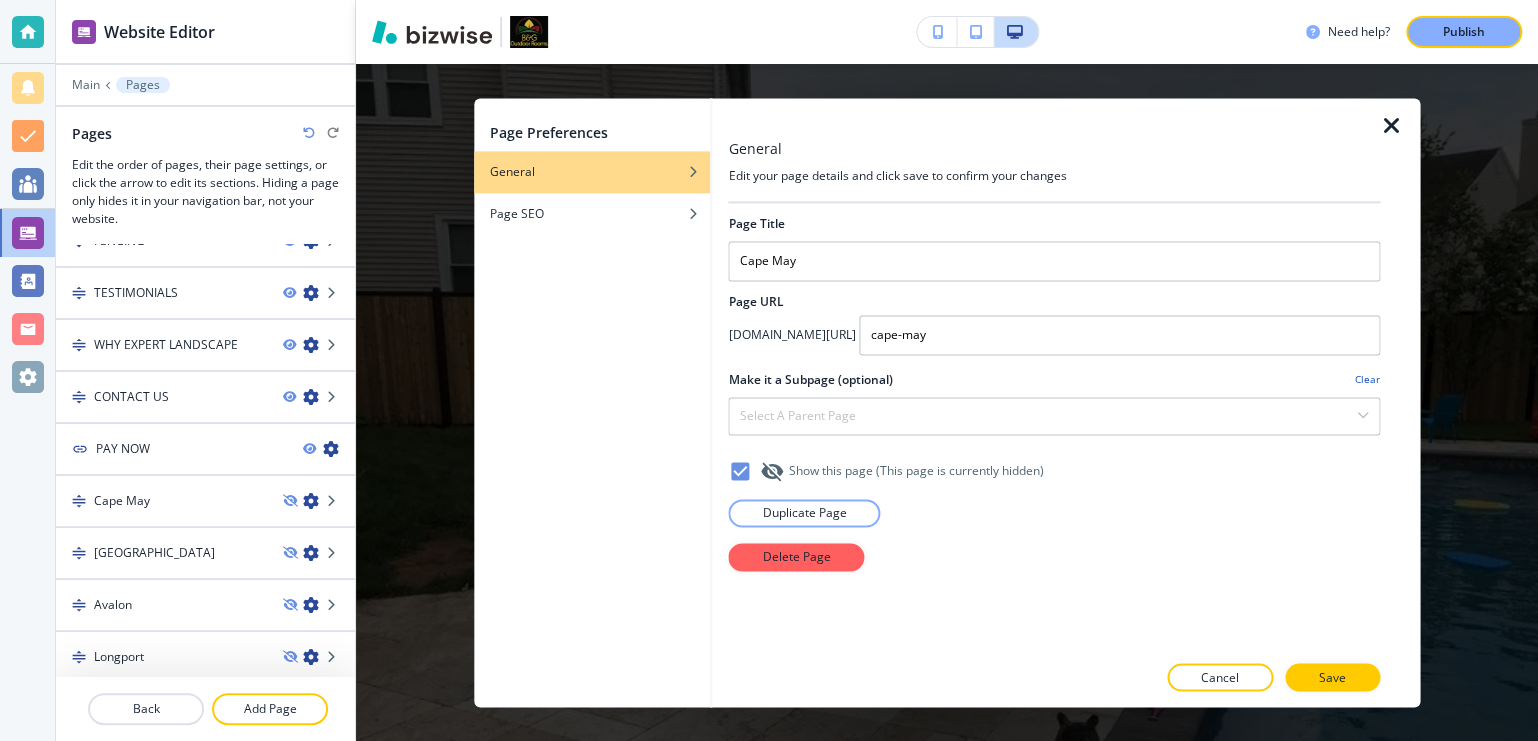 click at bounding box center (1392, 126) 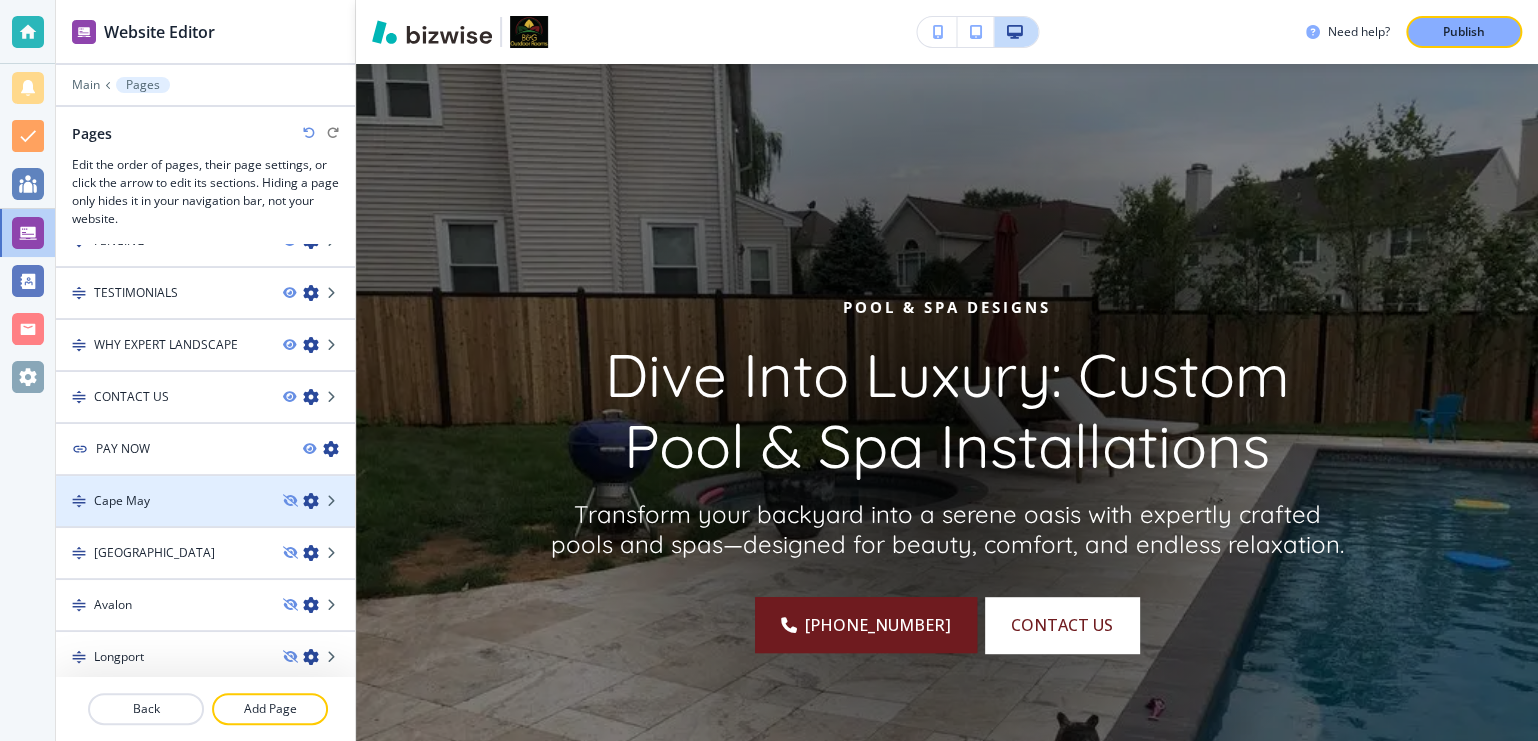click on "Cape May" at bounding box center (161, 501) 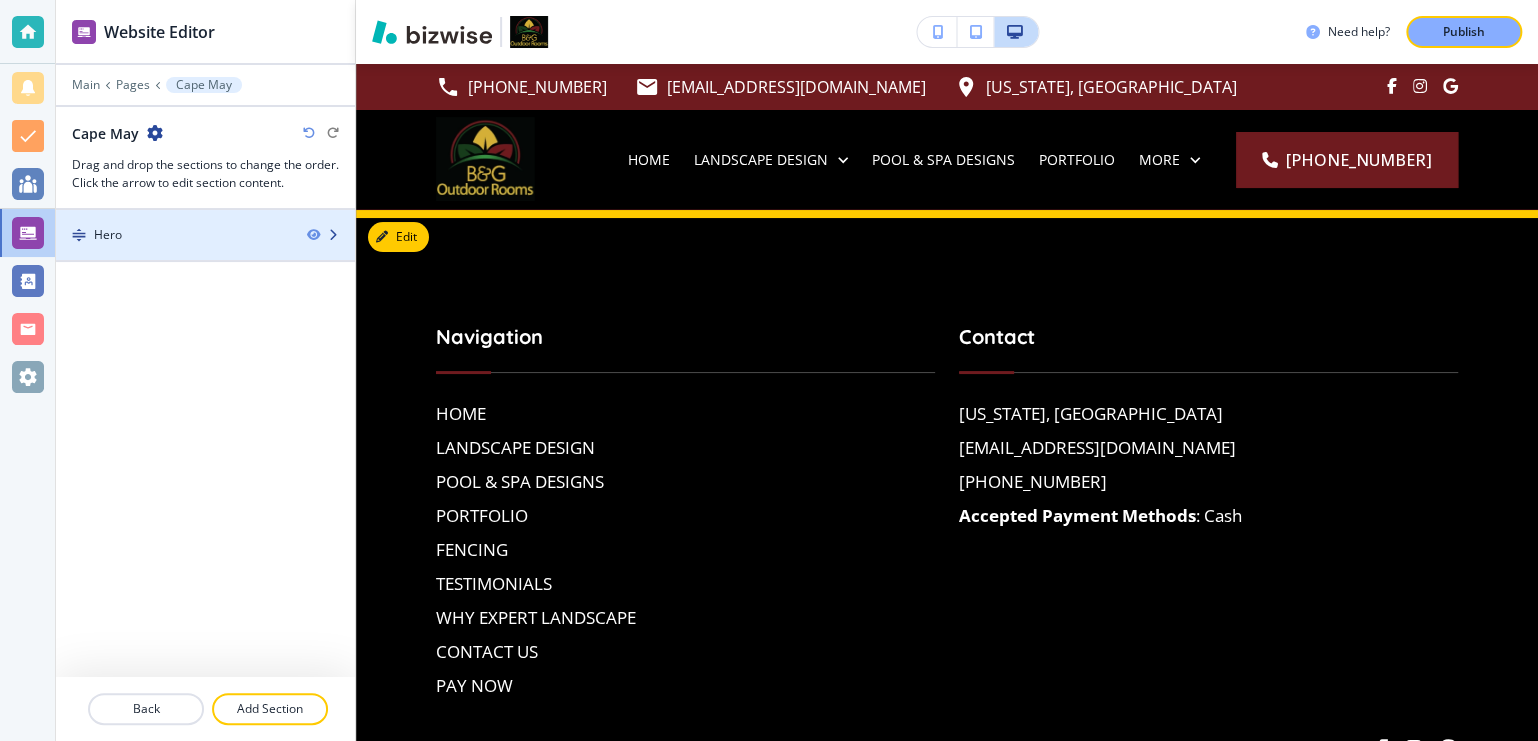 click at bounding box center [333, 235] 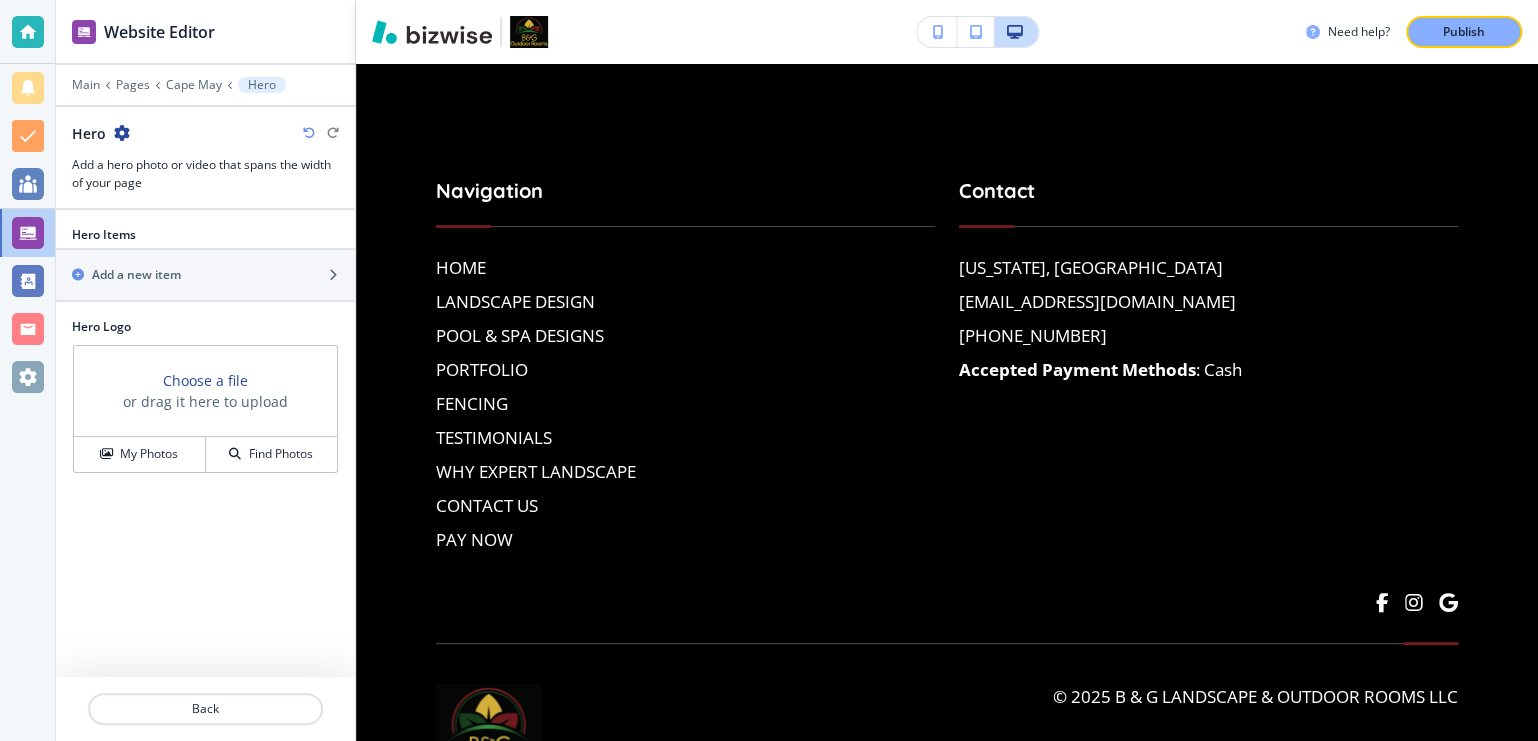 scroll, scrollTop: 146, scrollLeft: 0, axis: vertical 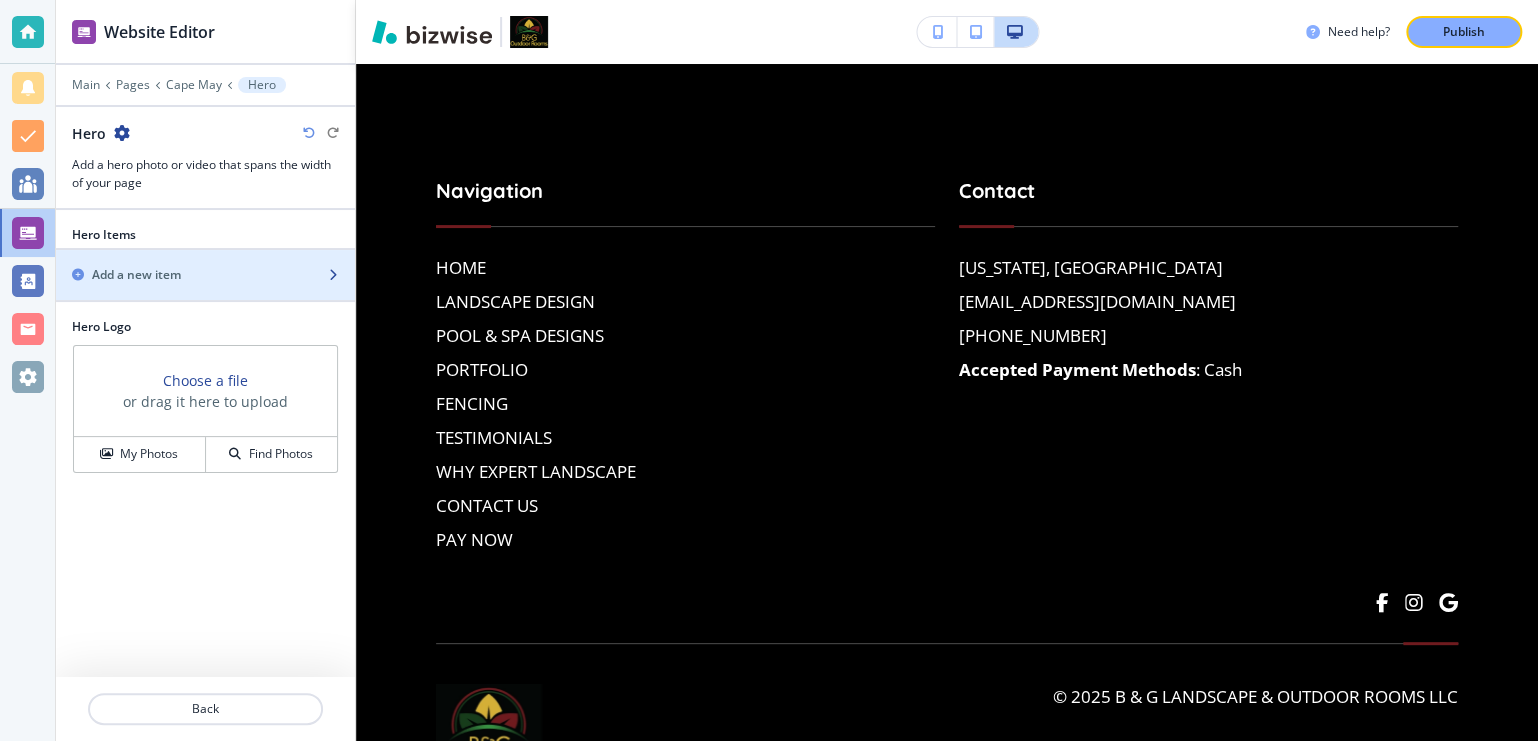 click at bounding box center [205, 258] 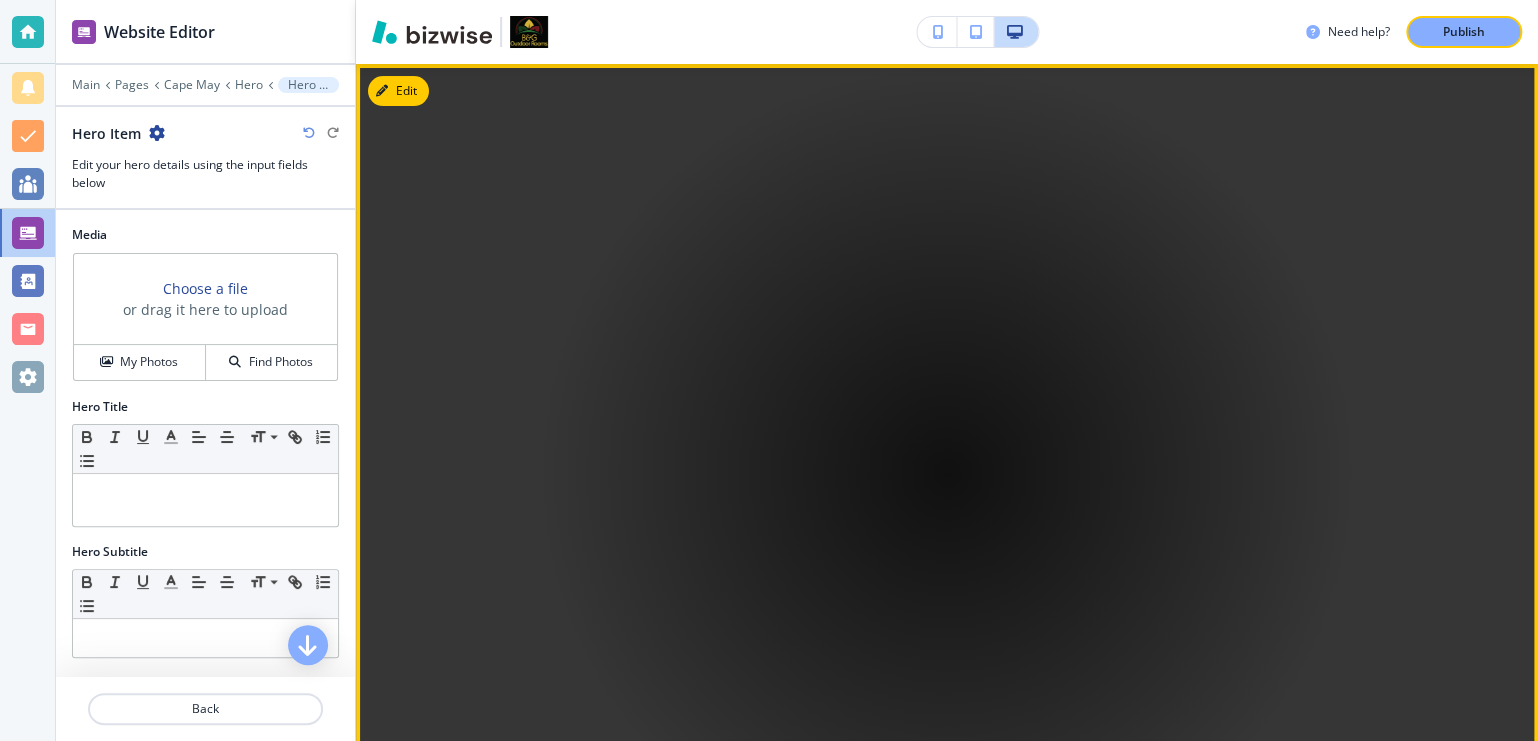 scroll, scrollTop: 0, scrollLeft: 0, axis: both 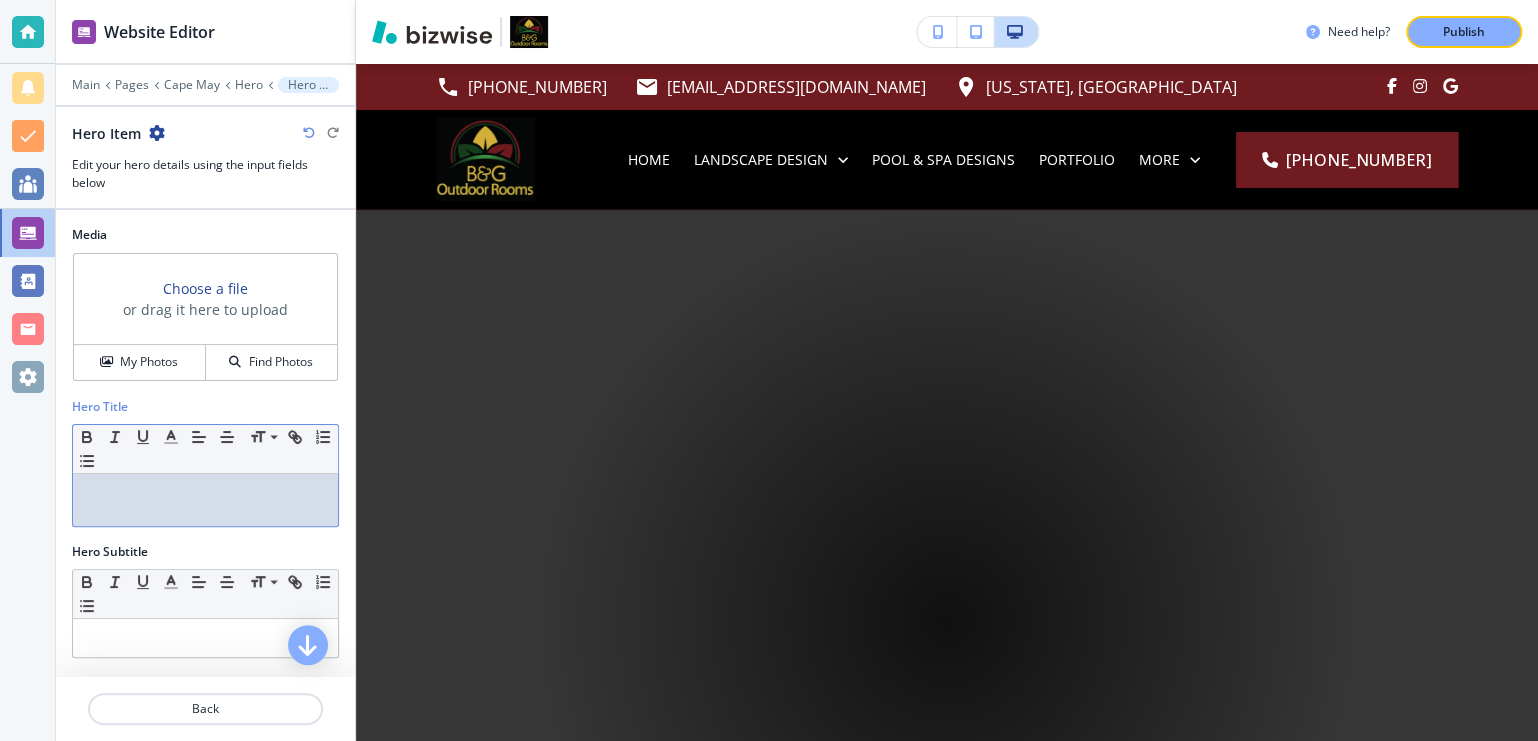 click at bounding box center [205, 493] 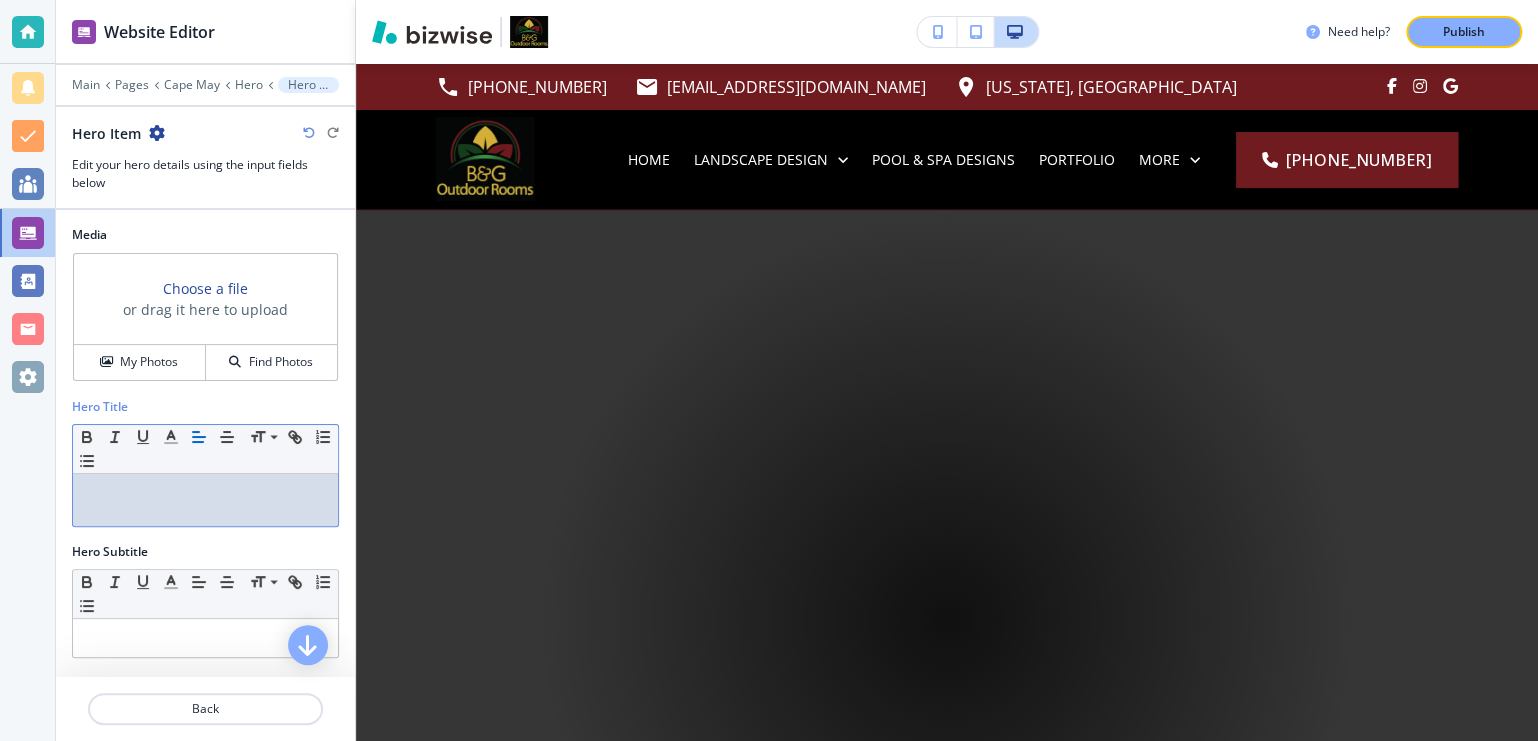 scroll, scrollTop: 0, scrollLeft: 0, axis: both 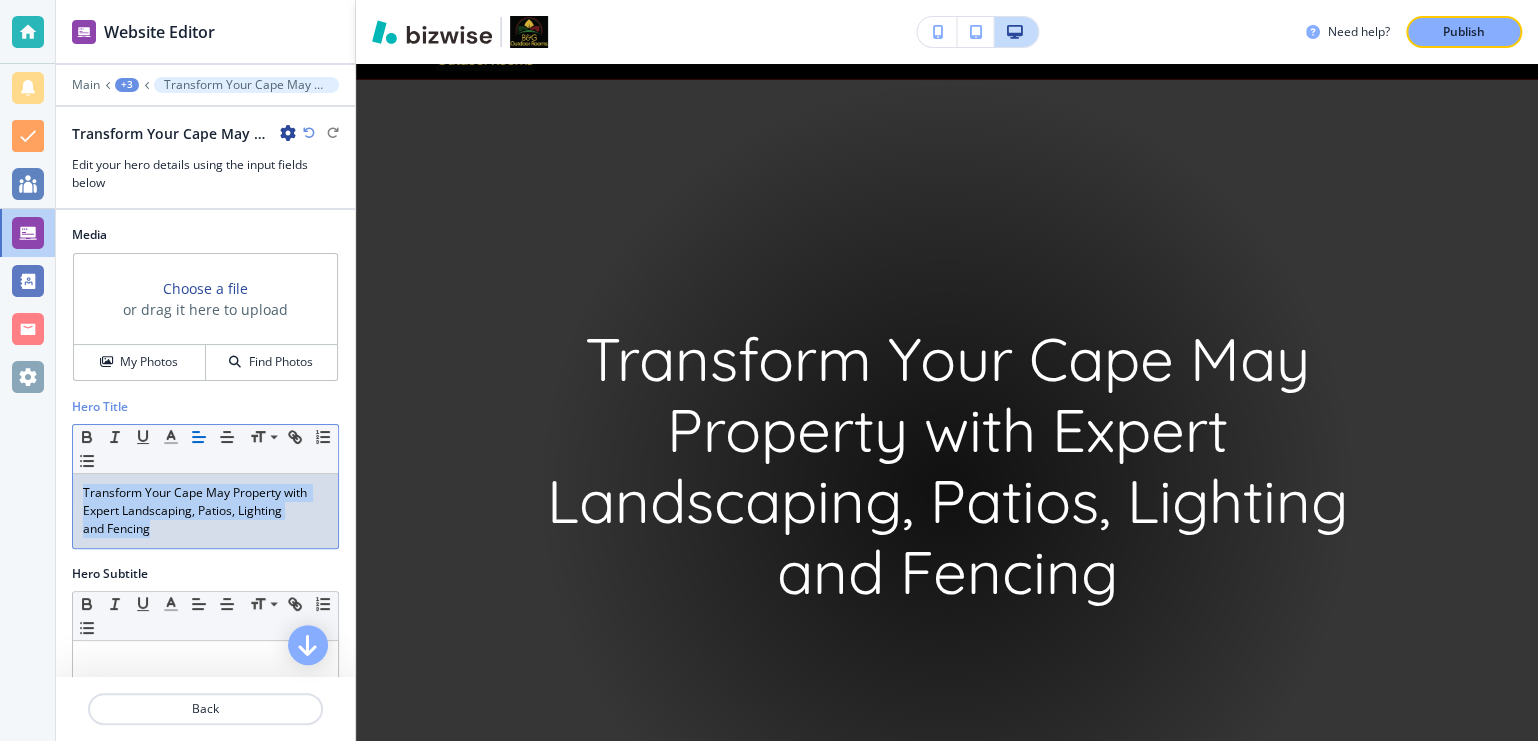 drag, startPoint x: 186, startPoint y: 519, endPoint x: 82, endPoint y: 492, distance: 107.44766 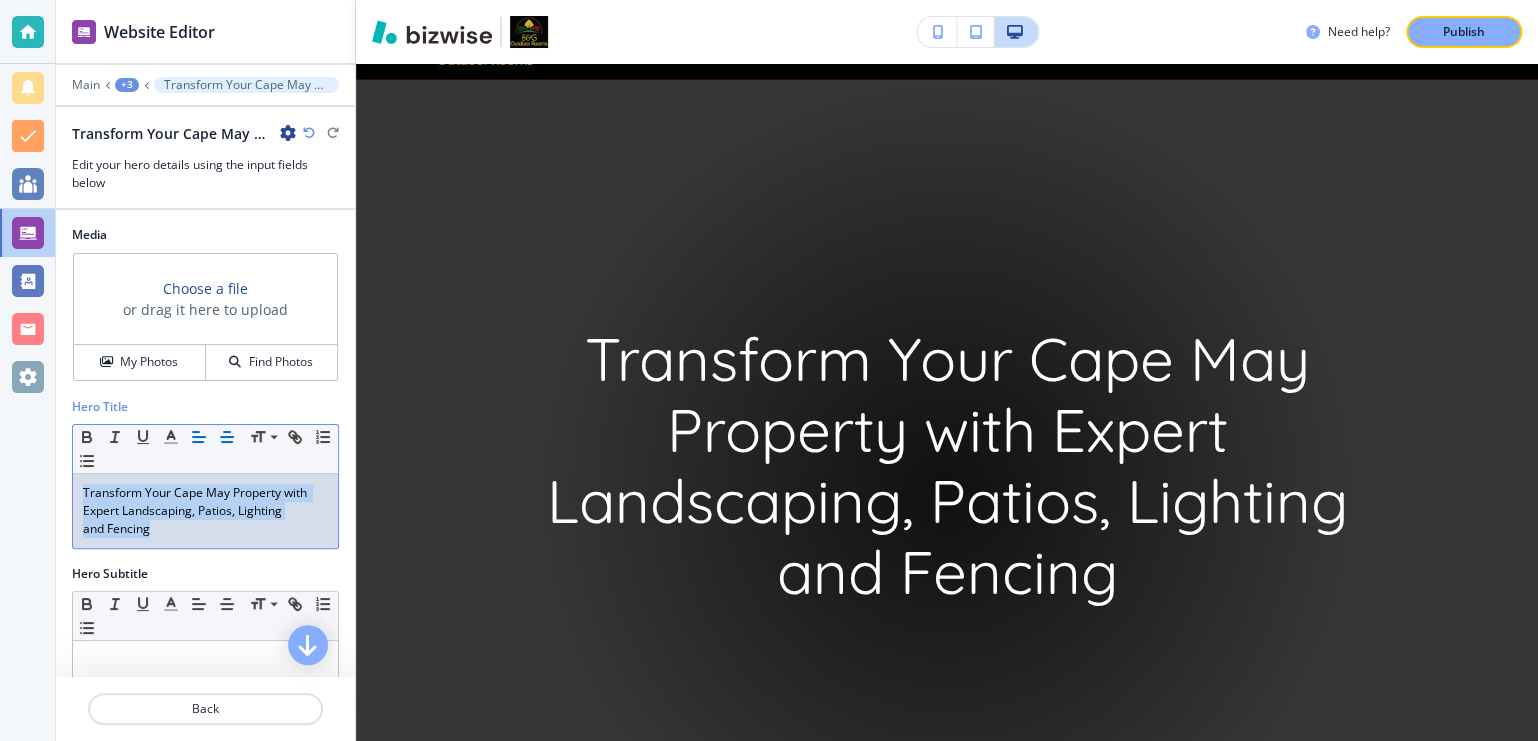click 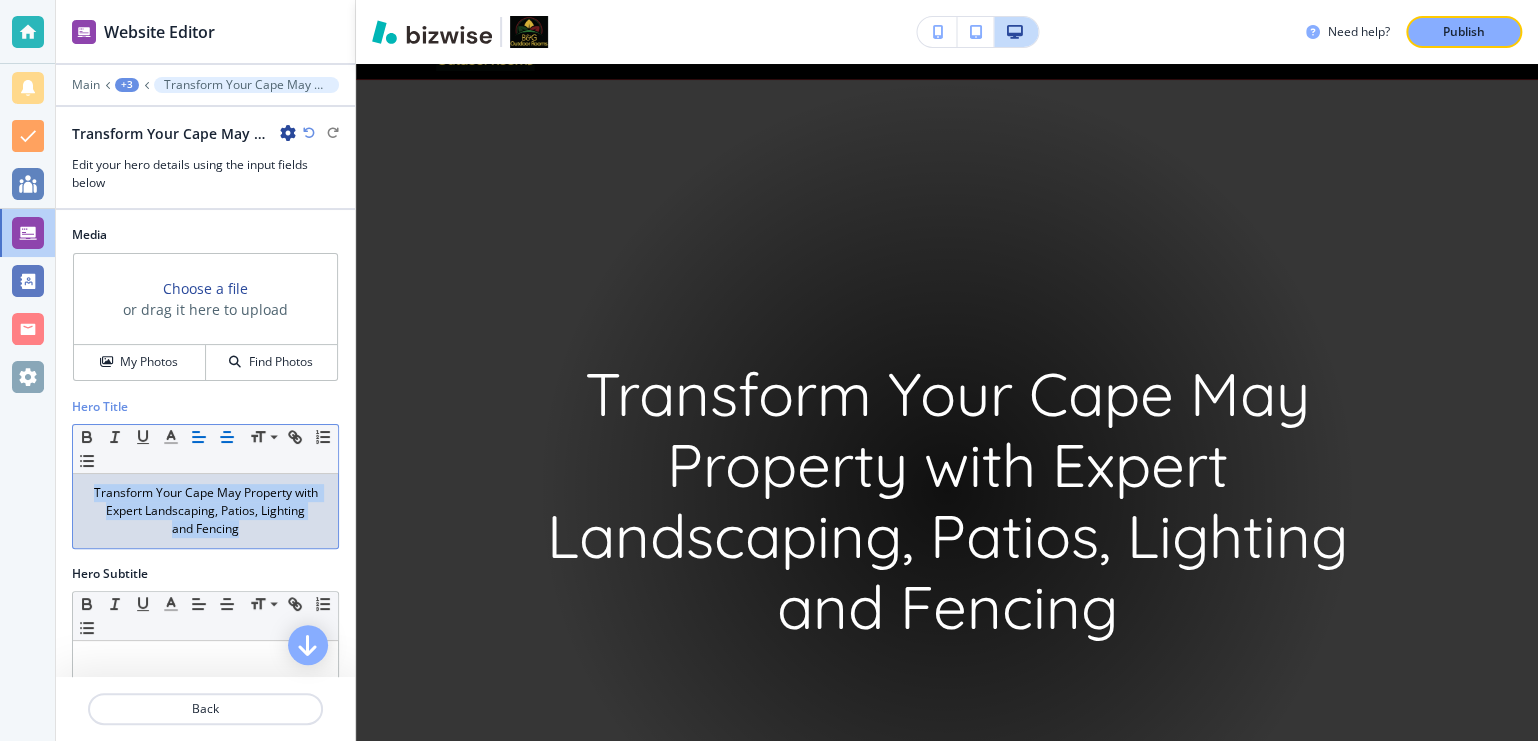 click 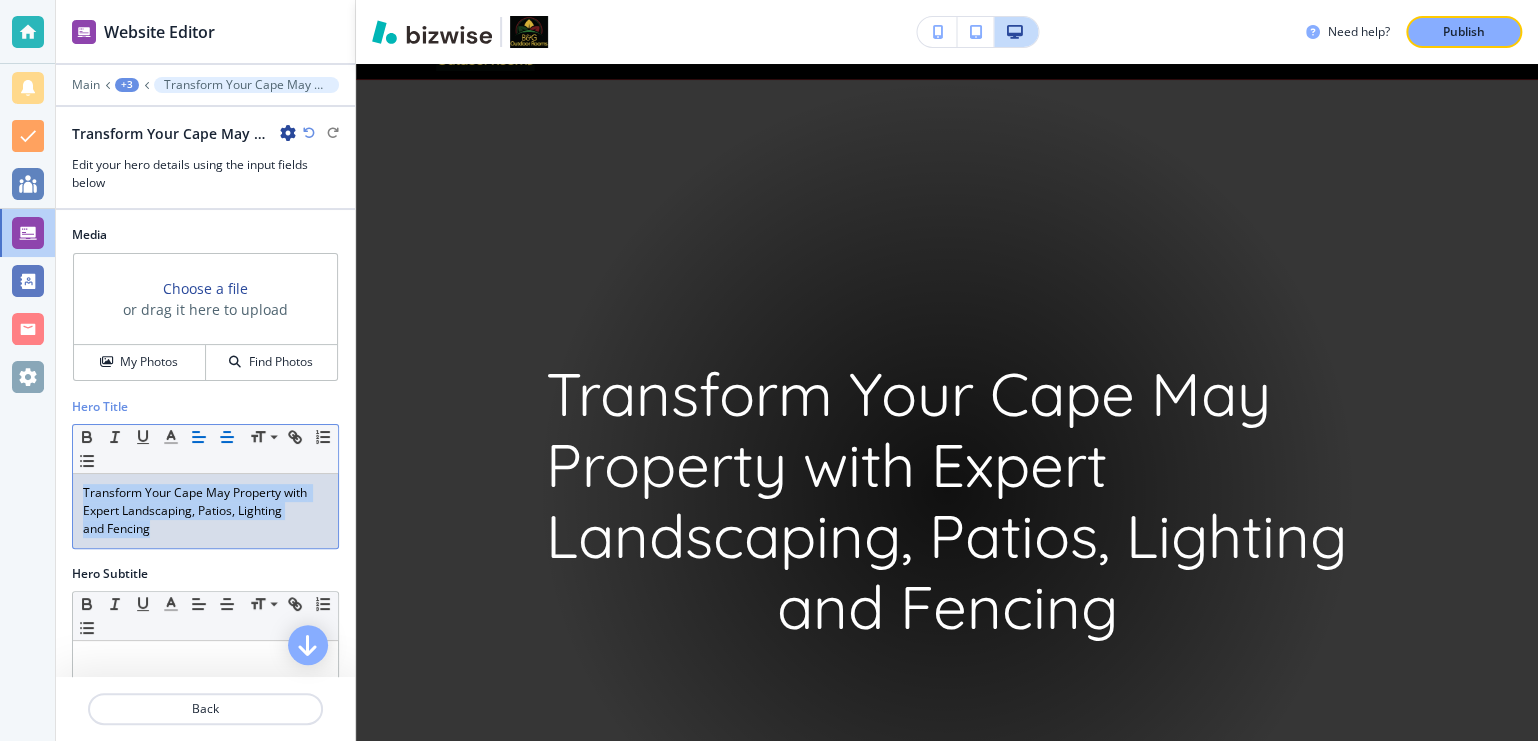 click 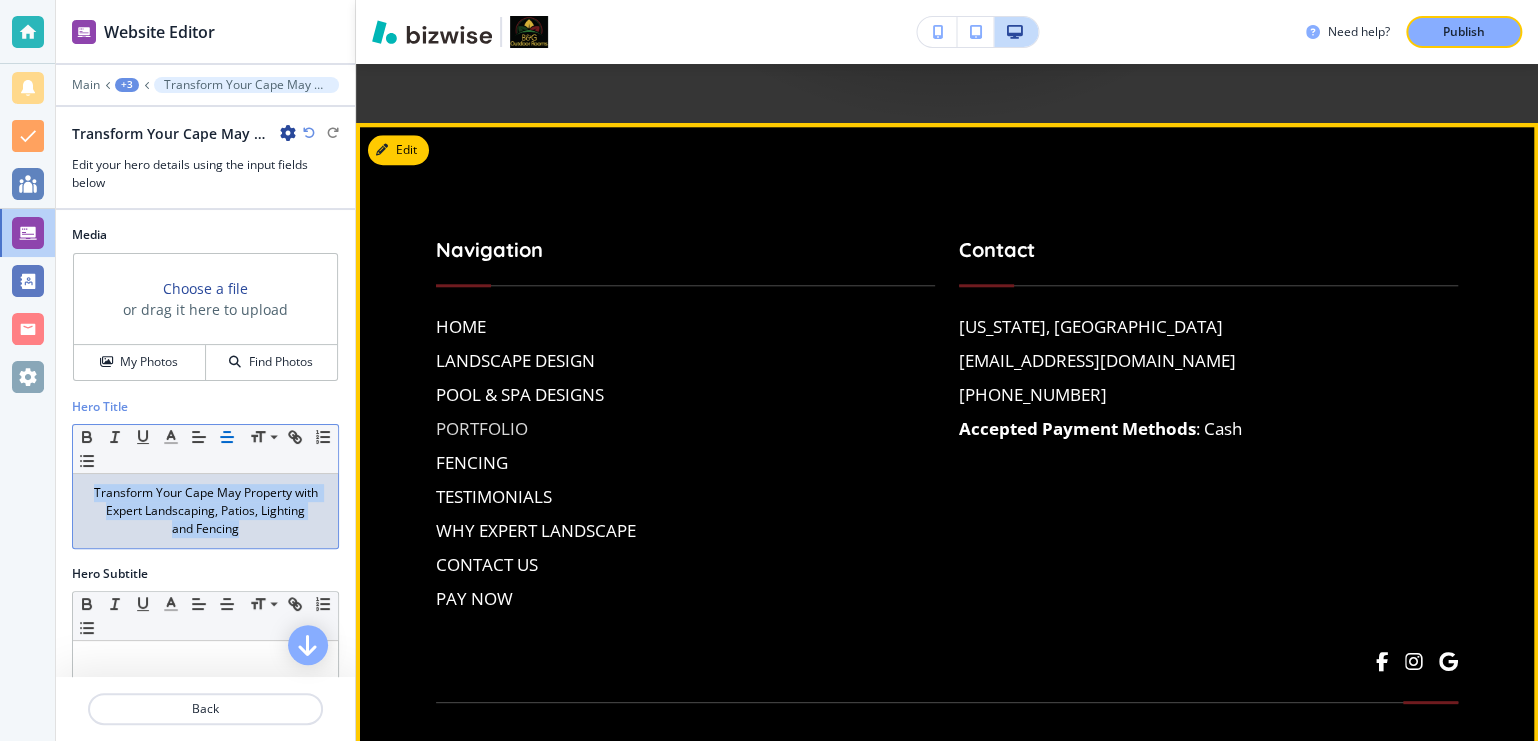 scroll, scrollTop: 259, scrollLeft: 0, axis: vertical 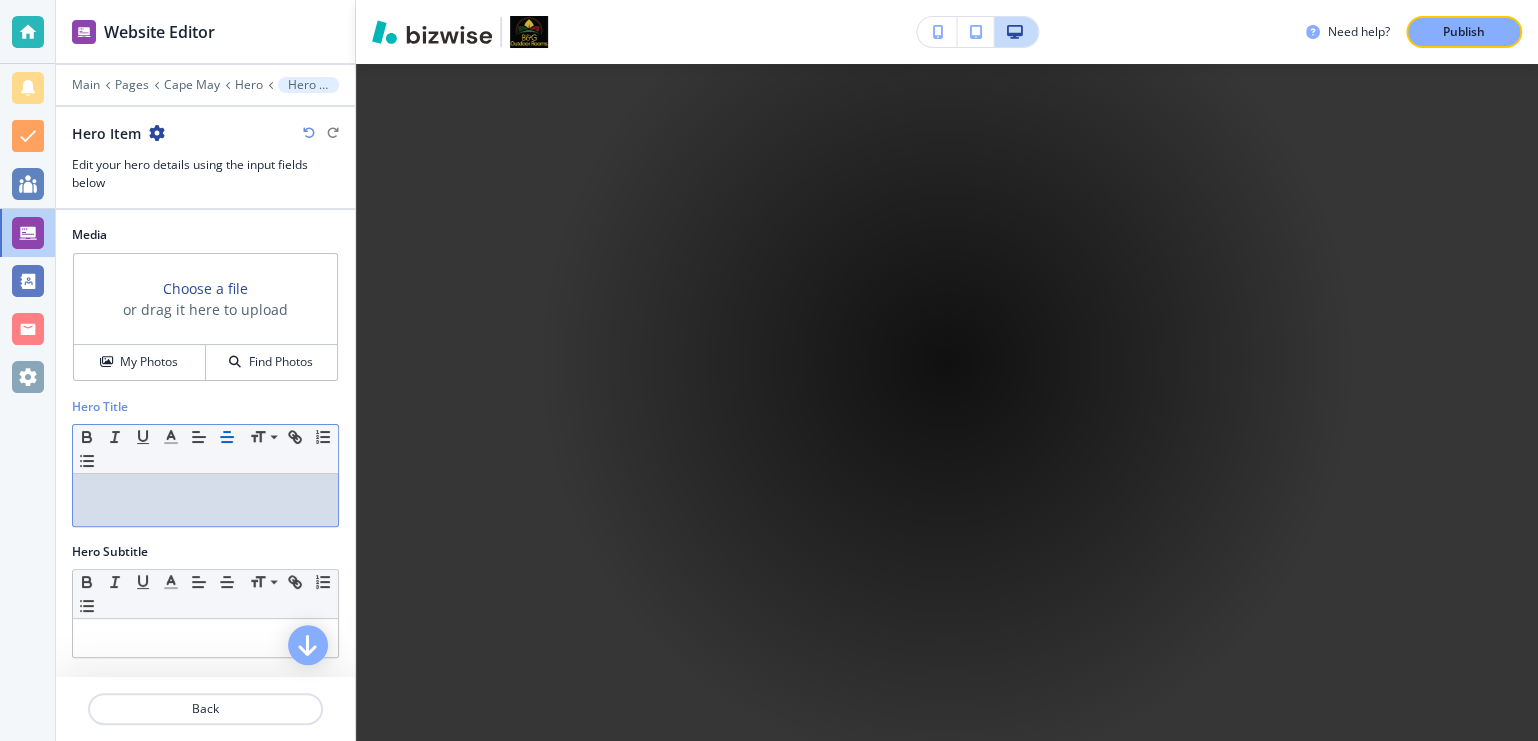 type 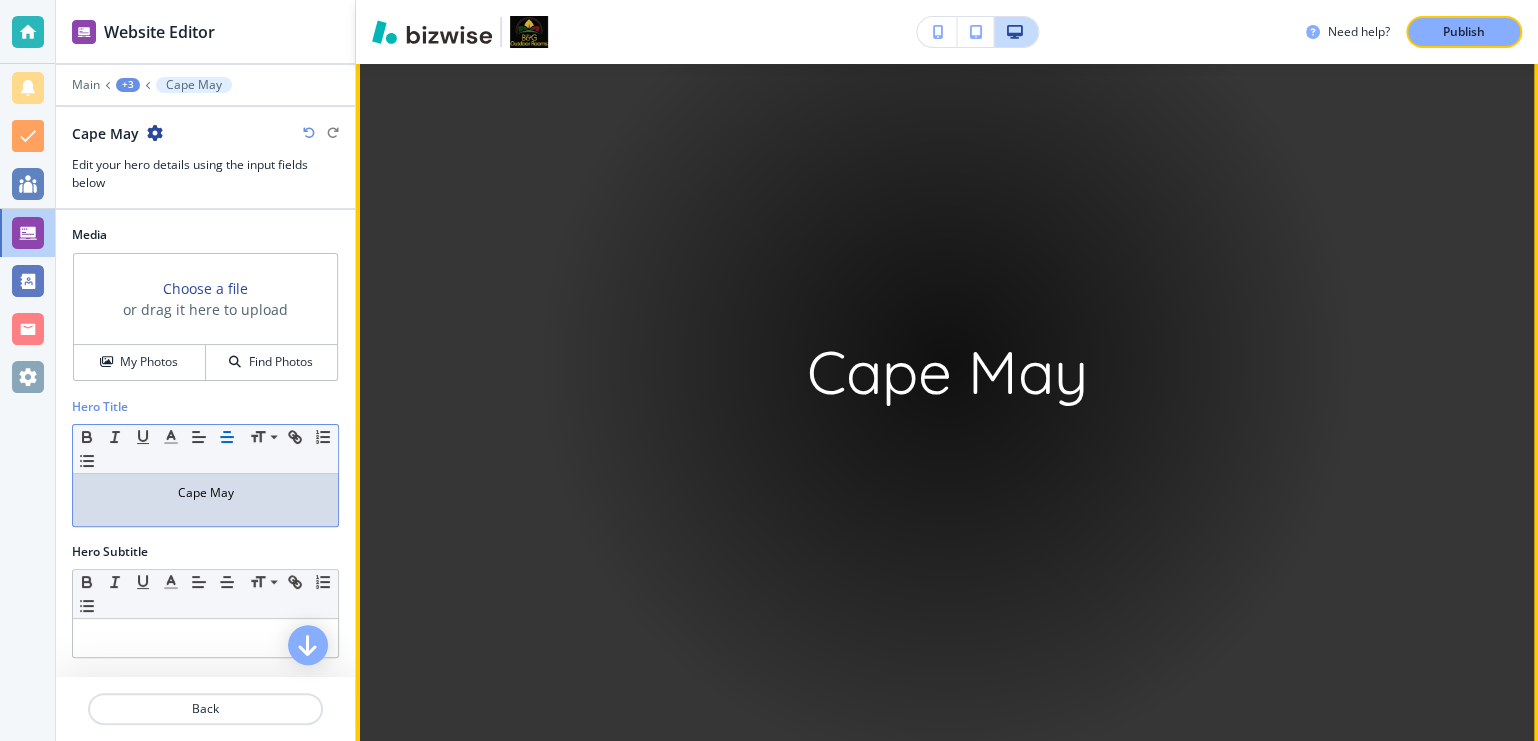 scroll, scrollTop: 0, scrollLeft: 0, axis: both 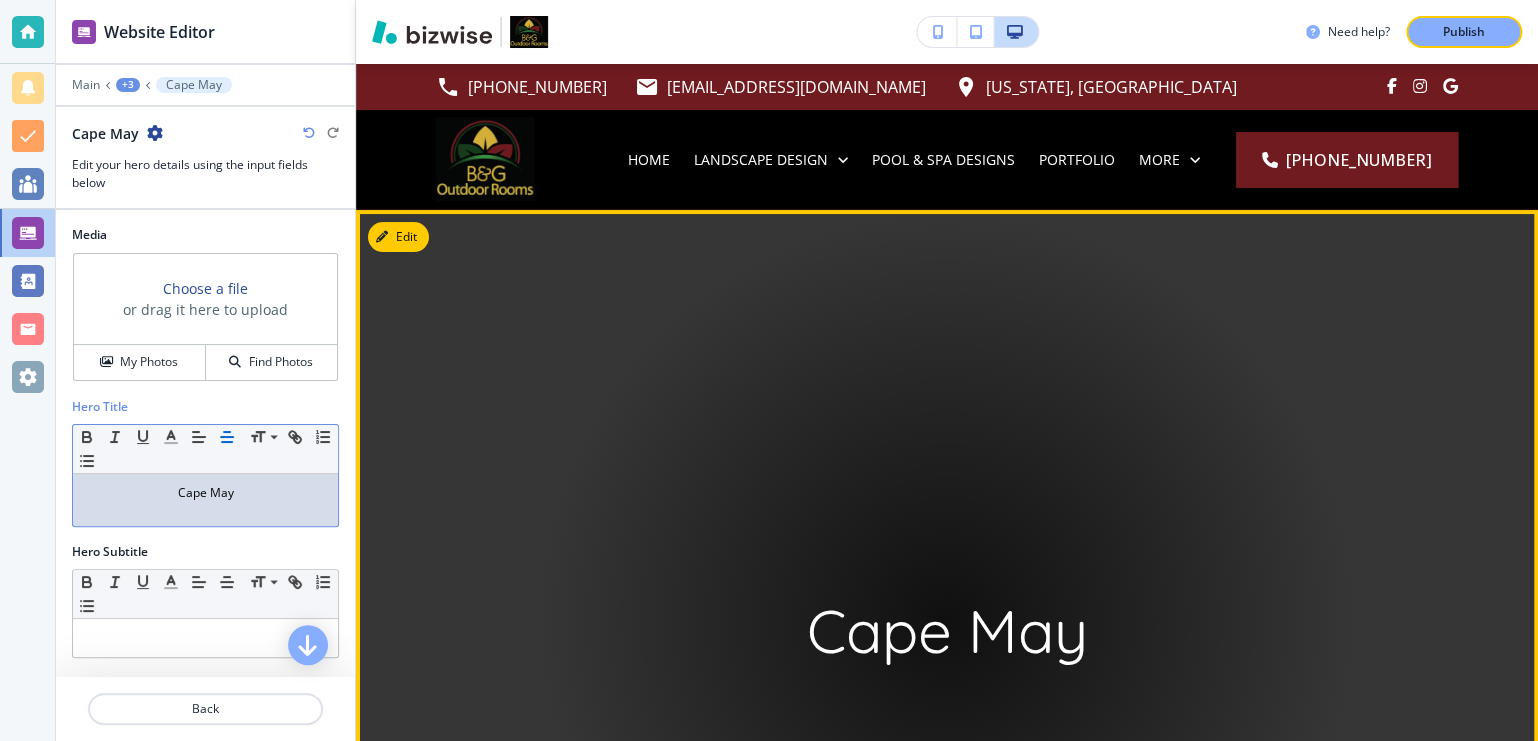 click on "Cape May" at bounding box center (947, 630) 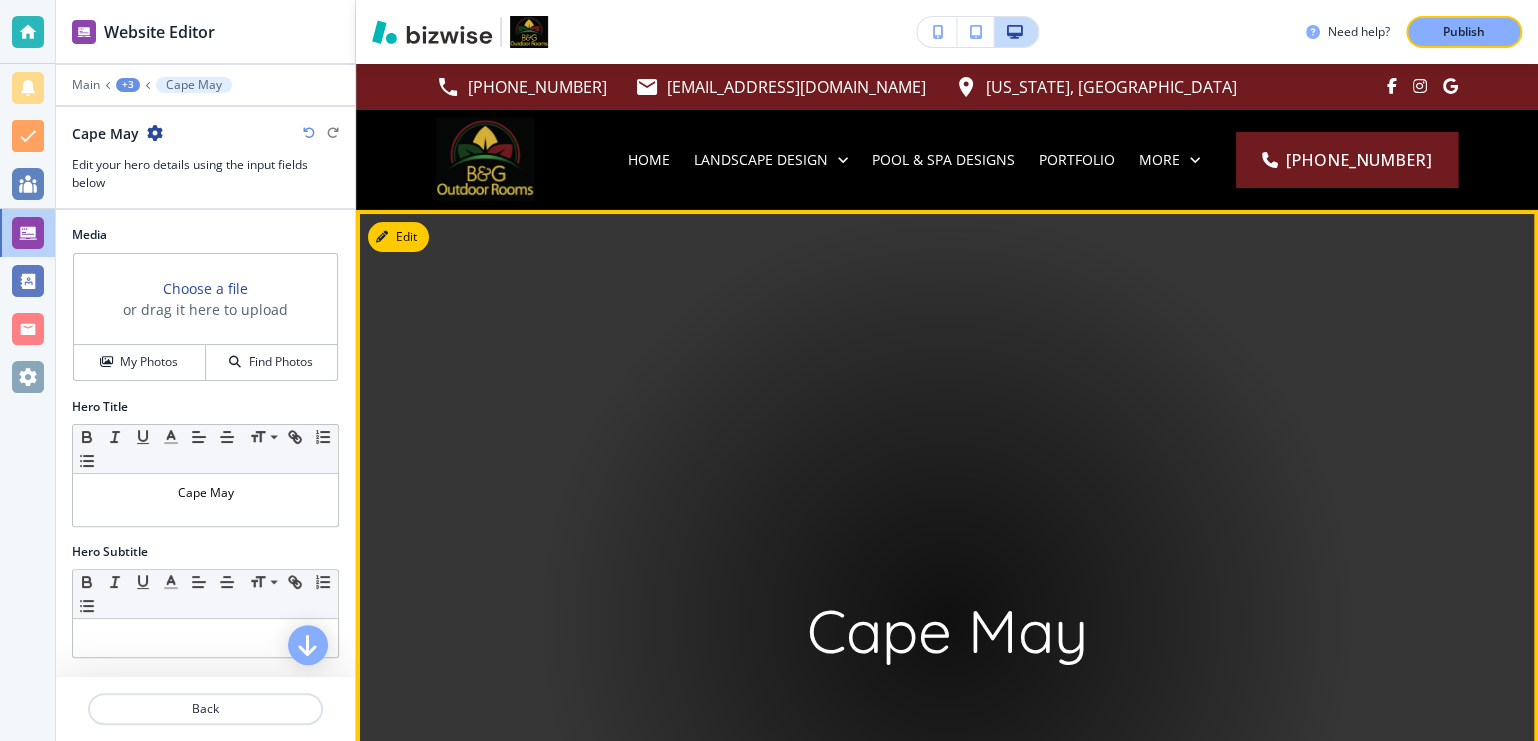 click at bounding box center (947, 620) 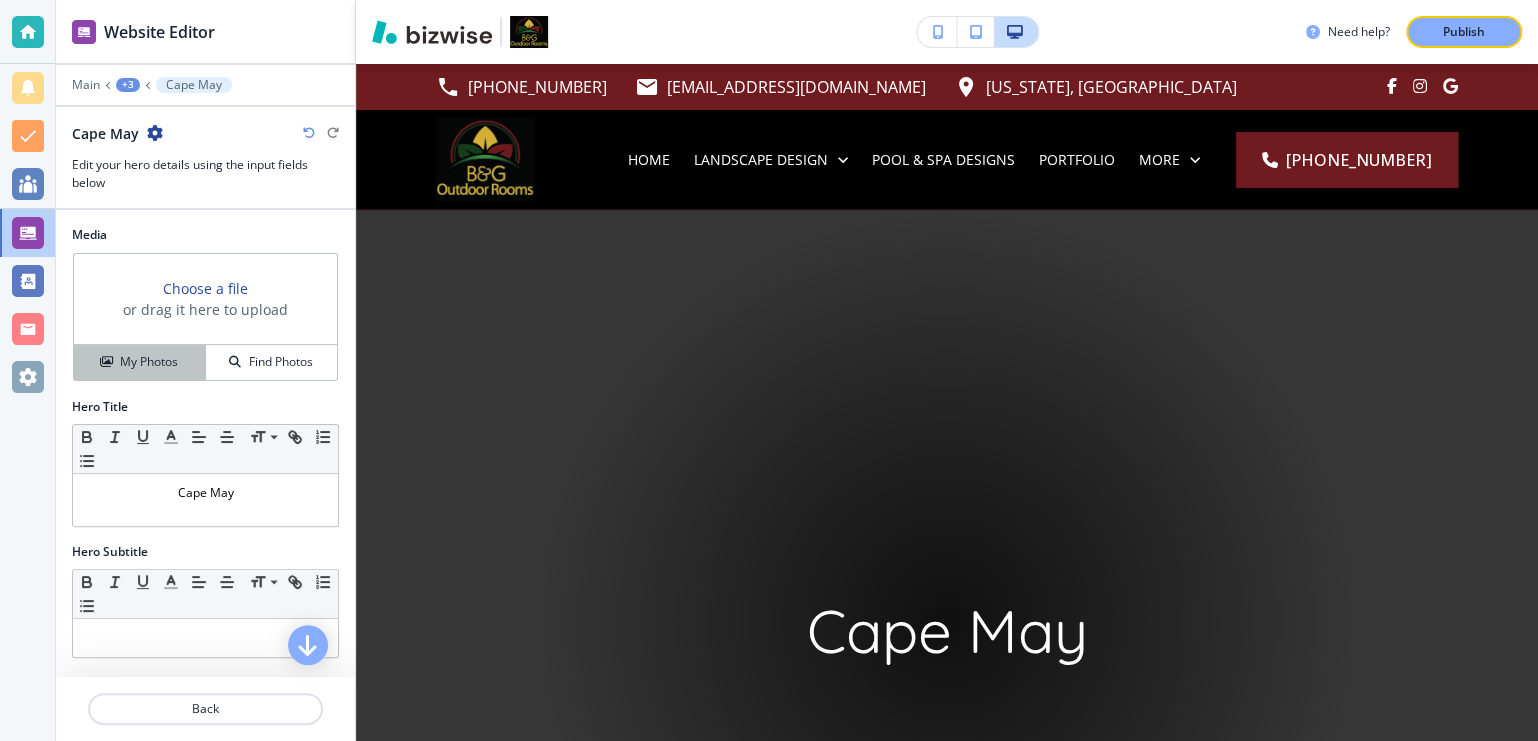click on "My Photos" at bounding box center (139, 362) 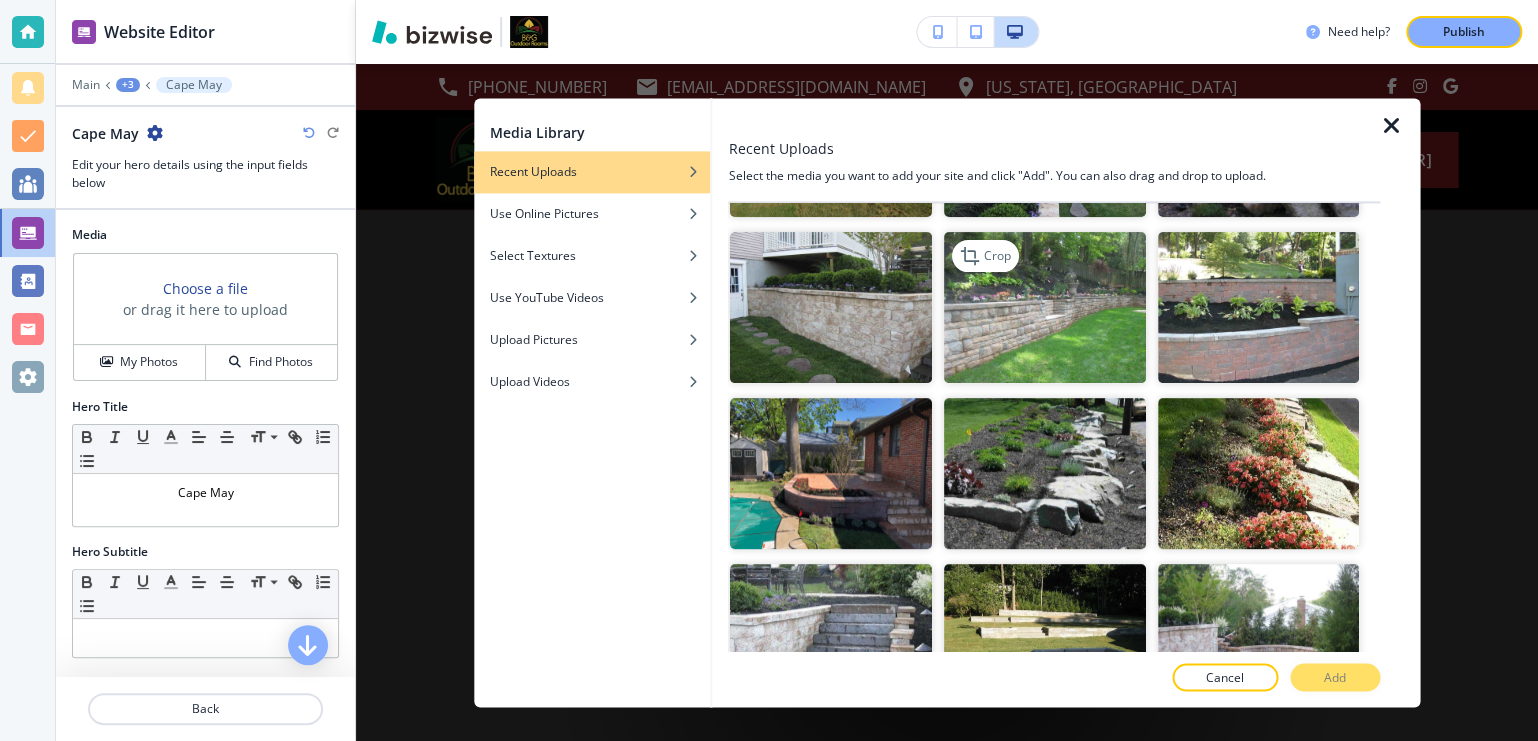 scroll, scrollTop: 0, scrollLeft: 0, axis: both 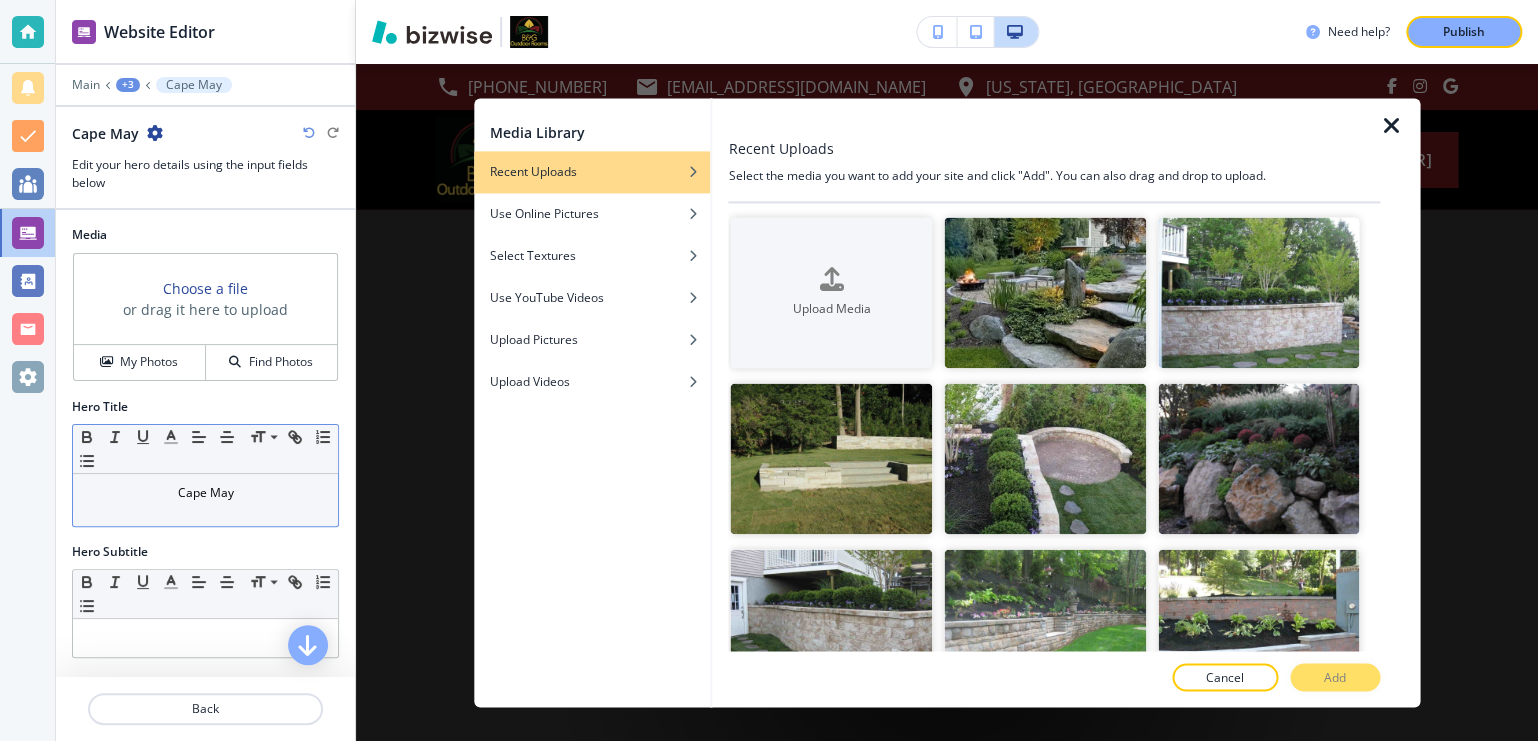 click on "Cape May" at bounding box center [205, 500] 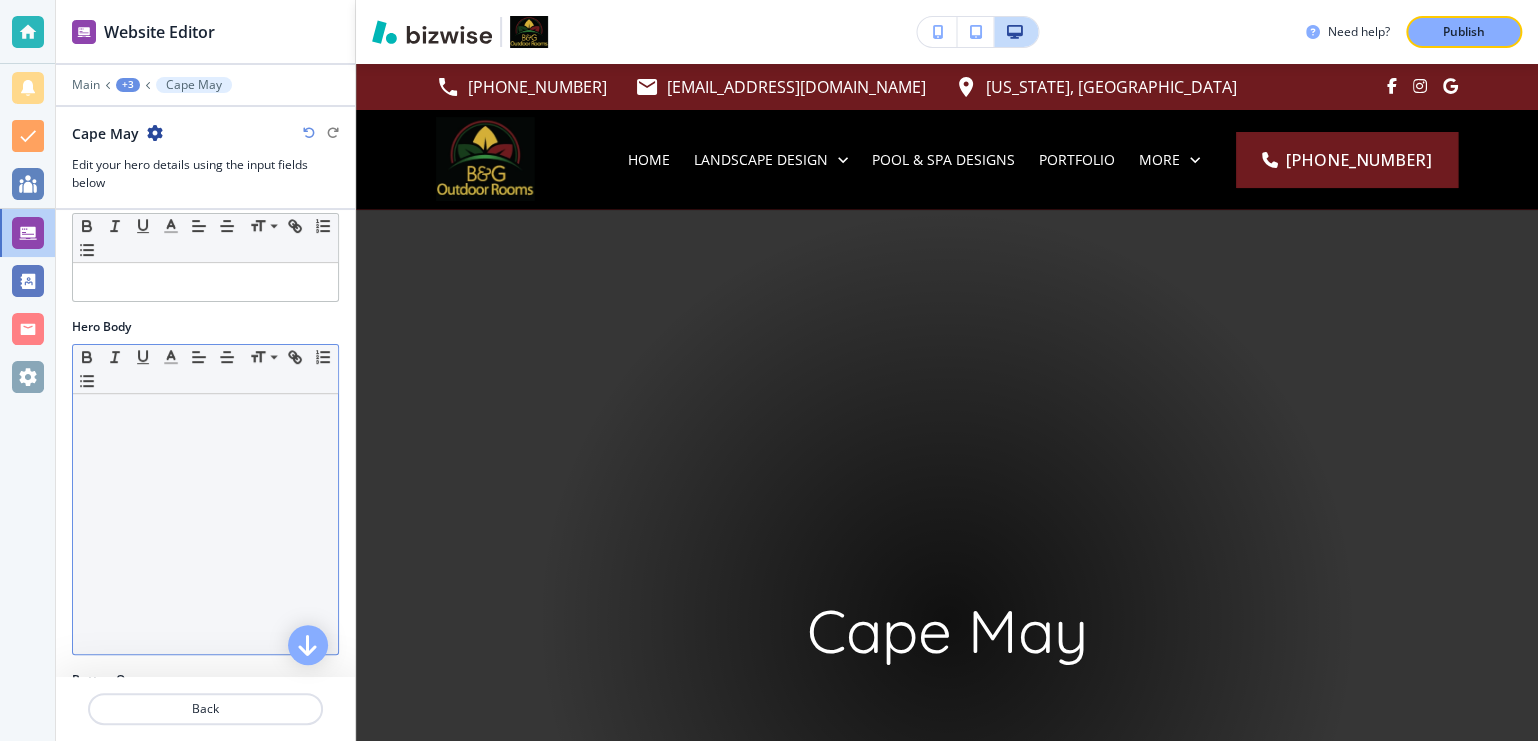 scroll, scrollTop: 389, scrollLeft: 0, axis: vertical 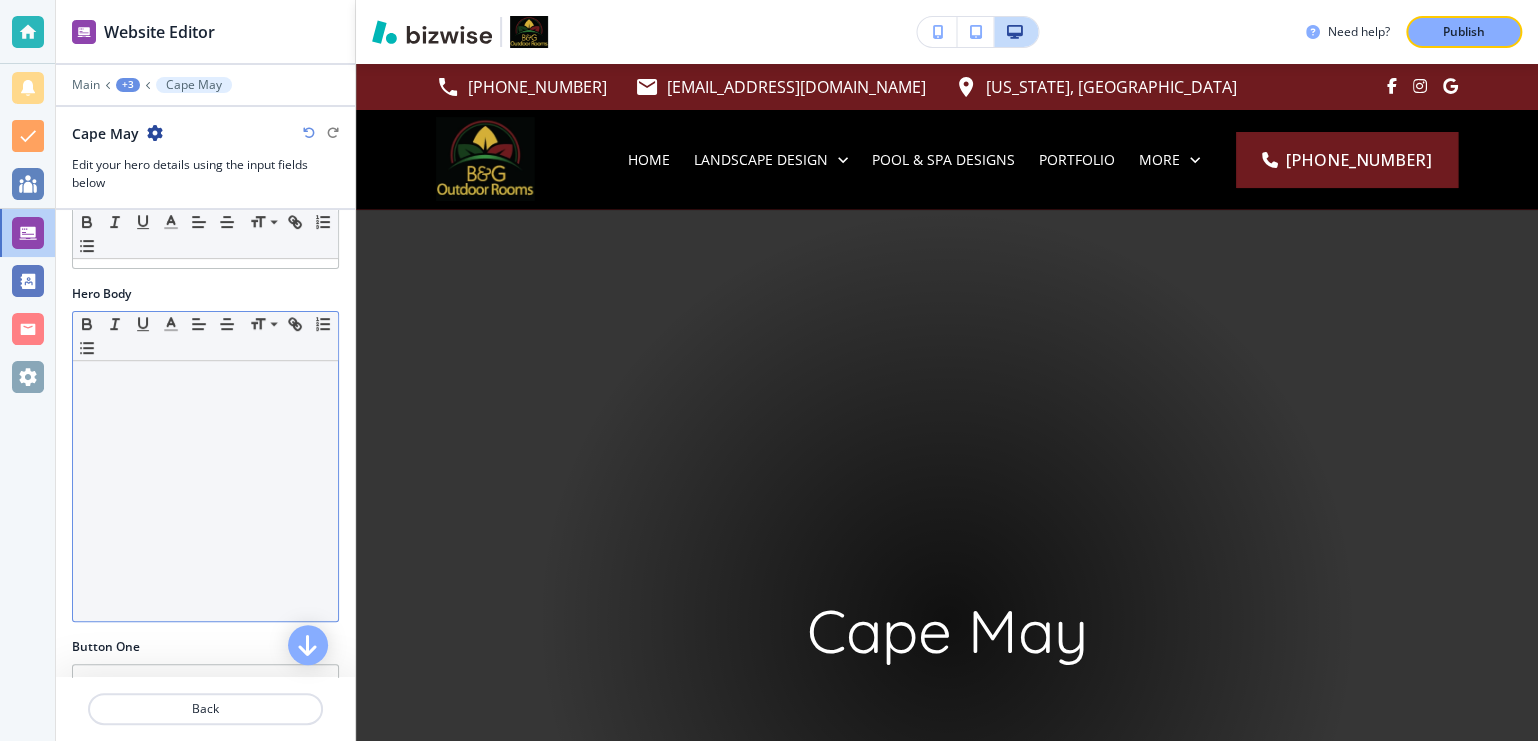 click at bounding box center (205, 380) 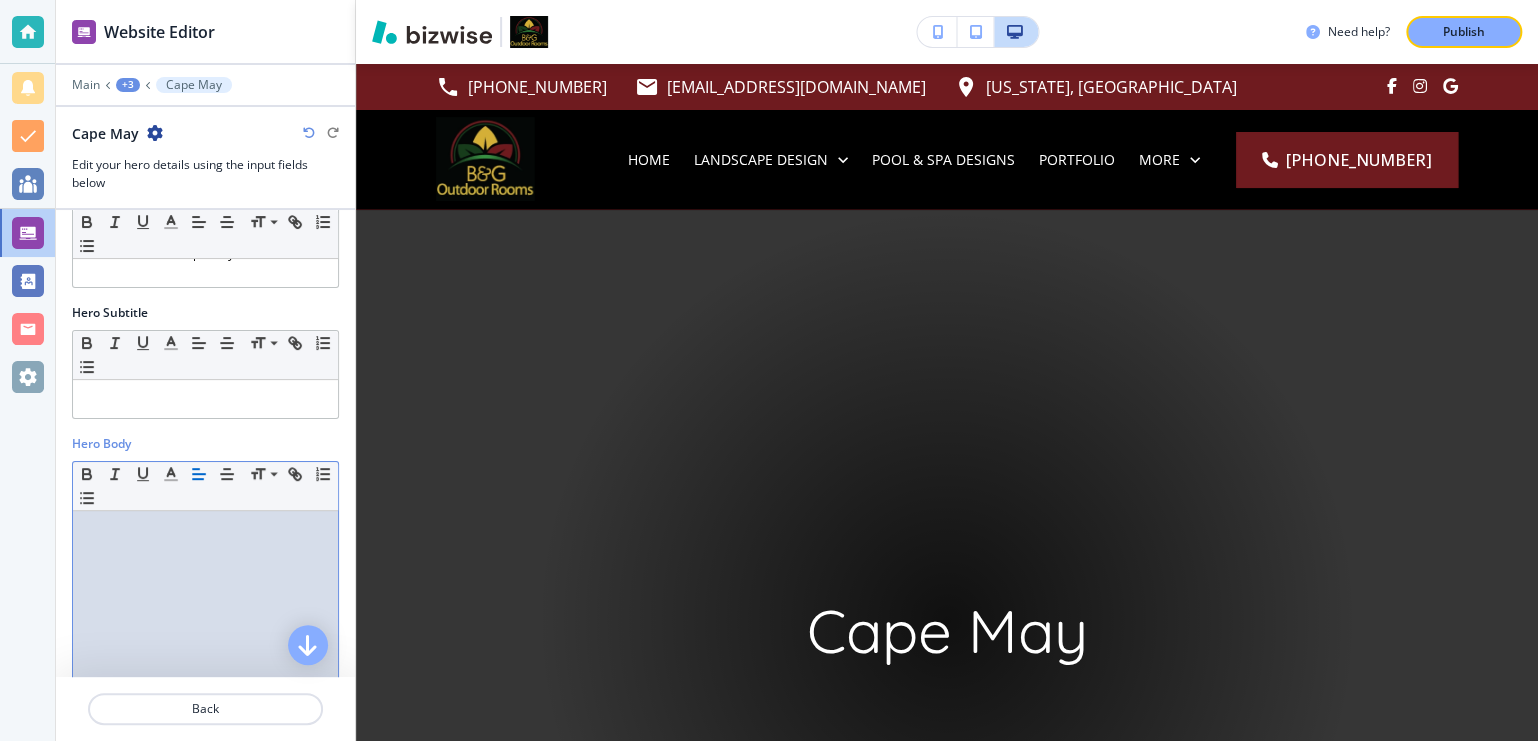 scroll, scrollTop: 369, scrollLeft: 0, axis: vertical 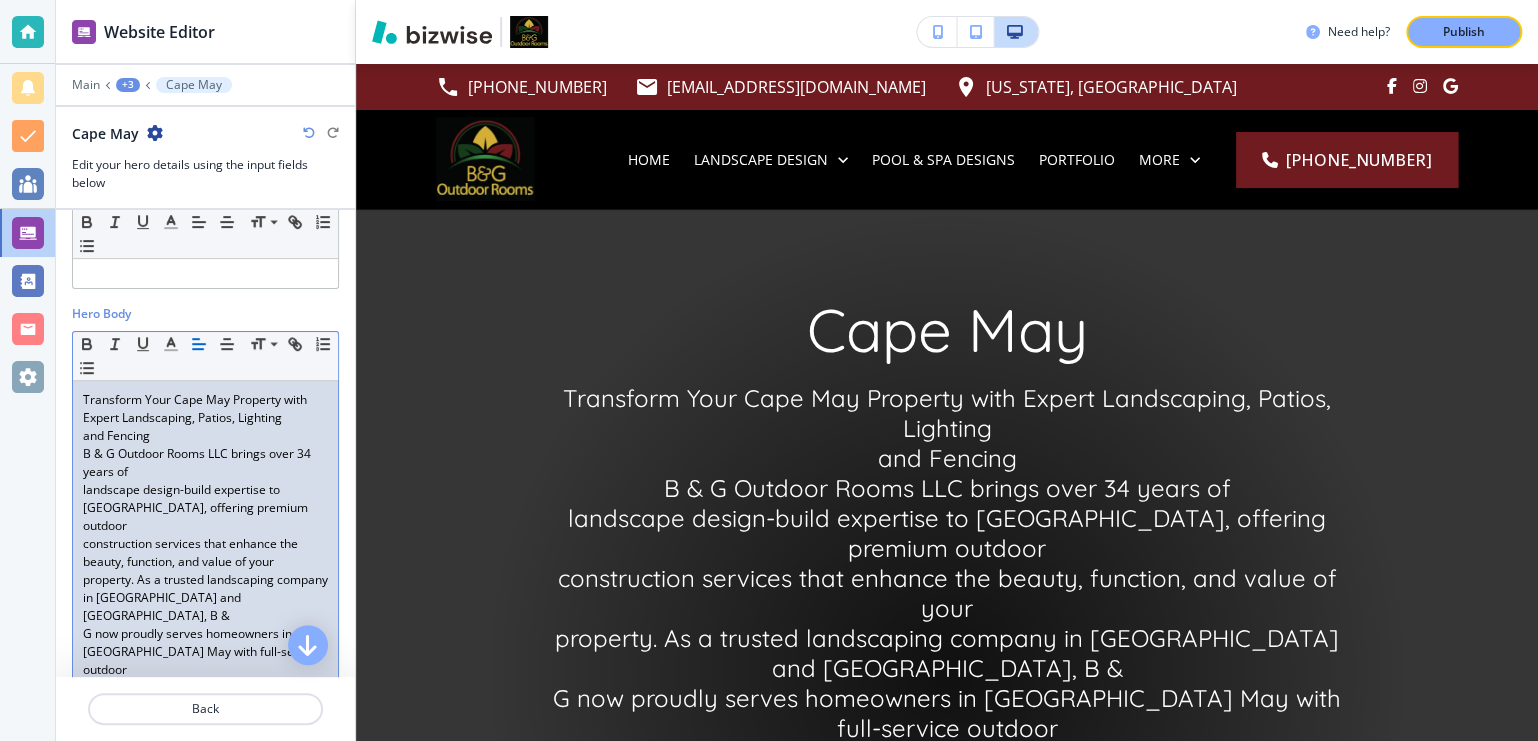 click on "Transform Your Cape May Property with Expert Landscaping, Patios, Lighting and Fencing B & G Outdoor Rooms LLC brings over 34 years of landscape design-build expertise to Cape May, offering premium outdoor construction services that enhance the beauty, function, and value of your property. As a trusted landscaping company in North and [GEOGRAPHIC_DATA], B & G now proudly serves homeowners in [GEOGRAPHIC_DATA] May with full-service outdoor solutions—from custom patios and walkways to low voltage lighting and durable fencing. With a strong emphasis on planning and detail, B & G Outdoor Rooms LLC creates personalized outdoor environments tailored to each client’s home and lifestyle. Whether you're looking to improve your curb appeal, add privacy, or completely reinvent your backyard, the team can bring your vision to life with precision and care." at bounding box center (205, 652) 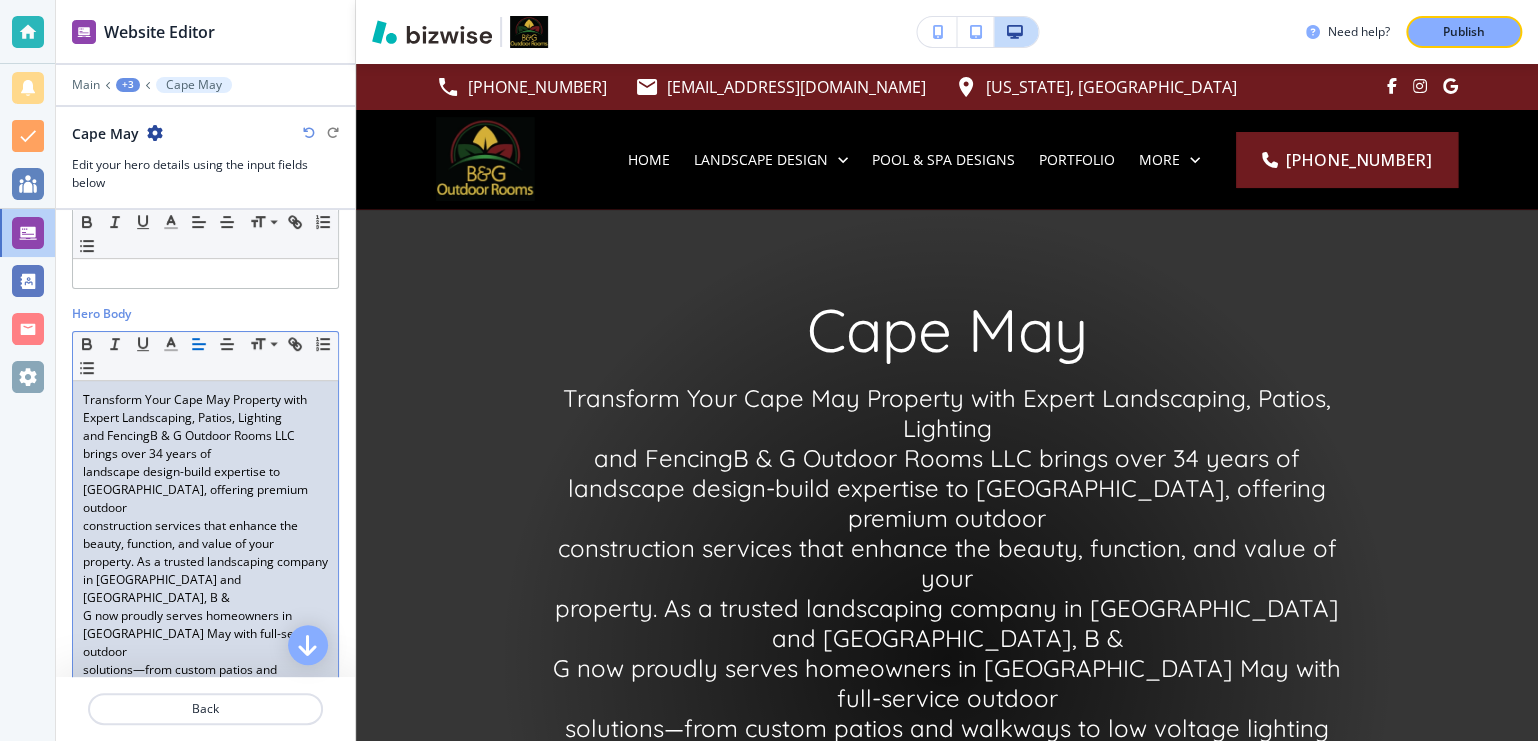 type 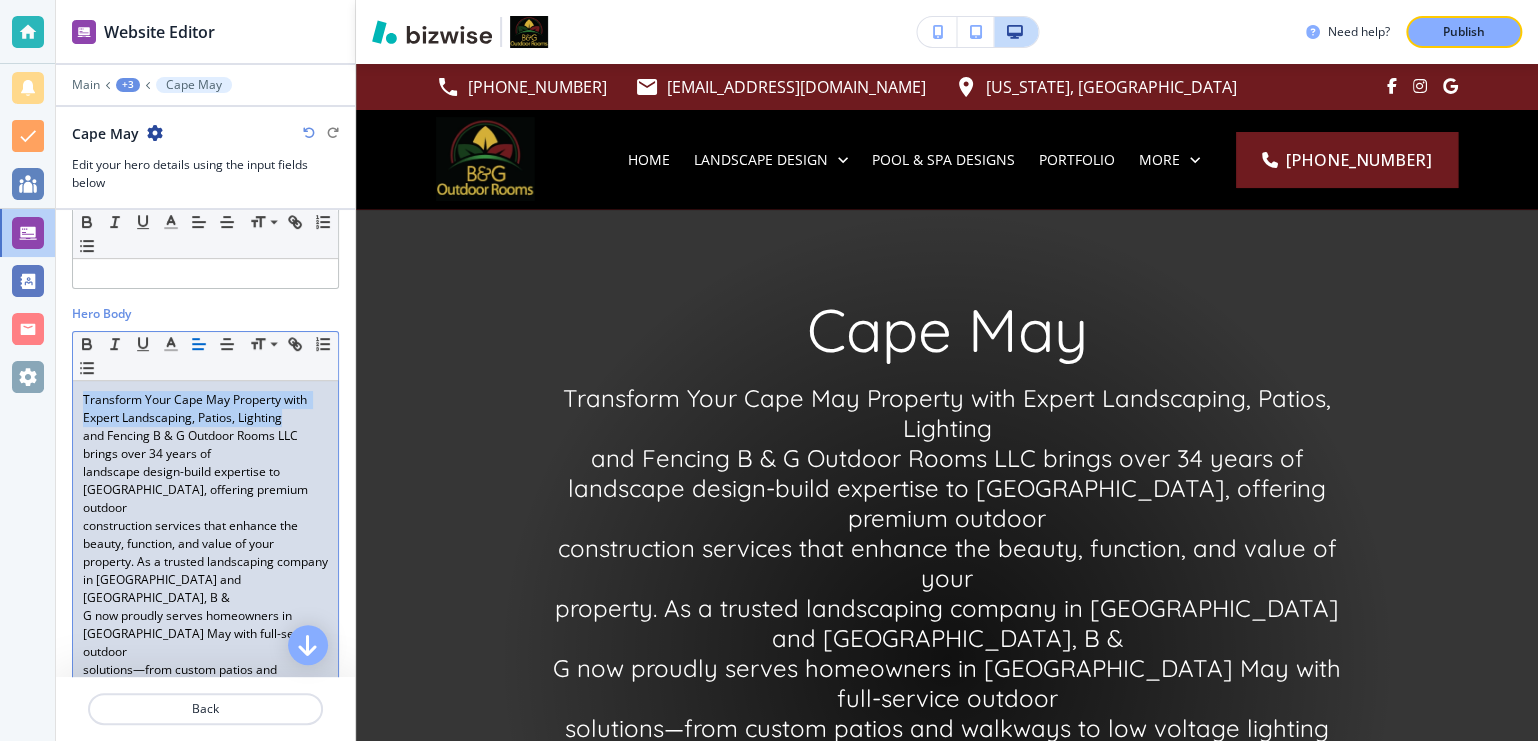 drag, startPoint x: 287, startPoint y: 421, endPoint x: 56, endPoint y: 391, distance: 232.93991 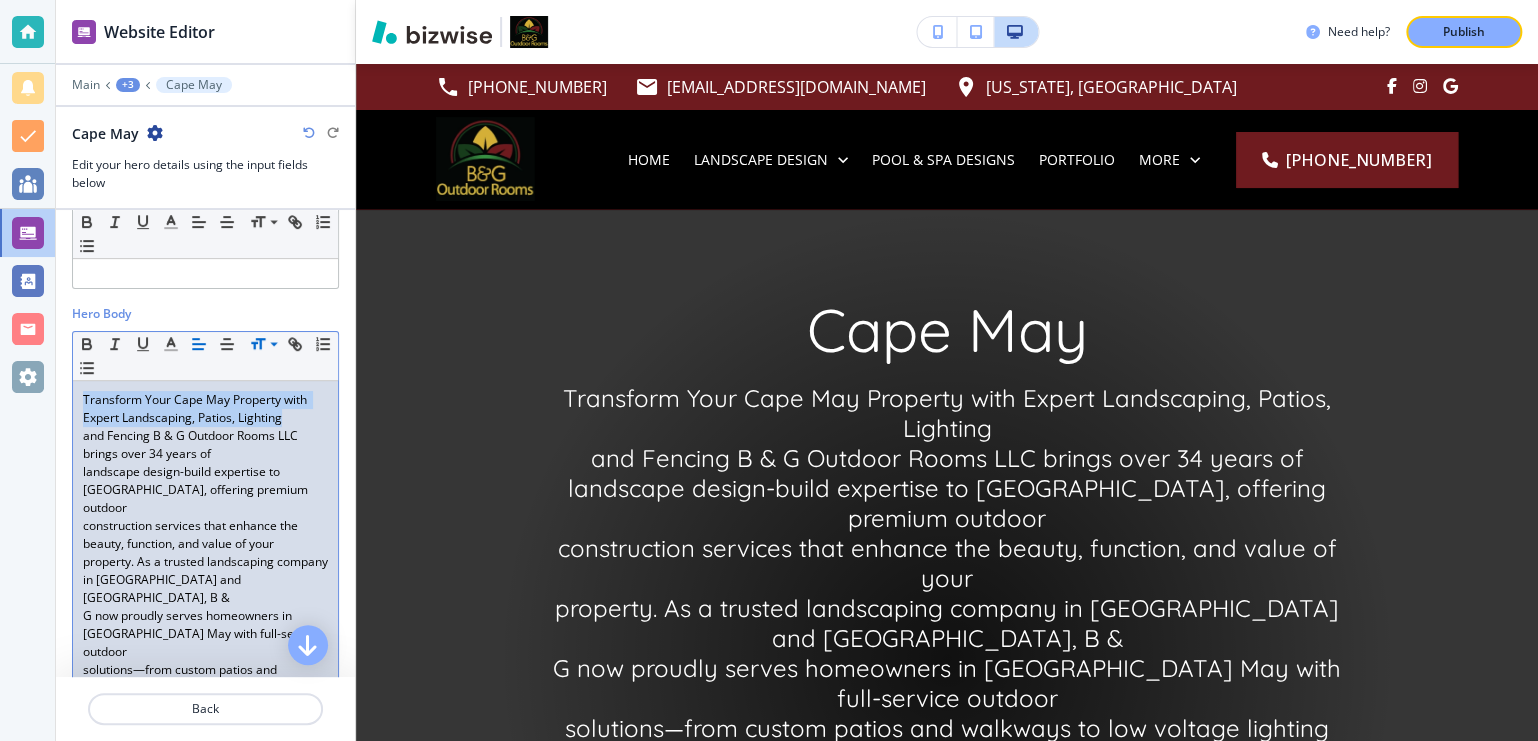 click 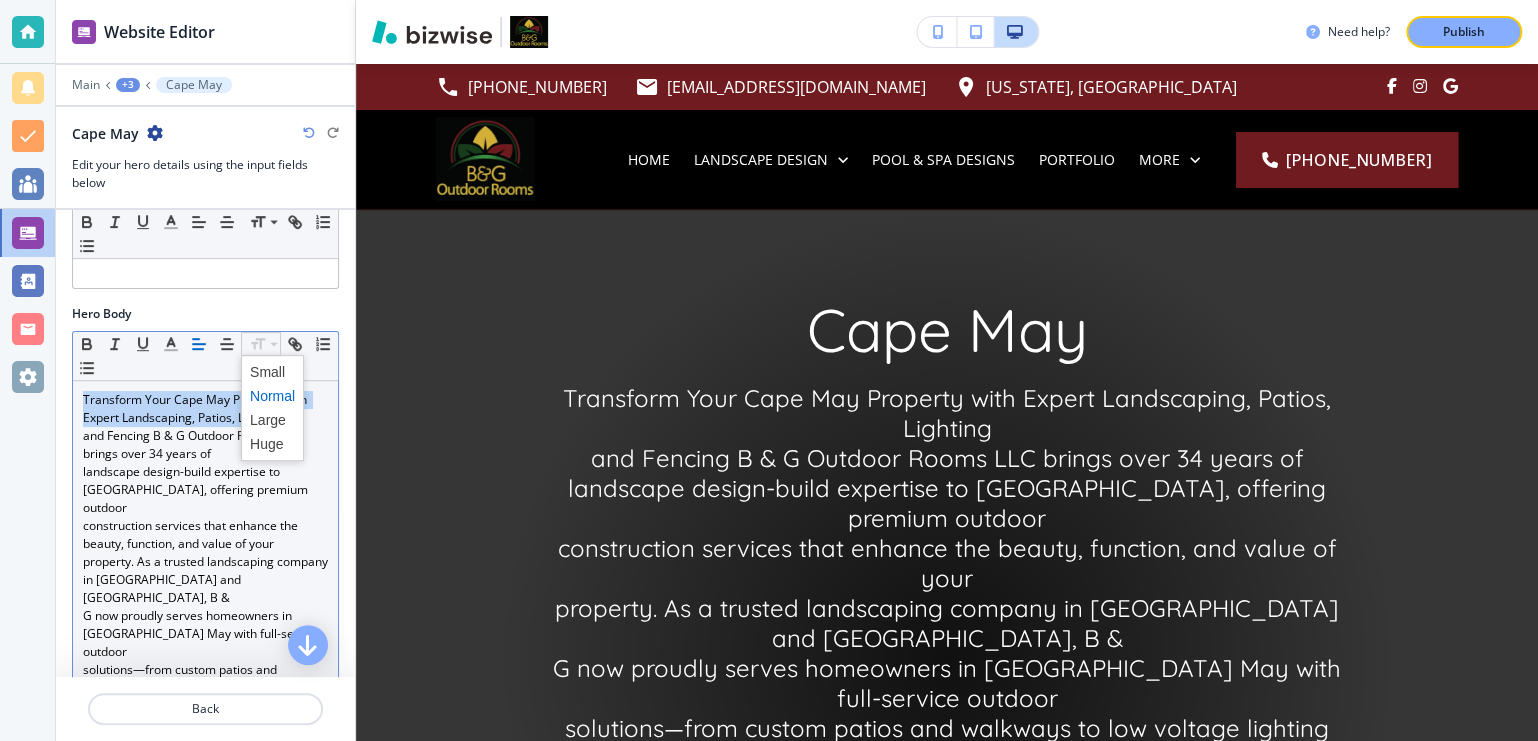 click 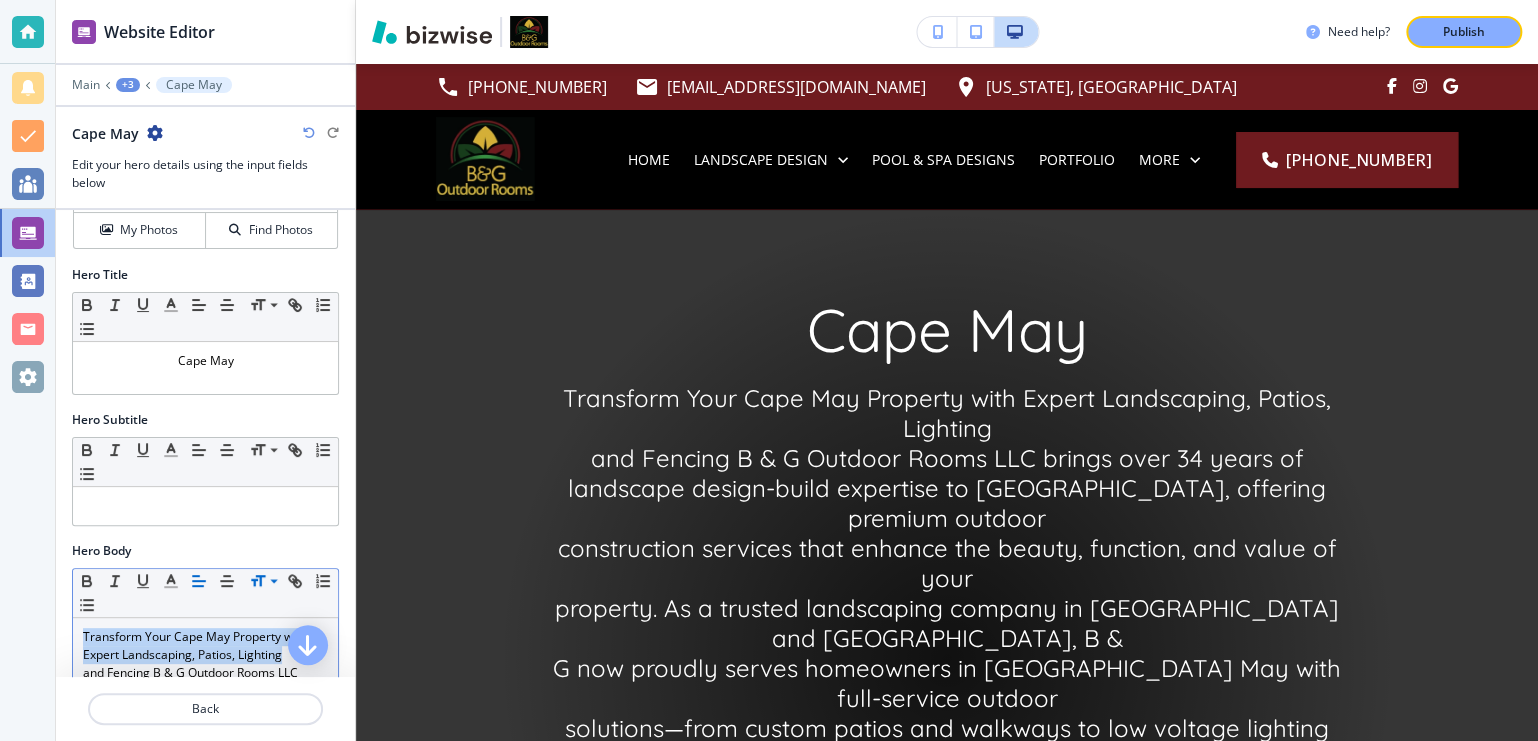 scroll, scrollTop: 0, scrollLeft: 0, axis: both 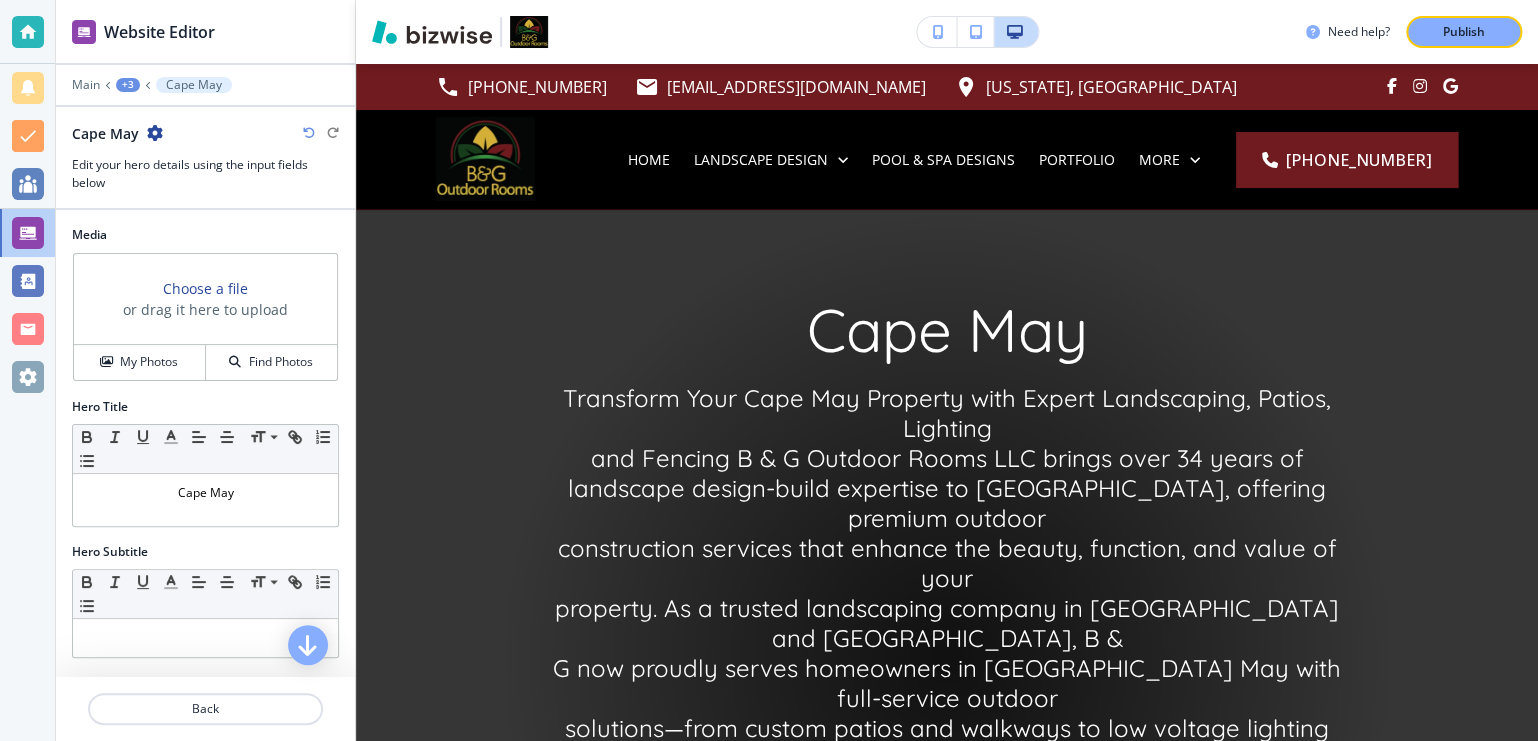 click at bounding box center (309, 133) 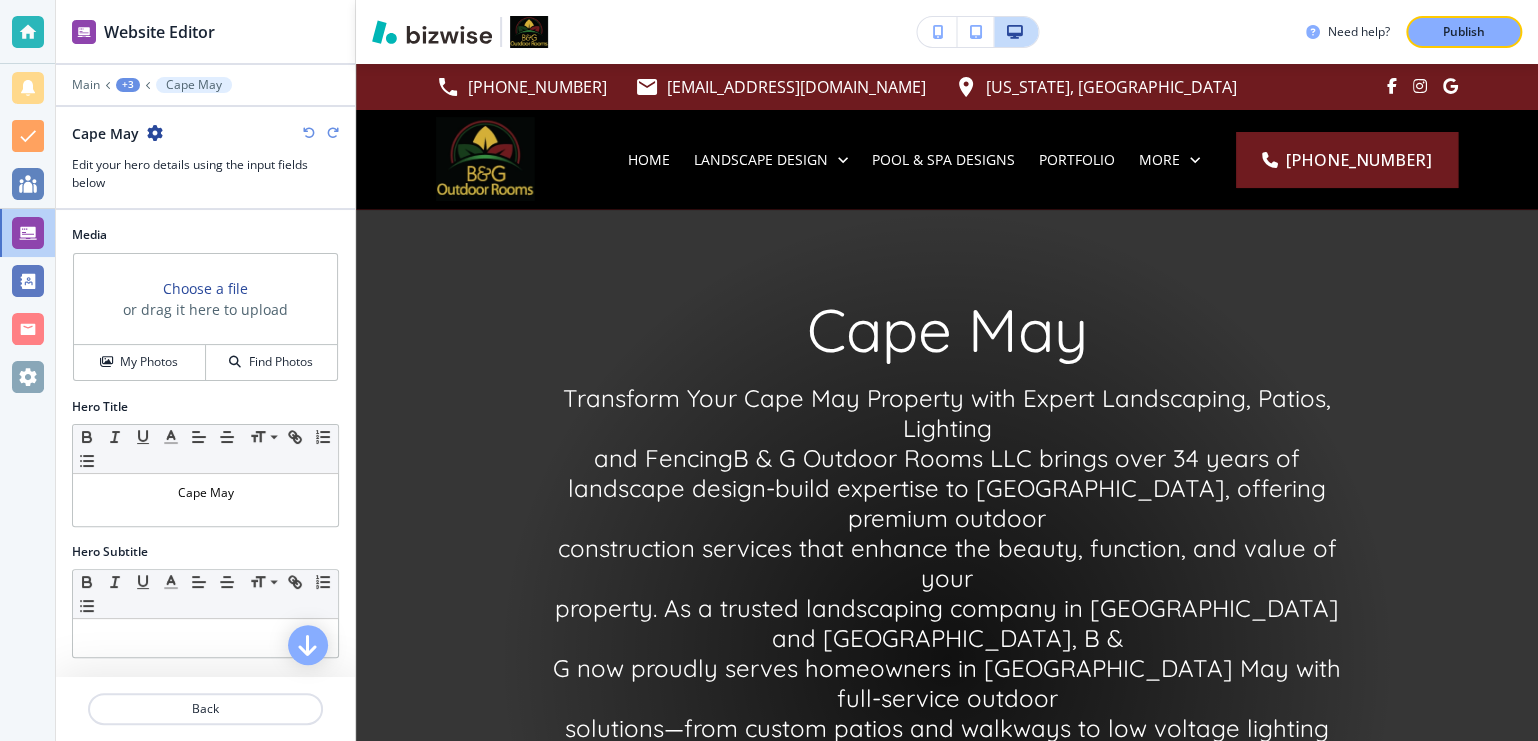 click at bounding box center (309, 133) 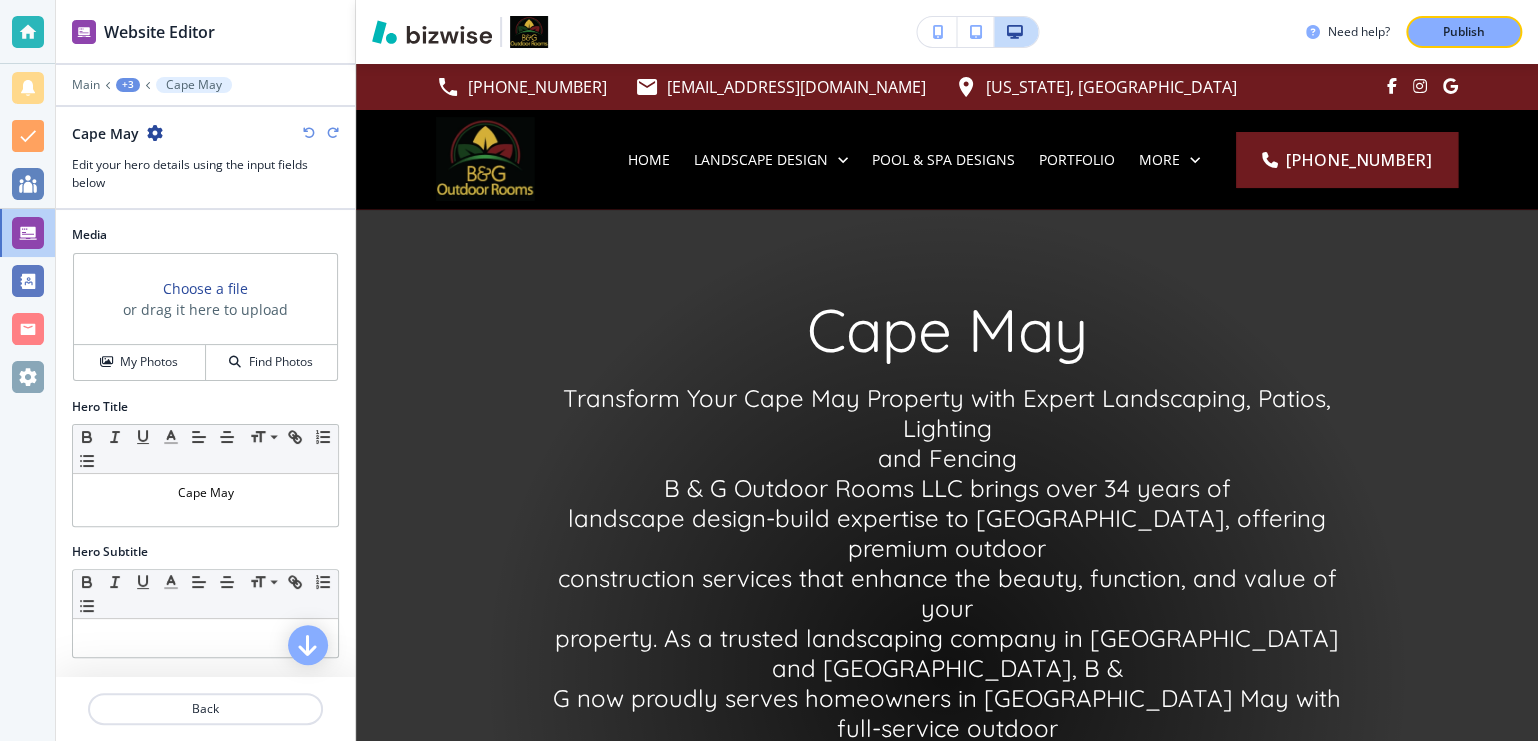 click at bounding box center (309, 133) 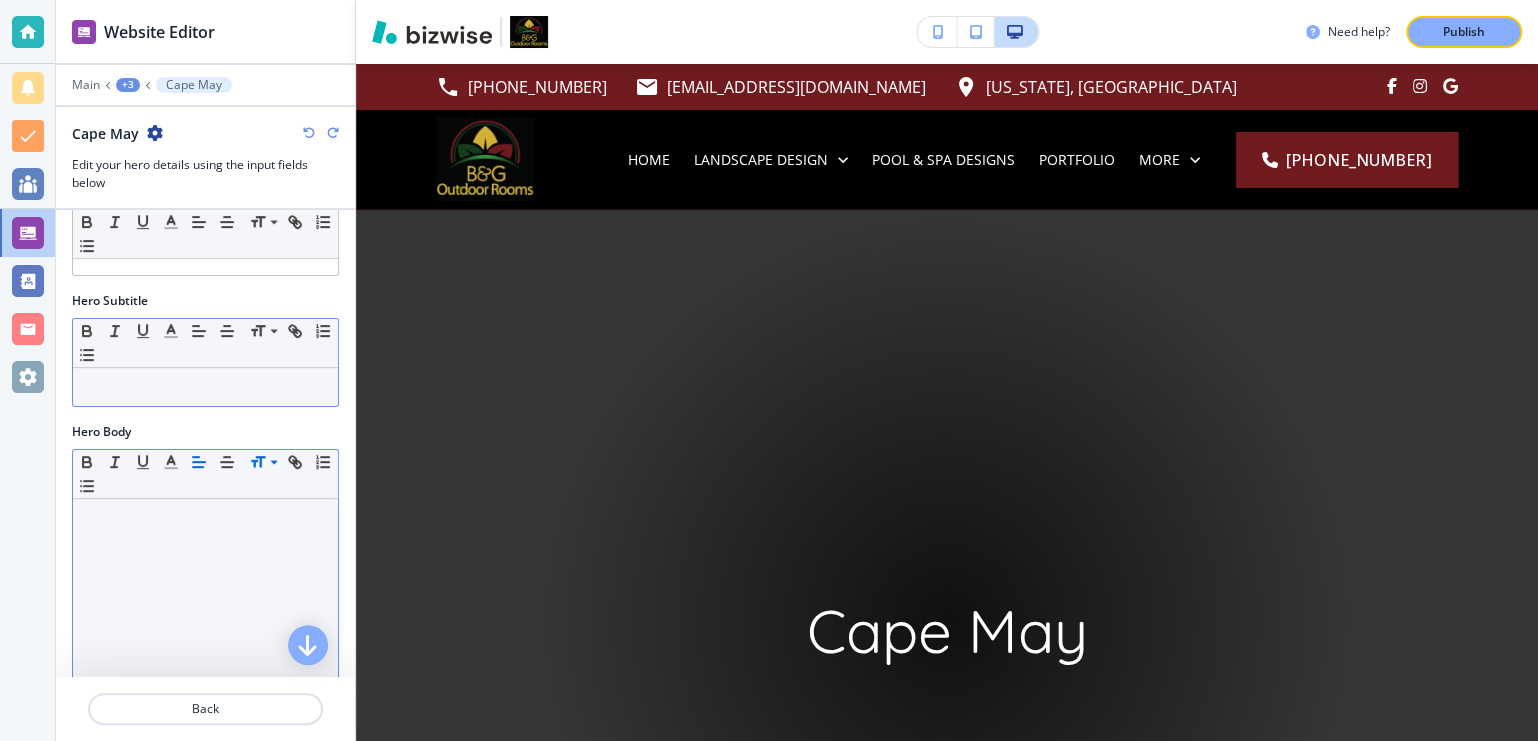 scroll, scrollTop: 259, scrollLeft: 0, axis: vertical 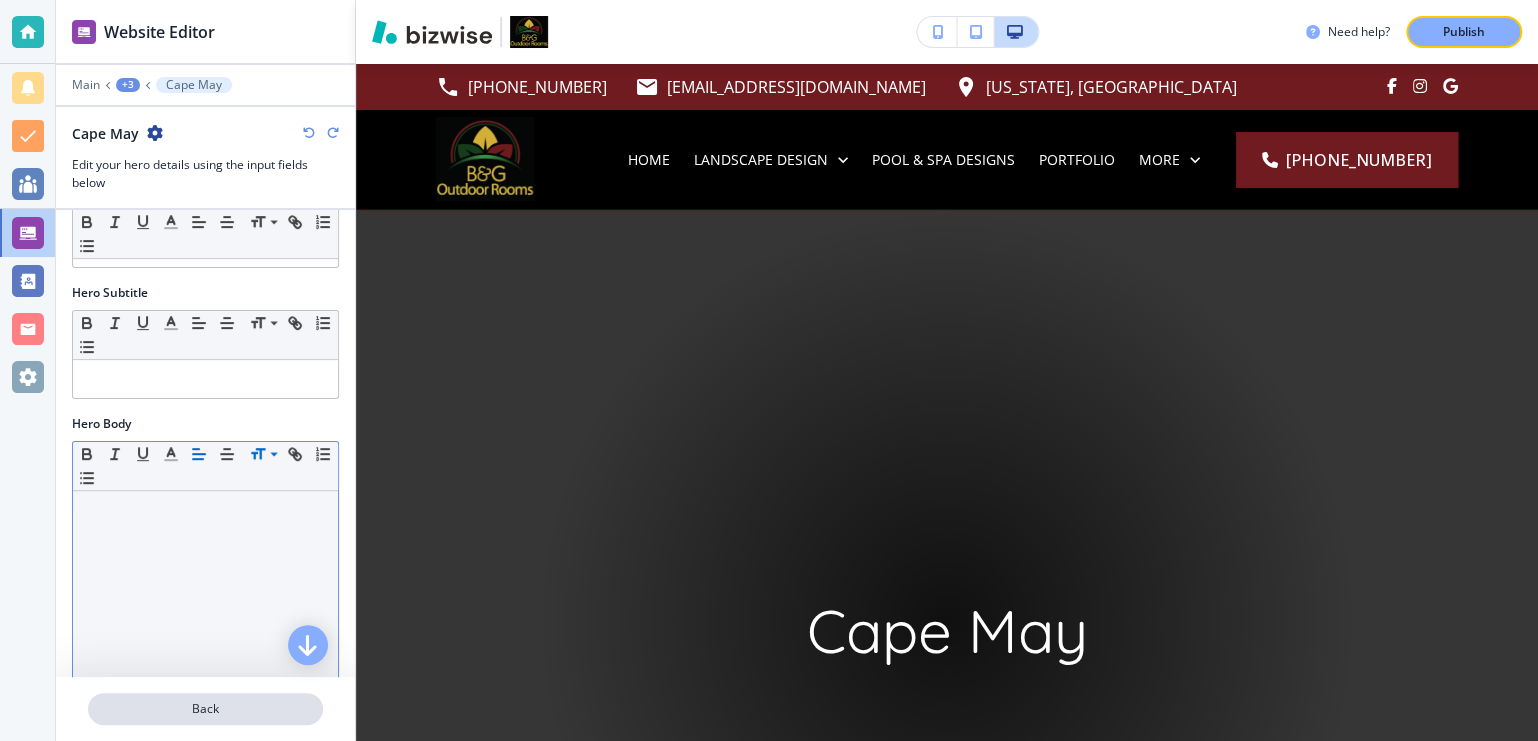 click on "Back" at bounding box center [205, 709] 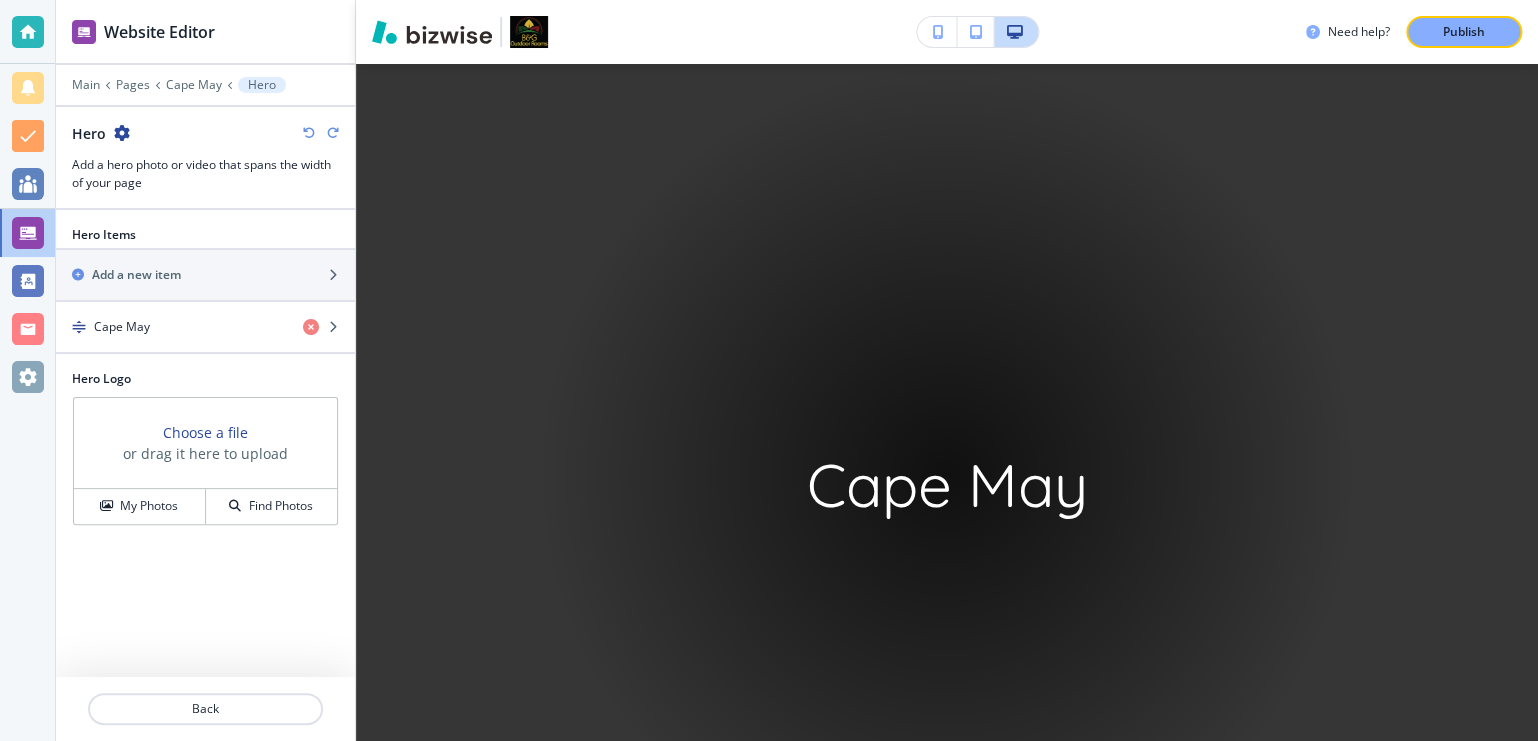 scroll, scrollTop: 146, scrollLeft: 0, axis: vertical 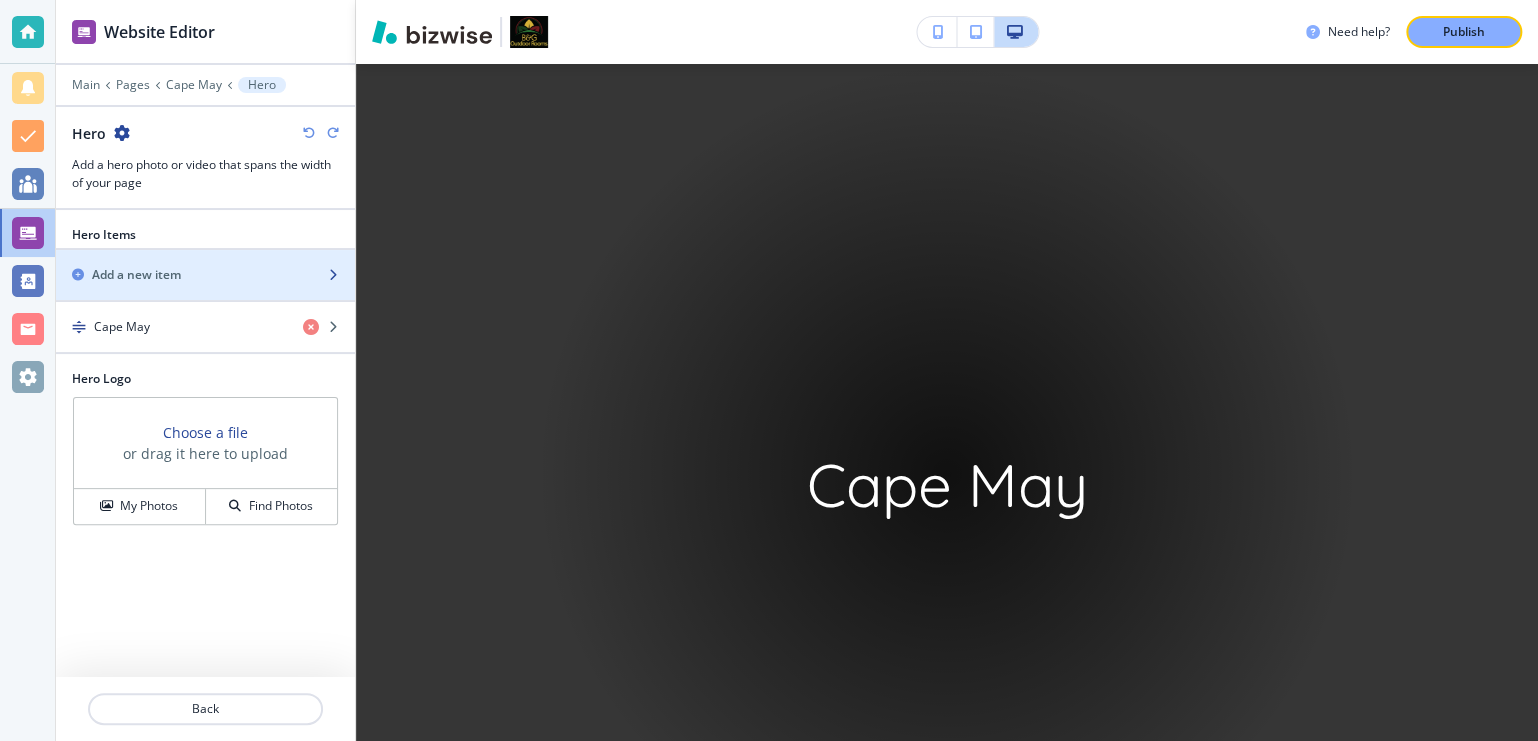 click on "Add a new item" at bounding box center [183, 275] 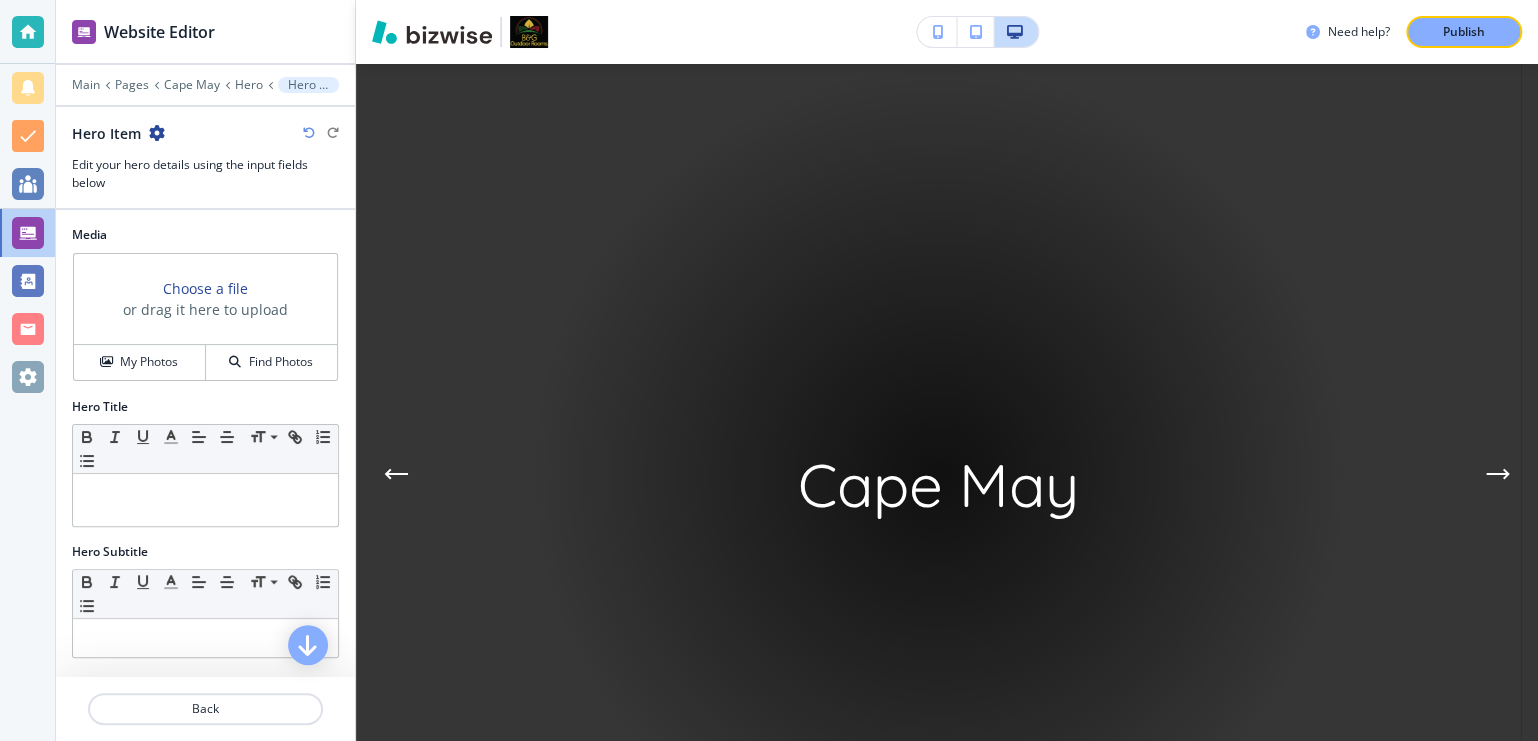 click at bounding box center (157, 133) 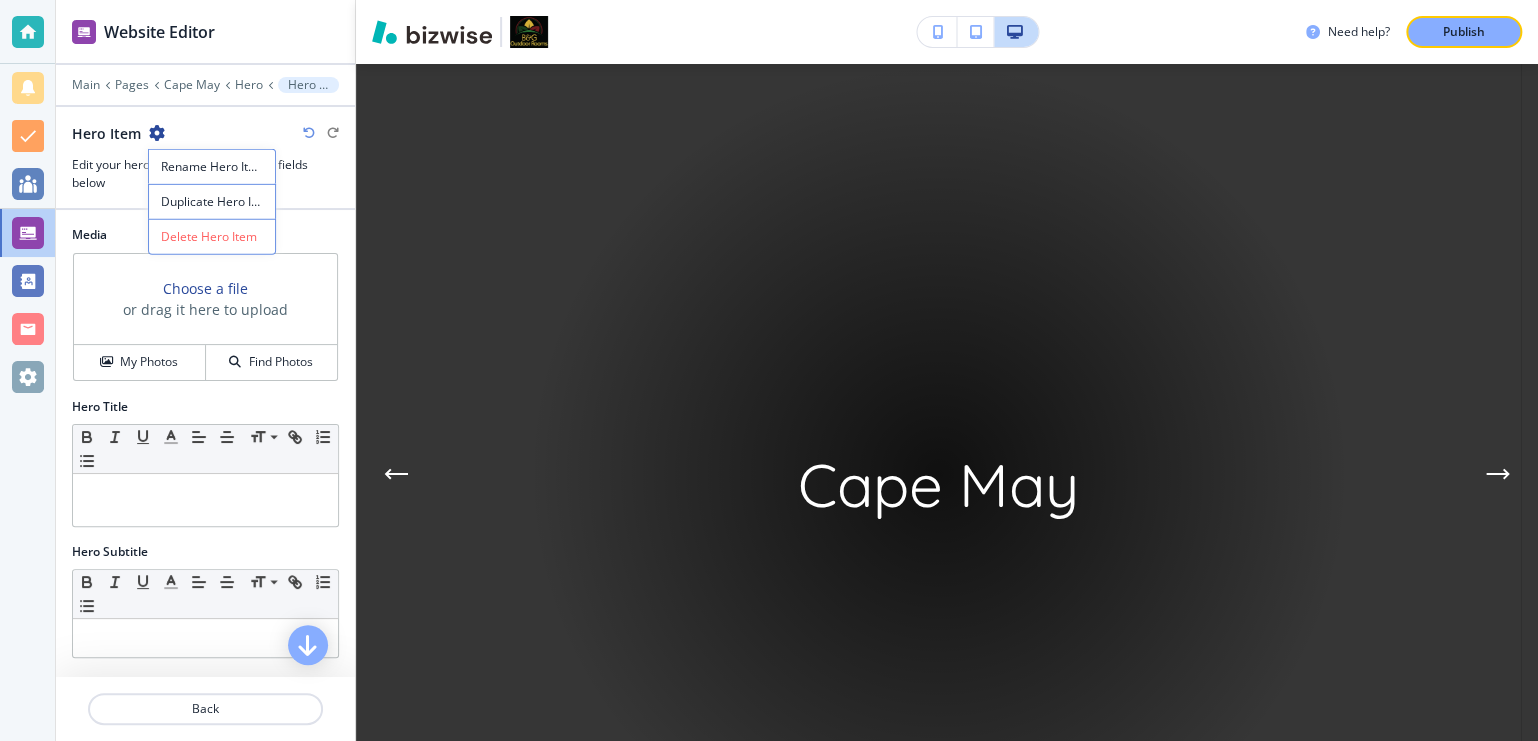 click at bounding box center (157, 133) 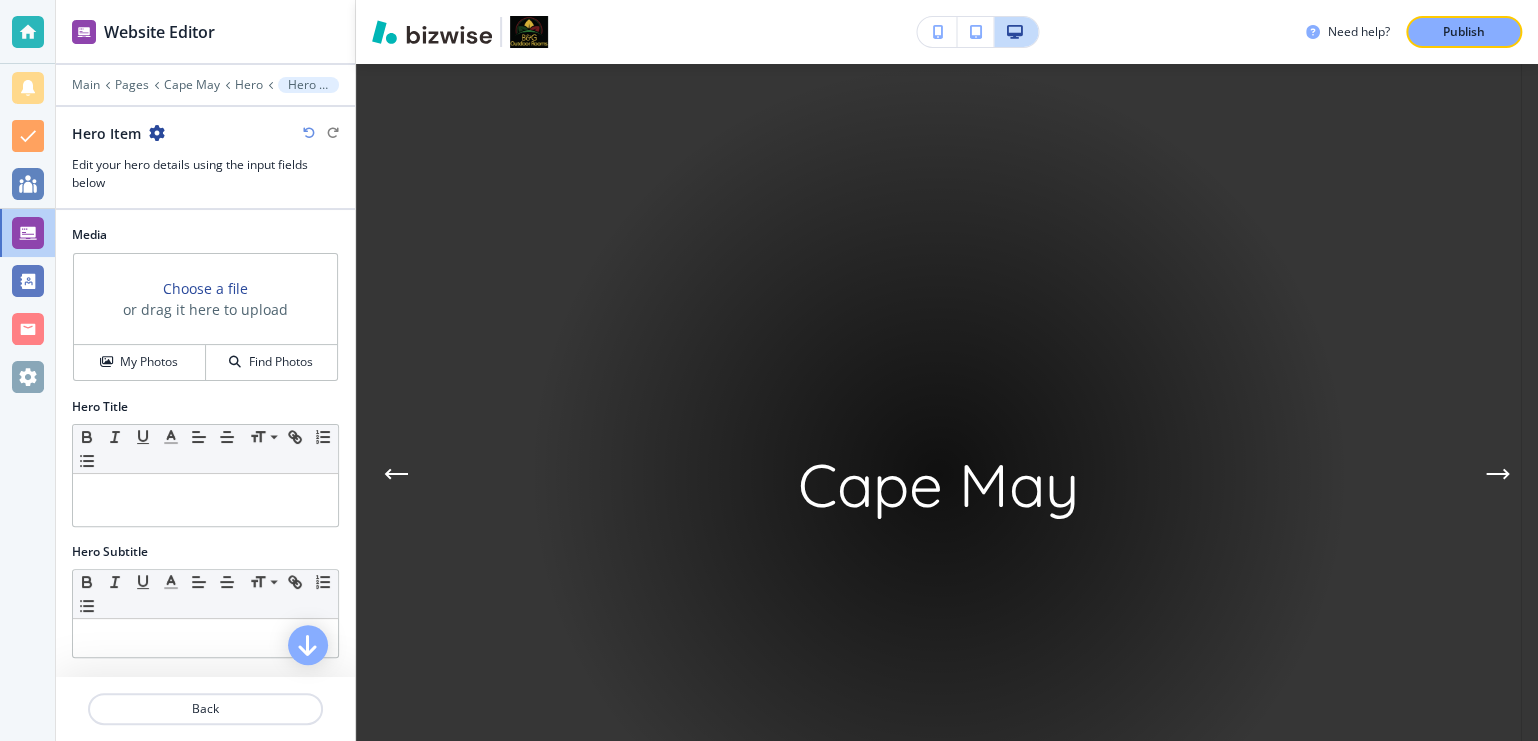 click at bounding box center (309, 133) 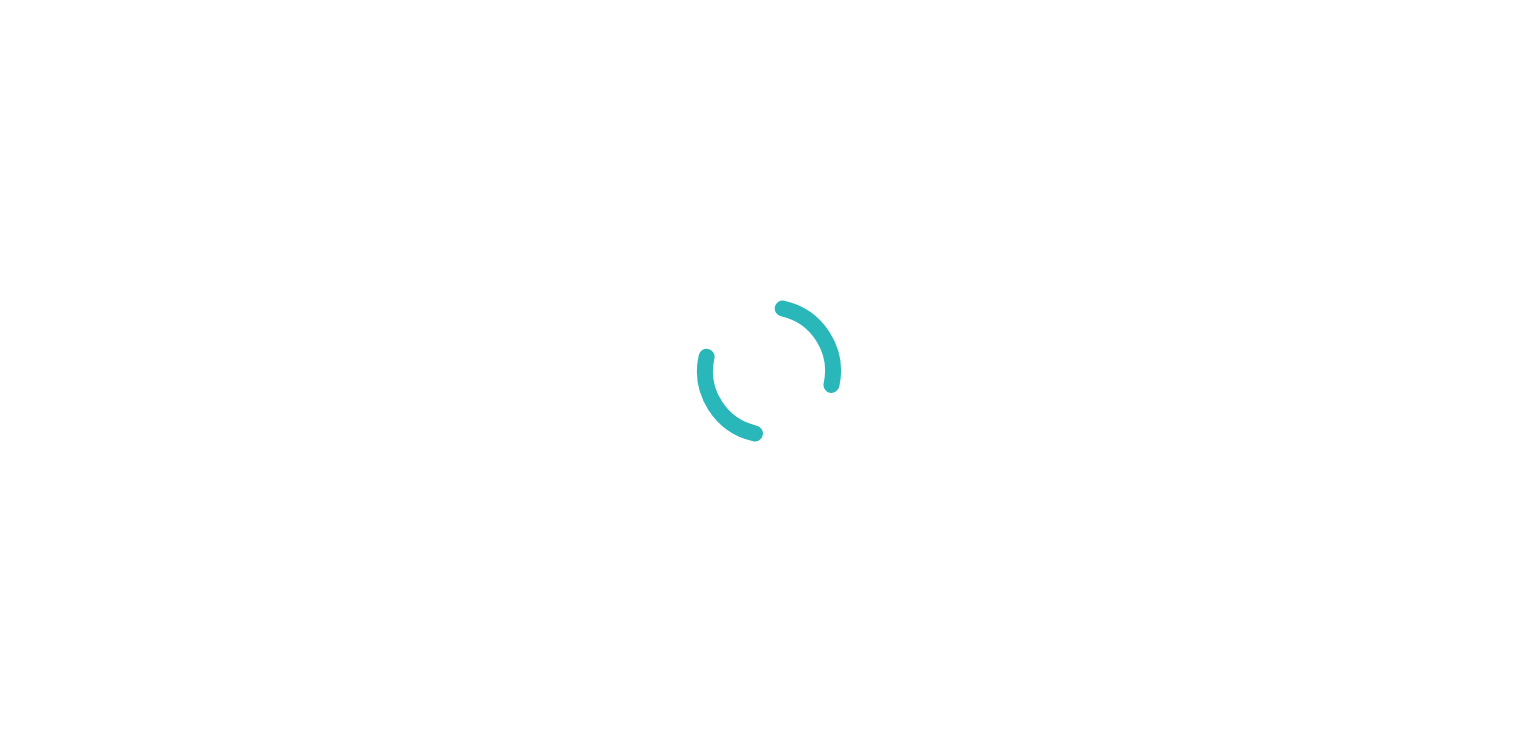 scroll, scrollTop: 0, scrollLeft: 0, axis: both 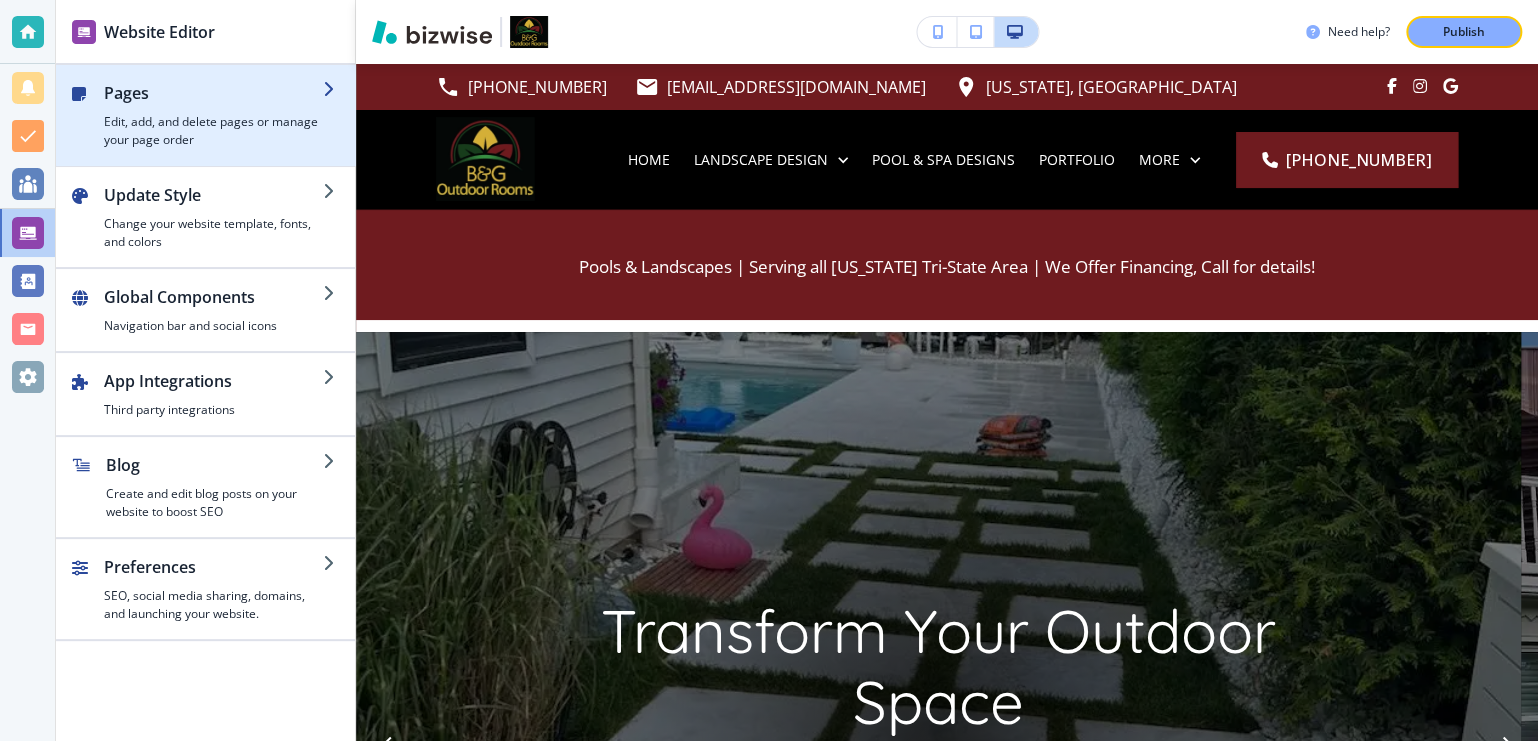 click on "Edit, add, and delete pages or manage your page order" at bounding box center [213, 131] 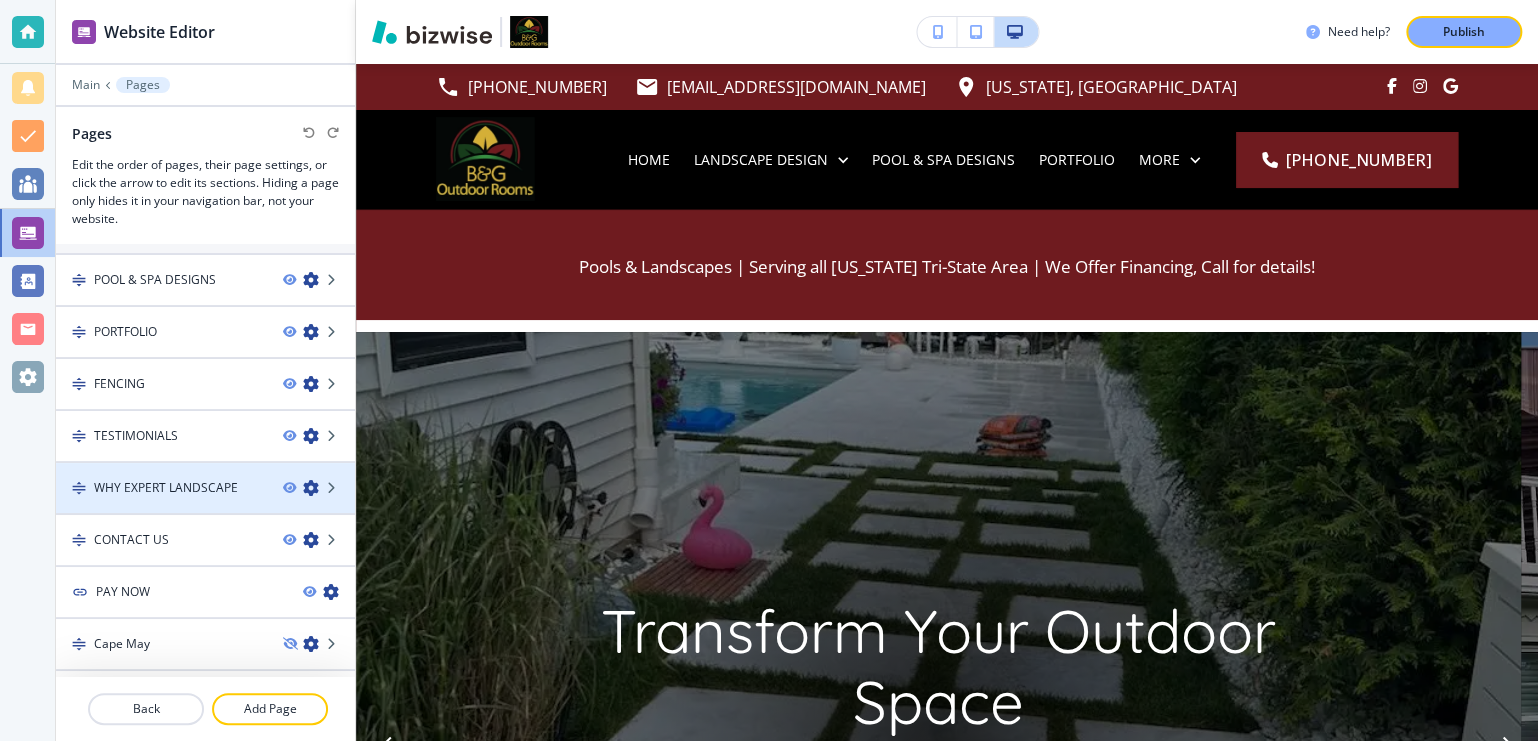 scroll, scrollTop: 342, scrollLeft: 0, axis: vertical 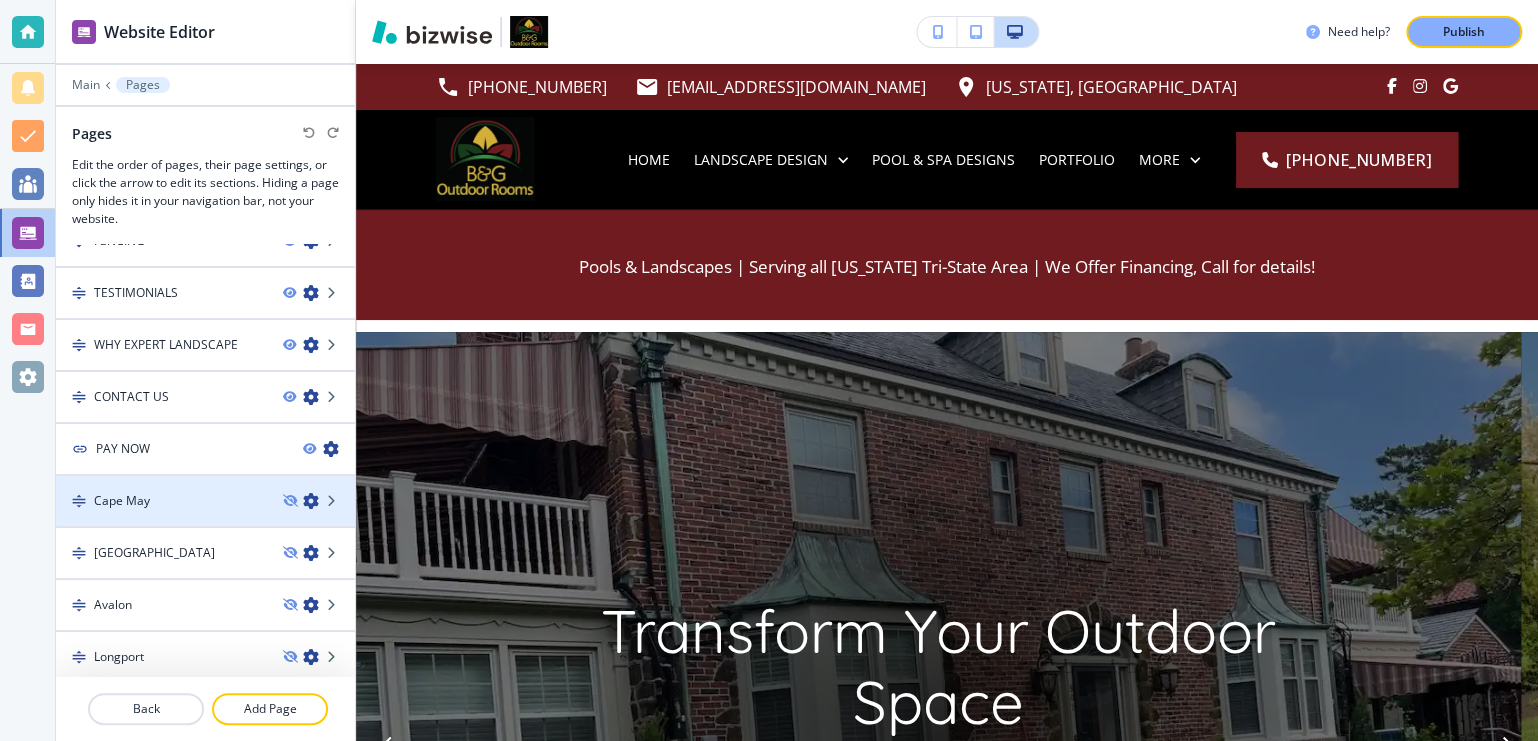 click on "Cape May" at bounding box center [161, 501] 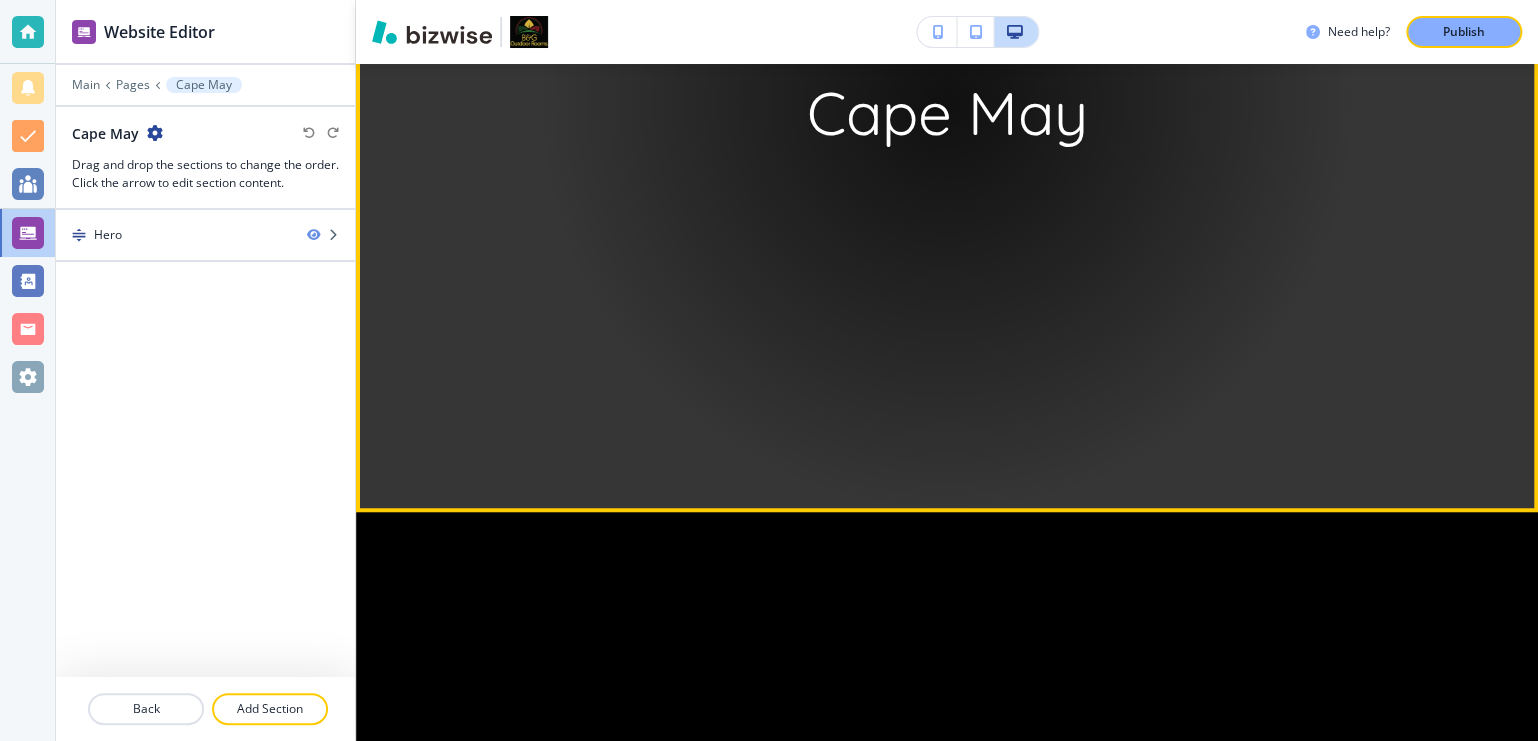scroll, scrollTop: 0, scrollLeft: 0, axis: both 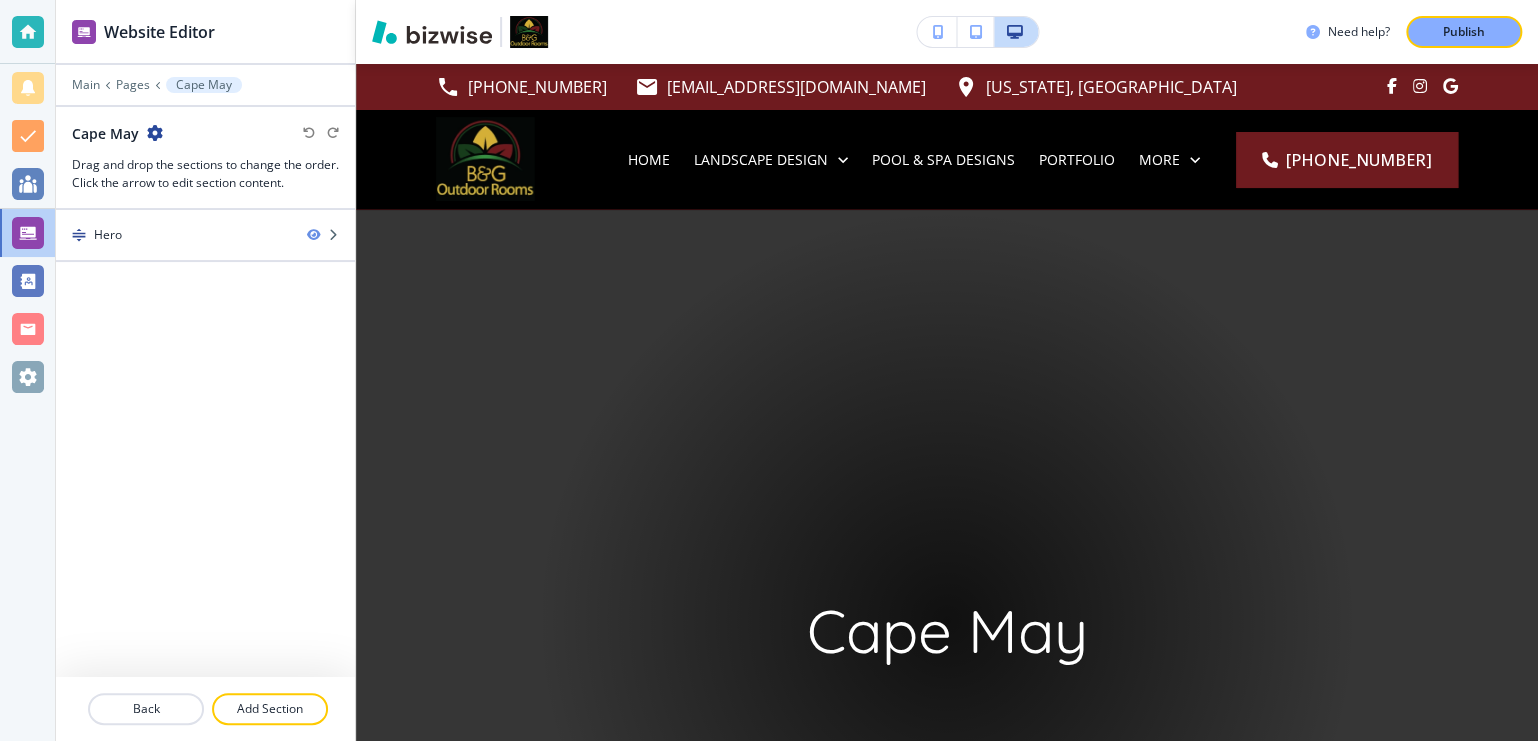 click at bounding box center (155, 133) 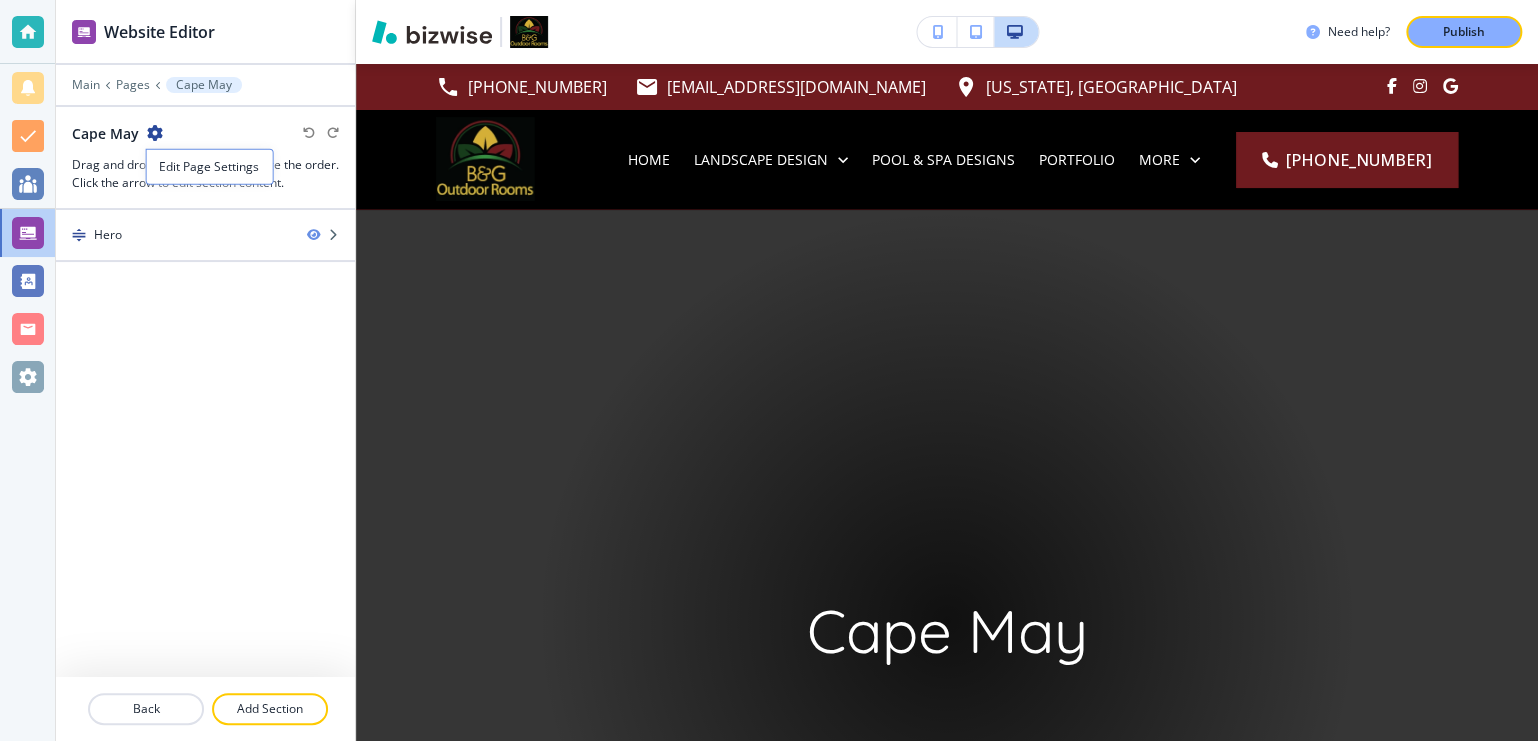 click at bounding box center [155, 133] 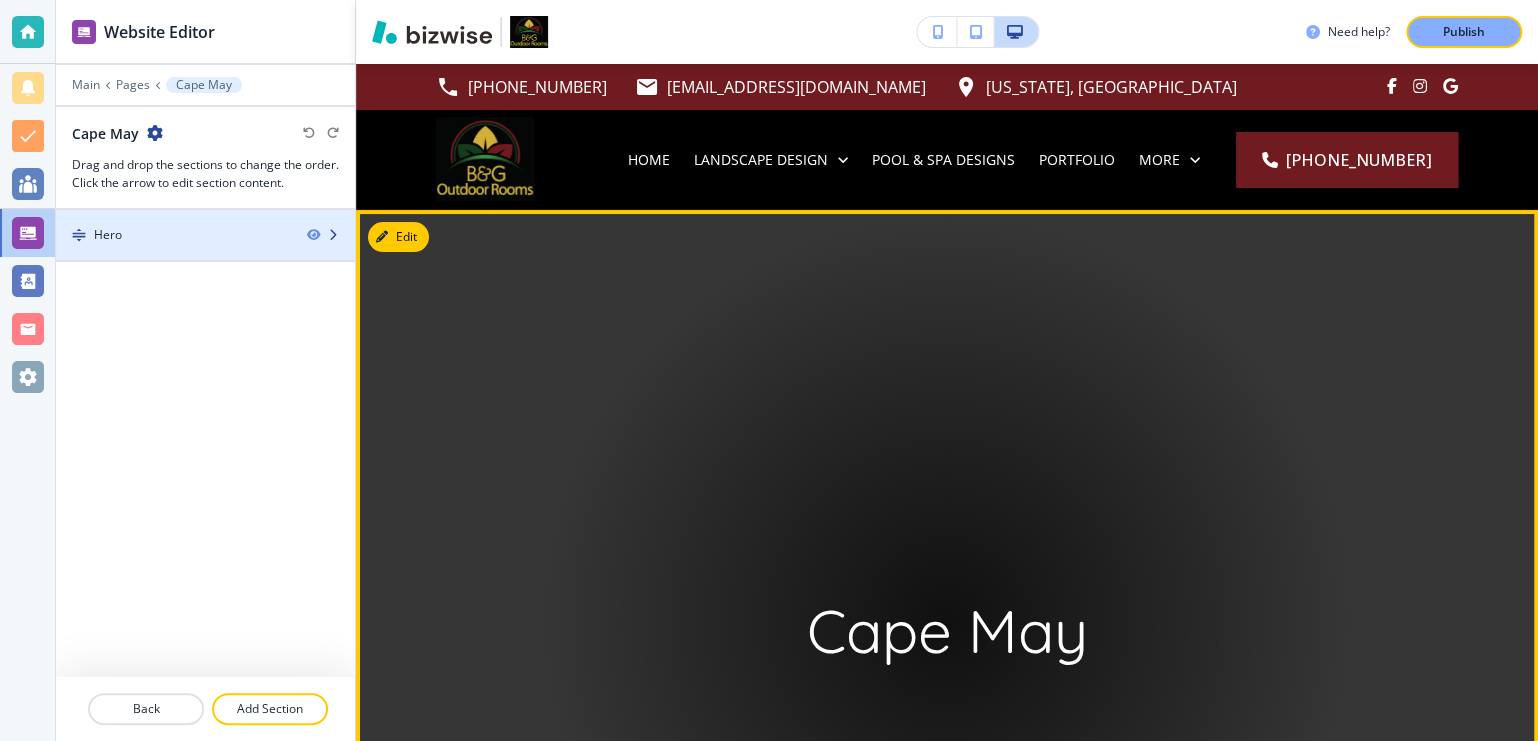 click on "Hero" at bounding box center [173, 235] 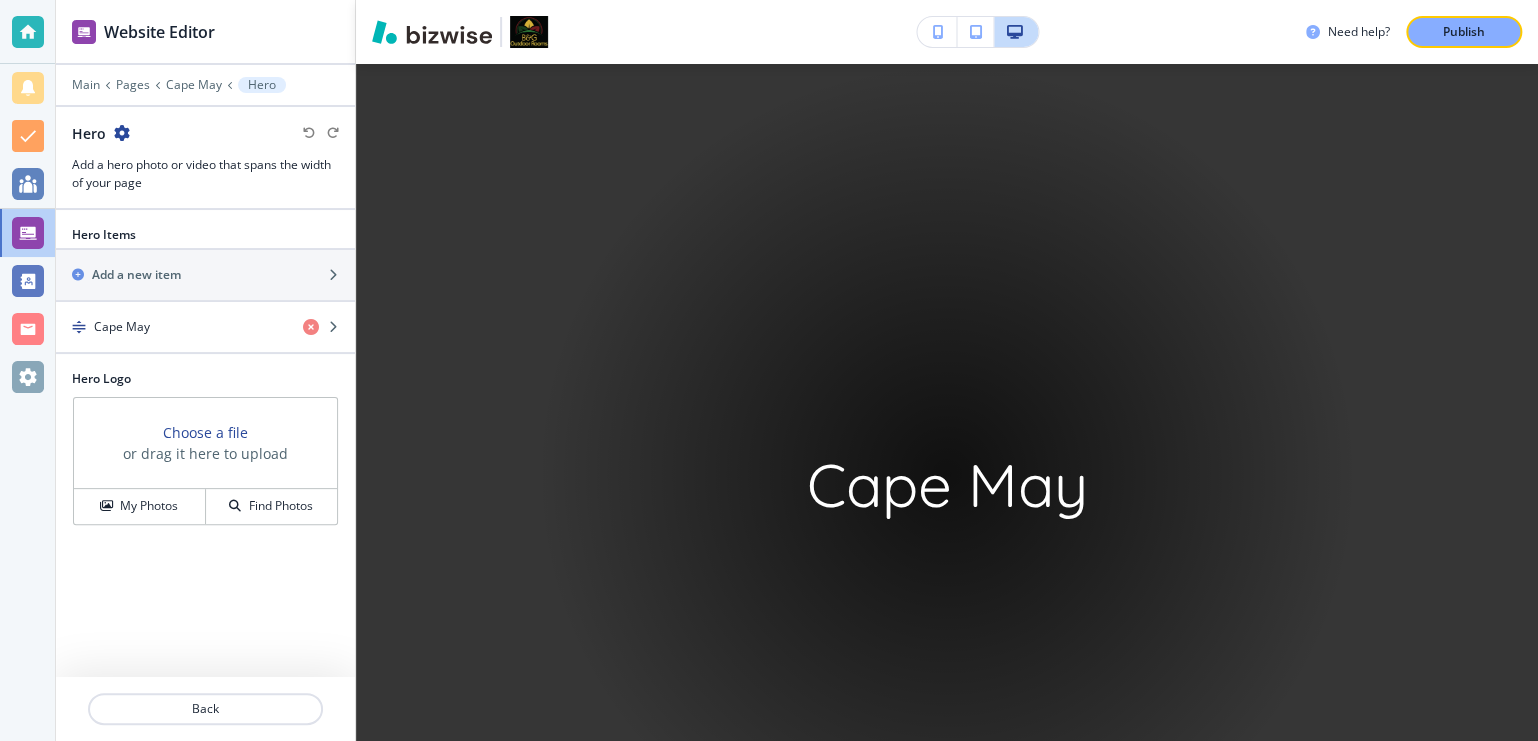 scroll, scrollTop: 146, scrollLeft: 0, axis: vertical 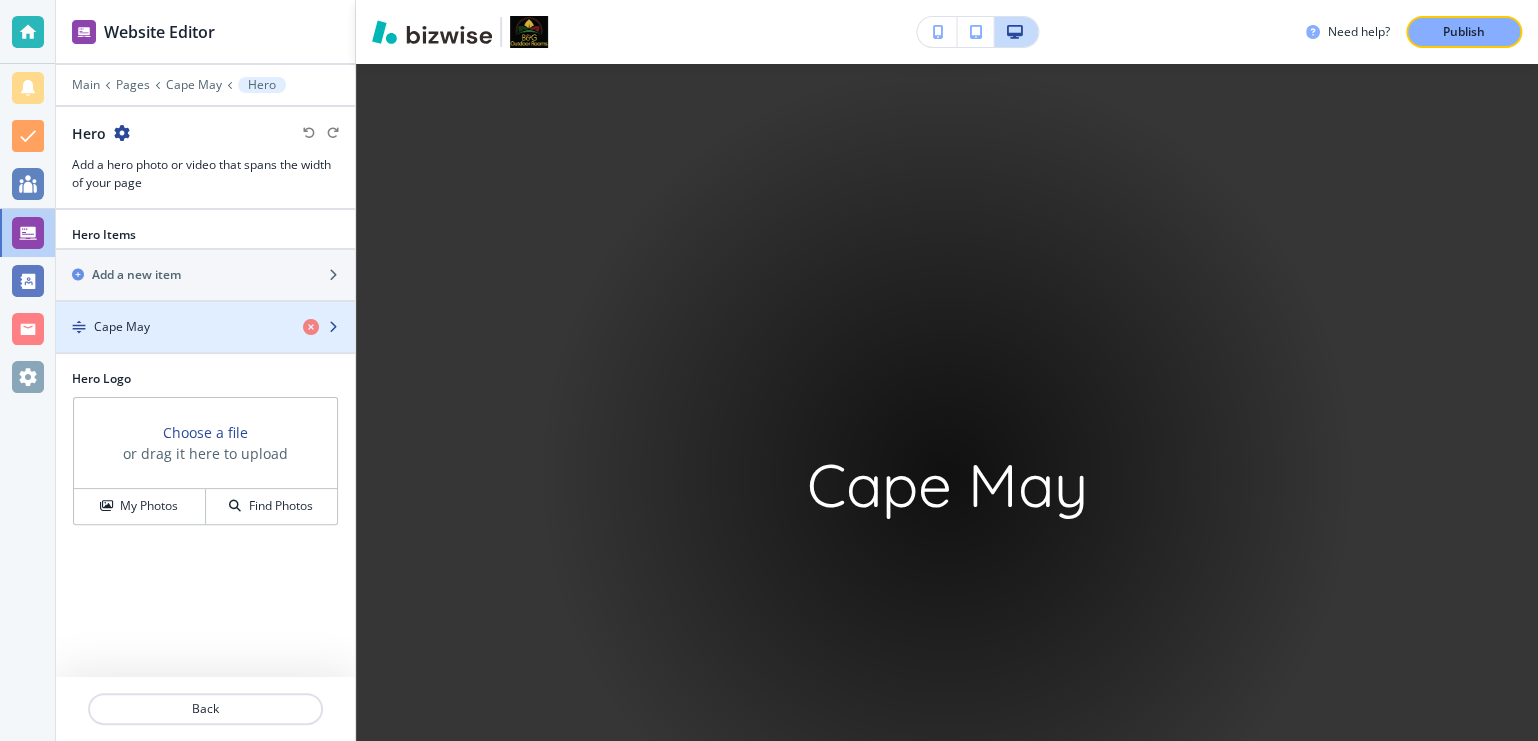 click on "Cape May" at bounding box center [171, 327] 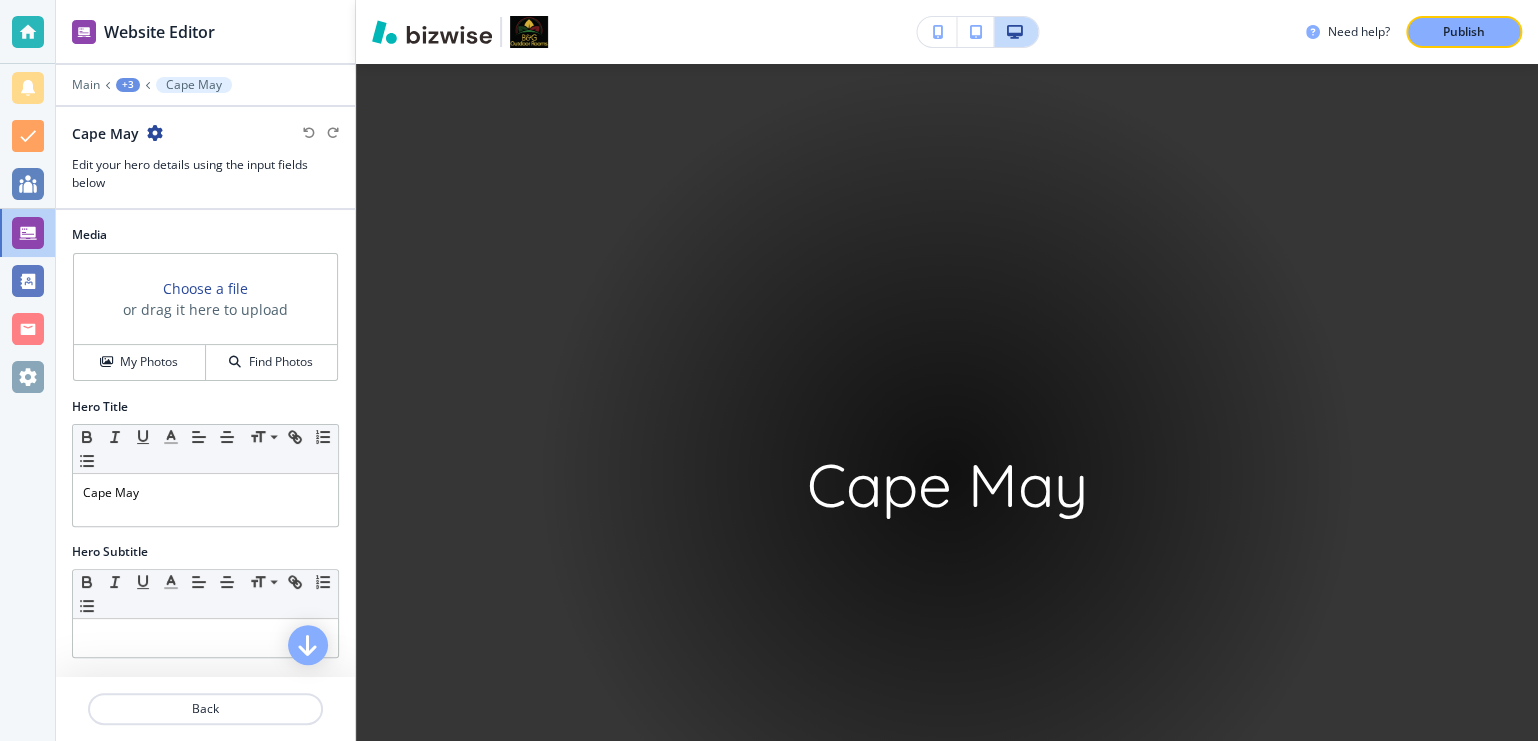 click on "Choose a file" at bounding box center [205, 288] 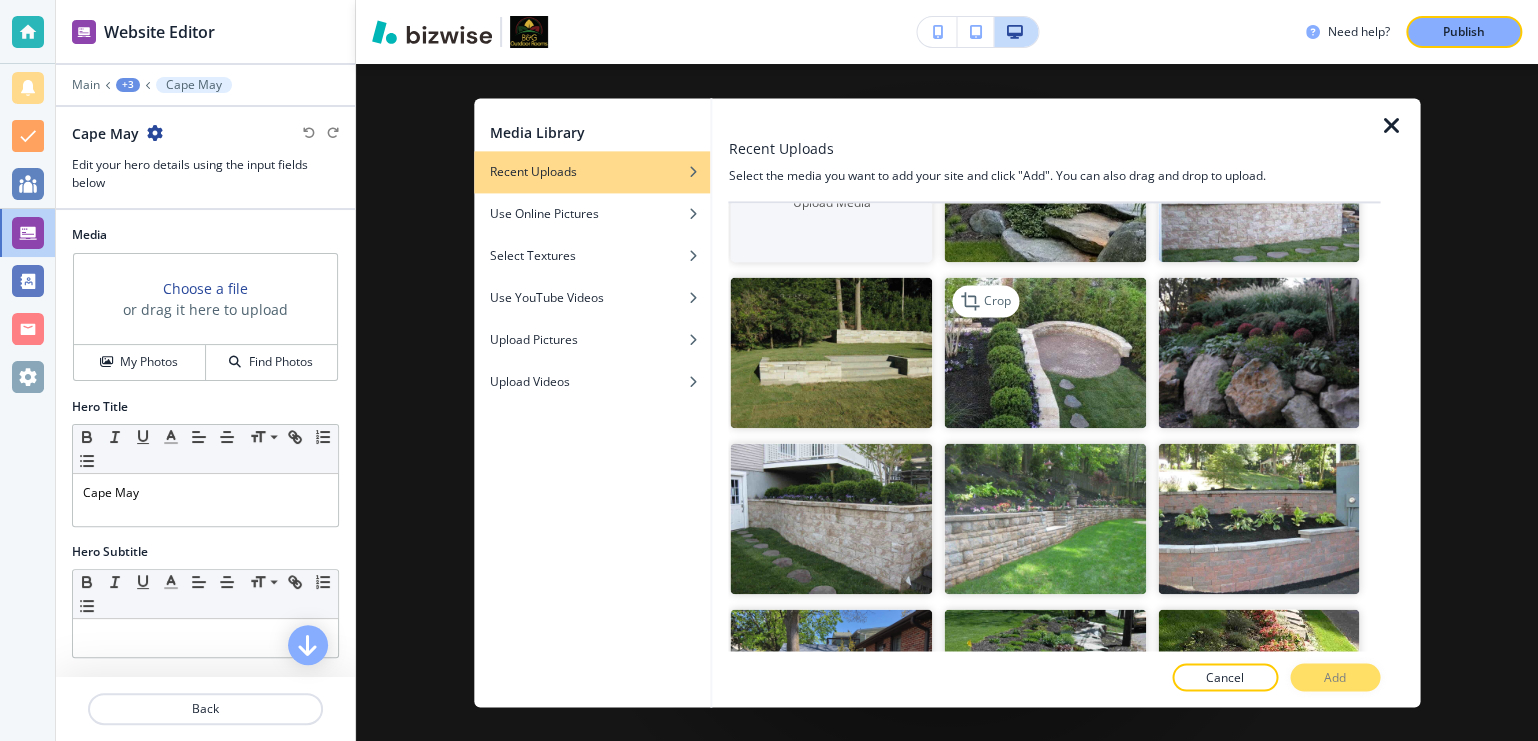scroll, scrollTop: 0, scrollLeft: 0, axis: both 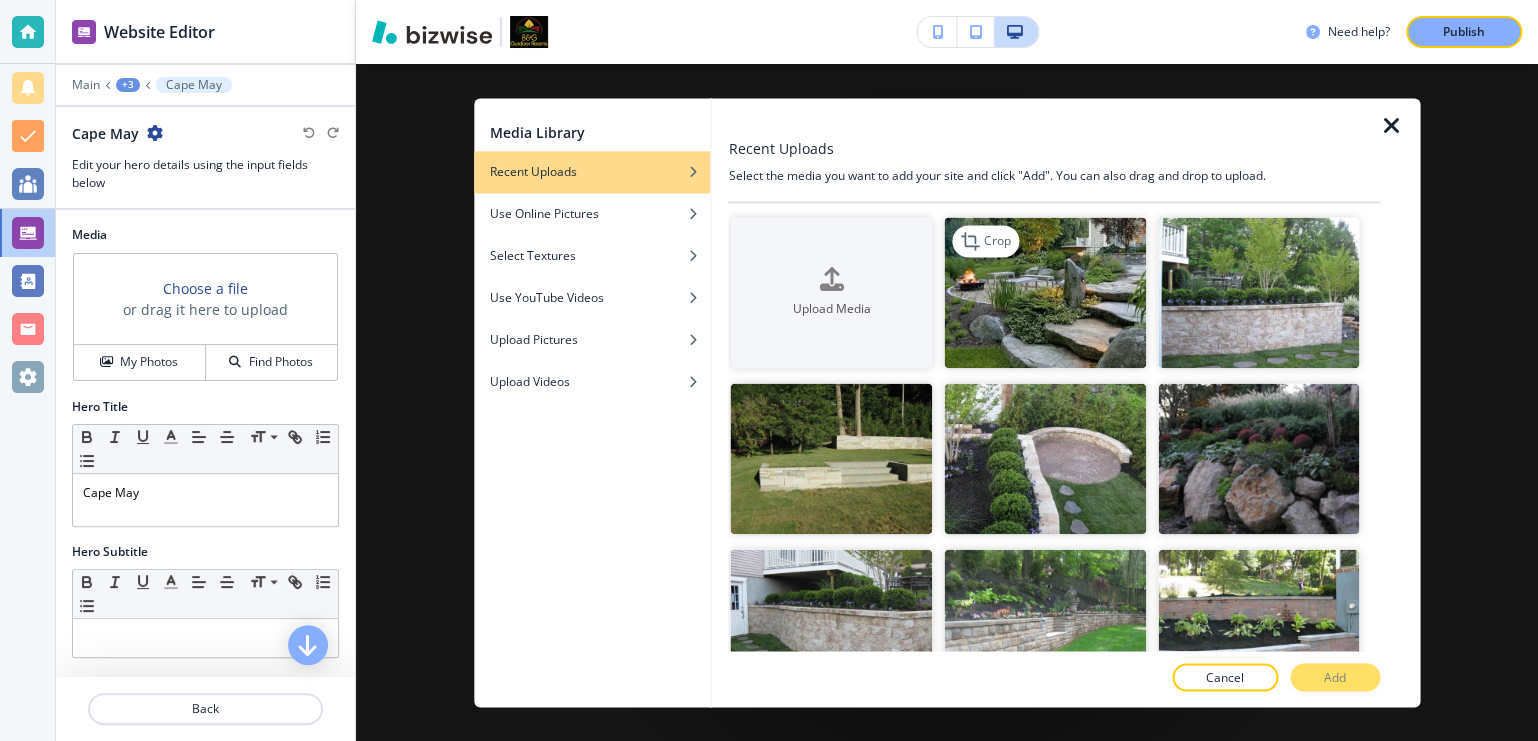 click at bounding box center (1045, 292) 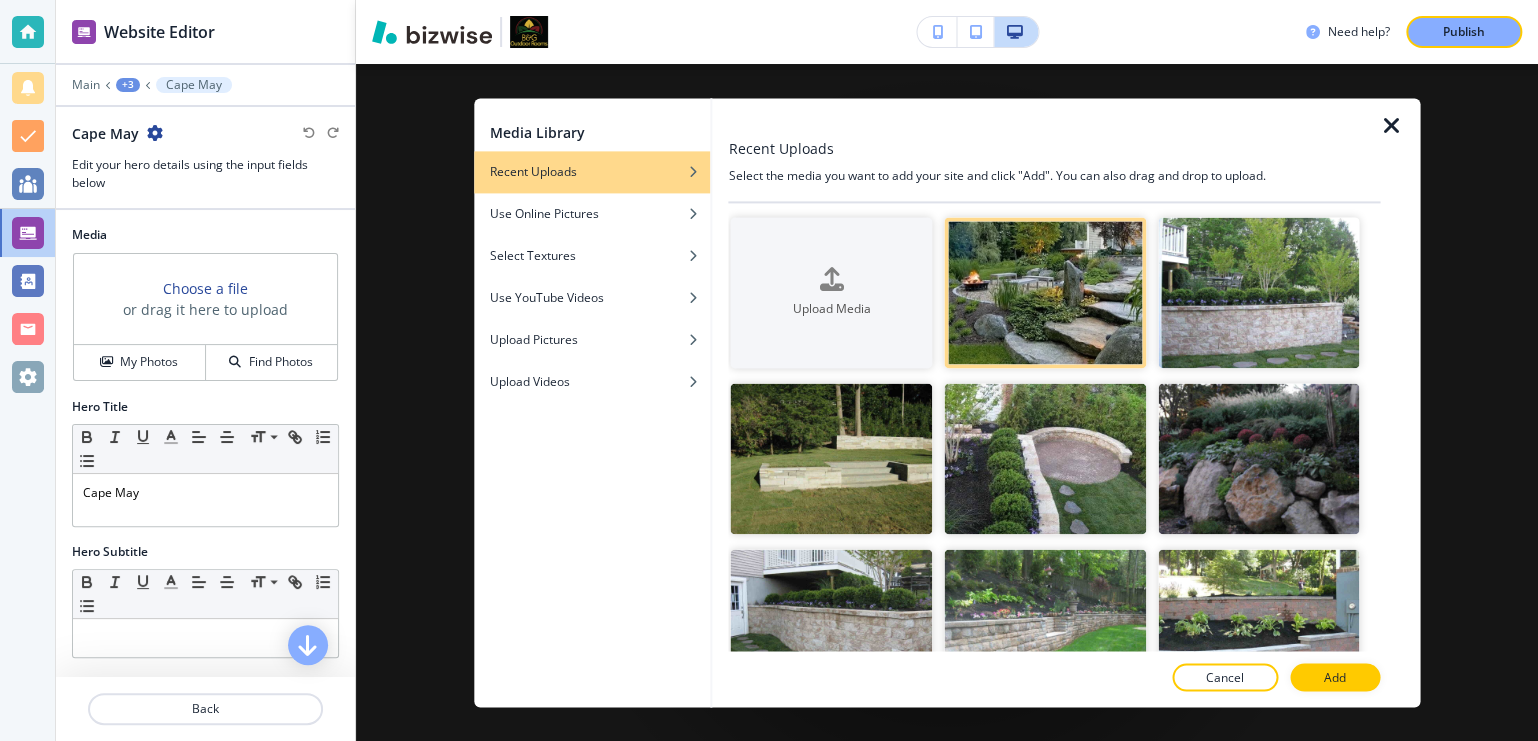 click on "Add" at bounding box center (1335, 677) 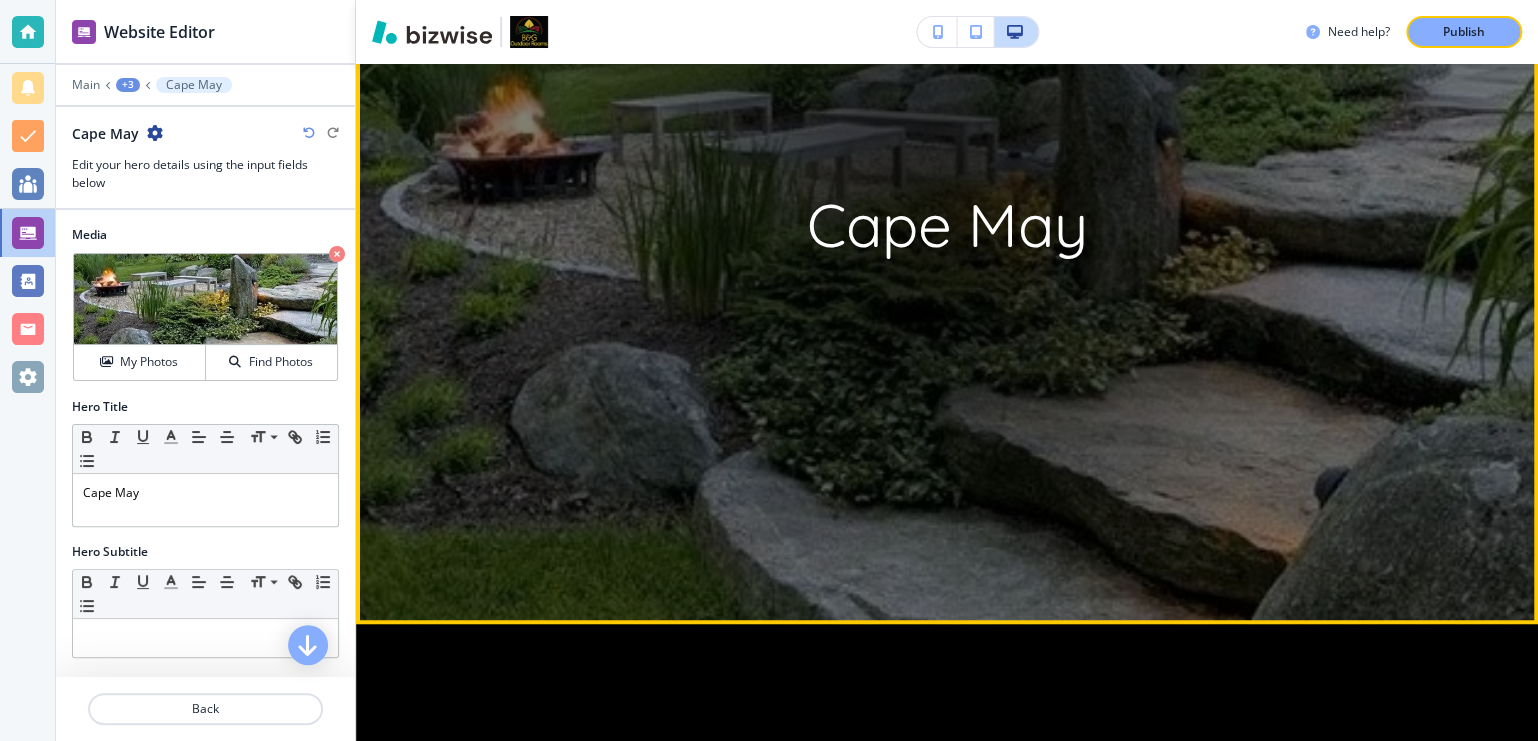 scroll, scrollTop: 0, scrollLeft: 0, axis: both 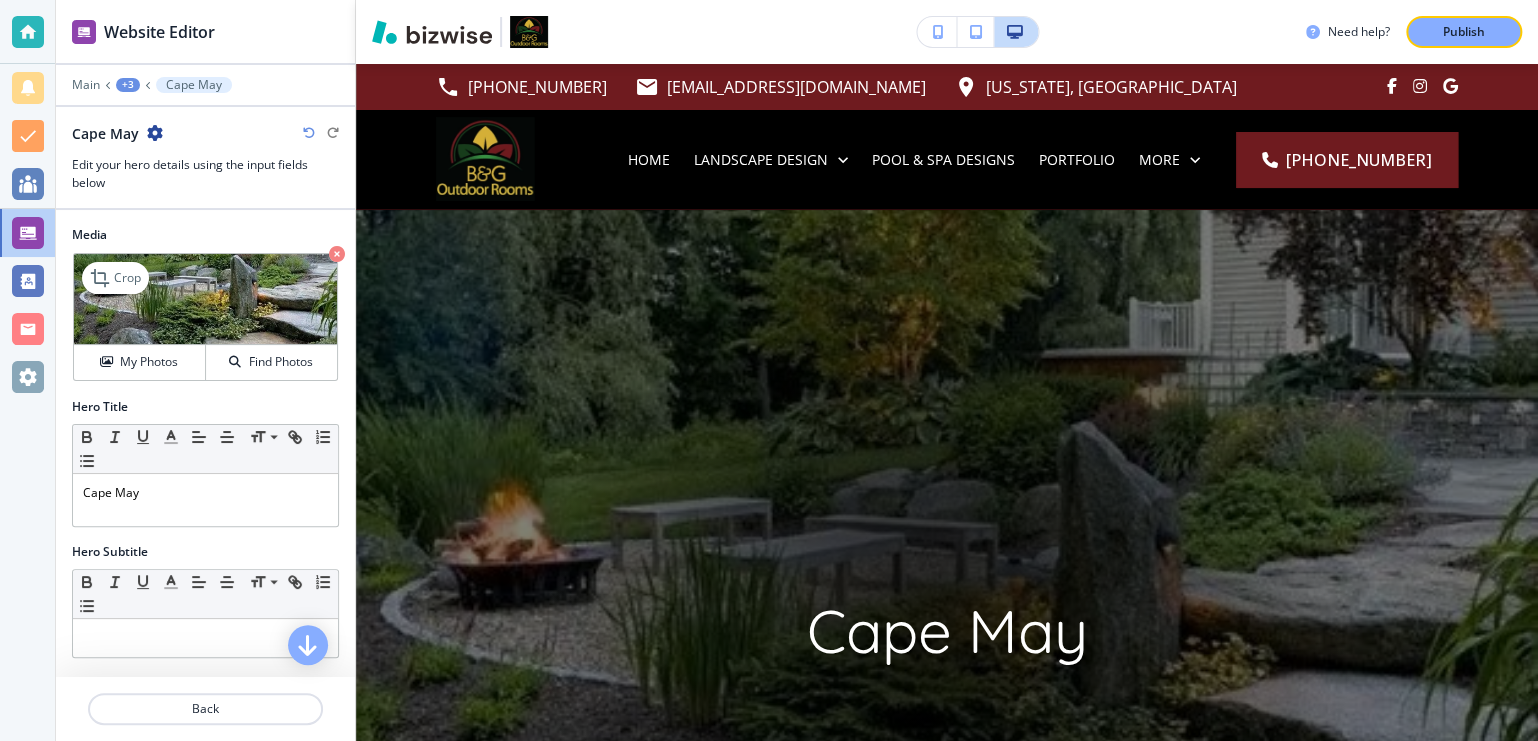 click at bounding box center [337, 254] 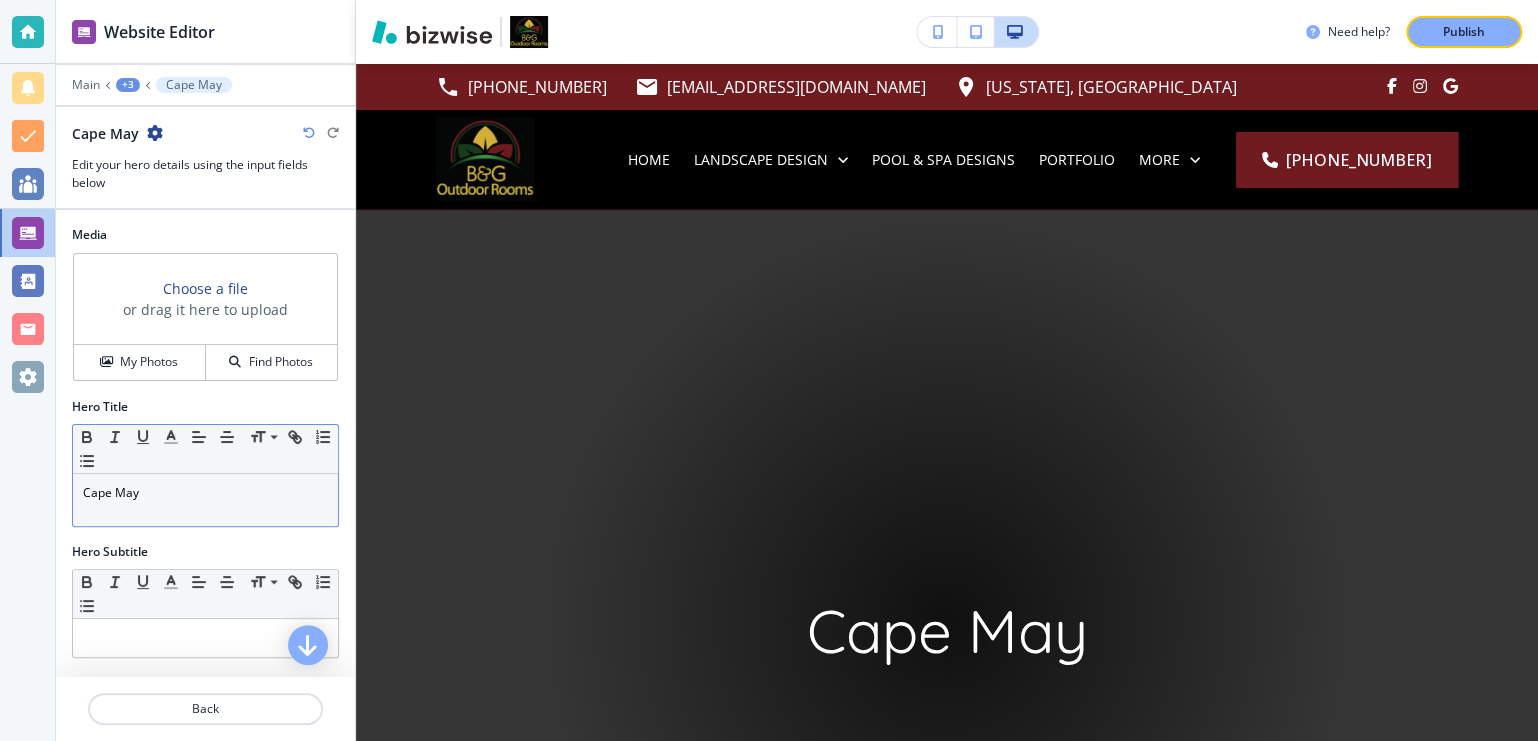 scroll, scrollTop: 130, scrollLeft: 0, axis: vertical 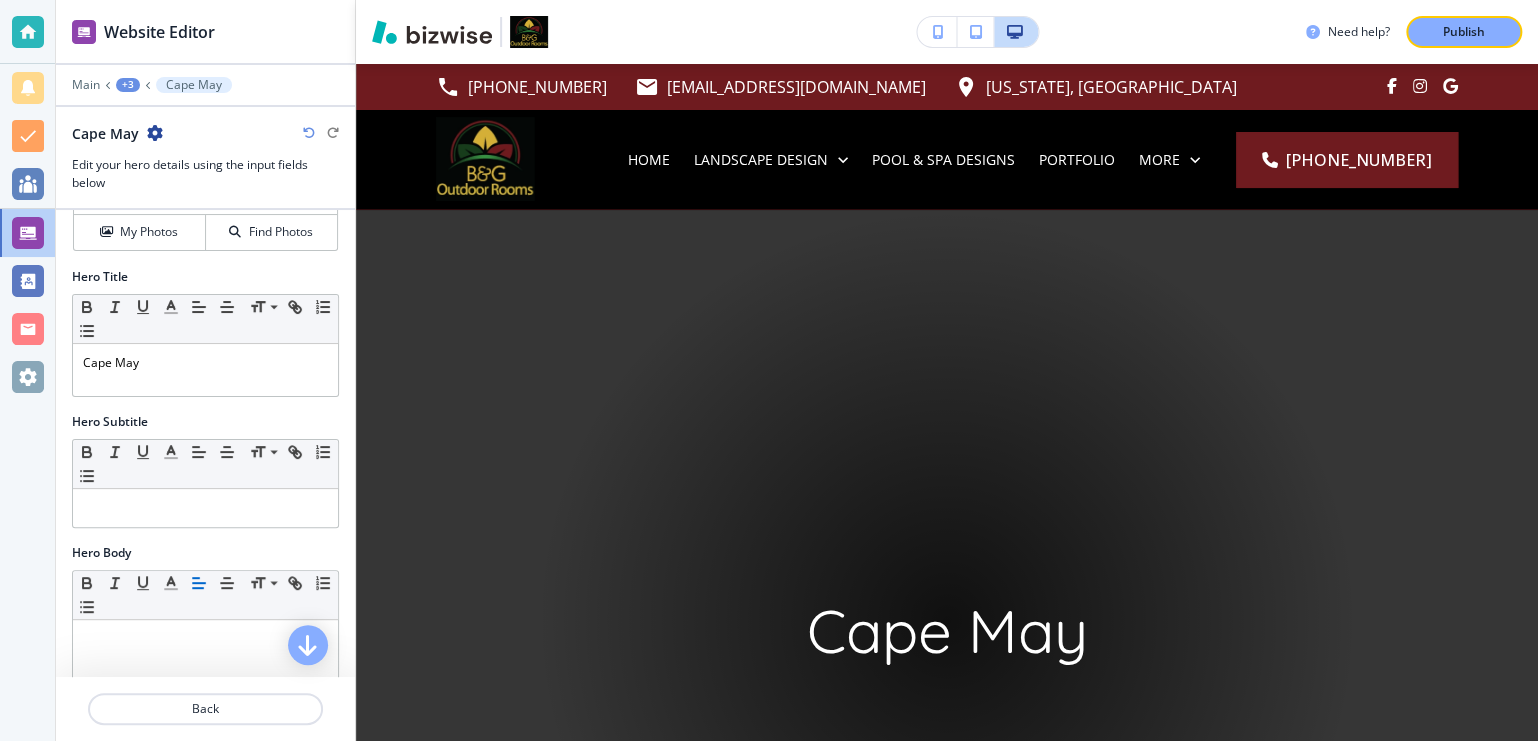 click on "+3" at bounding box center [128, 85] 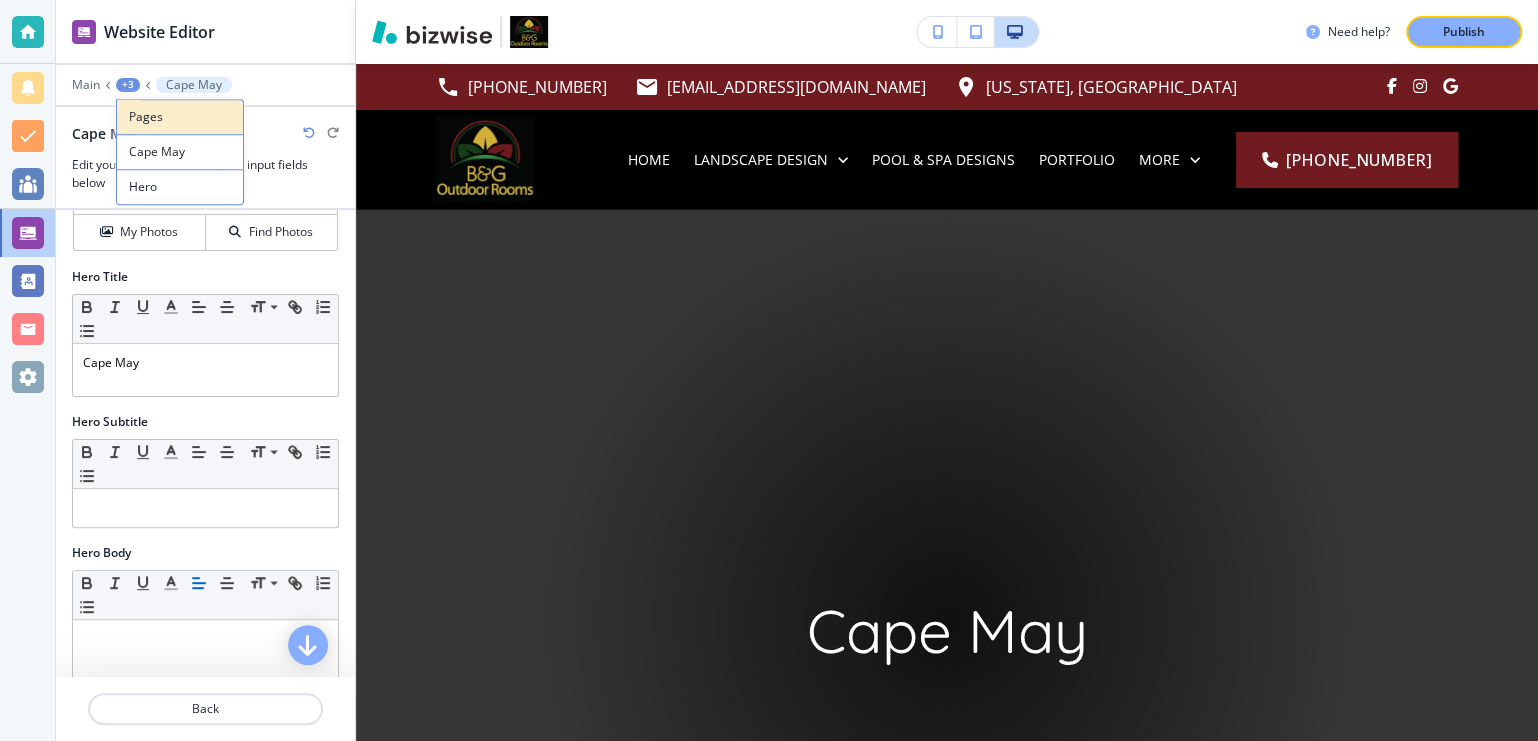 click on "Pages" at bounding box center [180, 117] 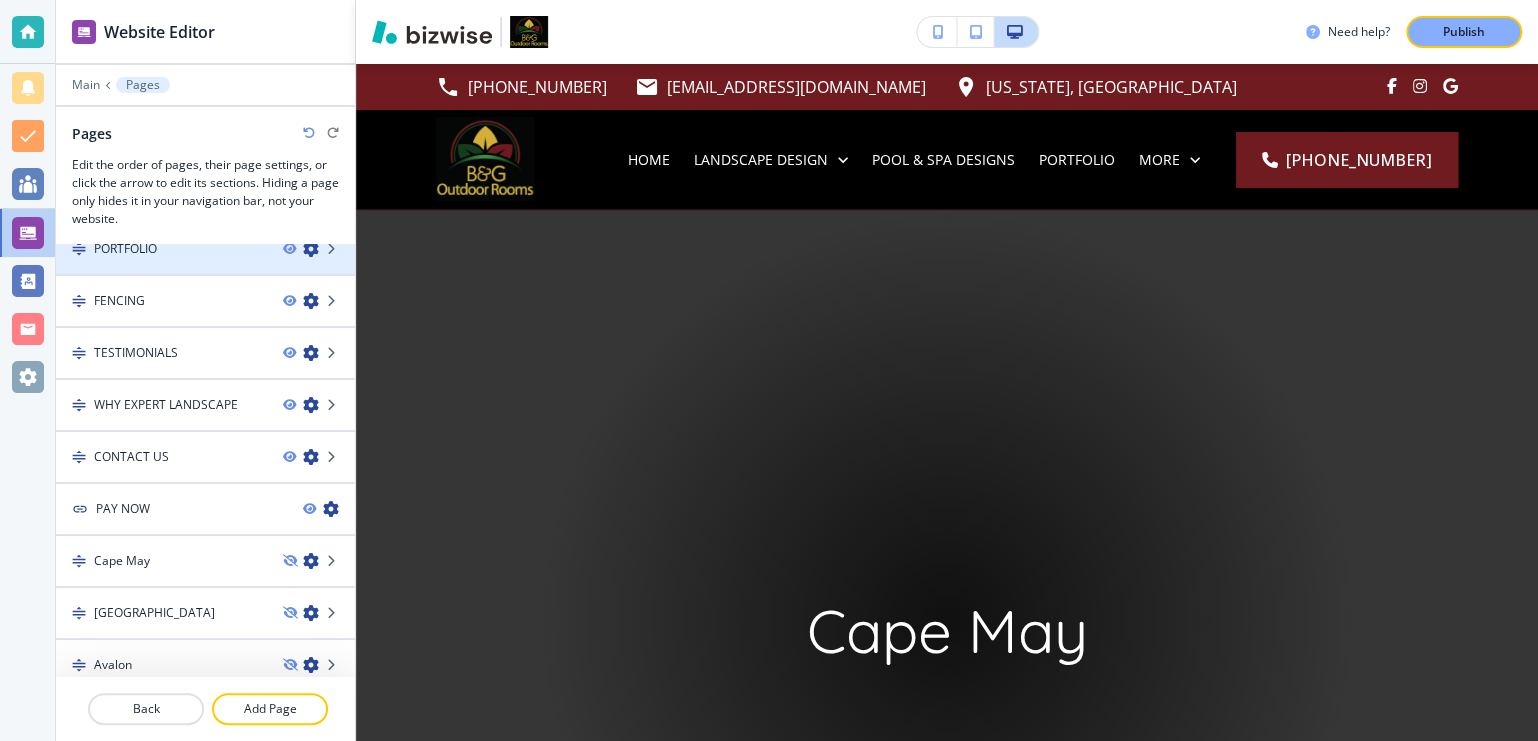scroll, scrollTop: 342, scrollLeft: 0, axis: vertical 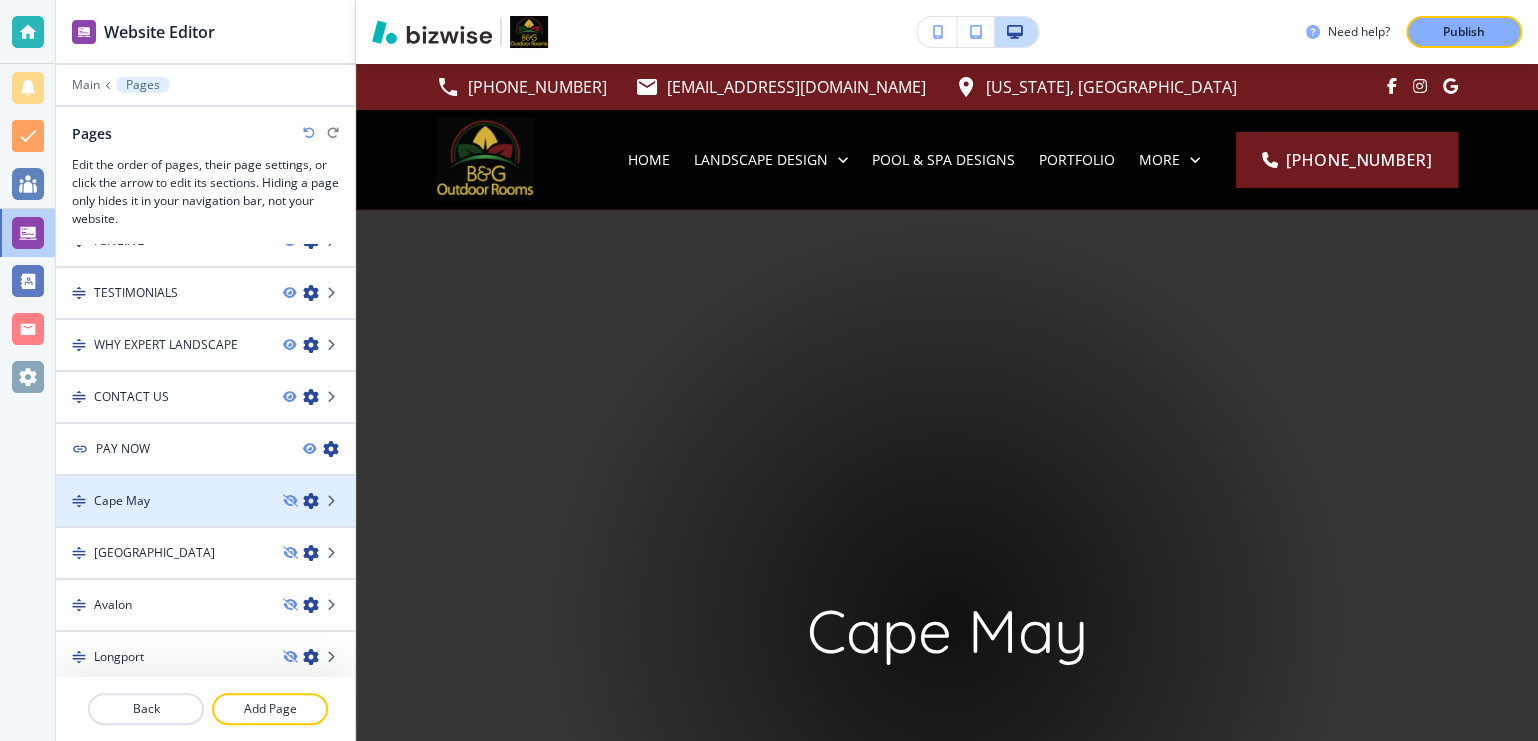 click on "Cape May" at bounding box center [161, 501] 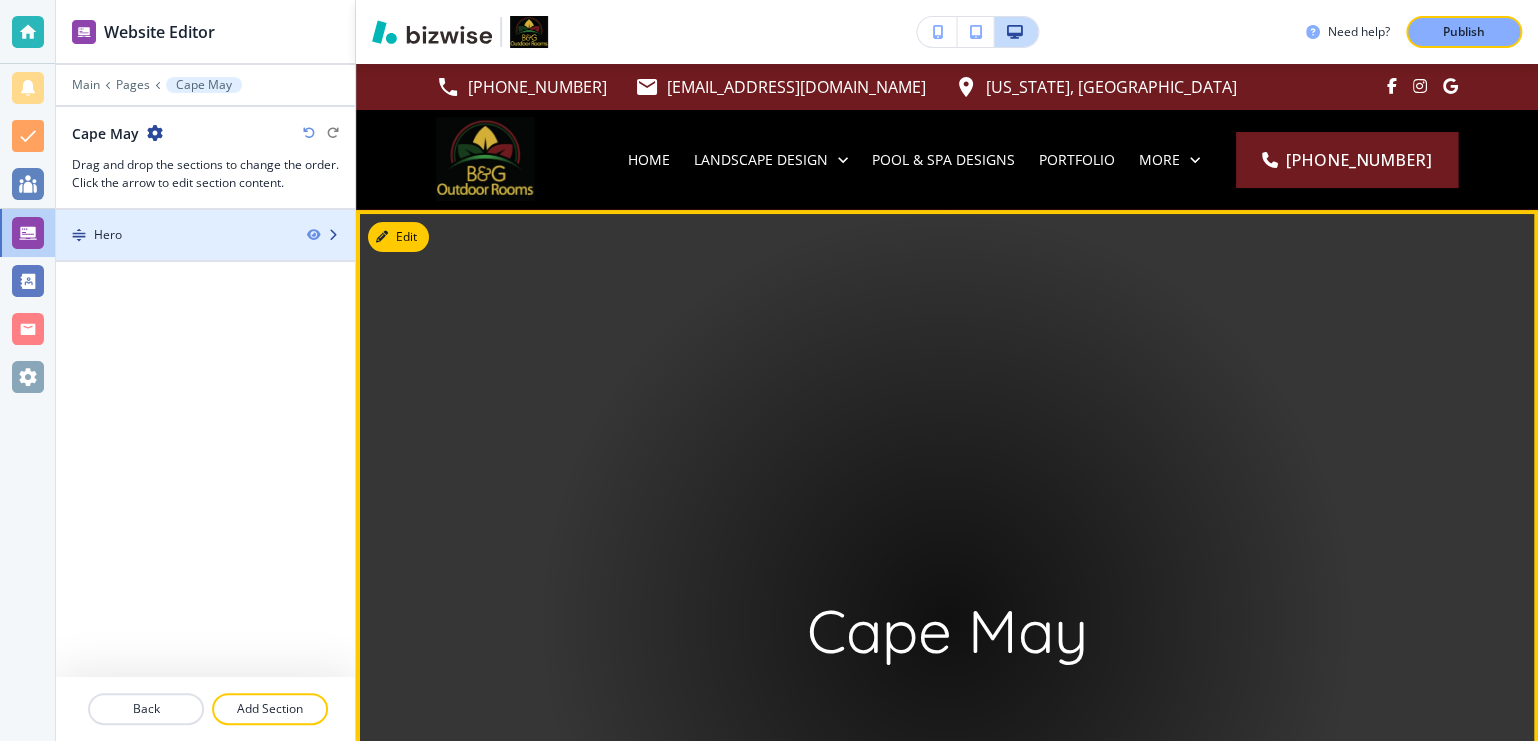 click on "Hero" at bounding box center [173, 235] 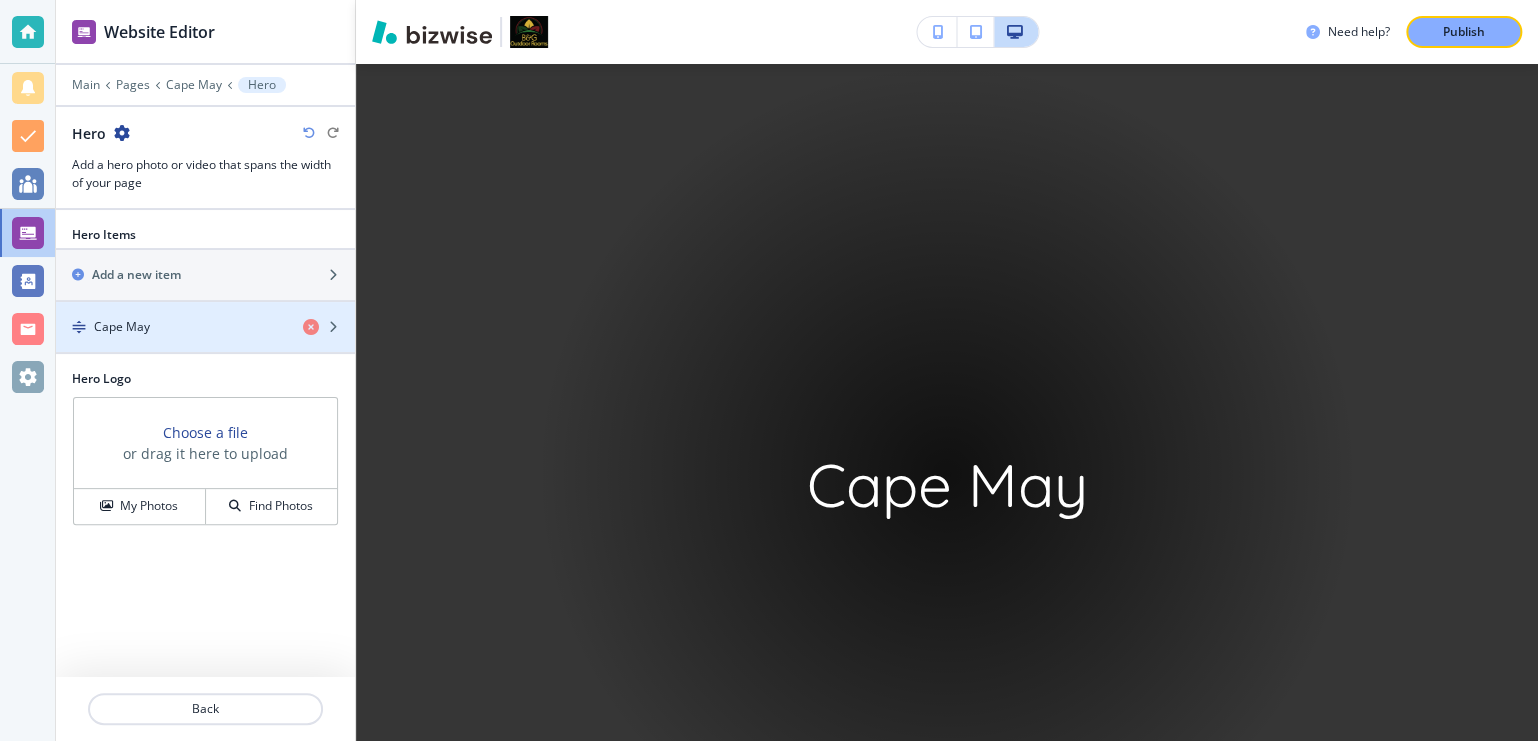 scroll, scrollTop: 146, scrollLeft: 0, axis: vertical 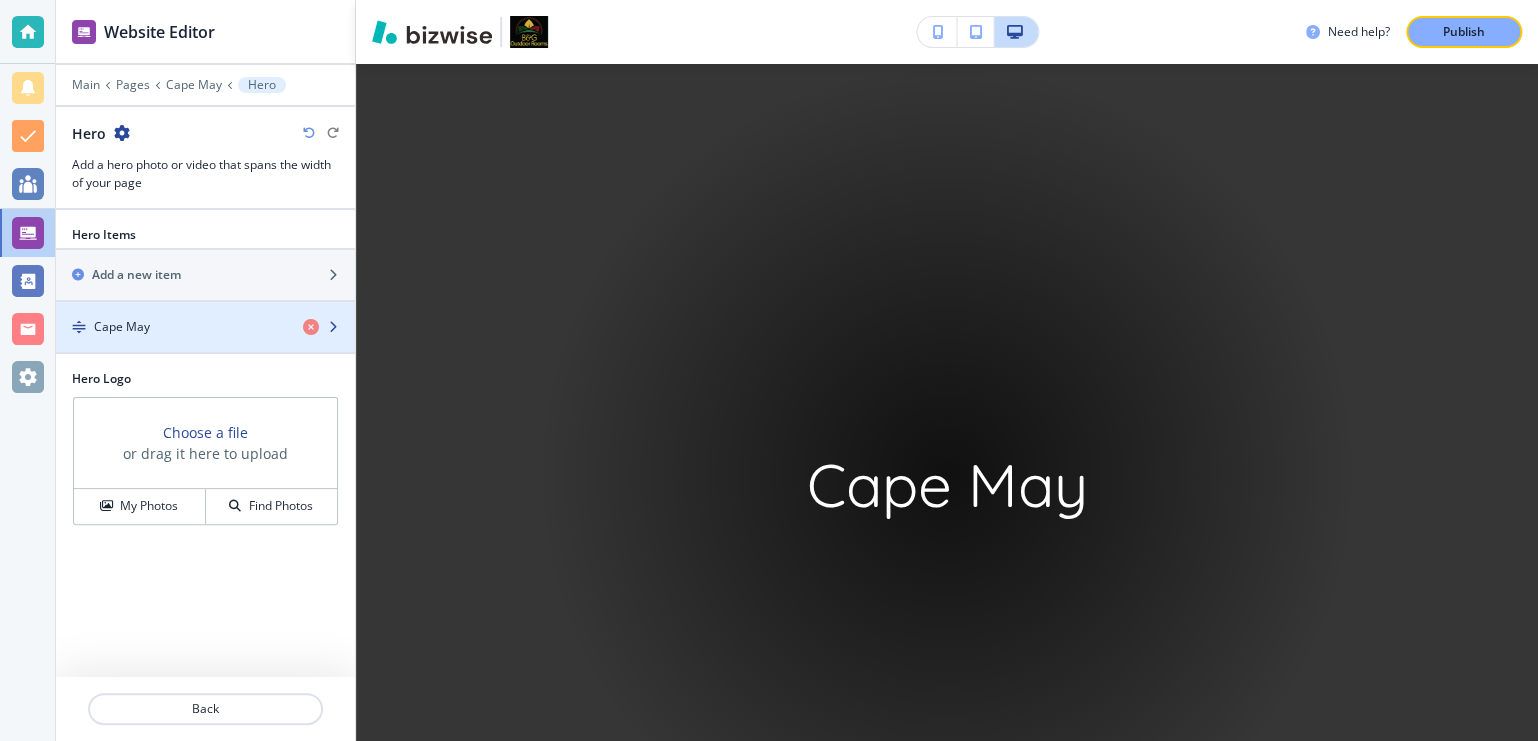 click on "Cape May" at bounding box center [171, 327] 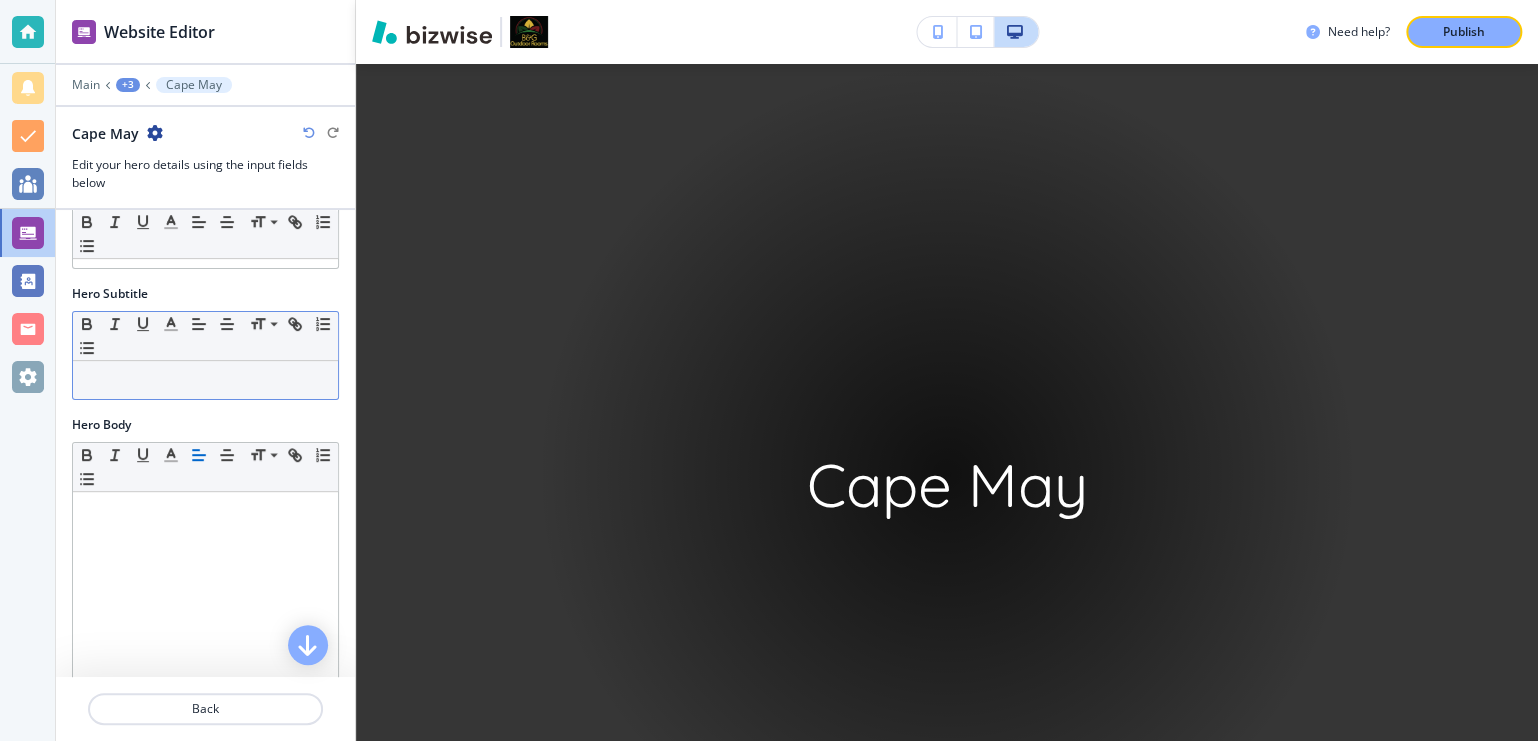 scroll, scrollTop: 259, scrollLeft: 0, axis: vertical 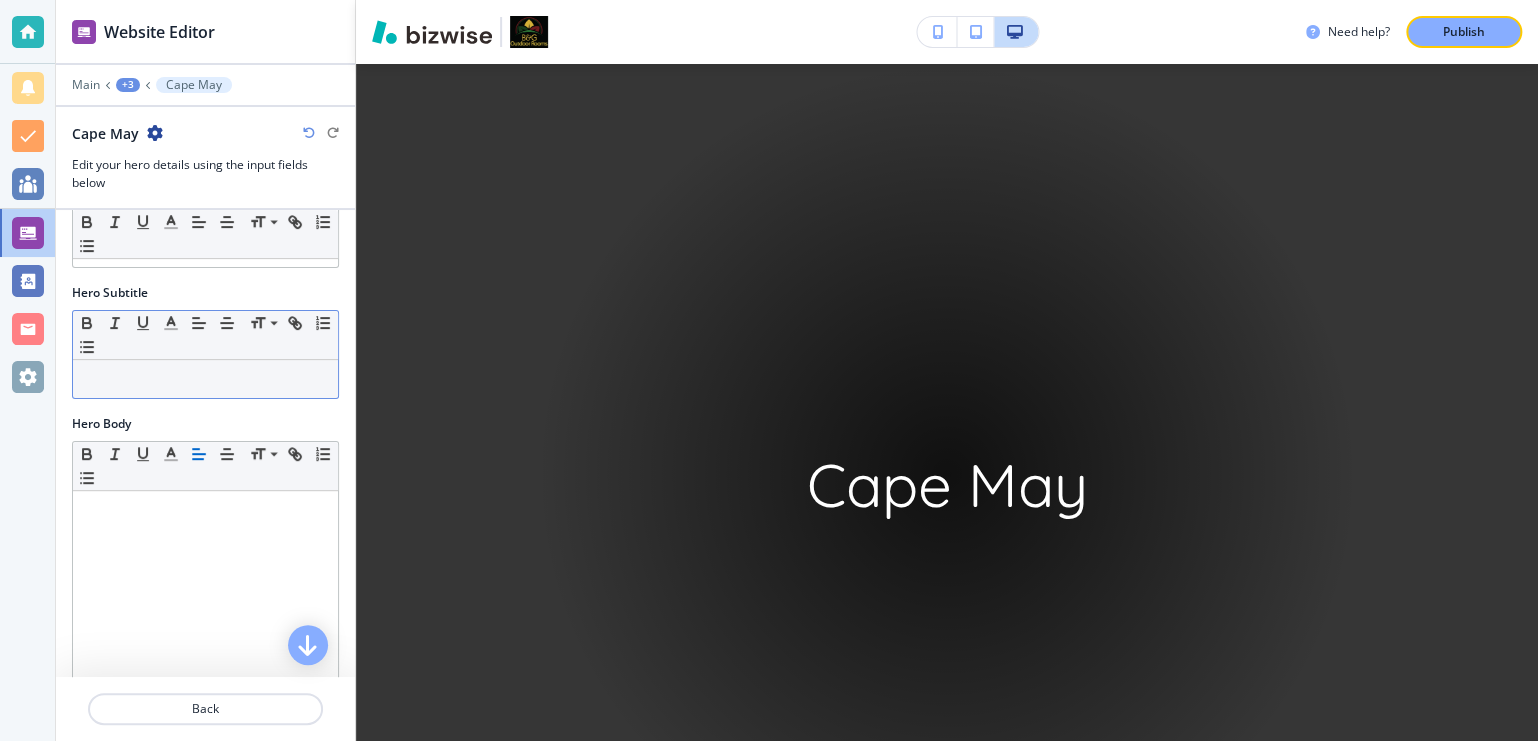 click at bounding box center [205, 379] 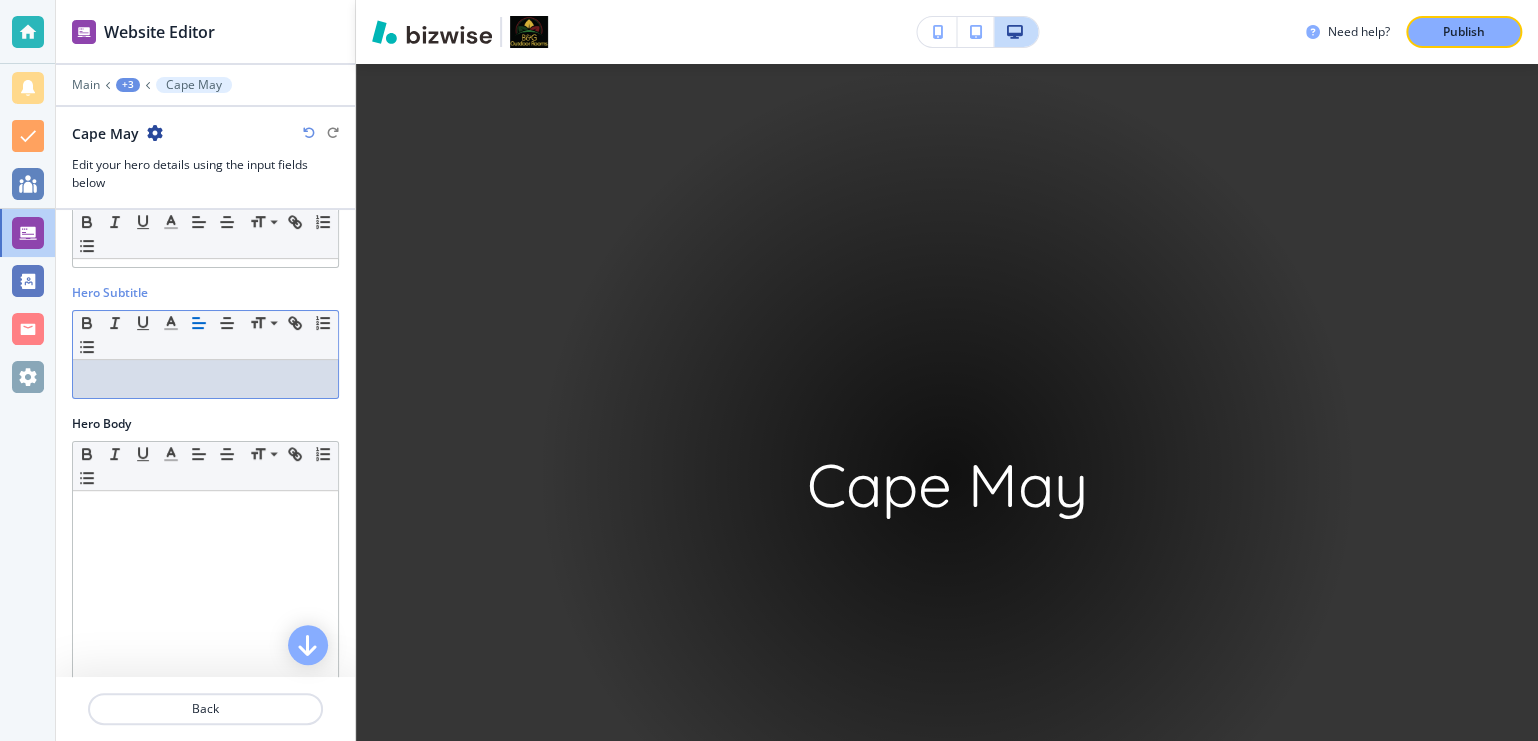 click on "Hero Subtitle" at bounding box center [110, 293] 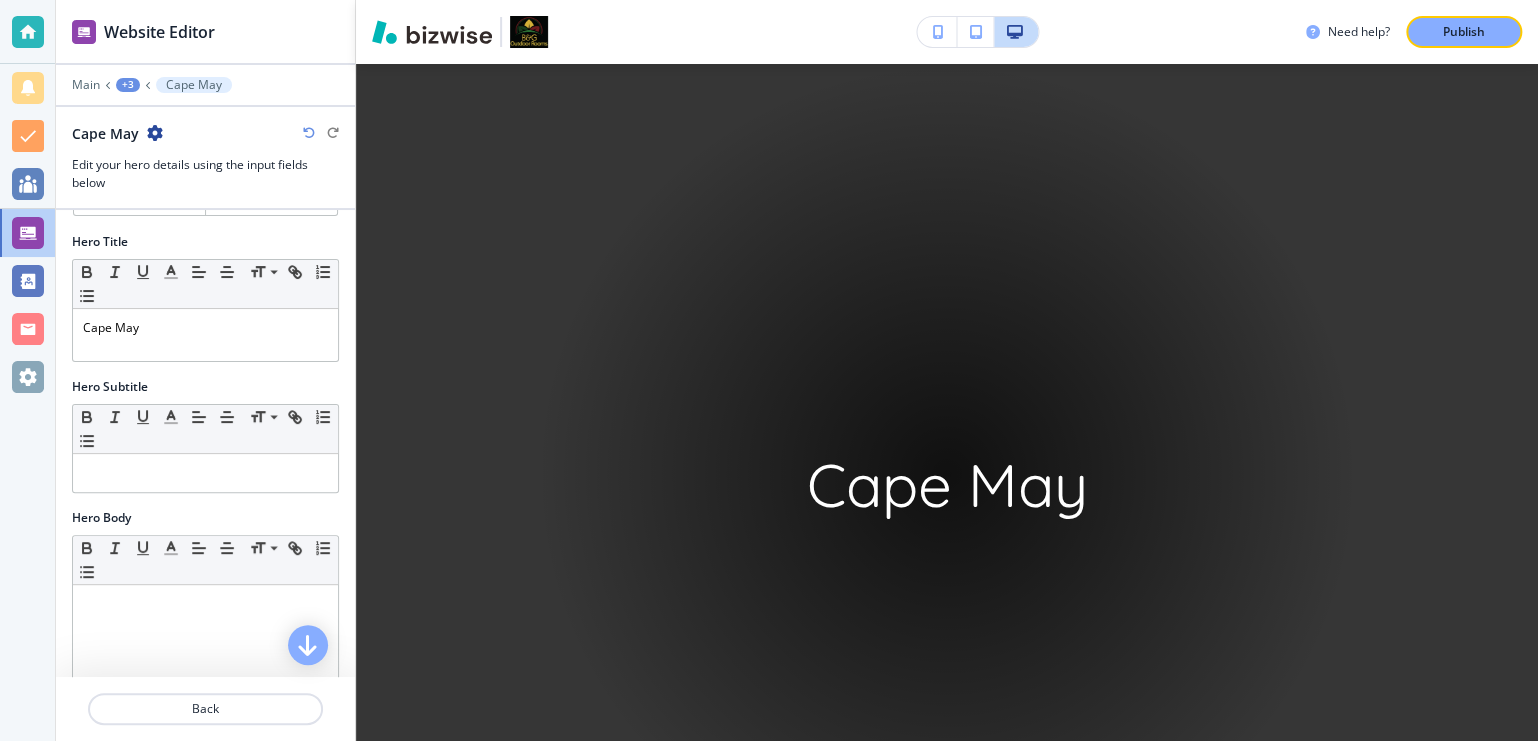 scroll, scrollTop: 259, scrollLeft: 0, axis: vertical 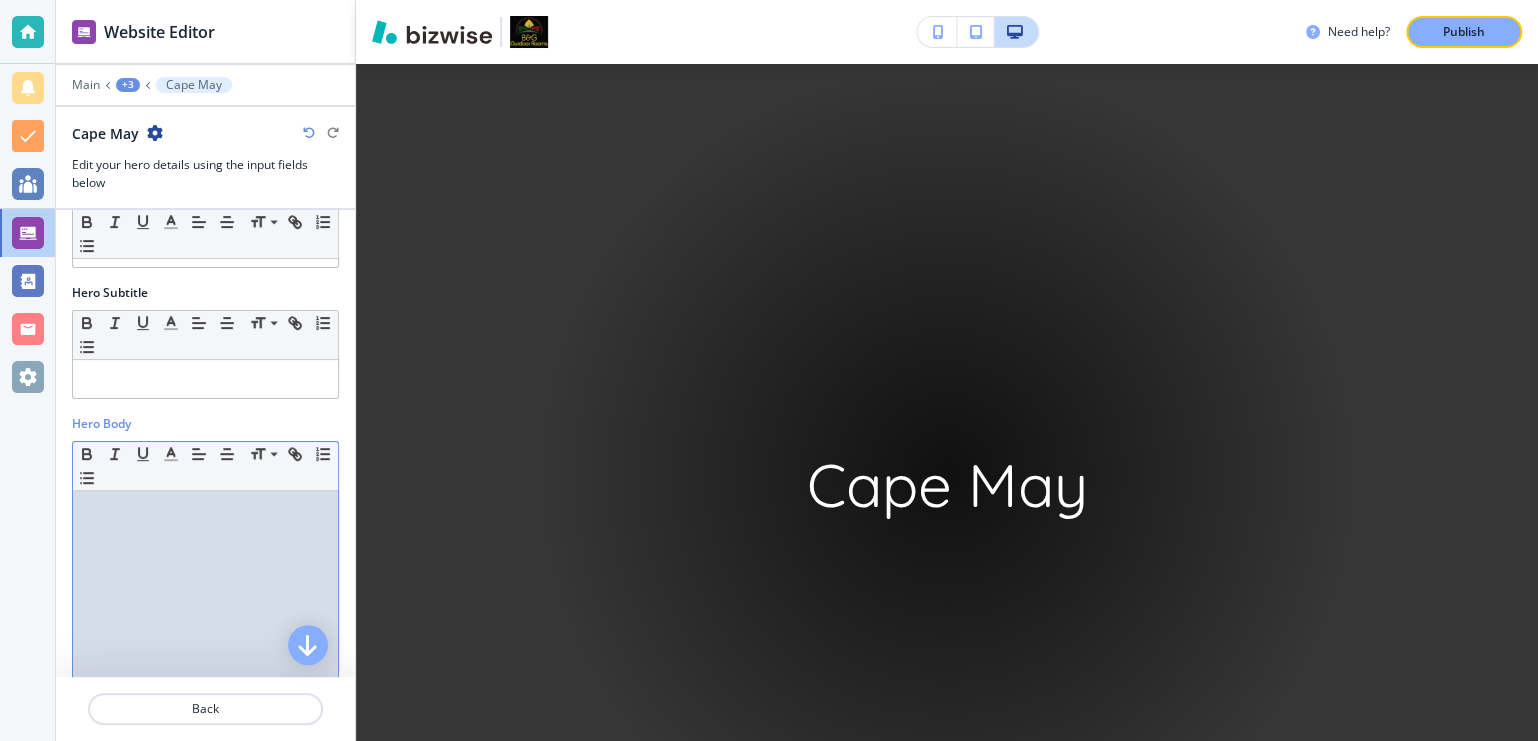 click at bounding box center [205, 510] 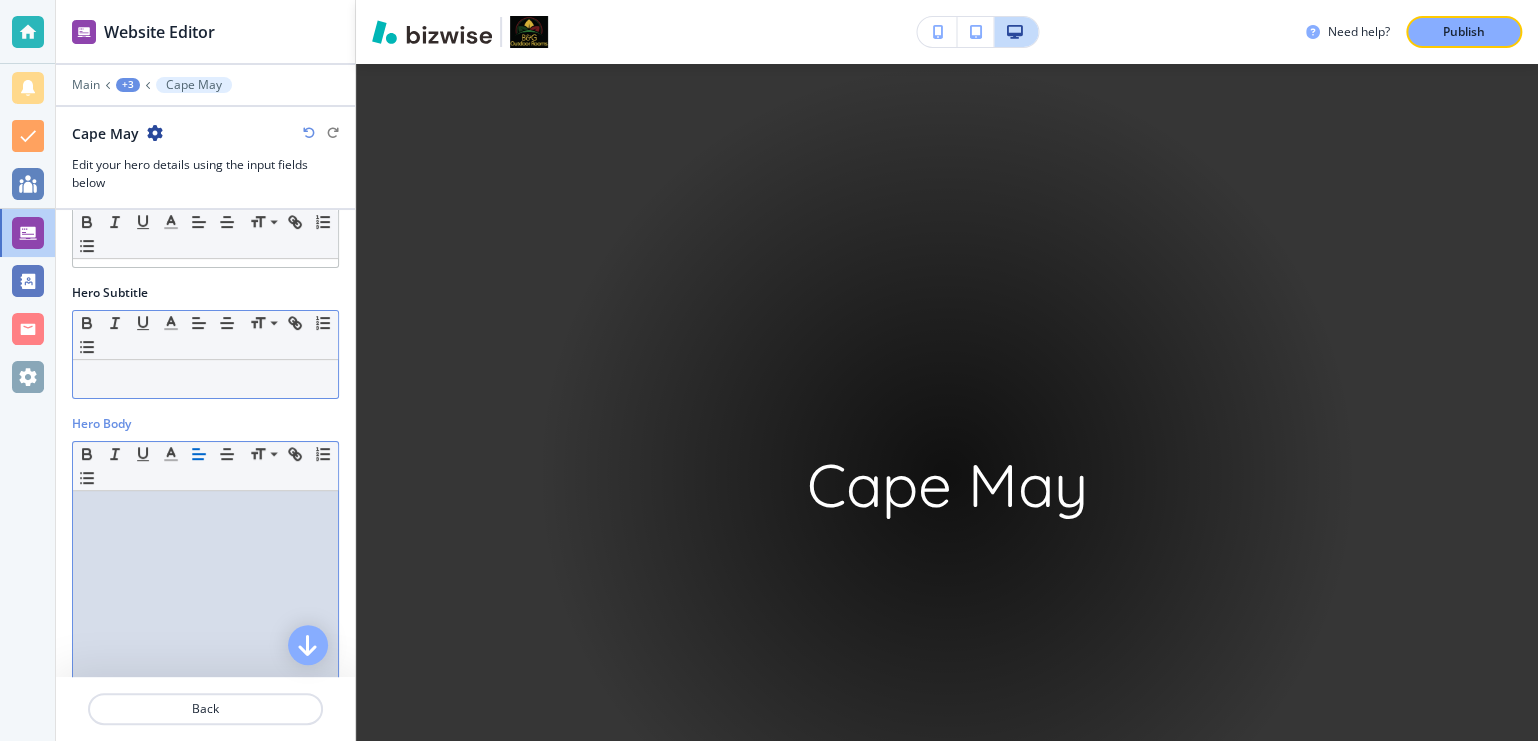 click at bounding box center (205, 379) 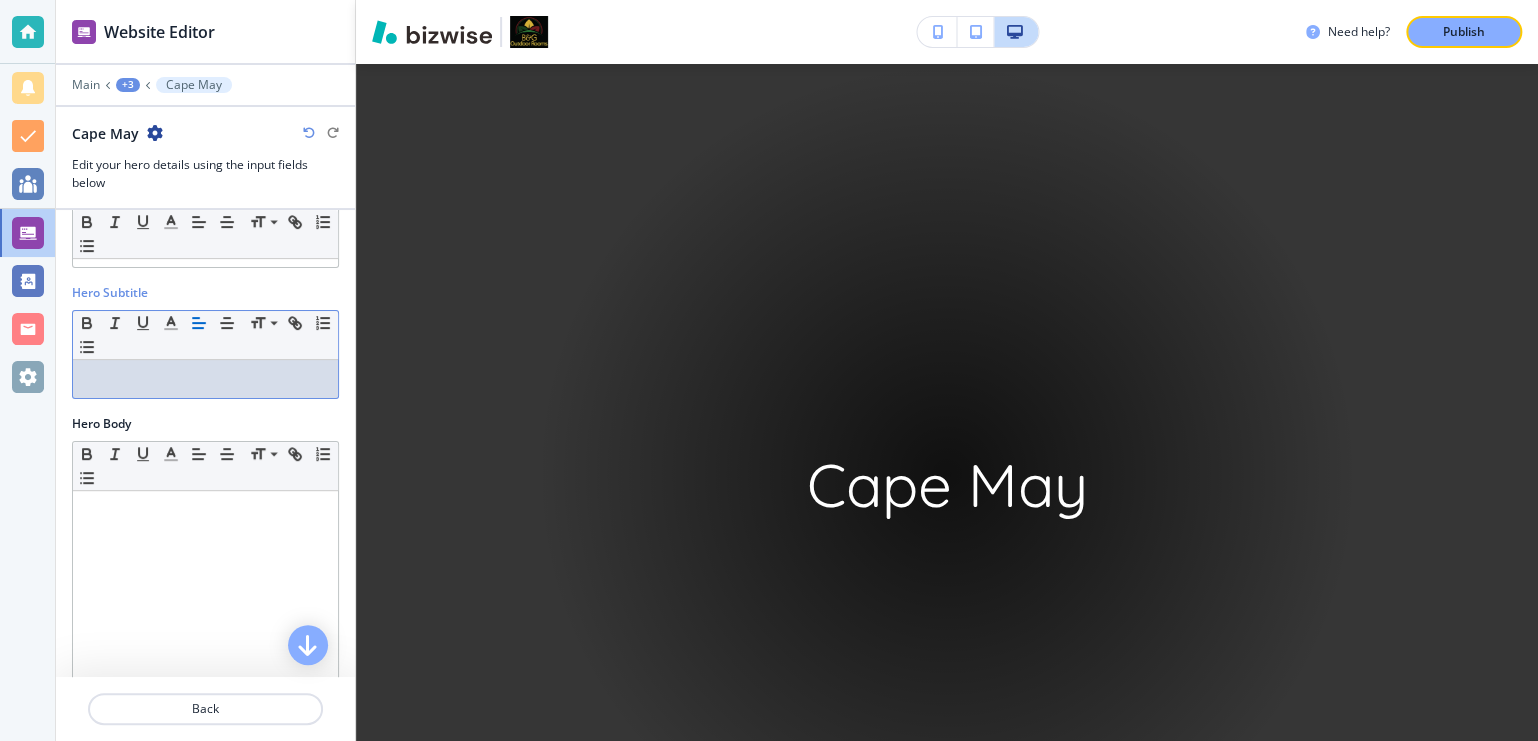 scroll, scrollTop: 0, scrollLeft: 0, axis: both 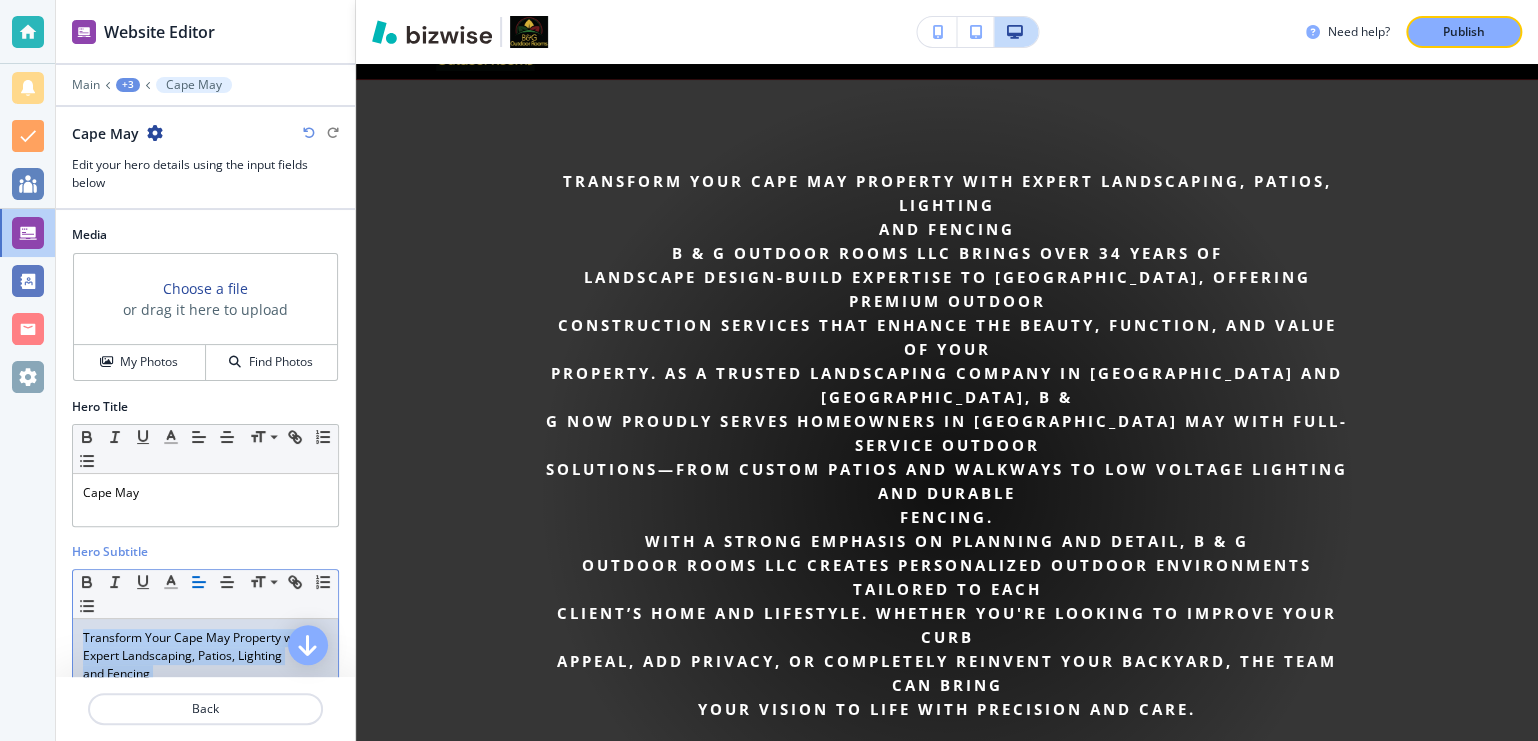 drag, startPoint x: 158, startPoint y: 390, endPoint x: 78, endPoint y: 621, distance: 244.46063 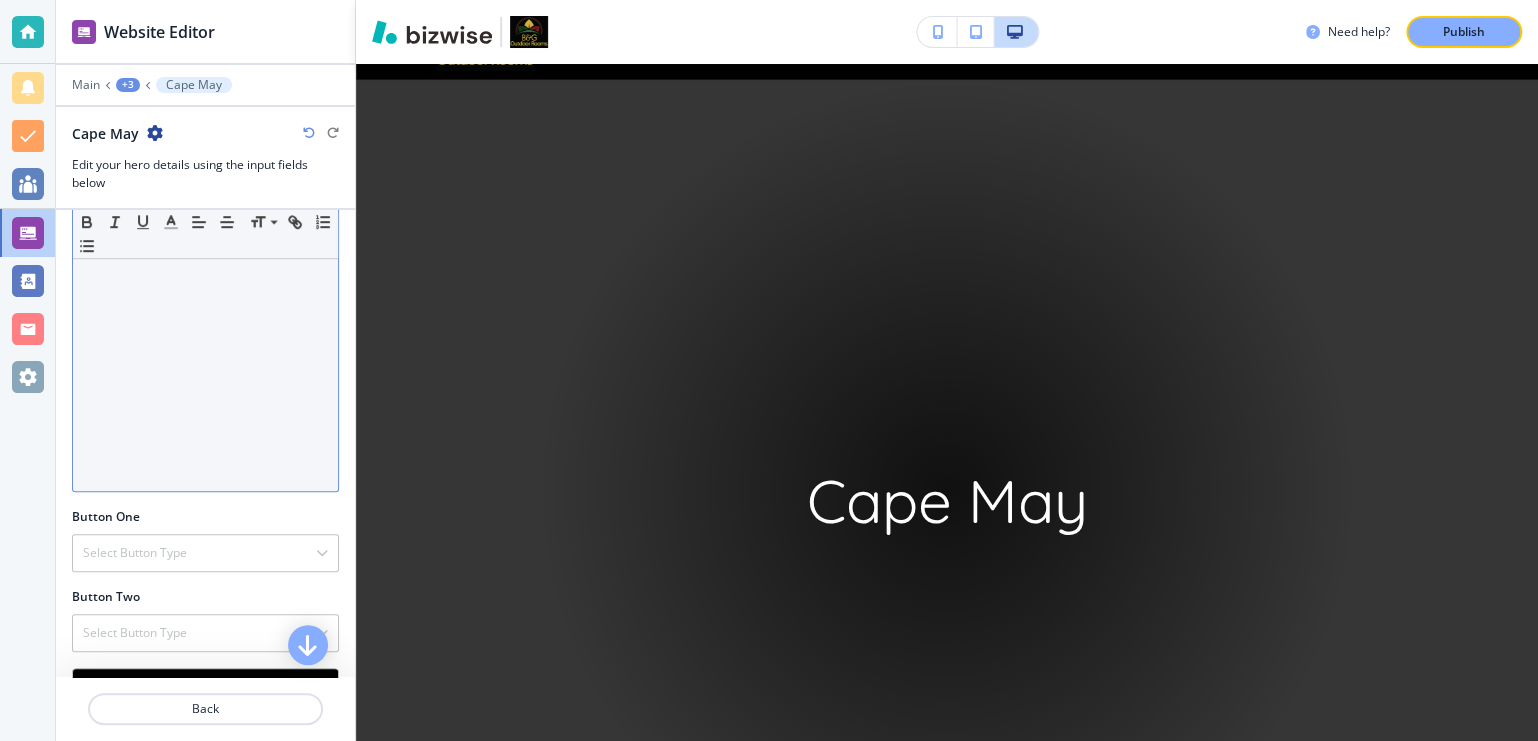 scroll, scrollTop: 628, scrollLeft: 0, axis: vertical 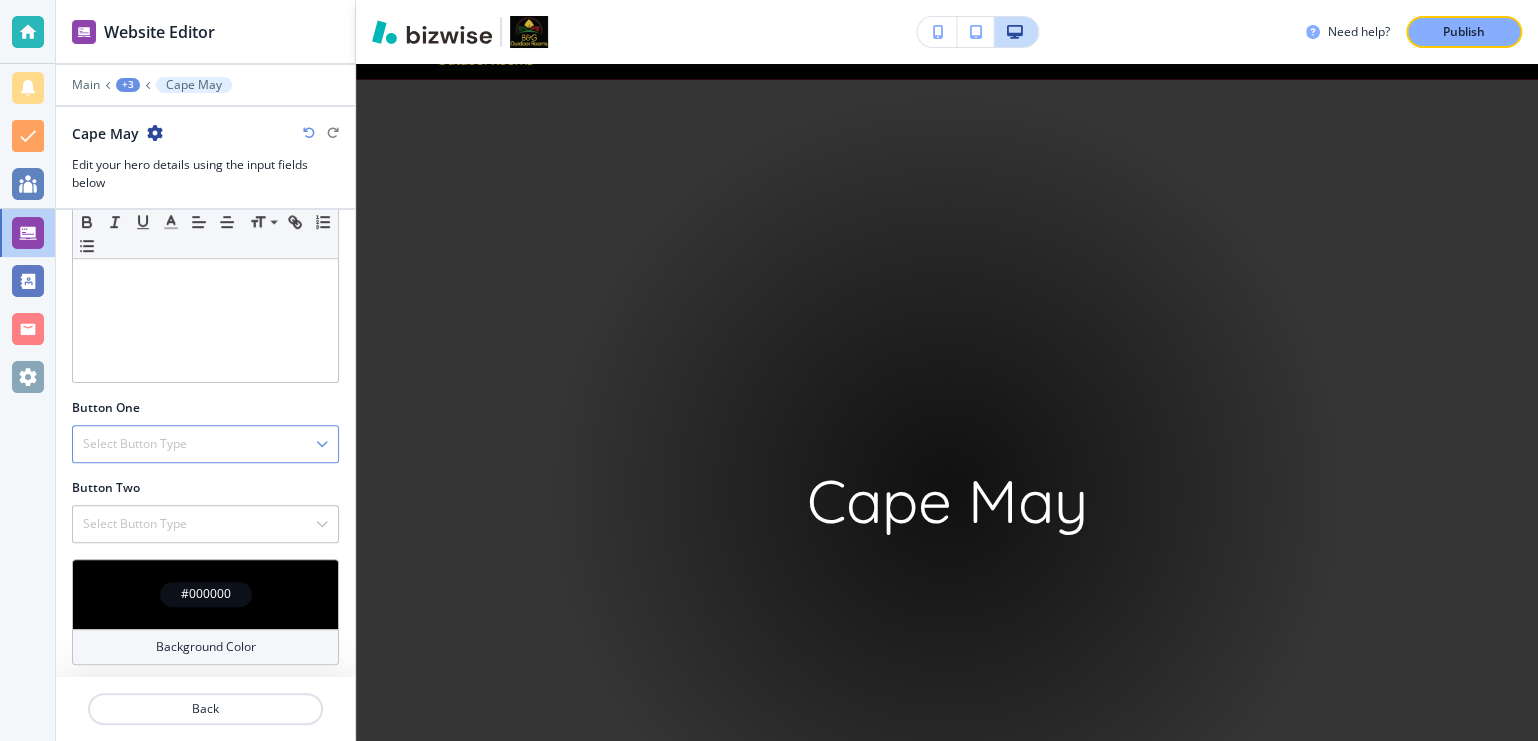 click on "Select Button Type" at bounding box center (205, 444) 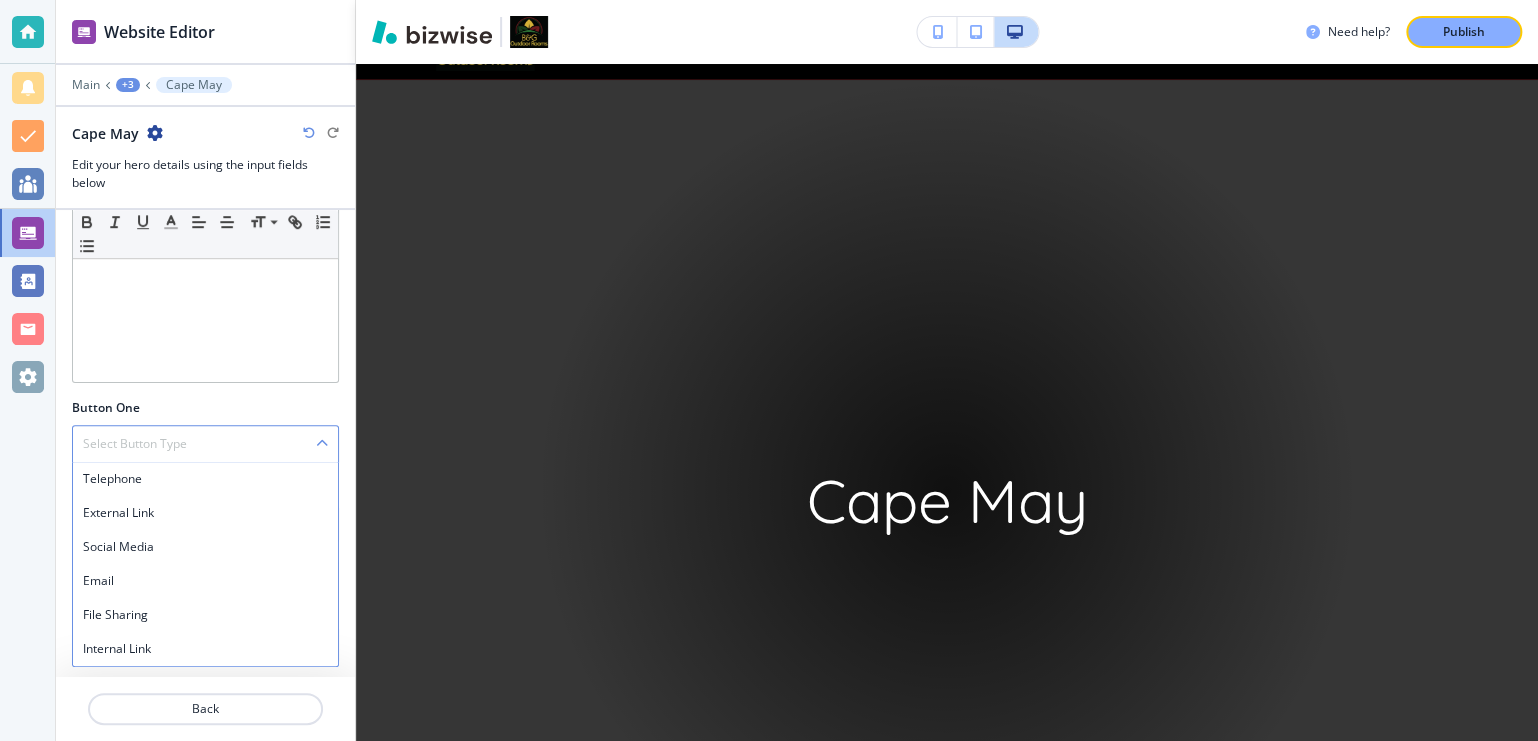 click on "Select Button Type" at bounding box center [205, 444] 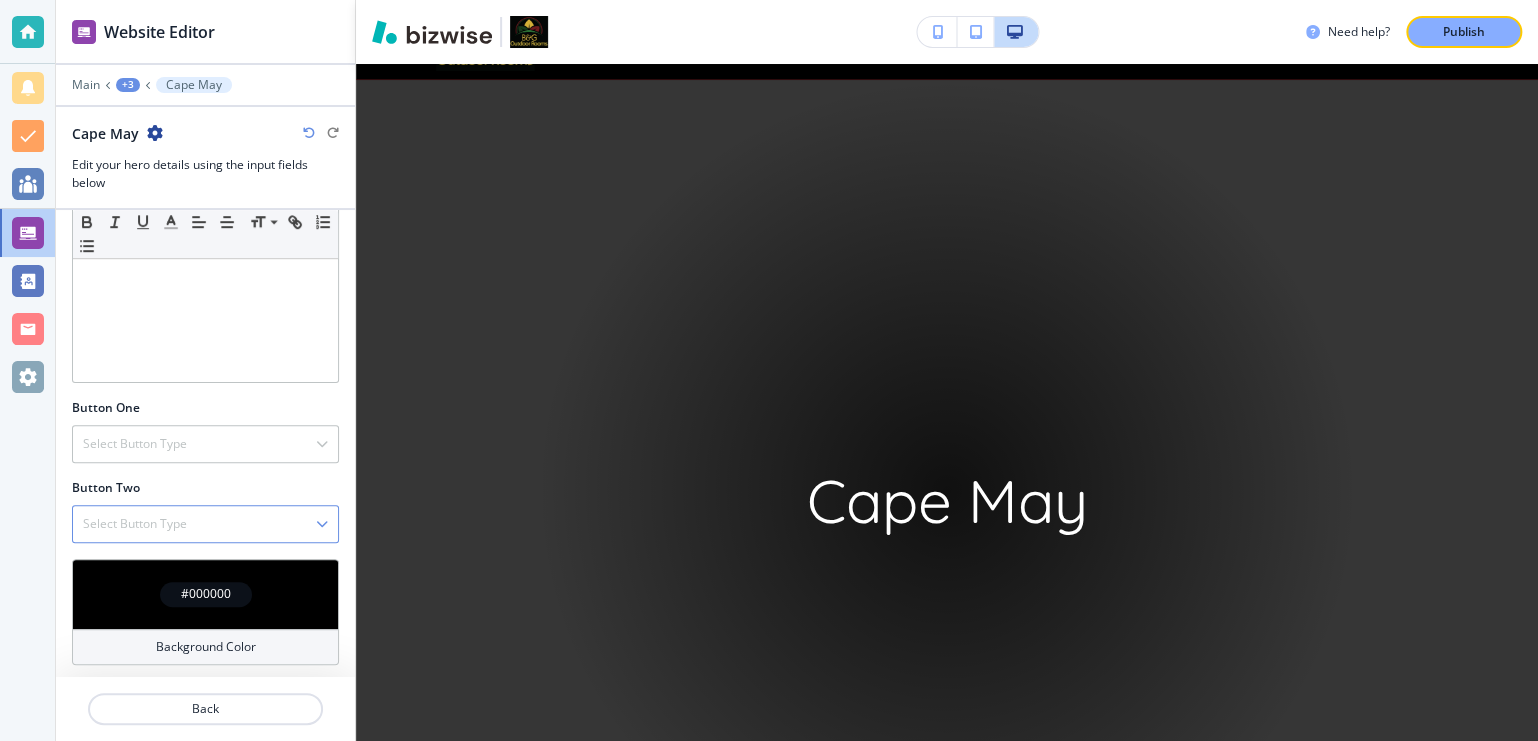 click on "Select Button Type" at bounding box center (205, 524) 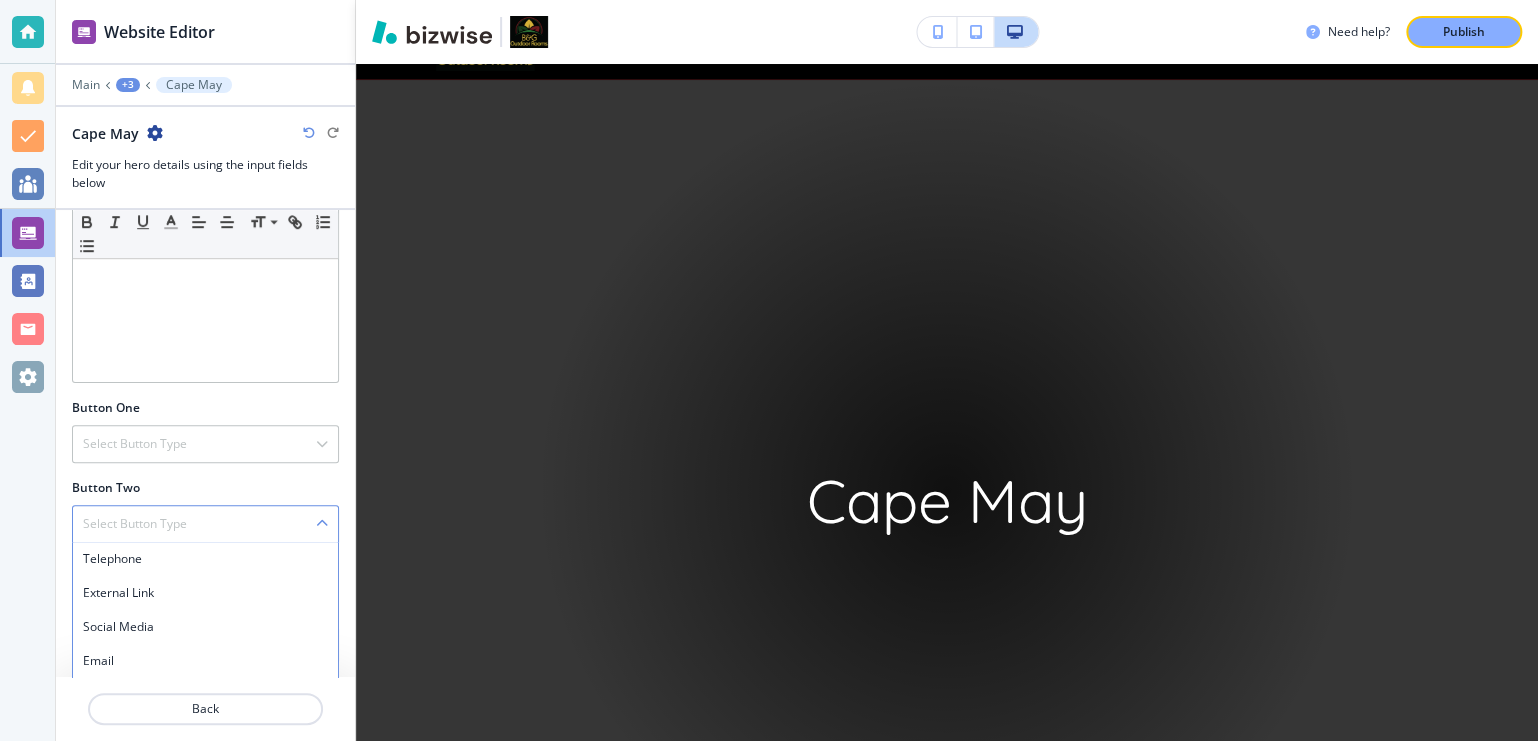 click on "Select Button Type" at bounding box center (205, 524) 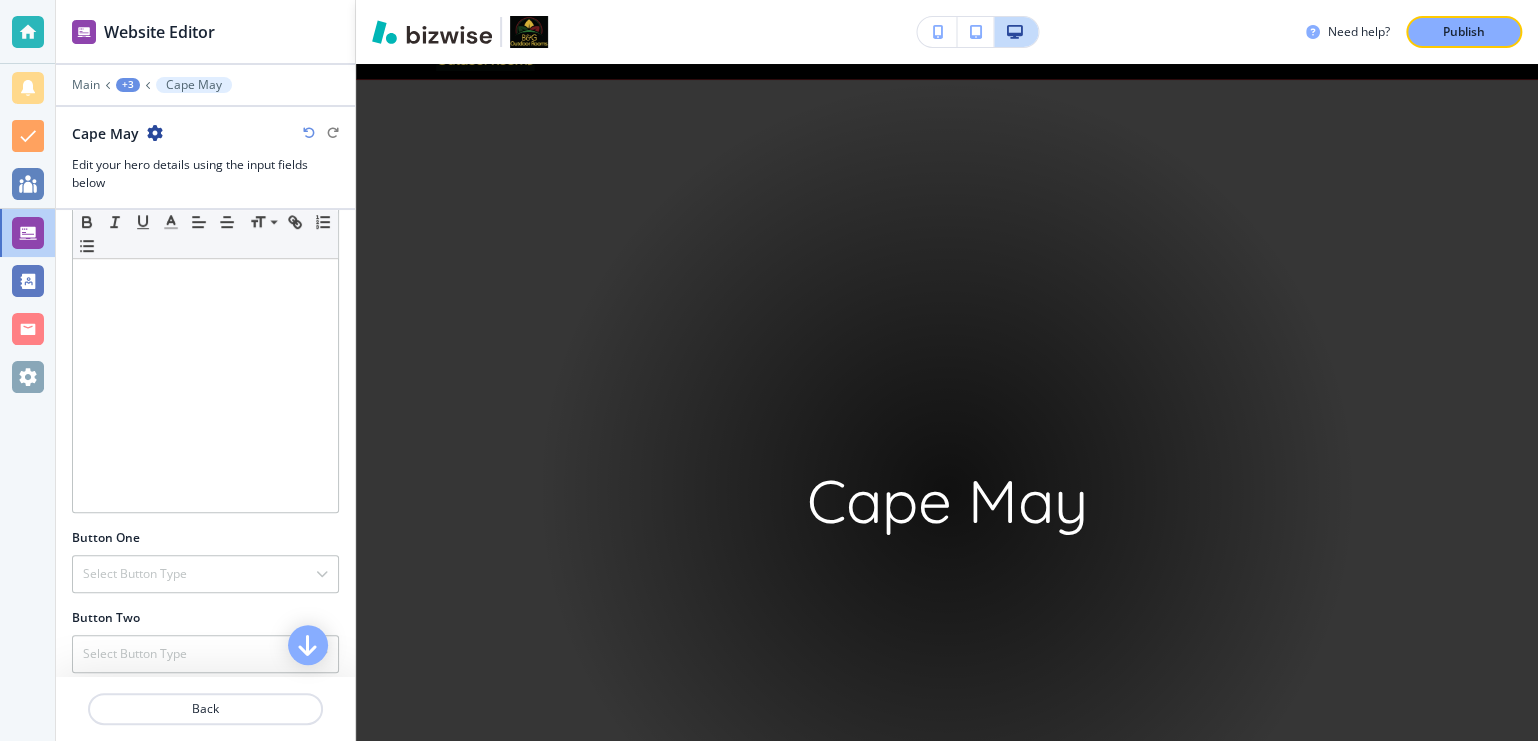 scroll, scrollTop: 239, scrollLeft: 0, axis: vertical 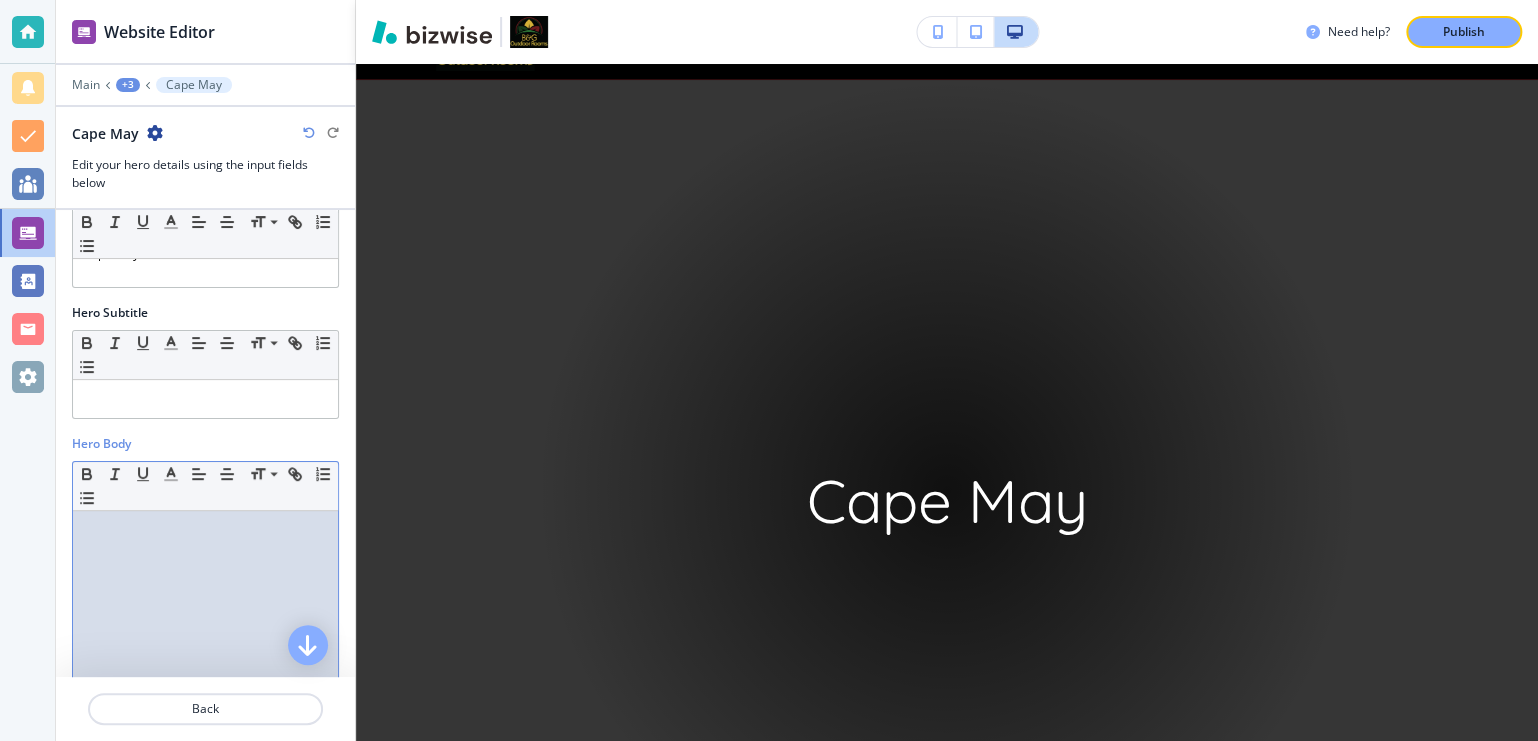 click at bounding box center [205, 641] 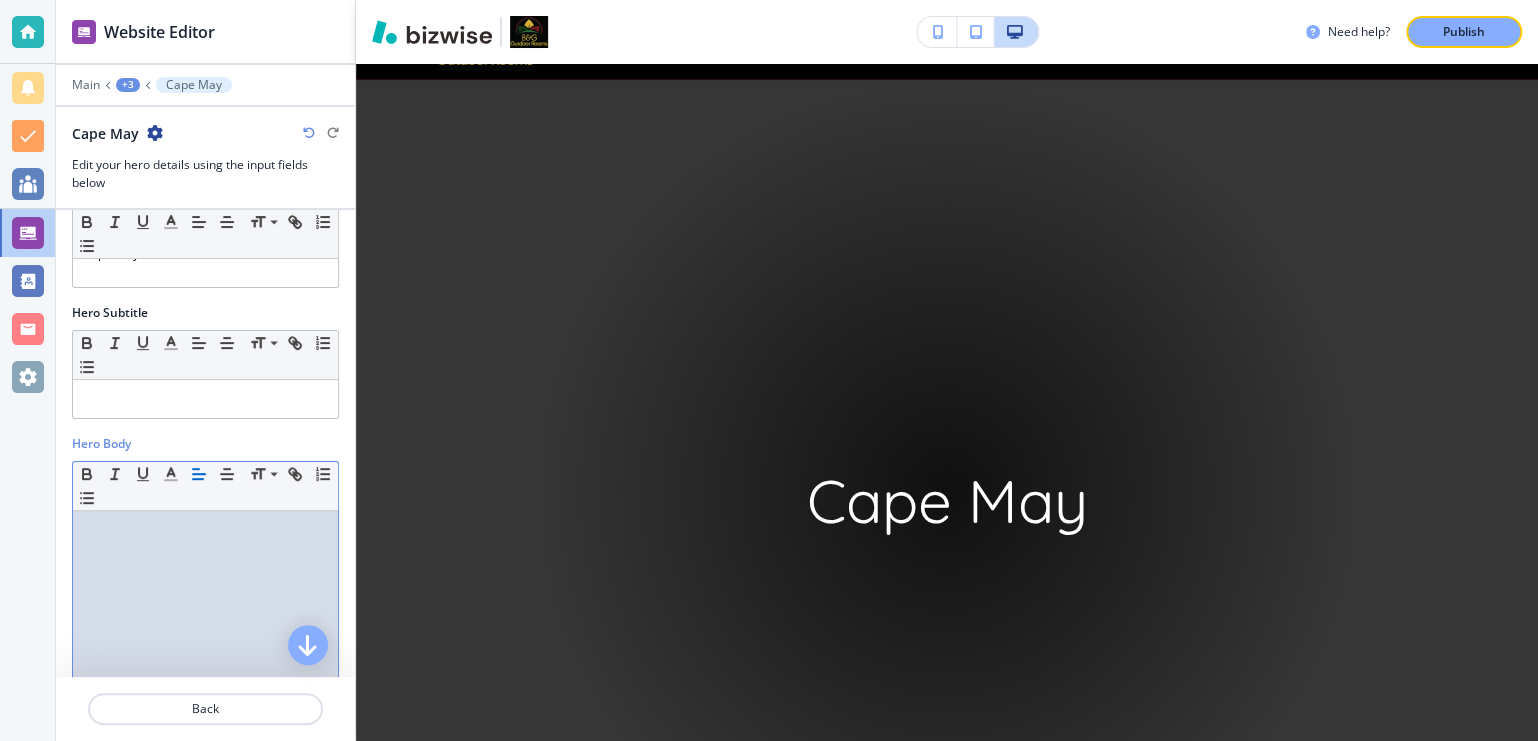 scroll, scrollTop: 0, scrollLeft: 0, axis: both 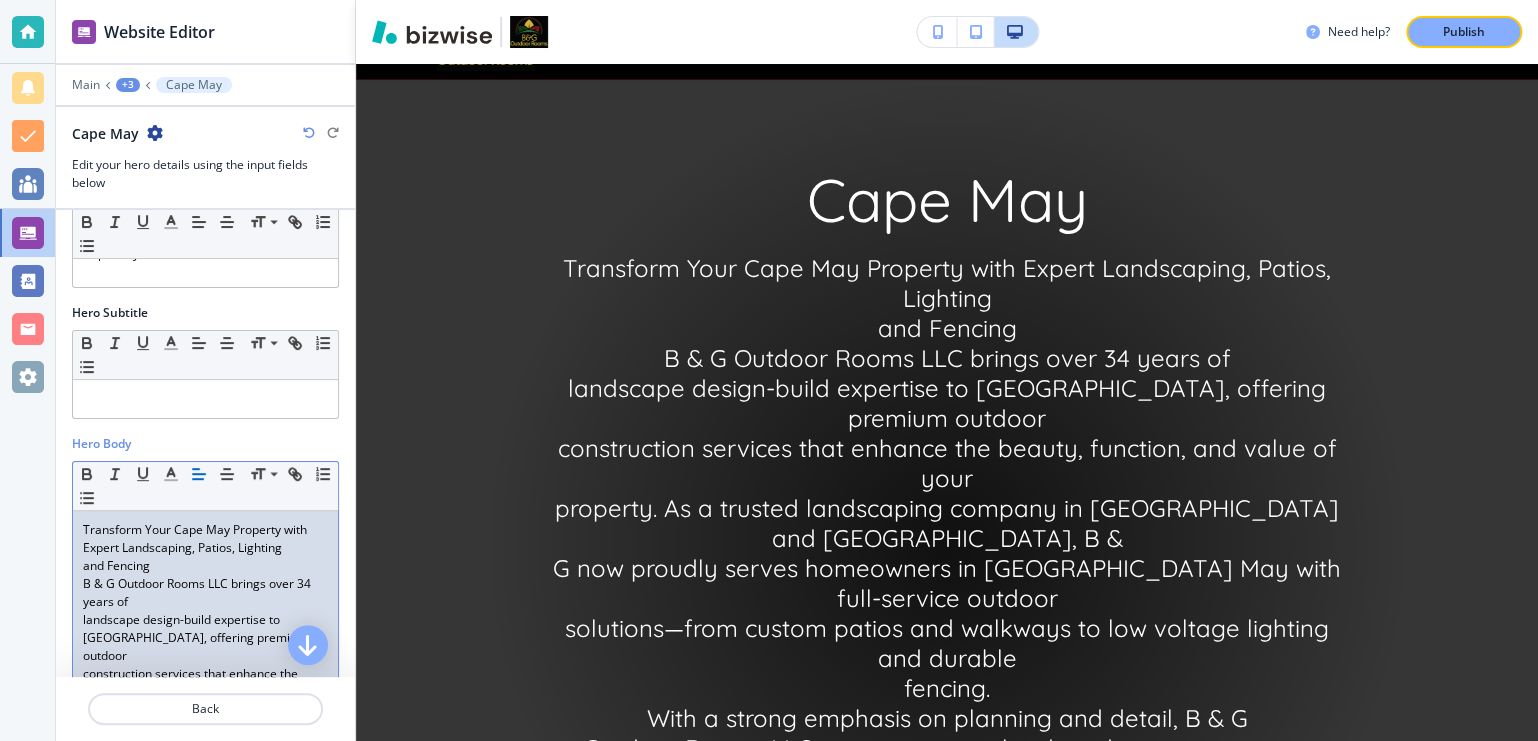 click on "Transform Your Cape May Property with Expert Landscaping, Patios, Lighting and Fencing B & G Outdoor Rooms LLC brings over 34 years of landscape design-build expertise to Cape May, offering premium outdoor construction services that enhance the beauty, function, and value of your property. As a trusted landscaping company in North and [GEOGRAPHIC_DATA], B & G now proudly serves homeowners in [GEOGRAPHIC_DATA] May with full-service outdoor solutions—from custom patios and walkways to low voltage lighting and durable fencing. With a strong emphasis on planning and detail, B & G Outdoor Rooms LLC creates personalized outdoor environments tailored to each client’s home and lifestyle. Whether you're looking to improve your curb appeal, add privacy, or completely reinvent your backyard, the team can bring your vision to life with precision and care." at bounding box center [205, 782] 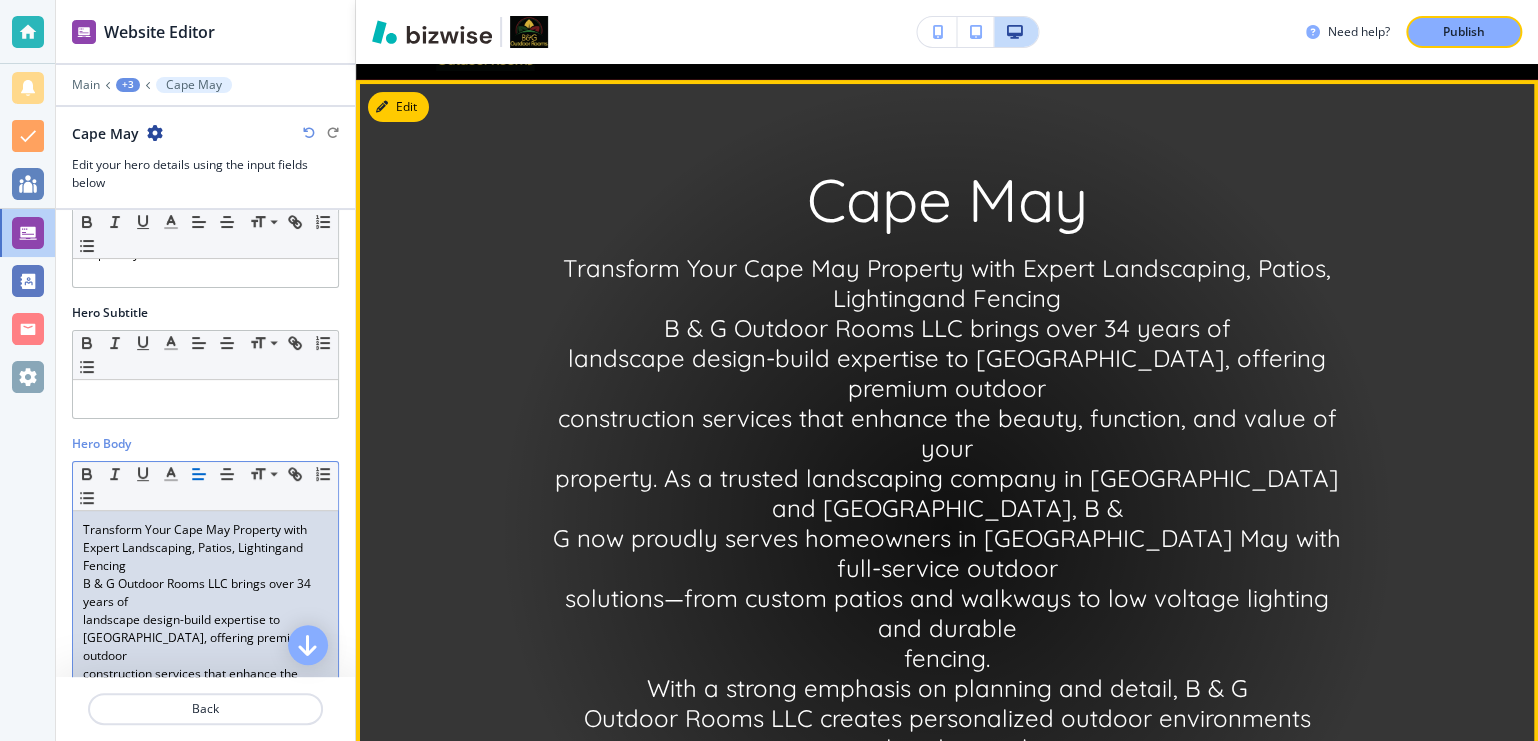 type 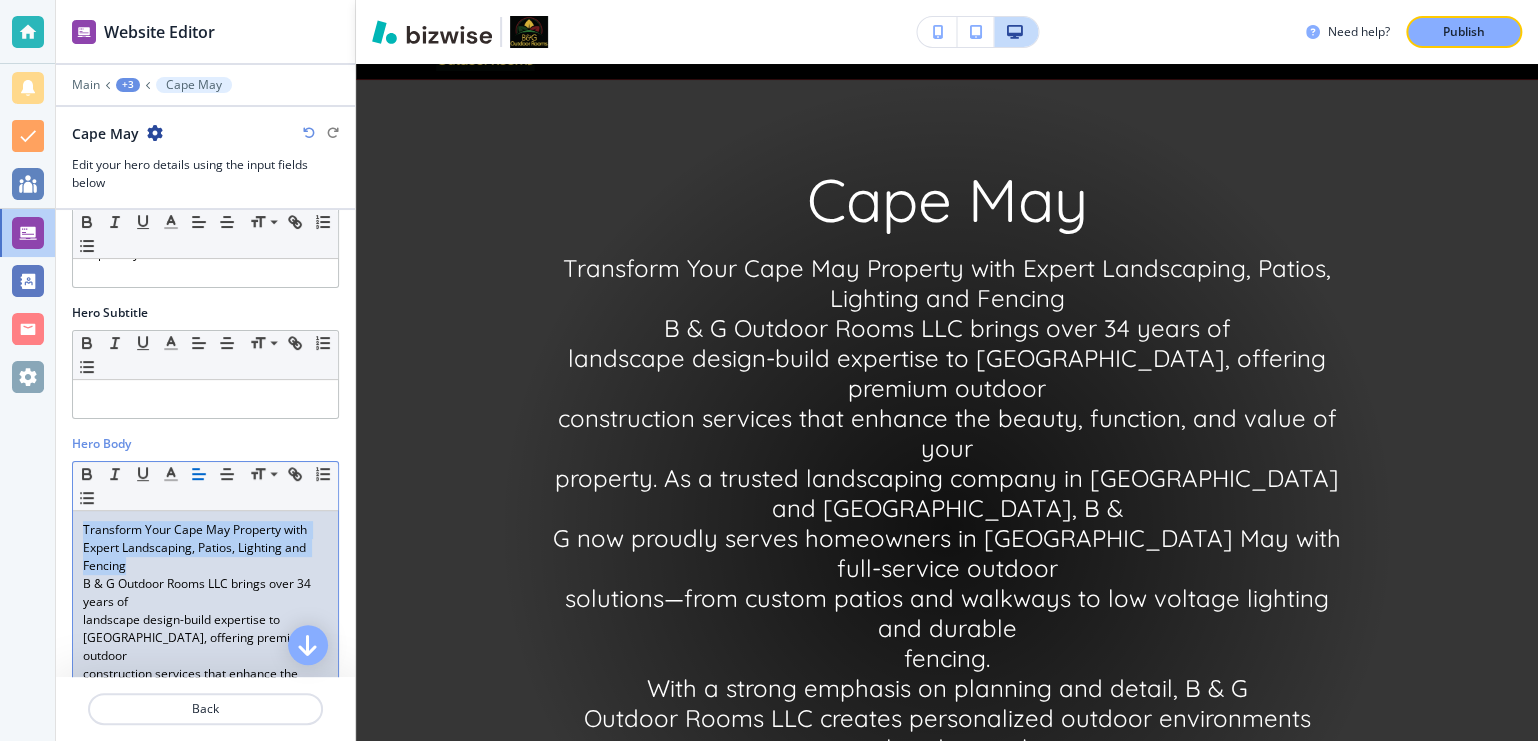 drag, startPoint x: 128, startPoint y: 562, endPoint x: 63, endPoint y: 515, distance: 80.21222 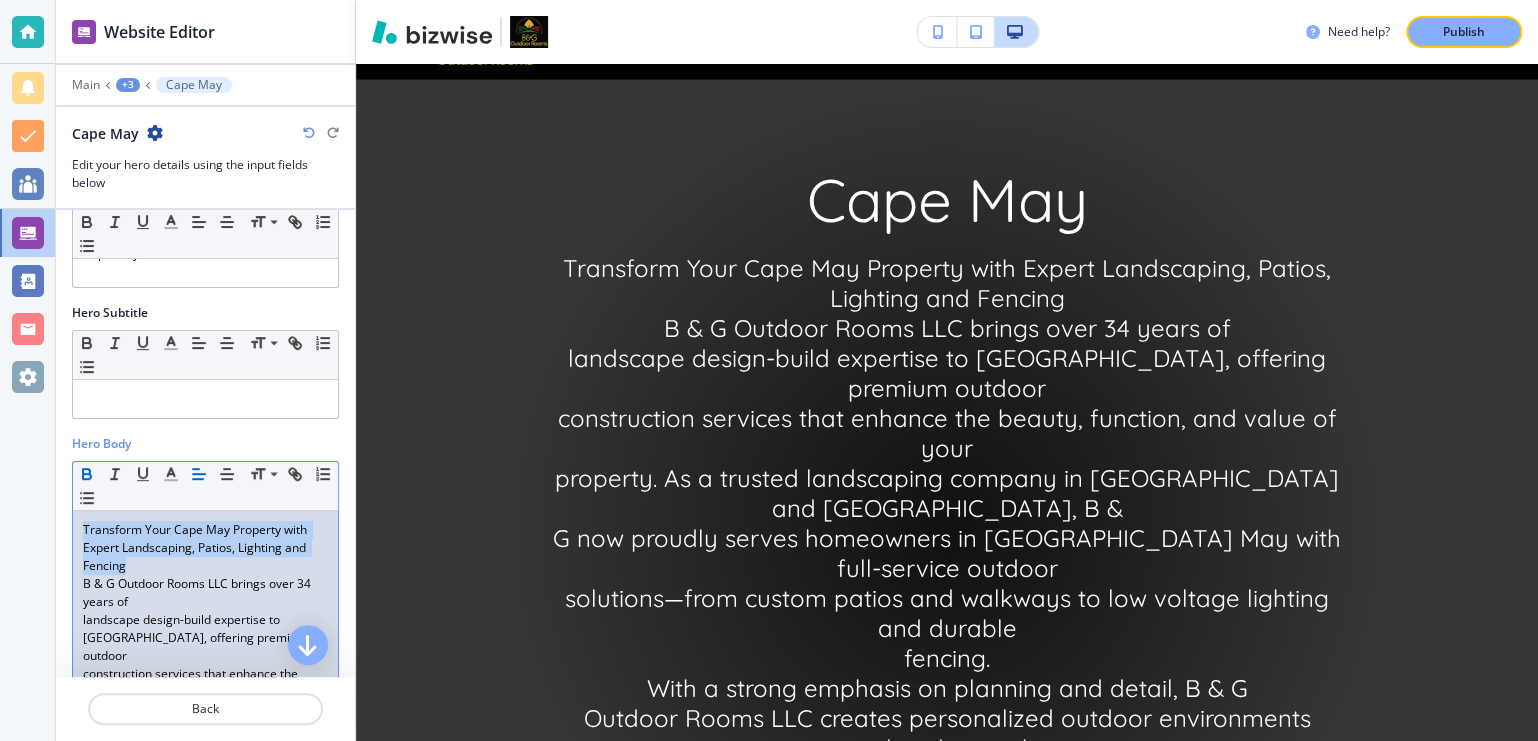 click at bounding box center [87, 474] 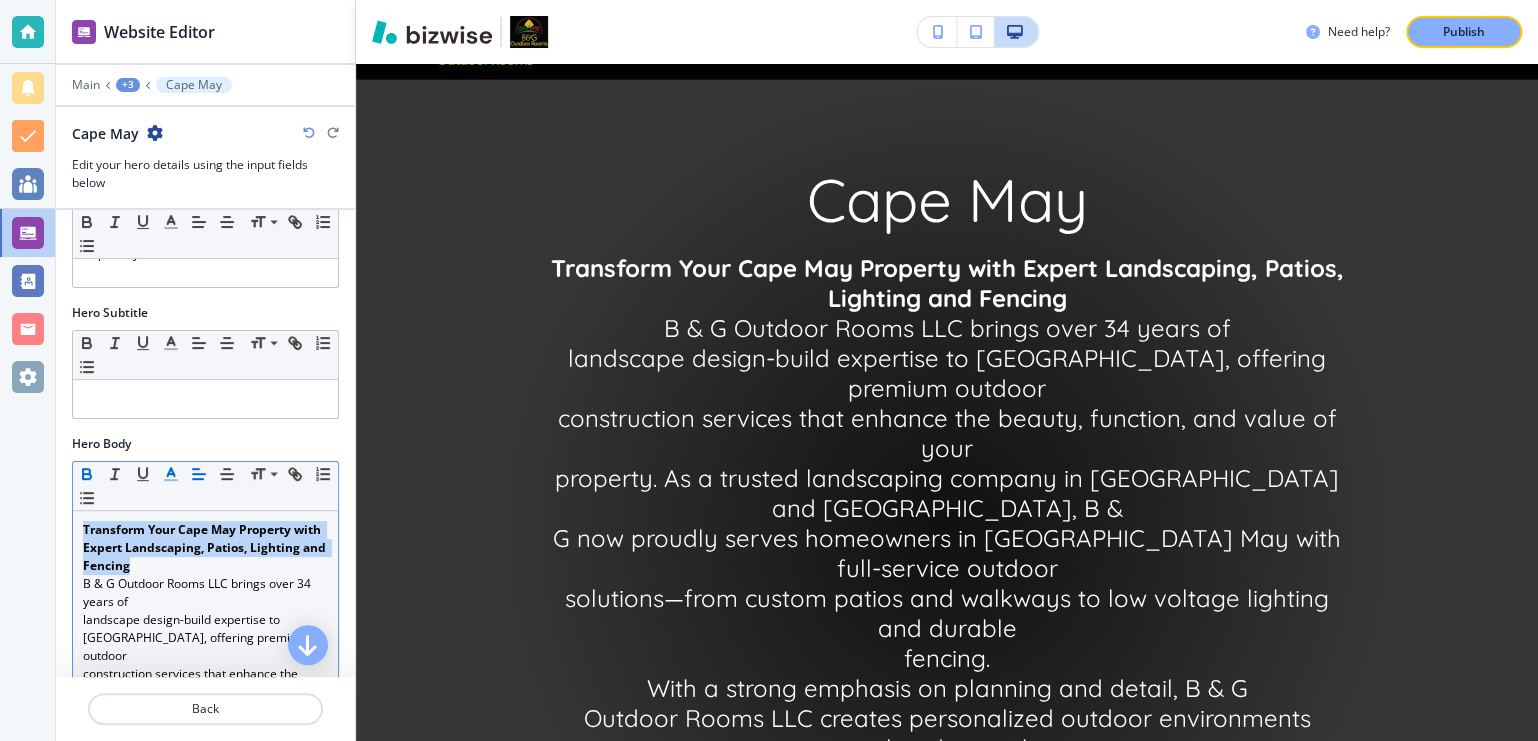 click 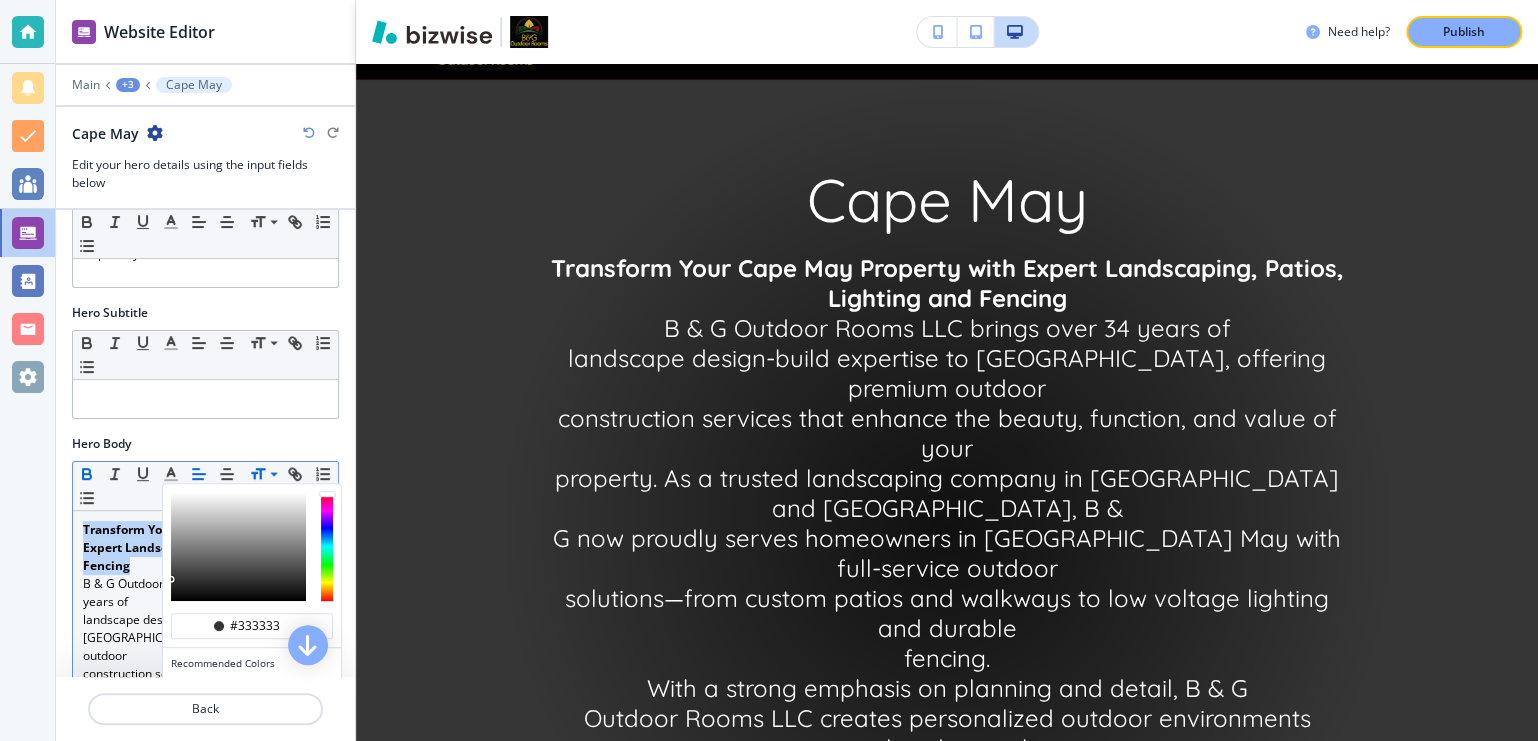 click 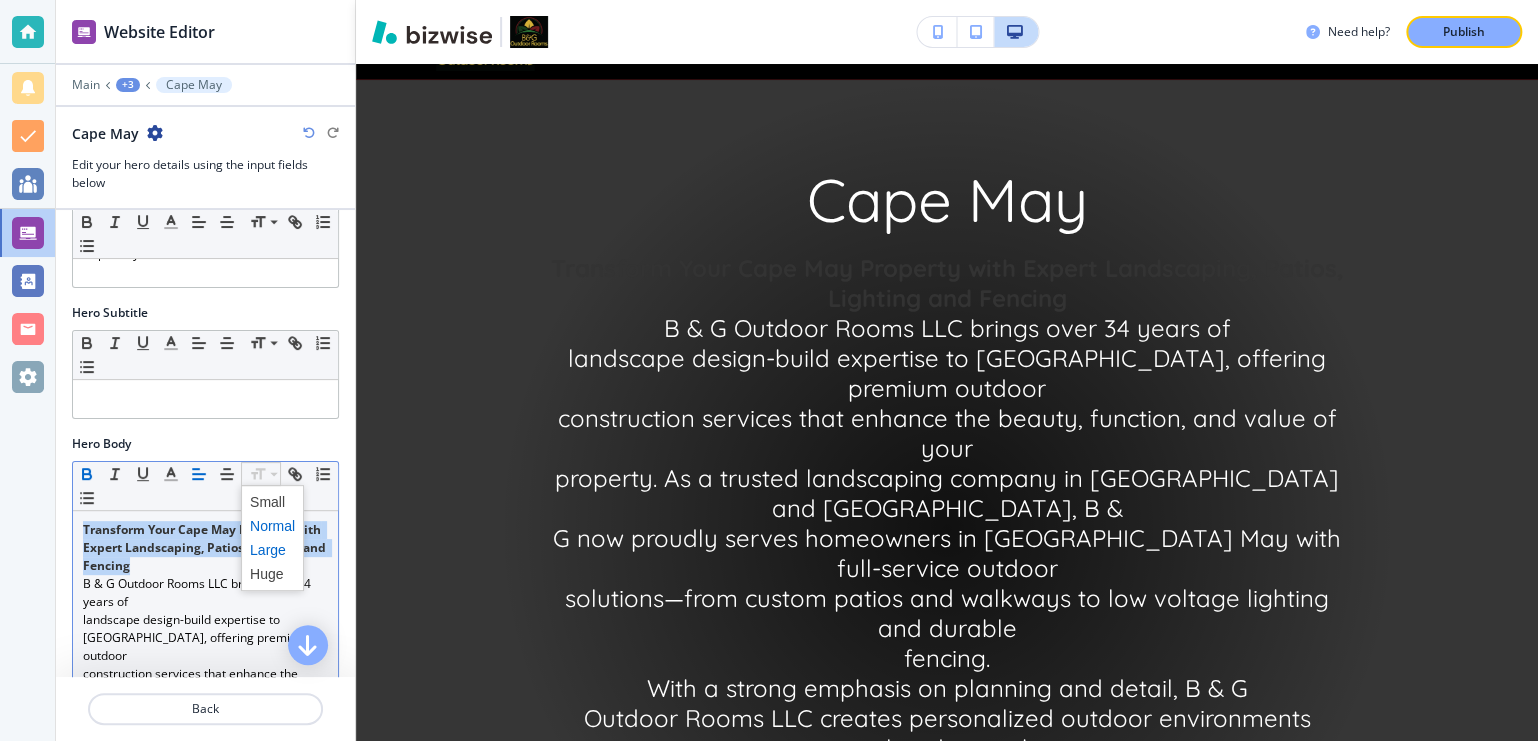click at bounding box center (272, 550) 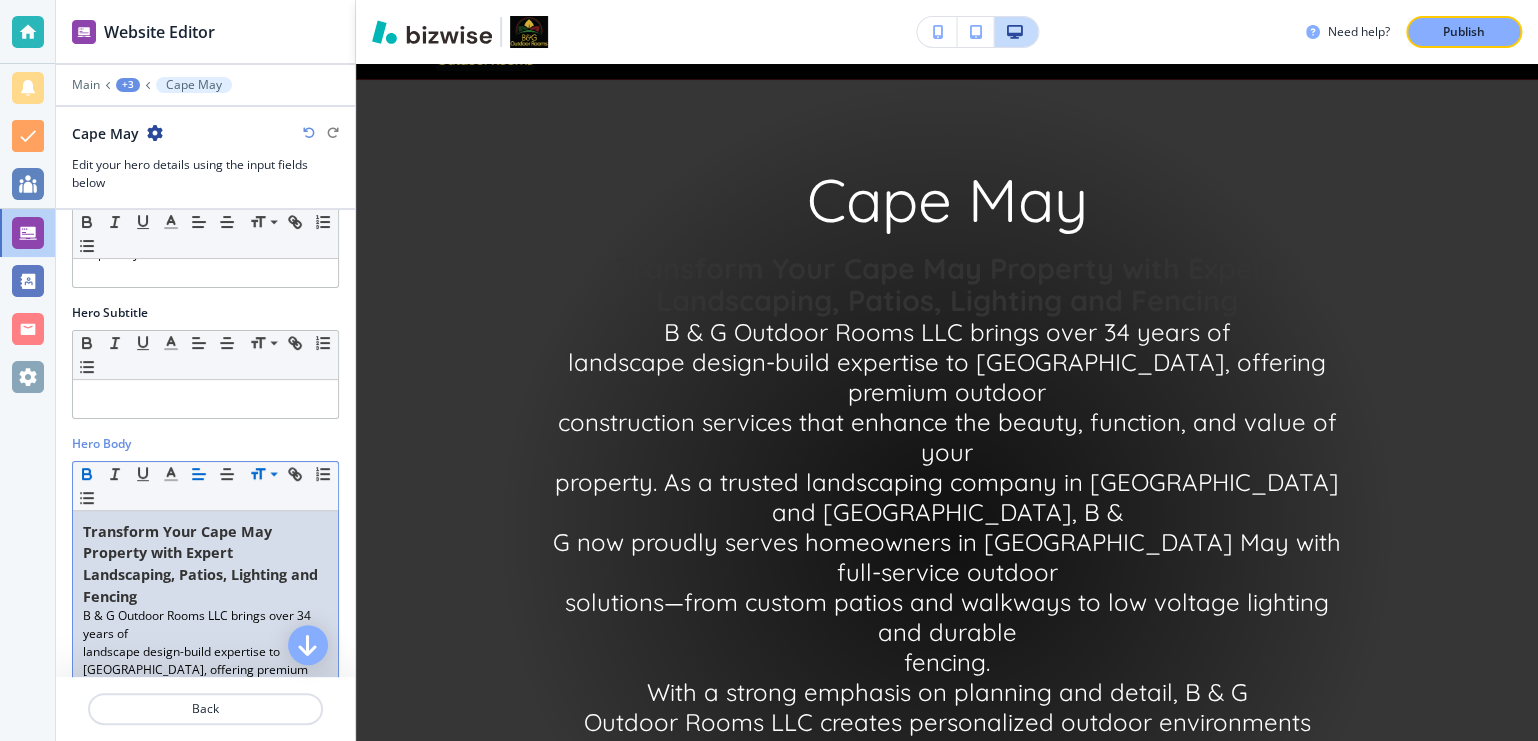 click on "B & G Outdoor Rooms LLC brings over 34 years of" at bounding box center [205, 625] 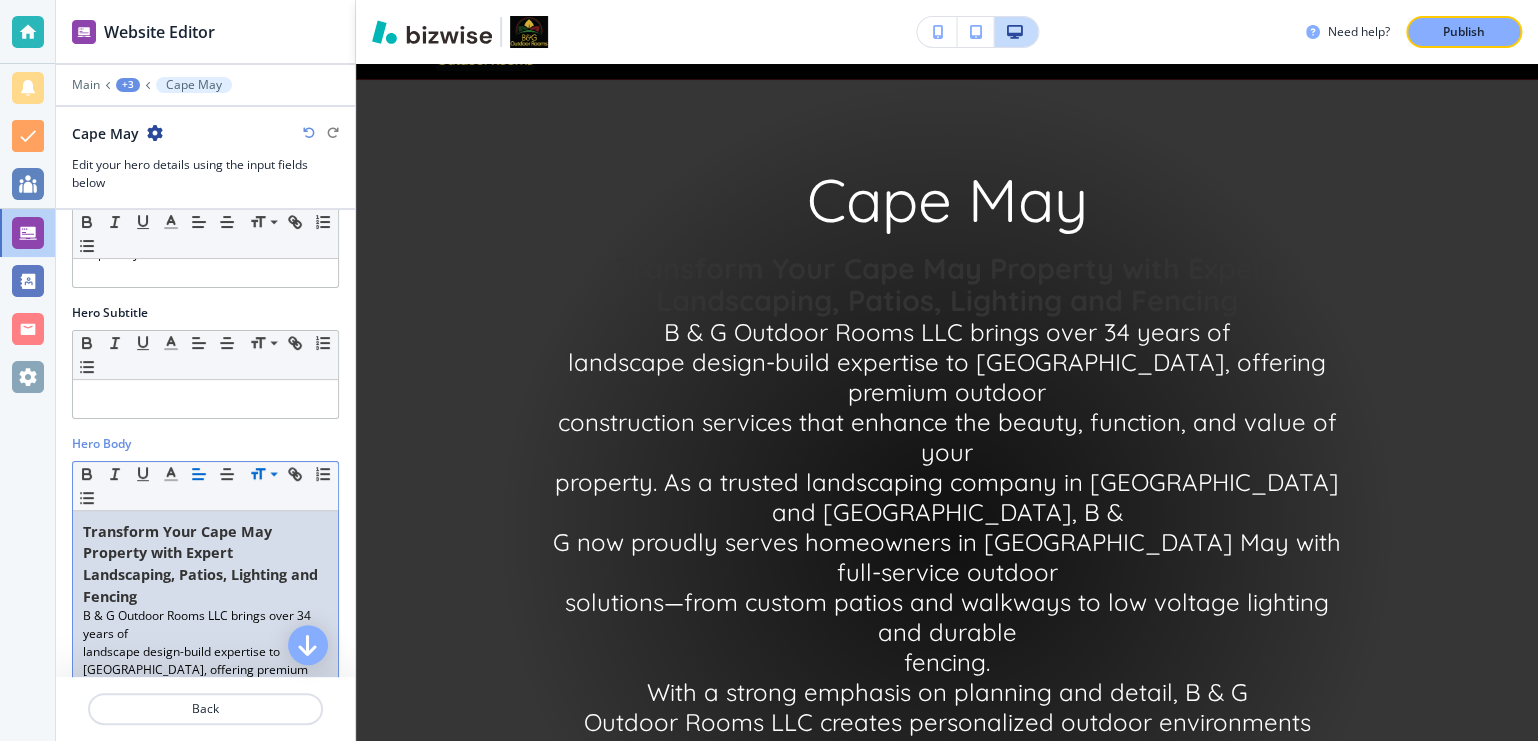 click on "Transform Your Cape May Property with Expert Landscaping, Patios, Lighting and Fencing" at bounding box center (205, 564) 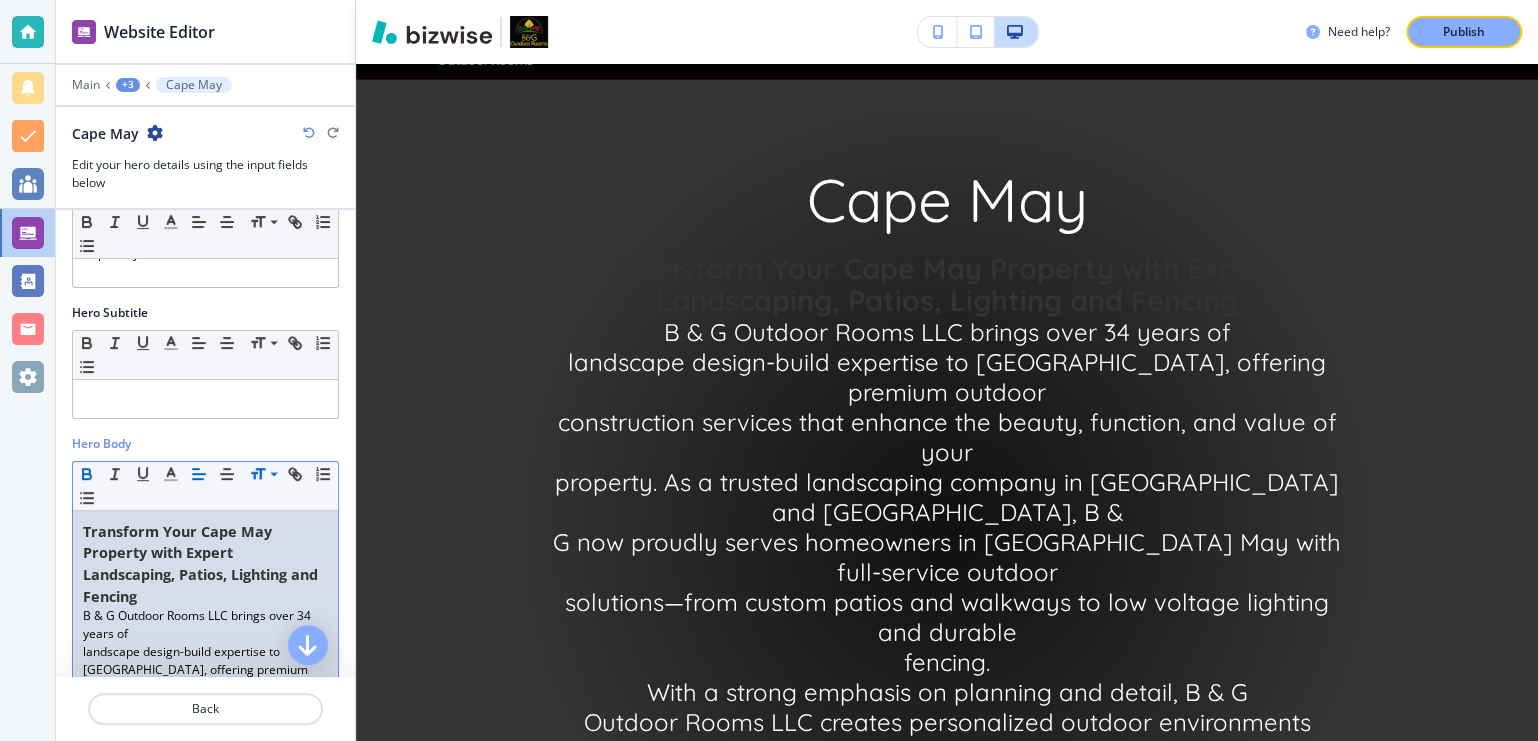 click 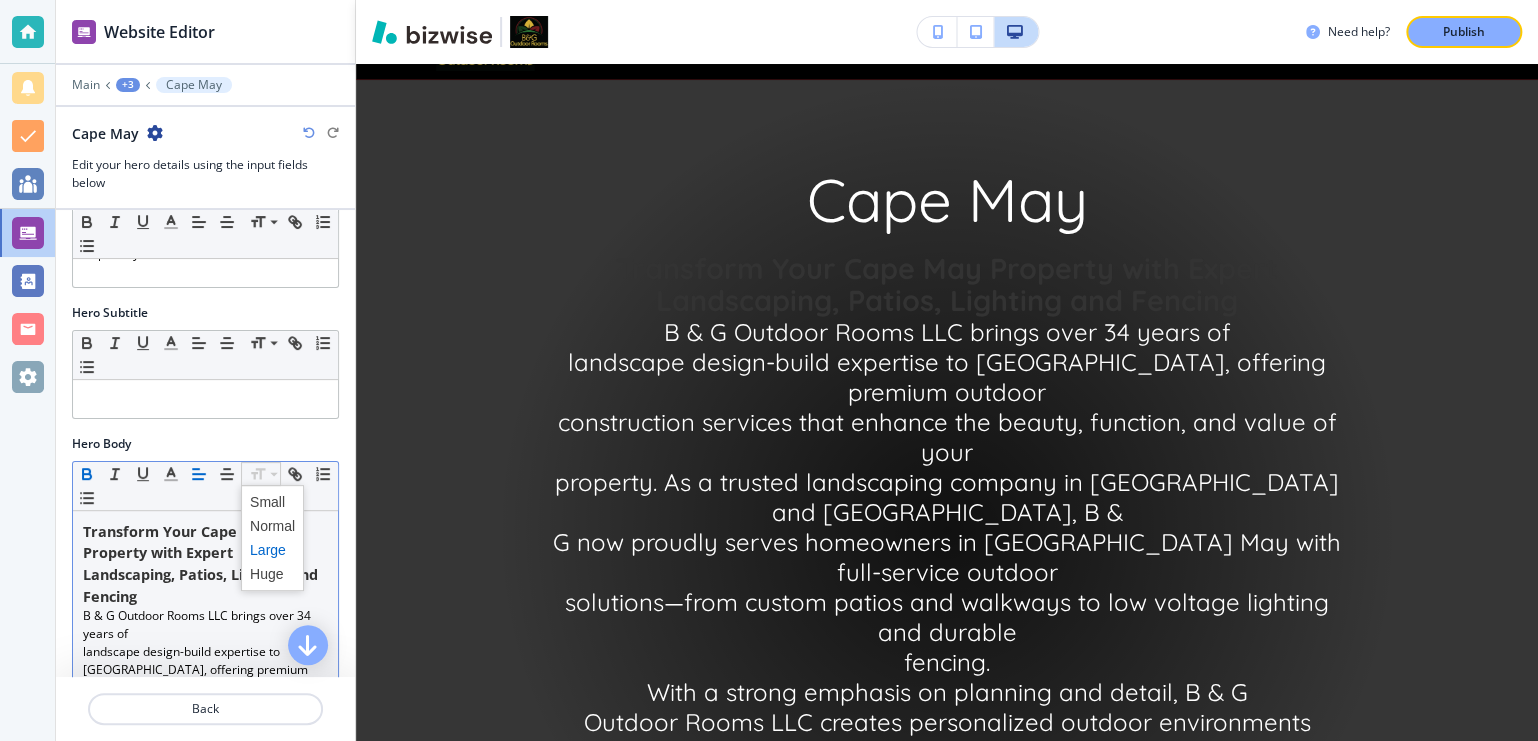 click 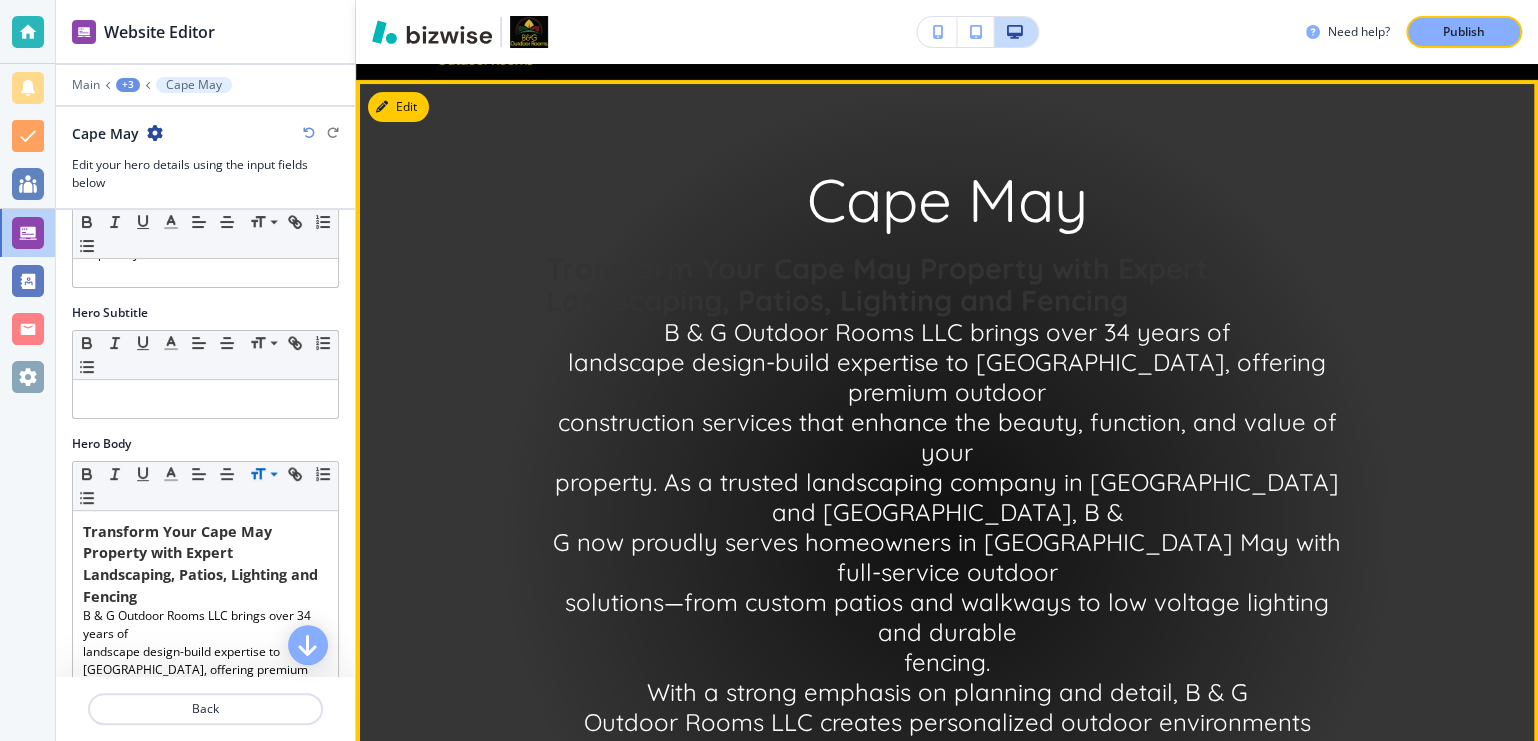 click on "Transform Your Cape May Property with Expert Landscaping, Patios, Lighting and Fencing" at bounding box center (881, 284) 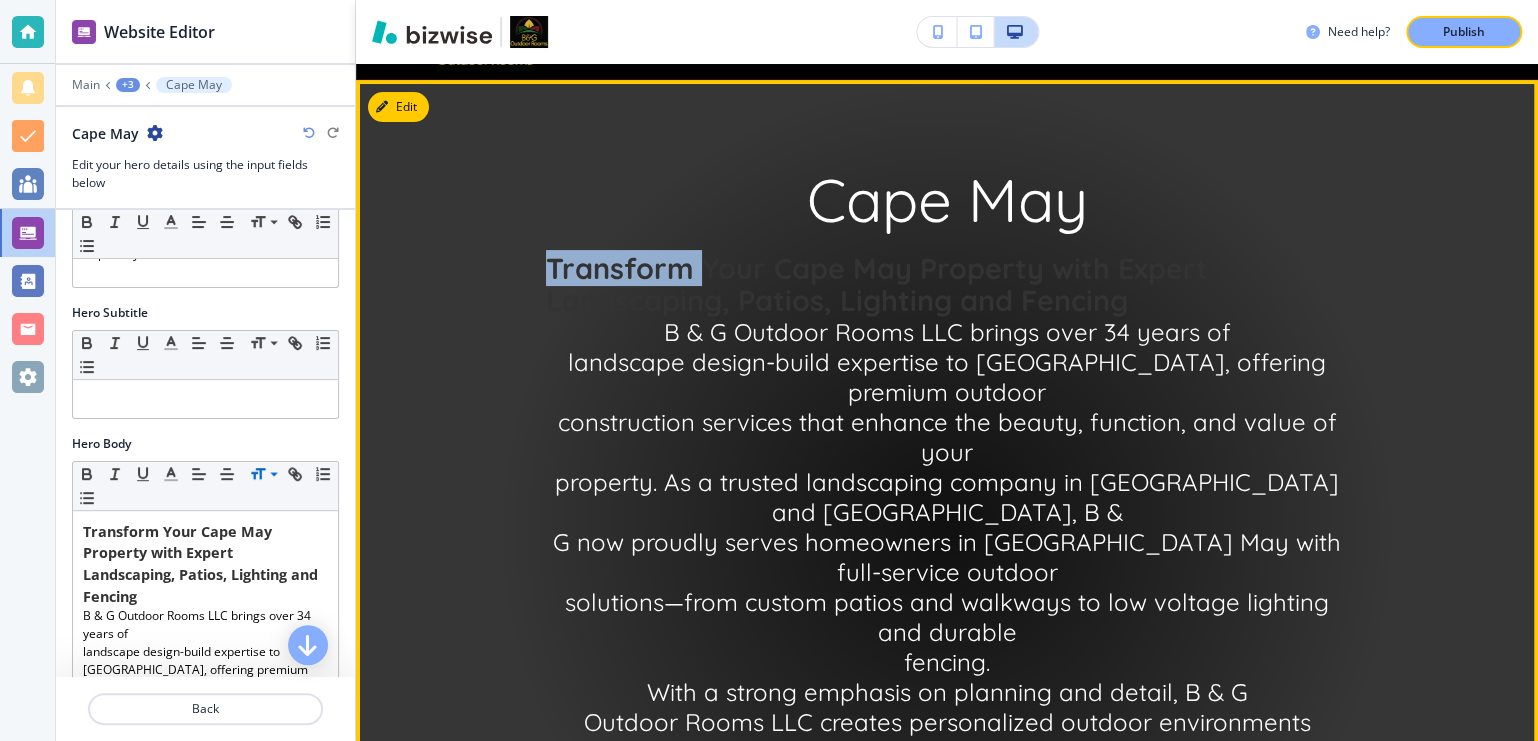 click on "Transform Your Cape May Property with Expert Landscaping, Patios, Lighting and Fencing" at bounding box center (881, 284) 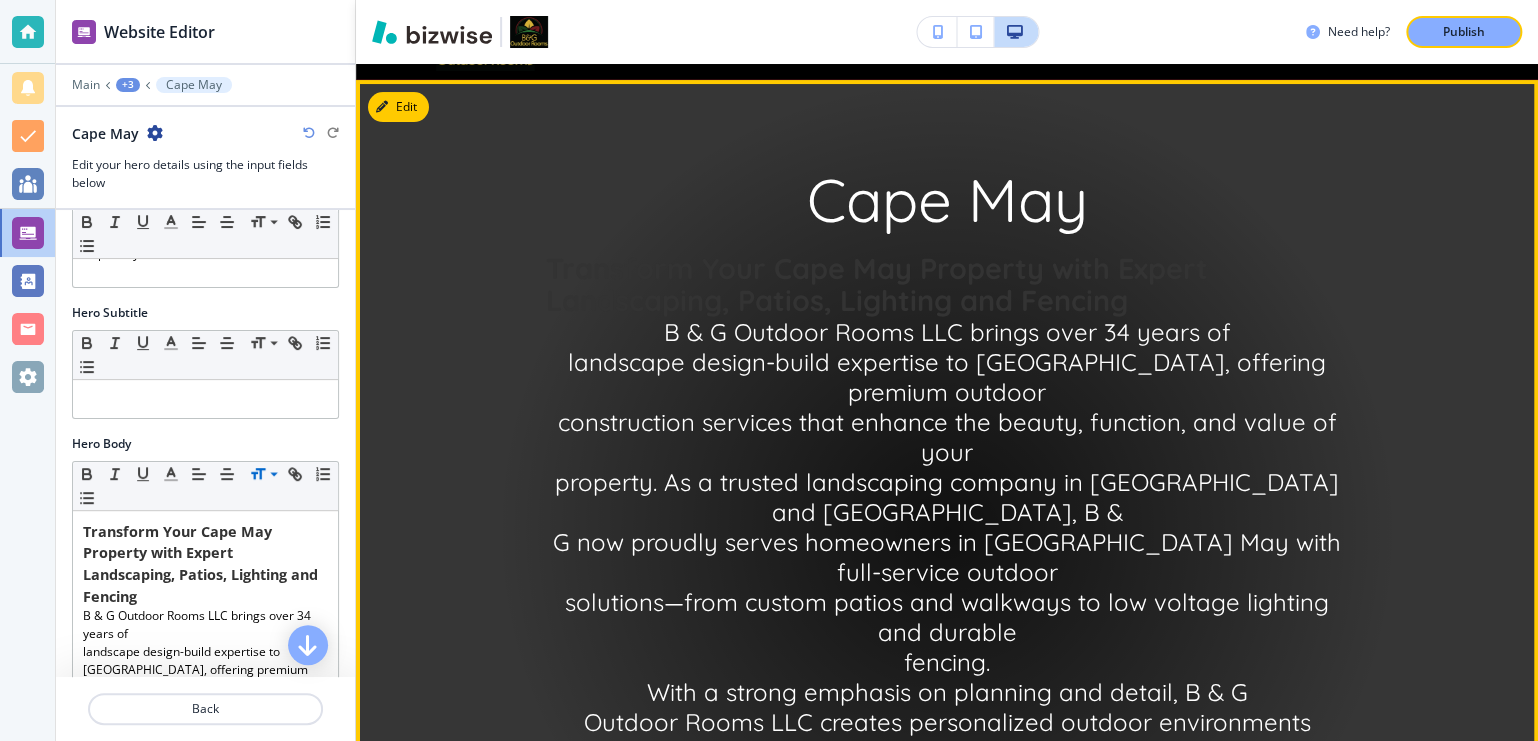 click on "Transform Your Cape May Property with Expert Landscaping, Patios, Lighting and Fencing" at bounding box center [881, 284] 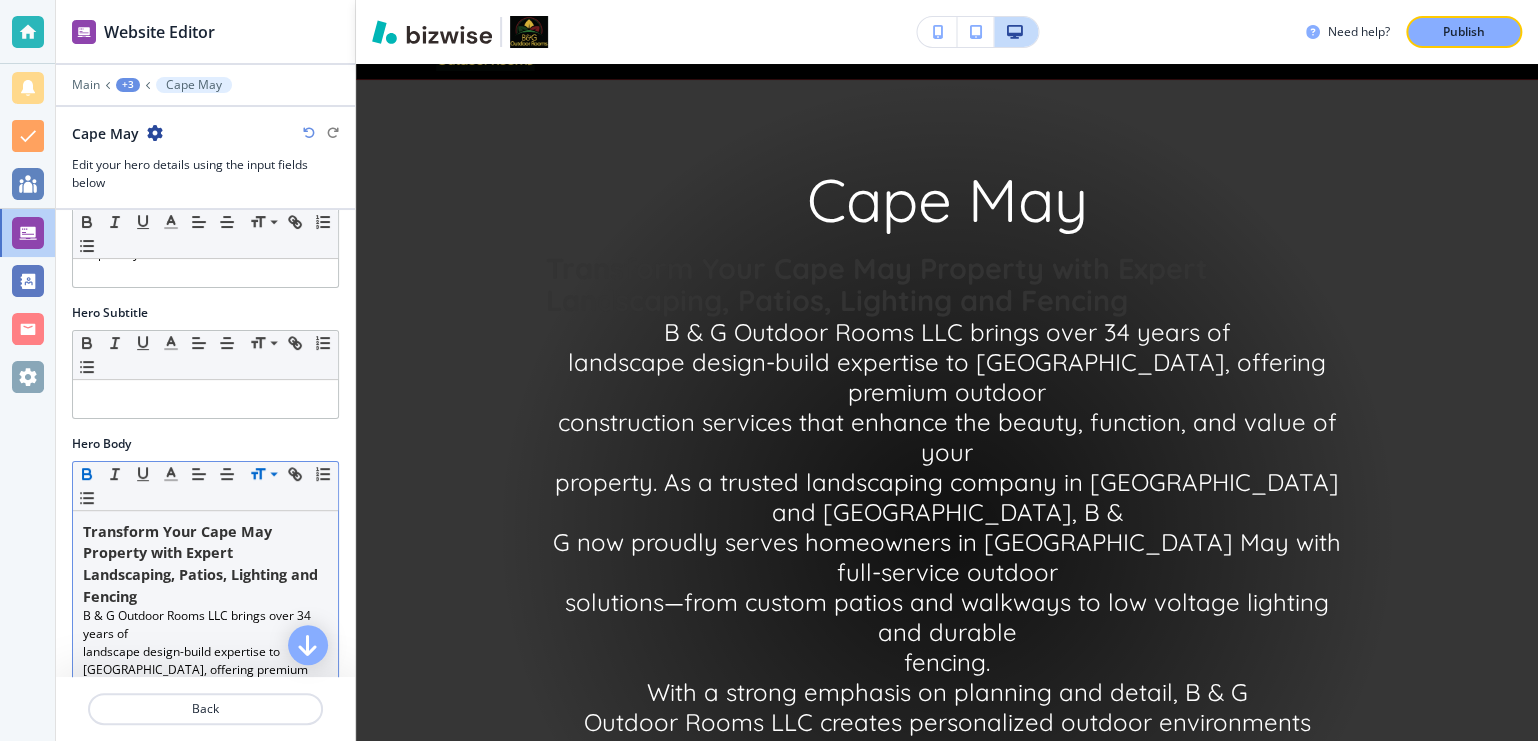 click 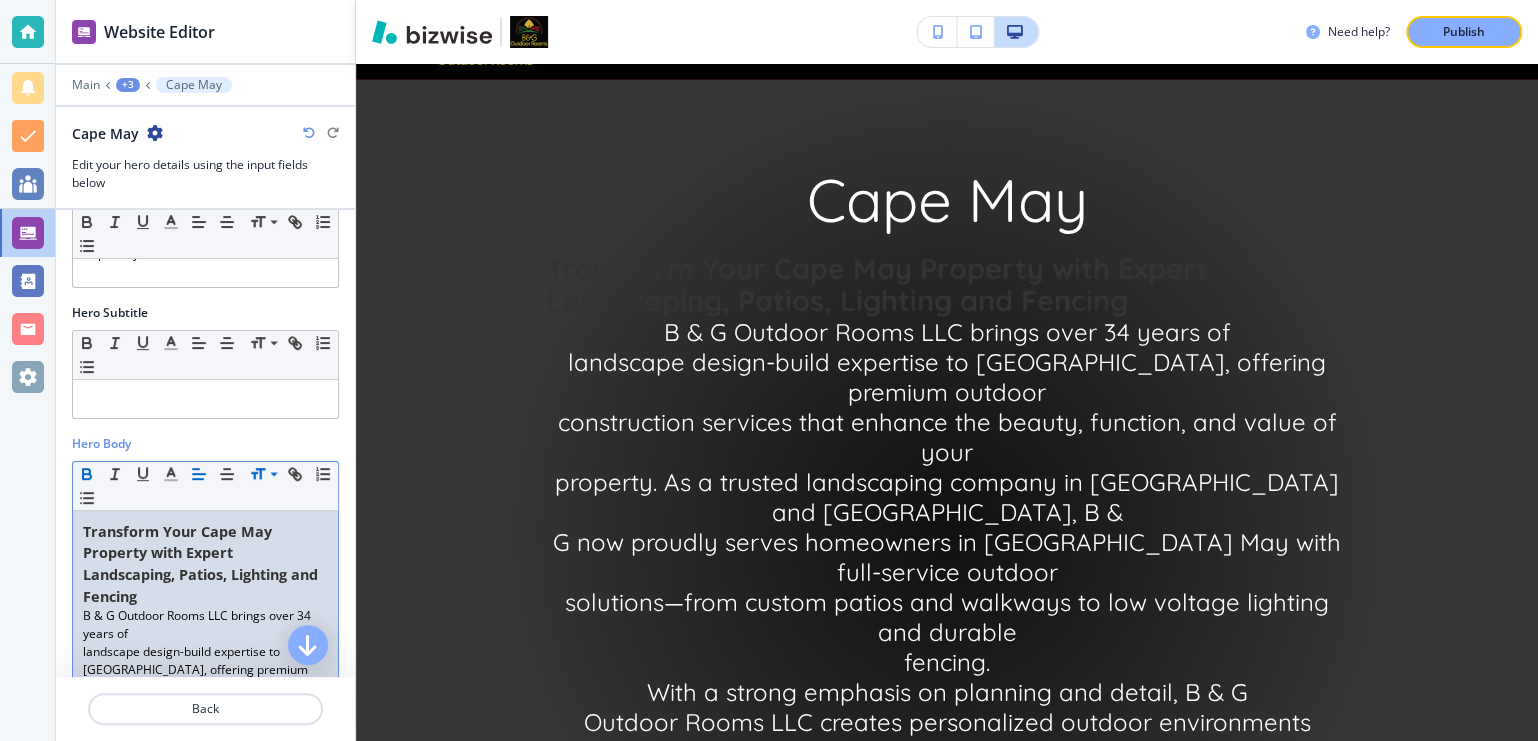 click 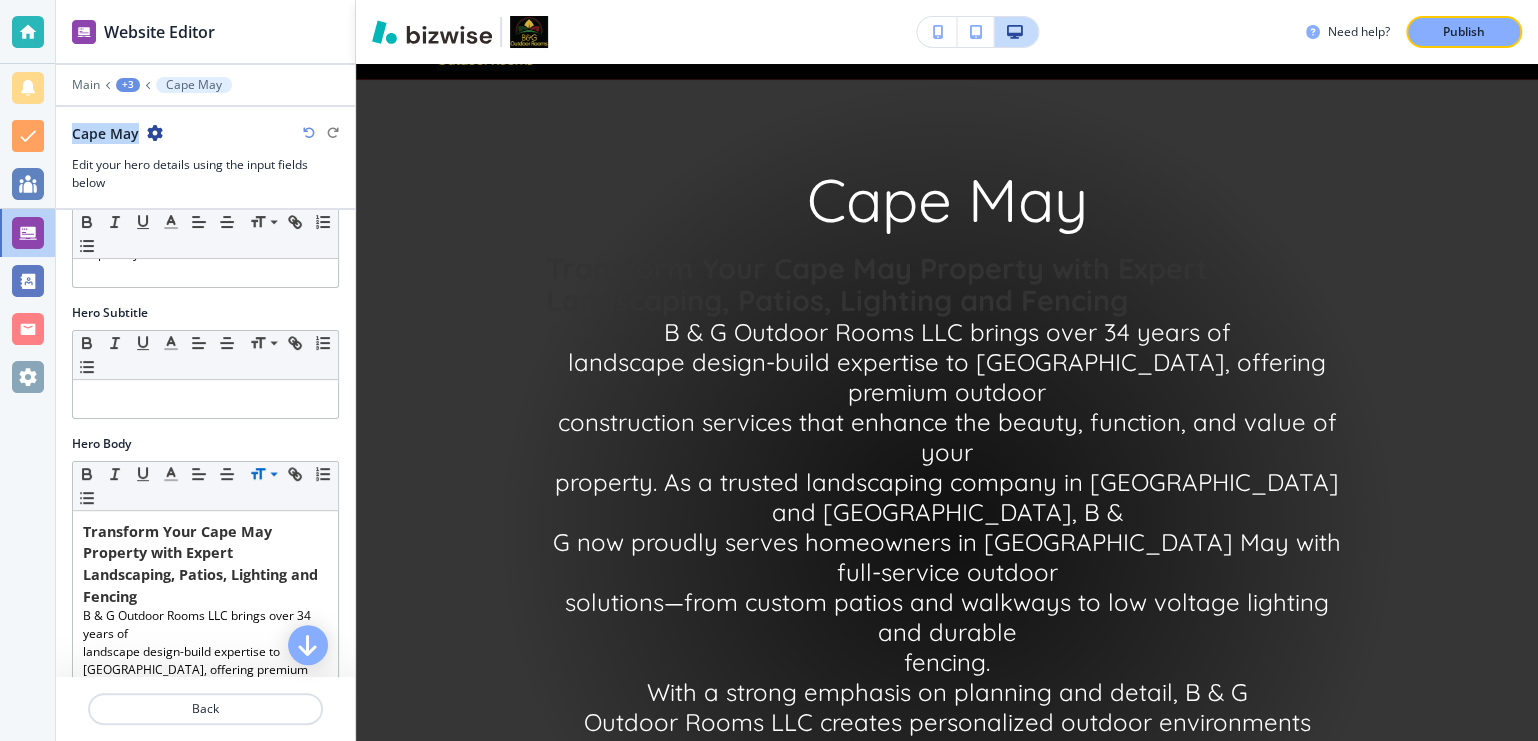 click on "Main +3 Cape May Cape May Edit your hero details using the input fields below" at bounding box center (205, 134) 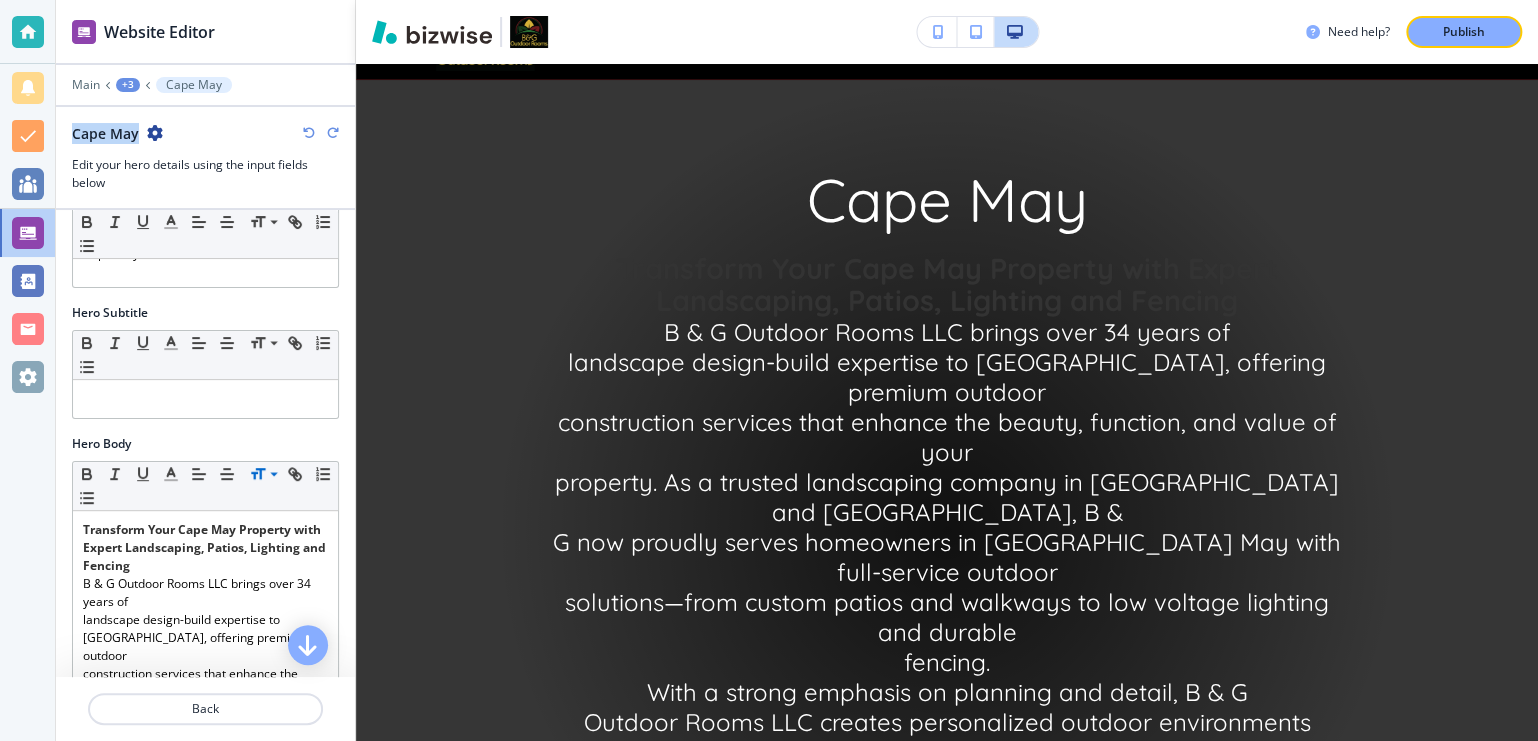 click at bounding box center [309, 133] 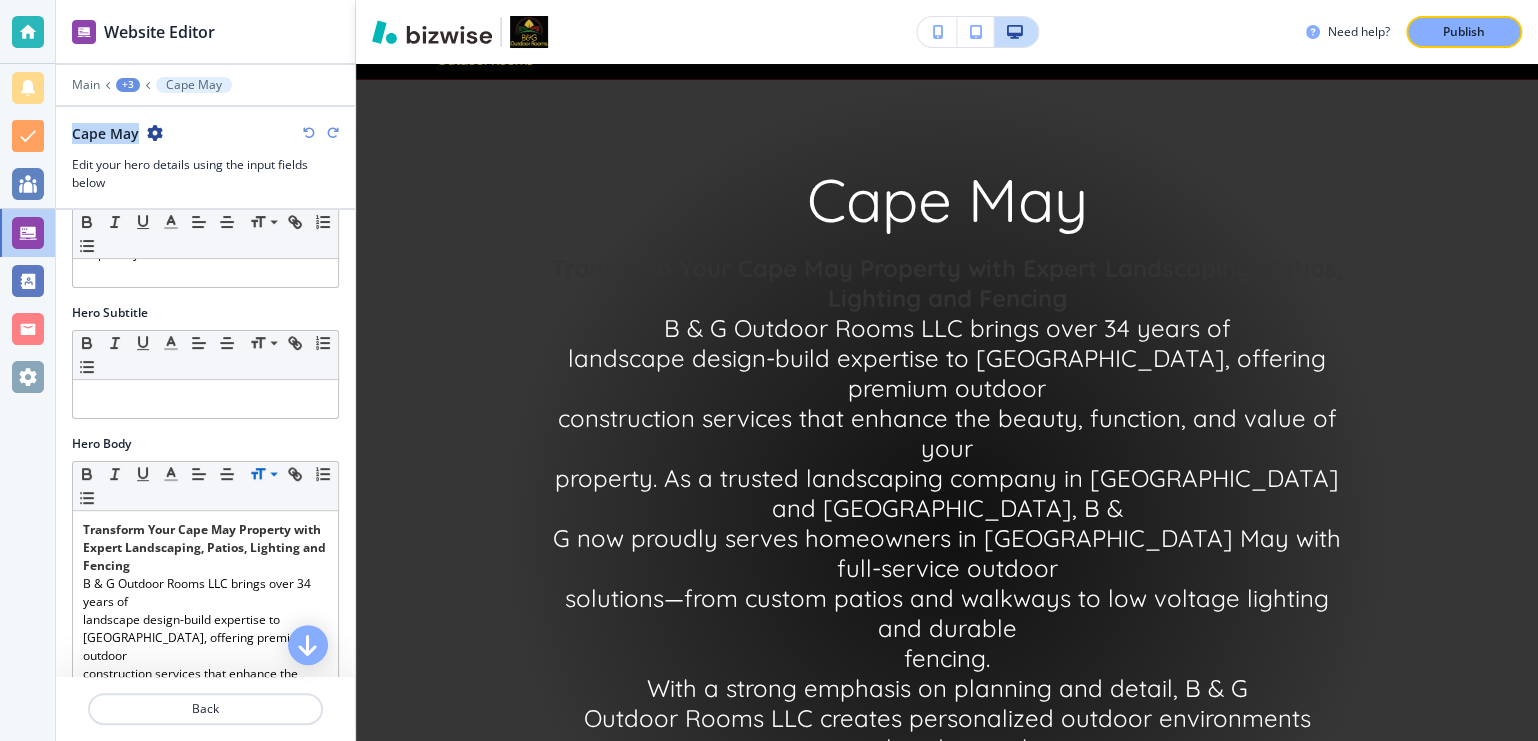 click at bounding box center [309, 133] 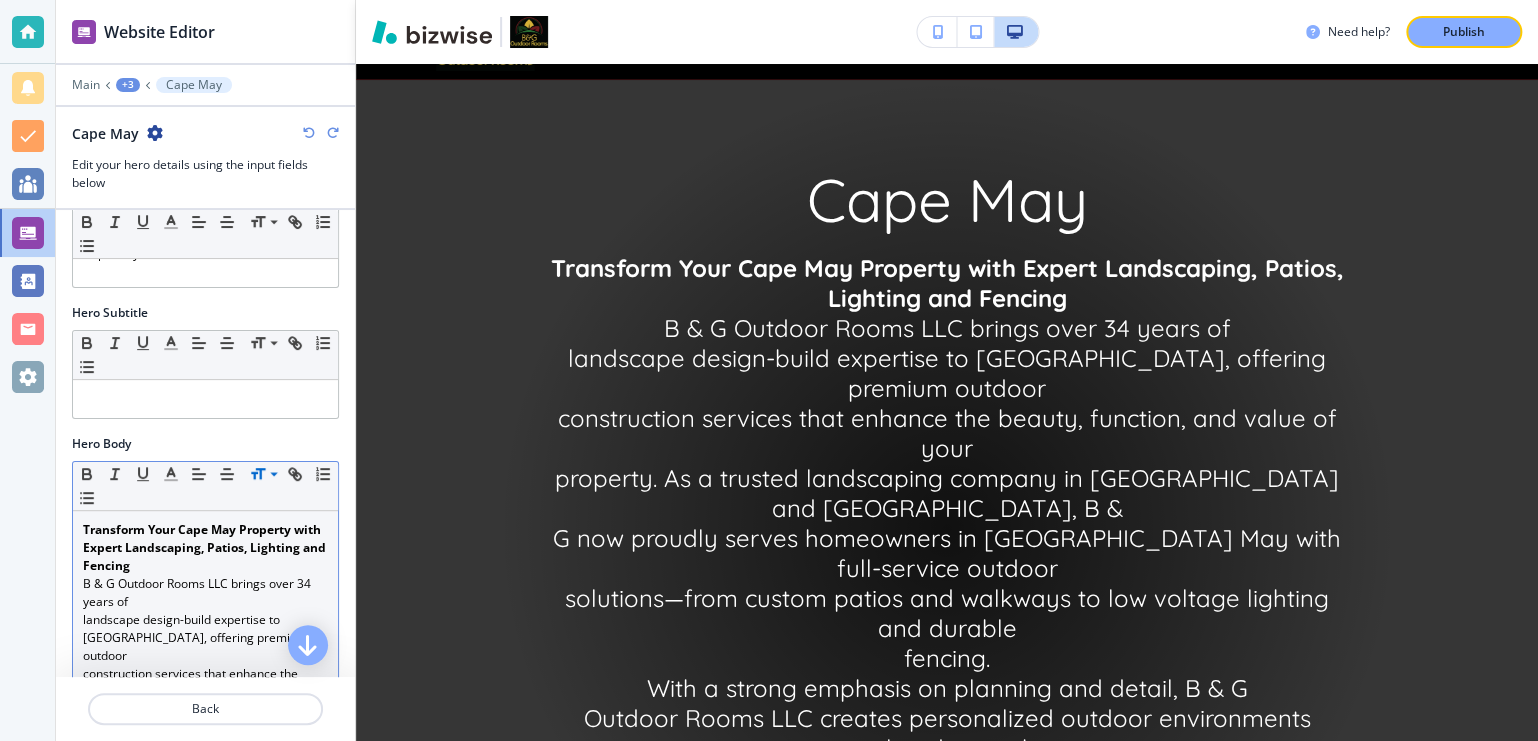 click on "Transform Your Cape May Property with Expert Landscaping, Patios, Lighting and Fencing" at bounding box center (205, 548) 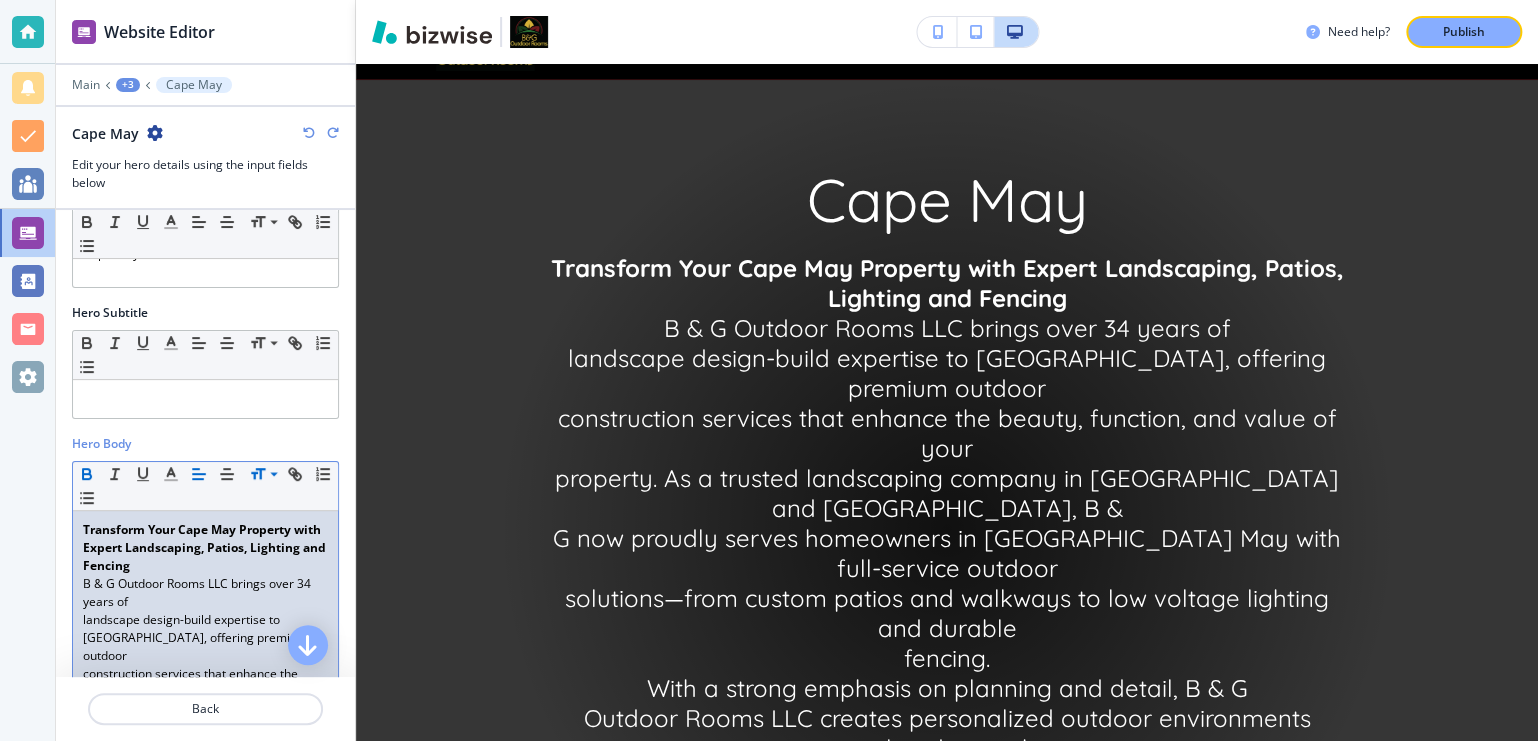 drag, startPoint x: 84, startPoint y: 580, endPoint x: 136, endPoint y: 582, distance: 52.03845 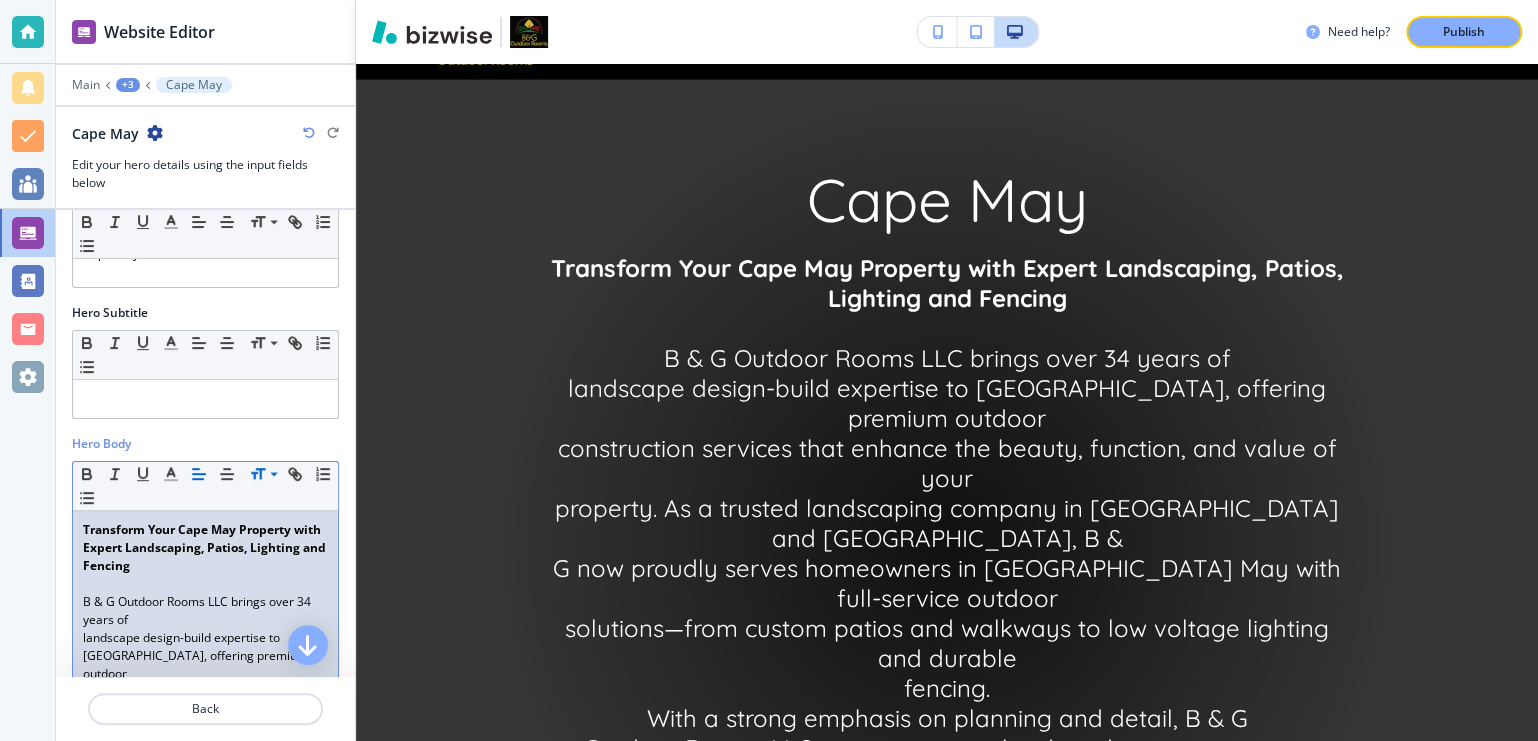 click on "landscape design-build expertise to [GEOGRAPHIC_DATA], offering premium outdoor" at bounding box center (205, 656) 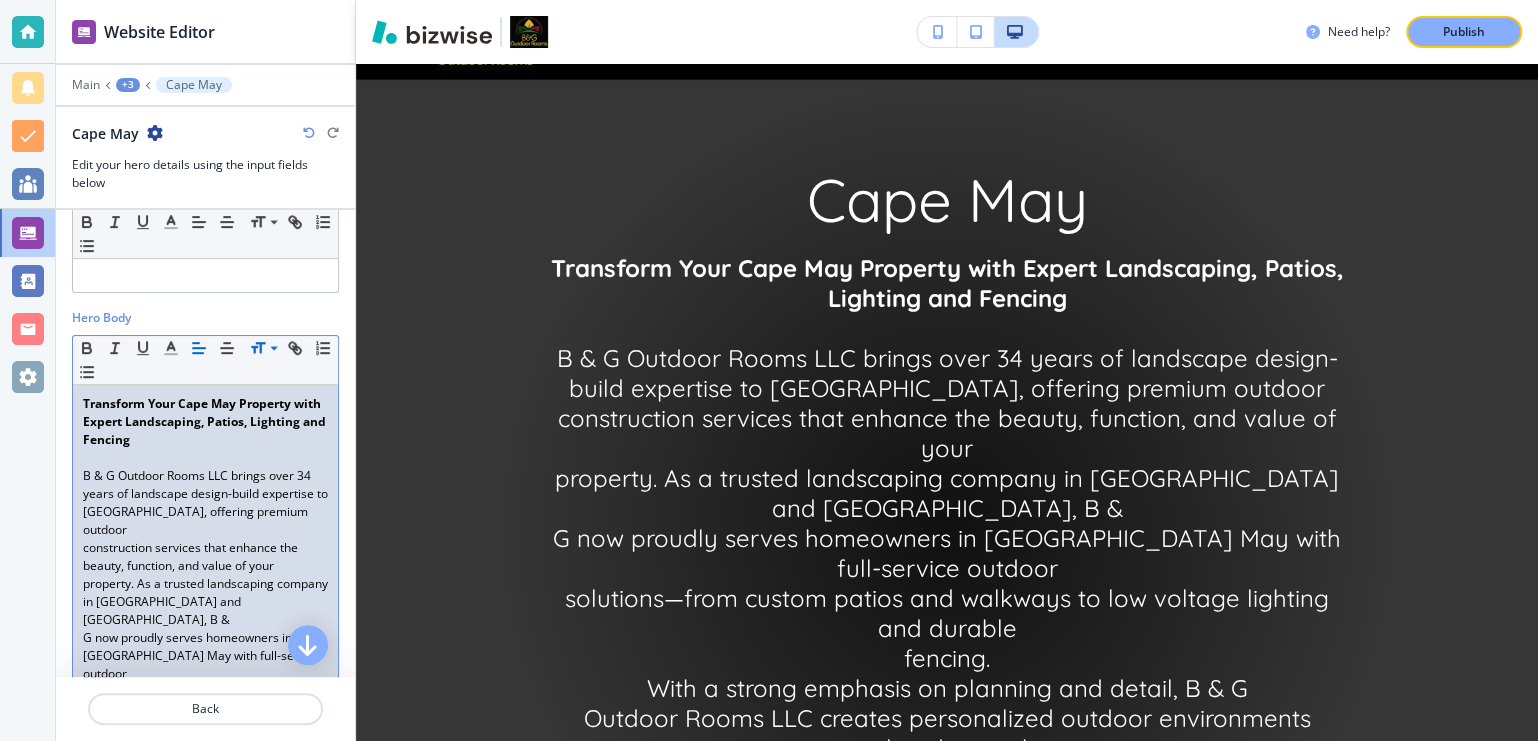 scroll, scrollTop: 498, scrollLeft: 0, axis: vertical 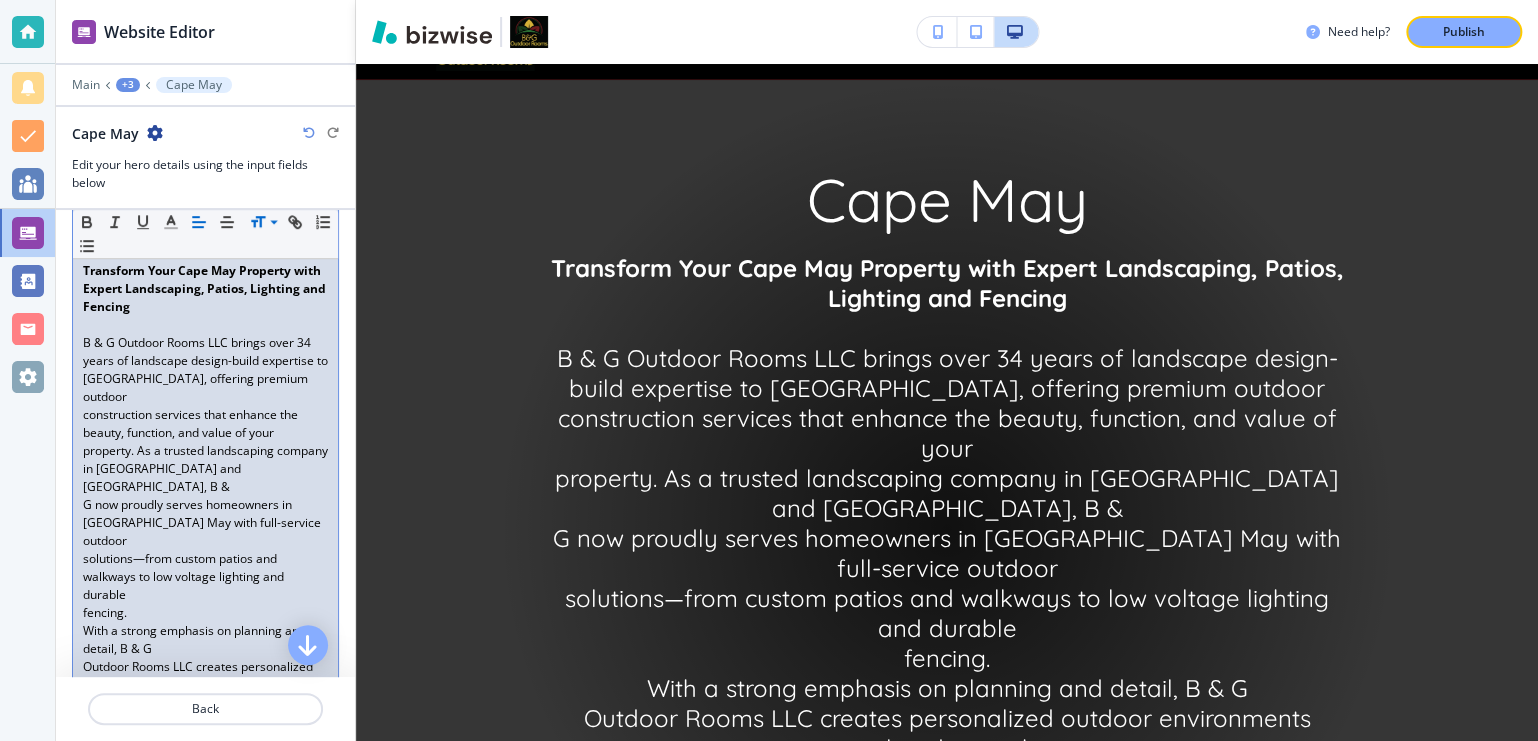 click on "construction services that enhance the beauty, function, and value of your" at bounding box center (205, 424) 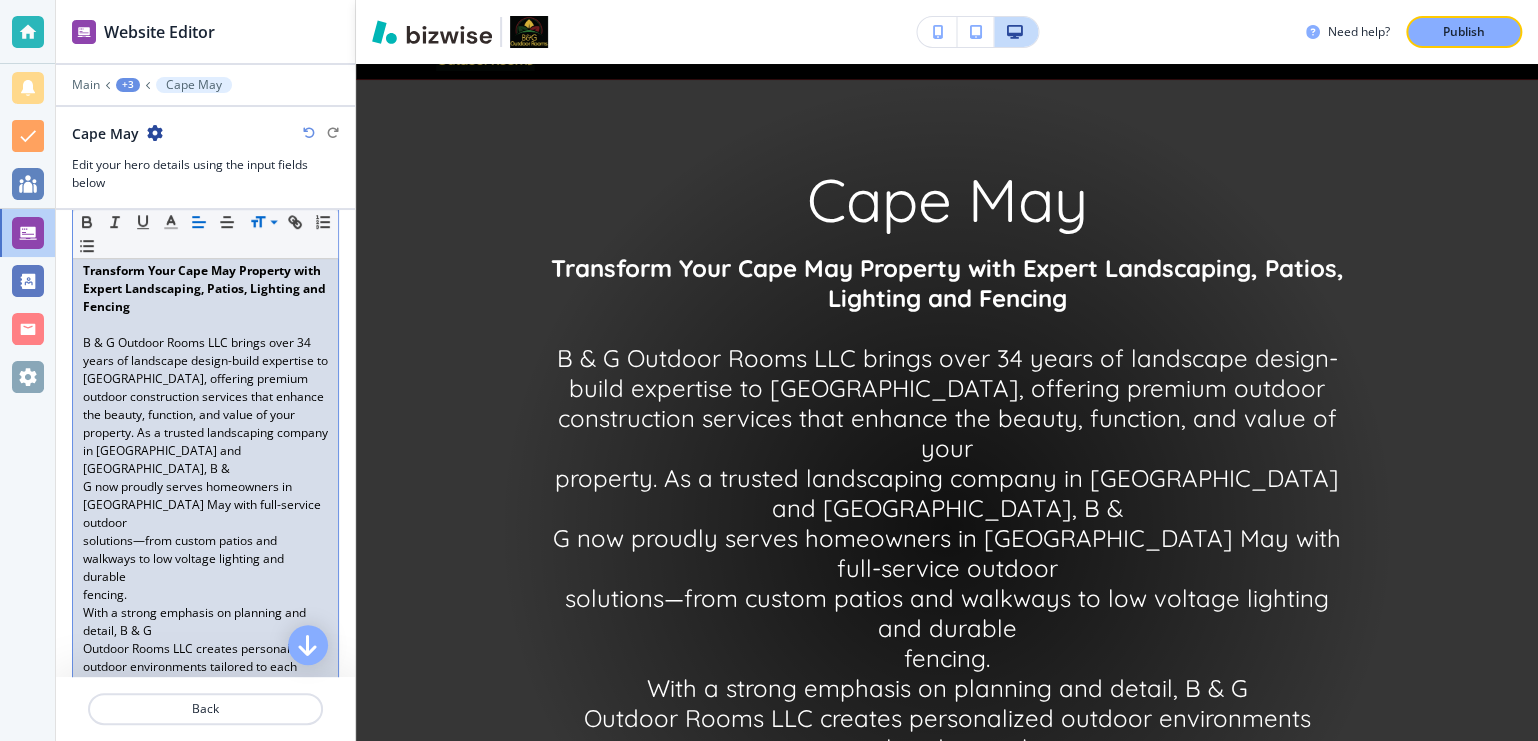 click on "property. As a trusted landscaping company in [GEOGRAPHIC_DATA] and [GEOGRAPHIC_DATA], B &" at bounding box center (205, 451) 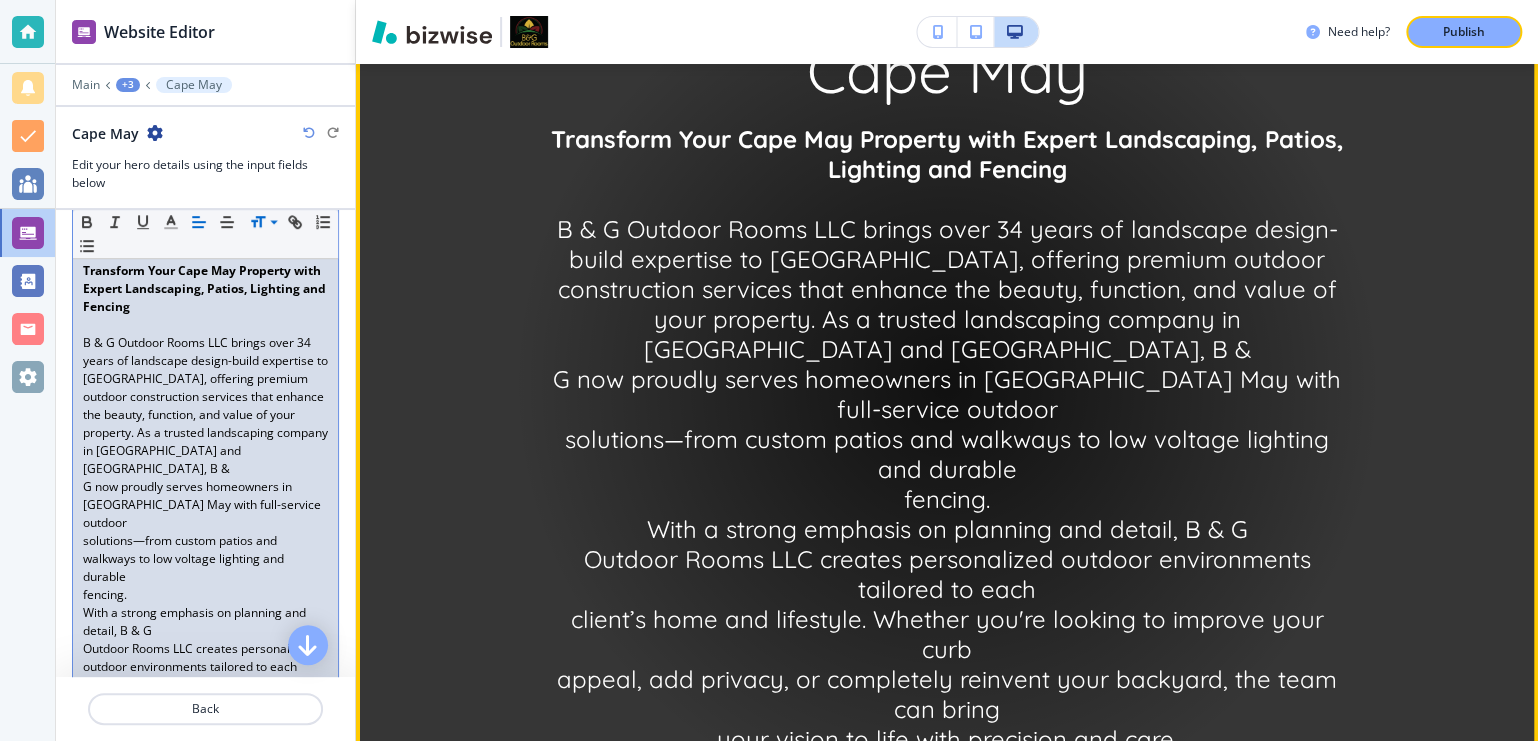 scroll, scrollTop: 0, scrollLeft: 0, axis: both 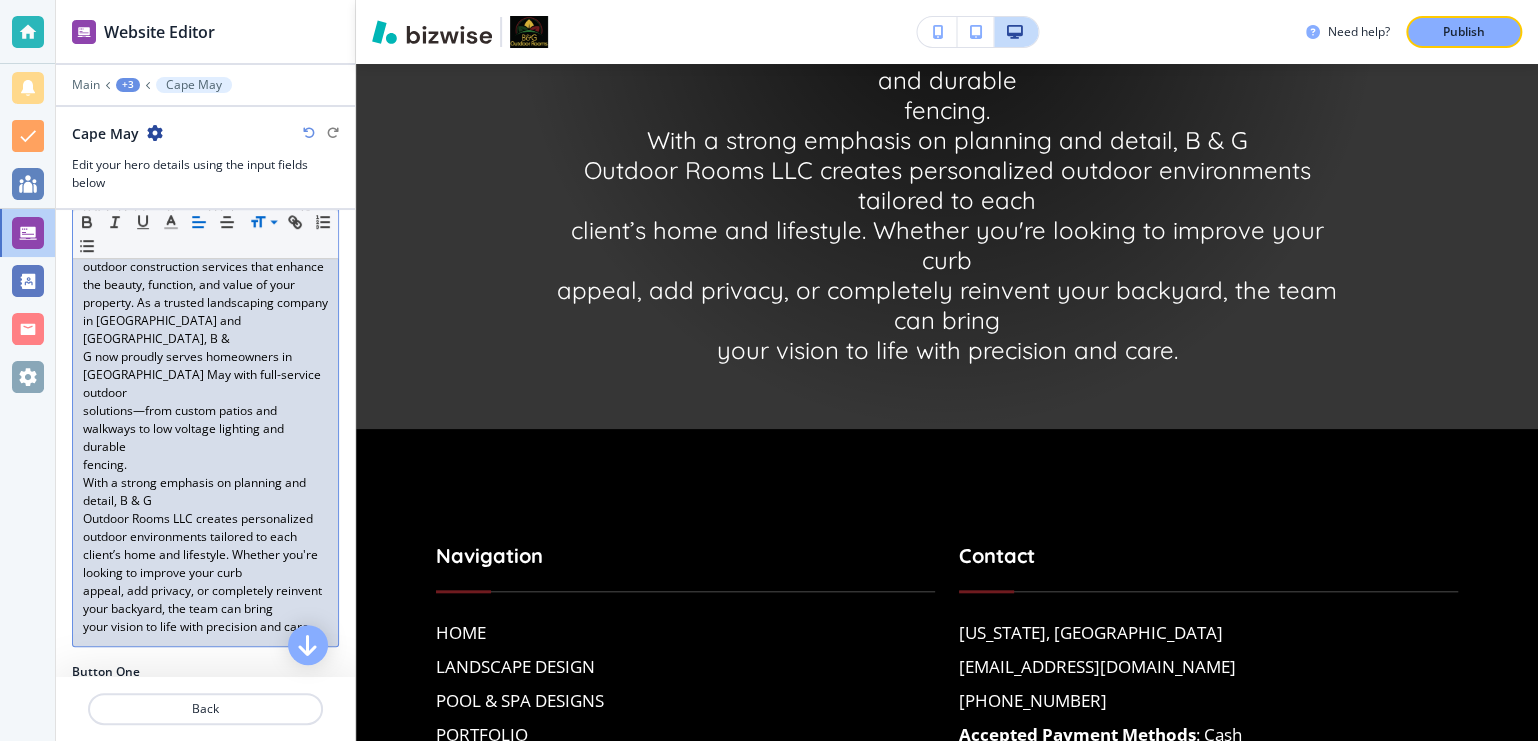 click on "Transform Your Cape May Property with Expert Landscaping, Patios, Lighting and Fencing B & G Outdoor Rooms LLC brings over 34 years of landscape design-build expertise to Cape May, offering premium outdoor construction services that enhance the beauty, function, and value of your property. As a trusted landscaping company in North and [GEOGRAPHIC_DATA], B & G now proudly serves homeowners in [GEOGRAPHIC_DATA] May with full-service outdoor solutions—from custom patios and walkways to low voltage lighting and durable fencing. With a strong emphasis on planning and detail, B & G Outdoor Rooms LLC creates personalized outdoor environments tailored to each client’s home and lifestyle. Whether you're looking to improve your curb appeal, add privacy, or completely reinvent your backyard, the team can bring your vision to life with precision and care." at bounding box center (205, 384) 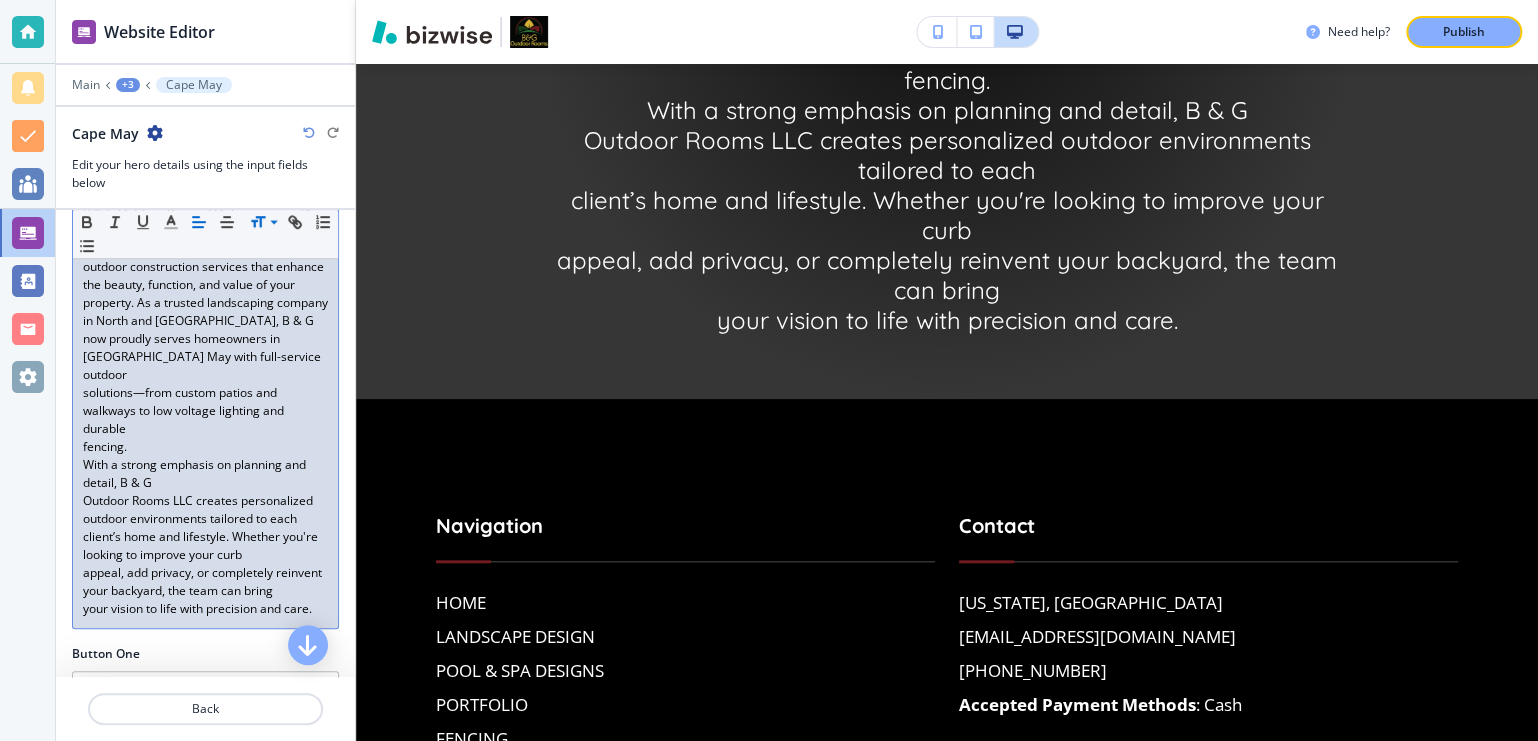 click on "solutions—from custom patios and walkways to low voltage lighting and durable" at bounding box center (205, 411) 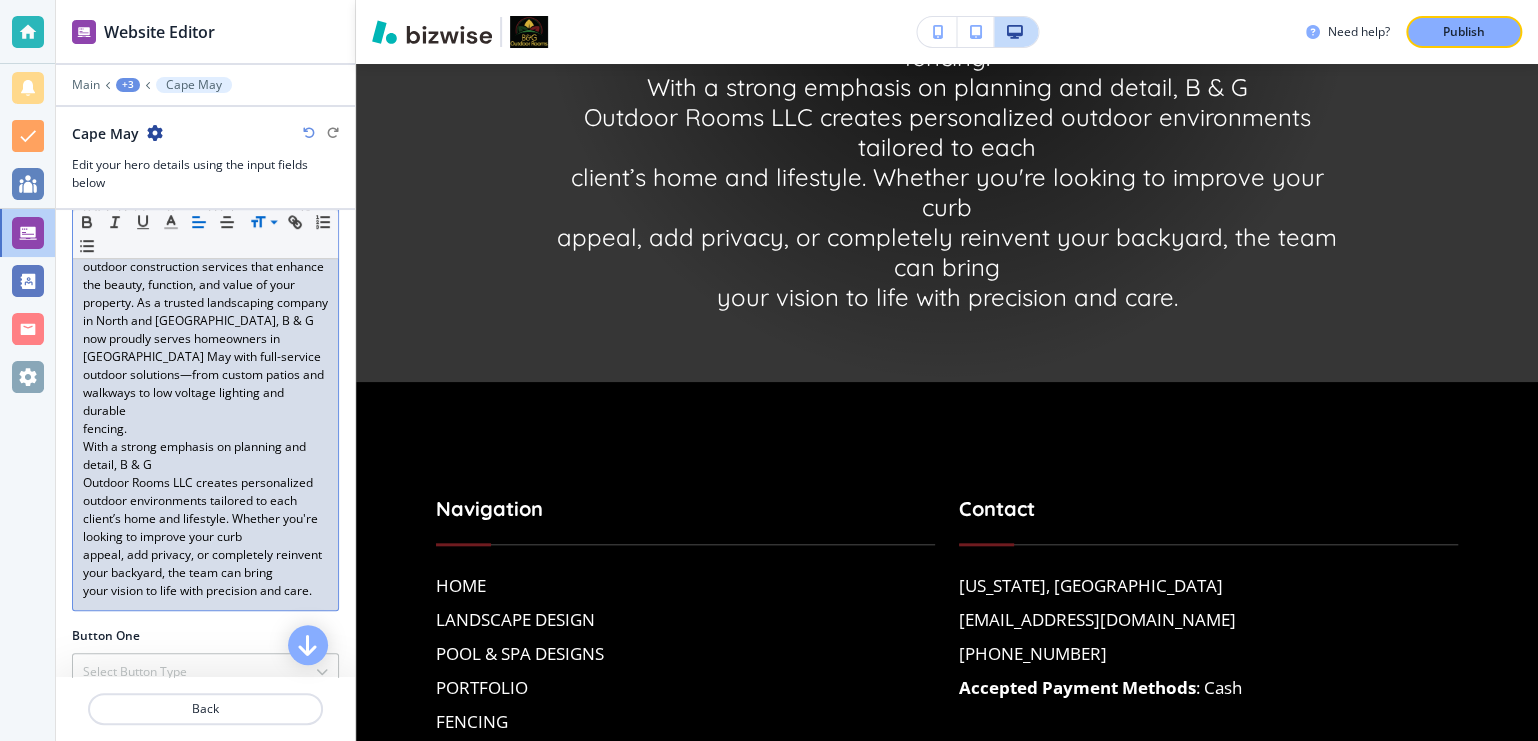 click on "fencing." at bounding box center (205, 429) 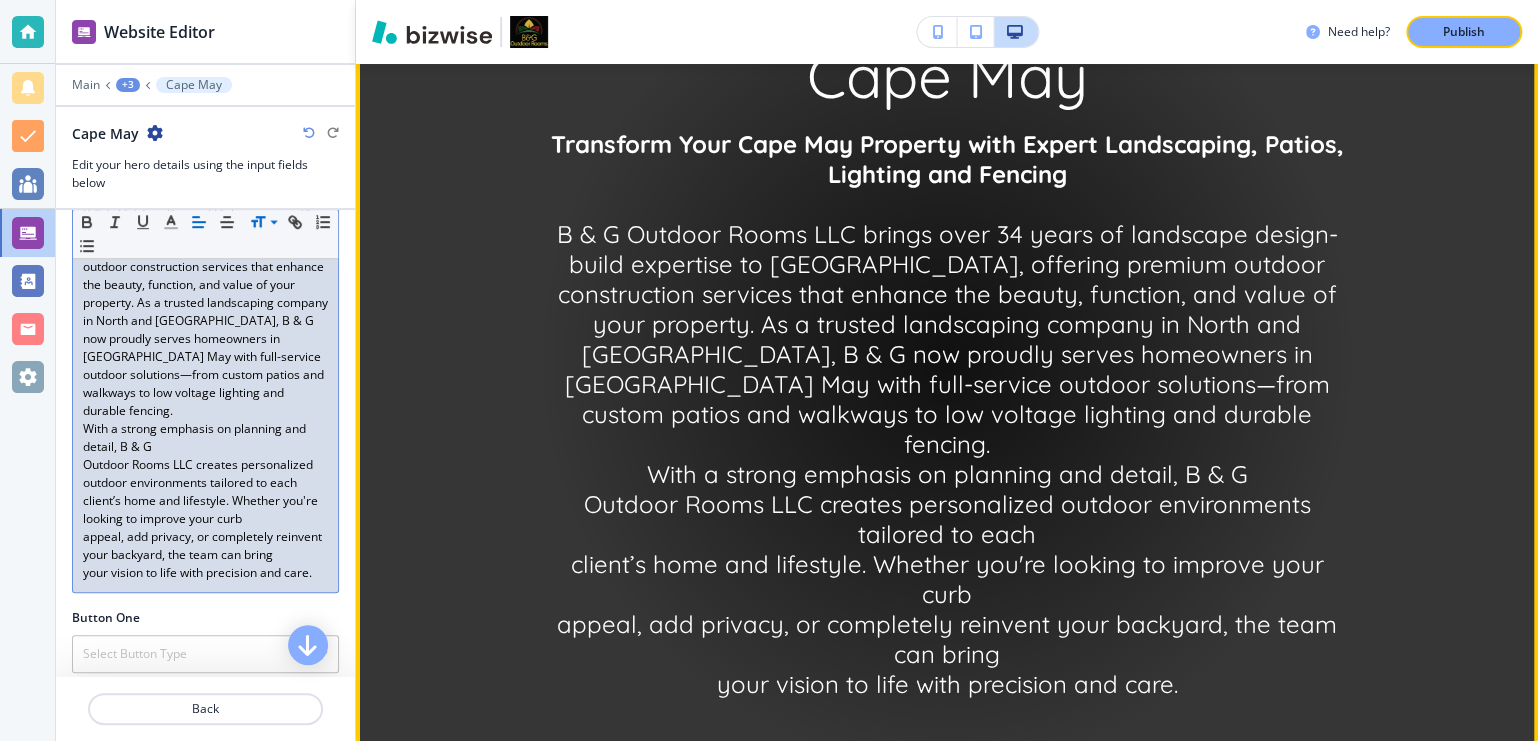 scroll, scrollTop: 389, scrollLeft: 0, axis: vertical 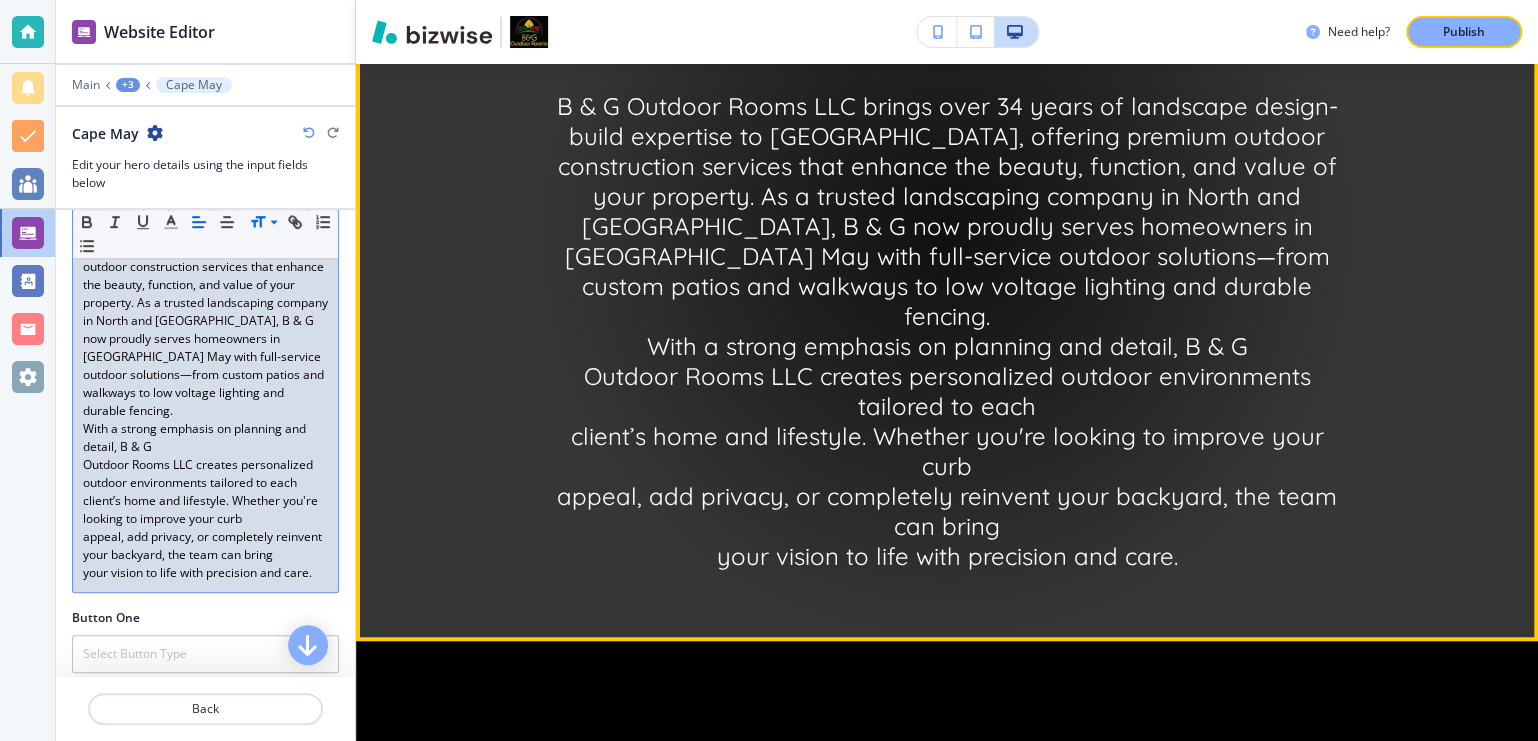 click at bounding box center (947, 231) 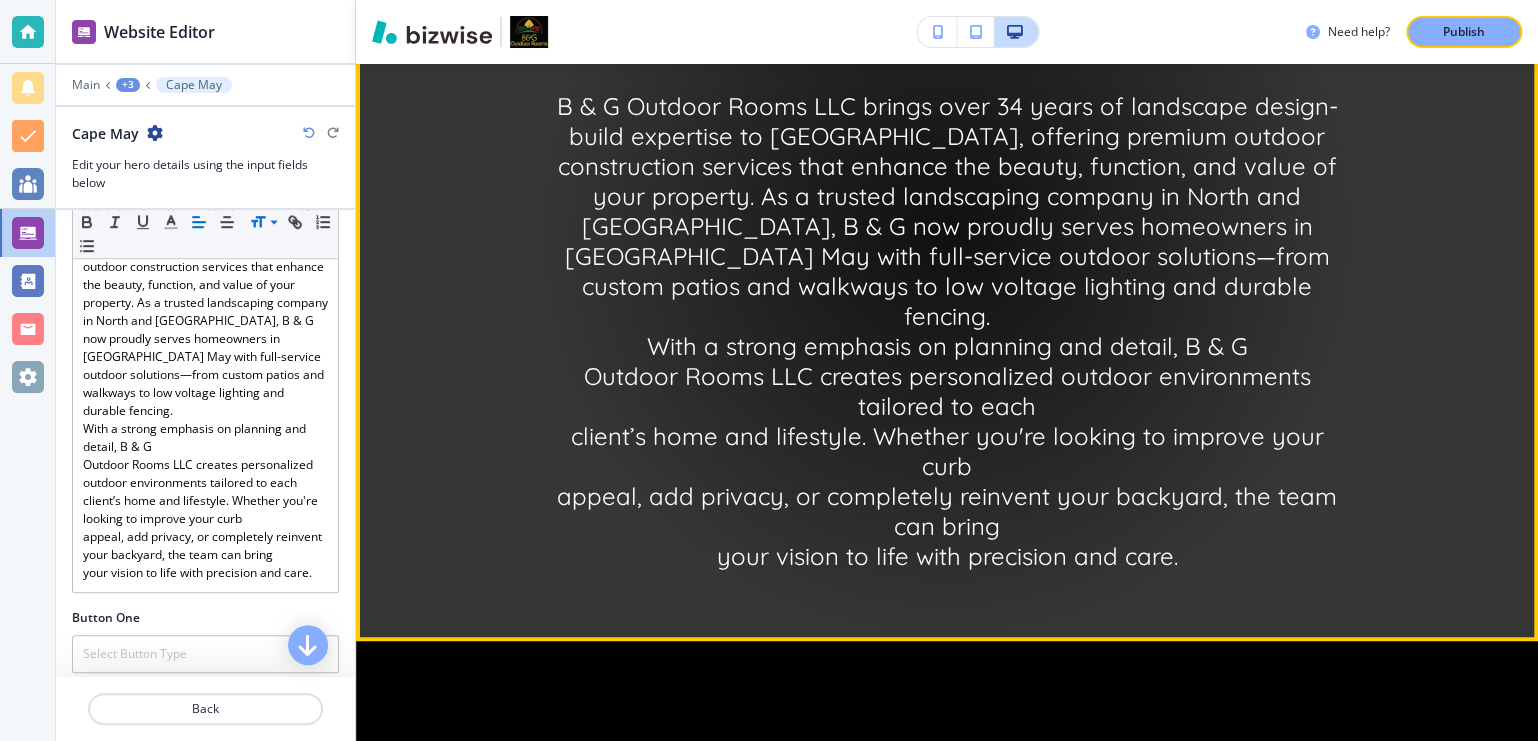 click at bounding box center (947, 231) 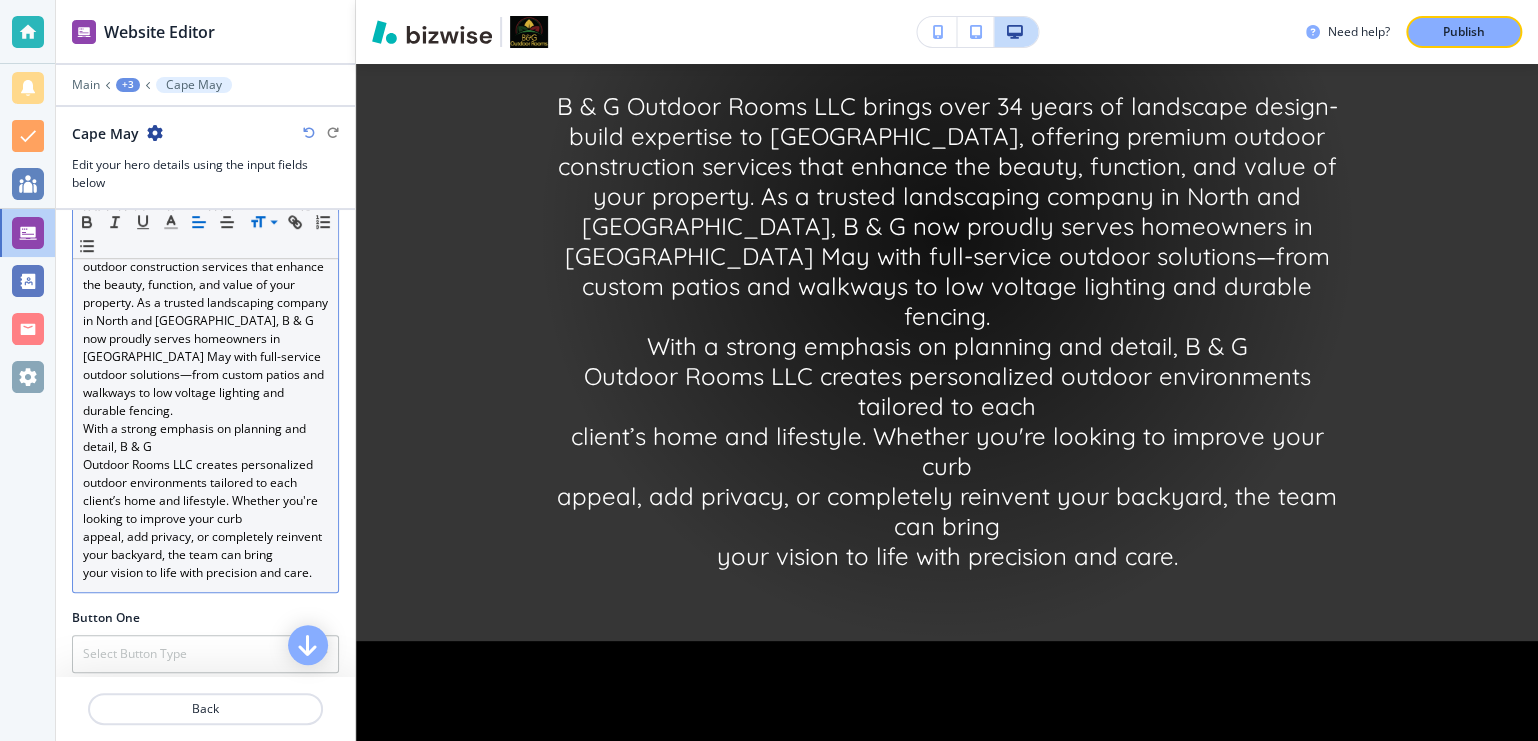 click on "Outdoor Rooms LLC creates personalized outdoor environments tailored to each" at bounding box center [205, 474] 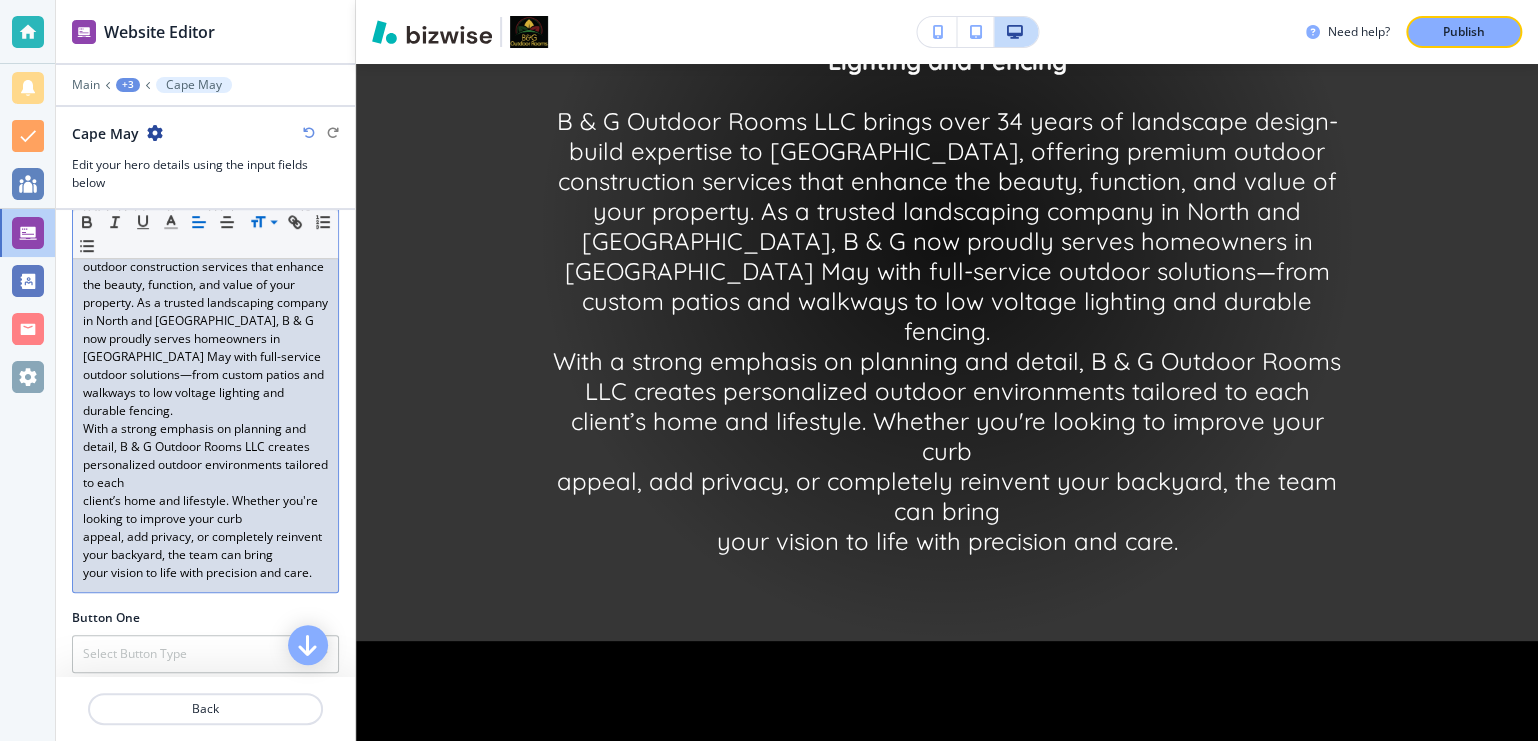 click on "client’s home and lifestyle. Whether you're looking to improve your curb" at bounding box center (205, 510) 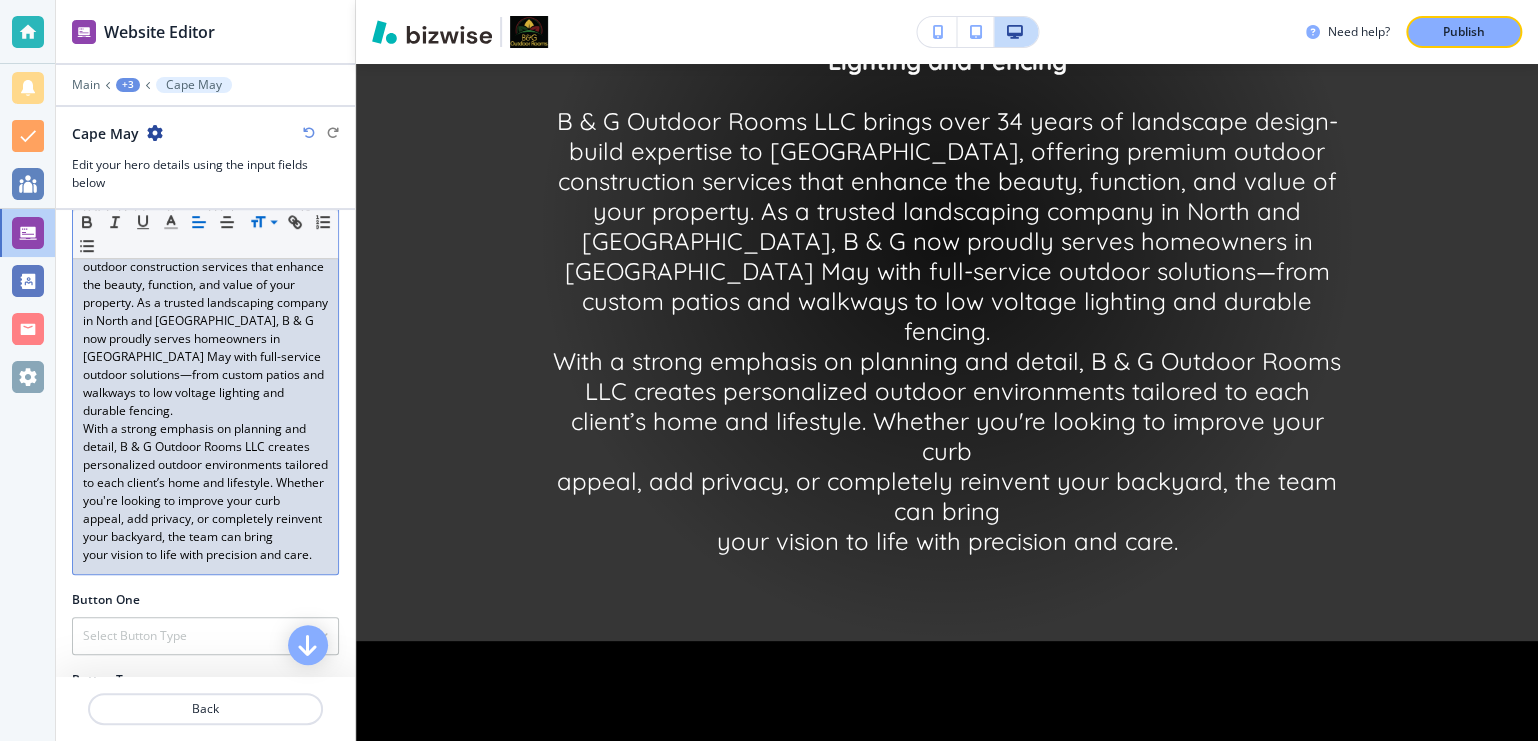 click on "appeal, add privacy, or completely reinvent your backyard, the team can bring" at bounding box center (205, 528) 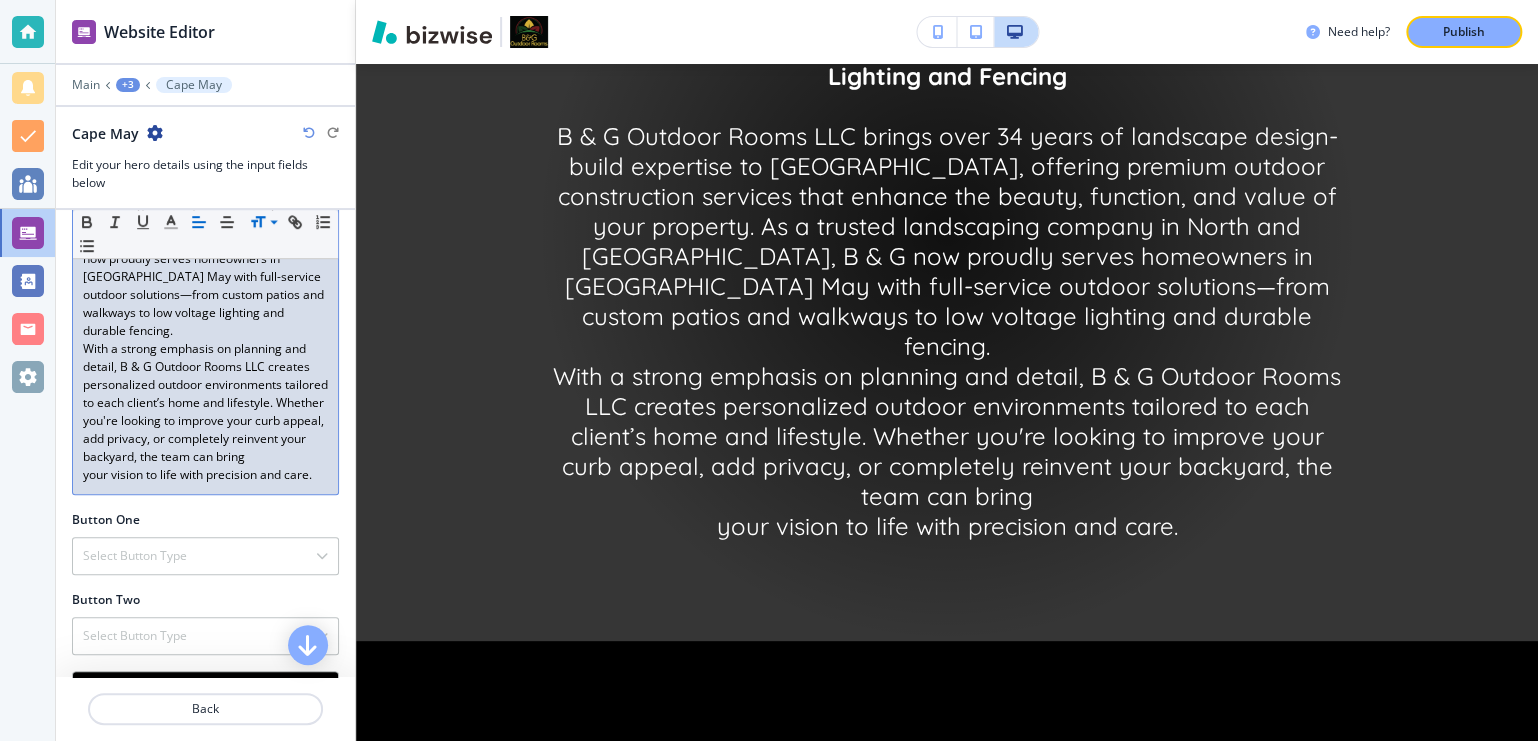scroll, scrollTop: 758, scrollLeft: 0, axis: vertical 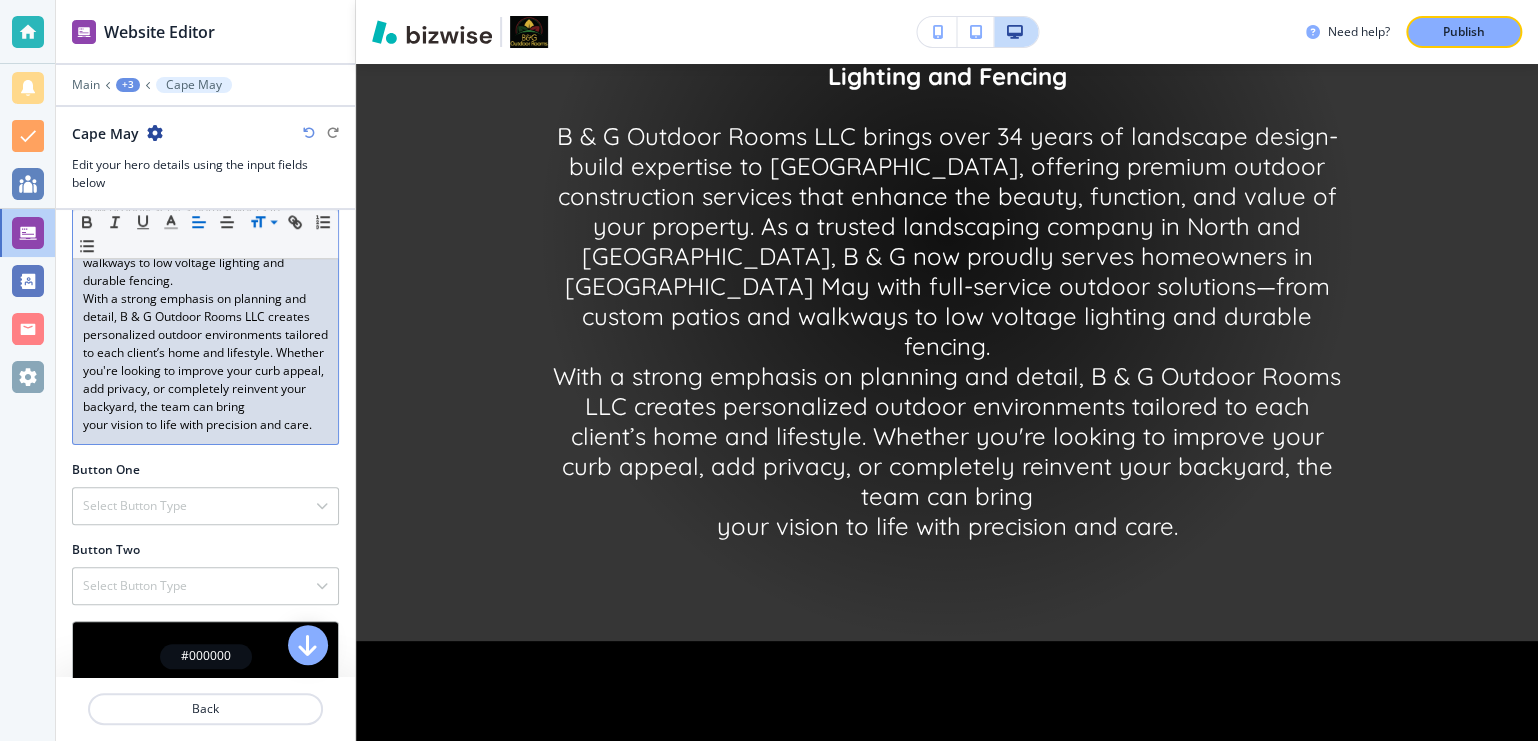 click on "Transform Your Cape May Property with Expert Landscaping, Patios, Lighting and Fencing B & G Outdoor Rooms LLC brings over 34 years of landscape design-build expertise to Cape May, offering premium outdoor construction services that enhance the beauty, function, and value of your property. As a trusted landscaping company in North and [GEOGRAPHIC_DATA], B & G now proudly serves homeowners in [GEOGRAPHIC_DATA] May with full-service outdoor solutions—from custom patios and walkways to low voltage lighting and durable fencing. With a strong emphasis on planning and detail, B & G Outdoor Rooms LLC creates personalized outdoor environments tailored to each client’s home and lifestyle. Whether you're looking to improve your curb appeal, add privacy, or completely reinvent your backyard, the team can bring your vision to life with precision and care." at bounding box center [205, 218] 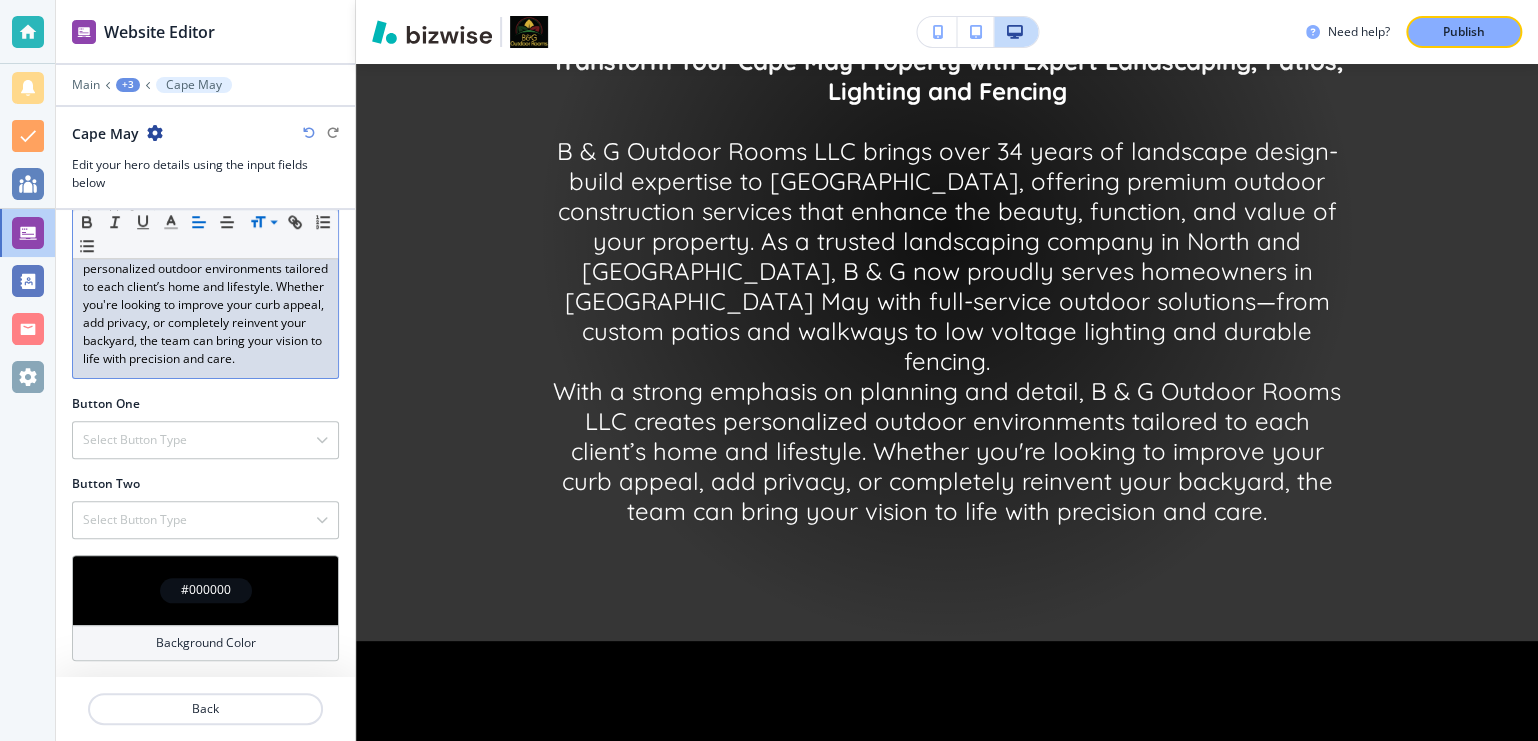 scroll, scrollTop: 578, scrollLeft: 0, axis: vertical 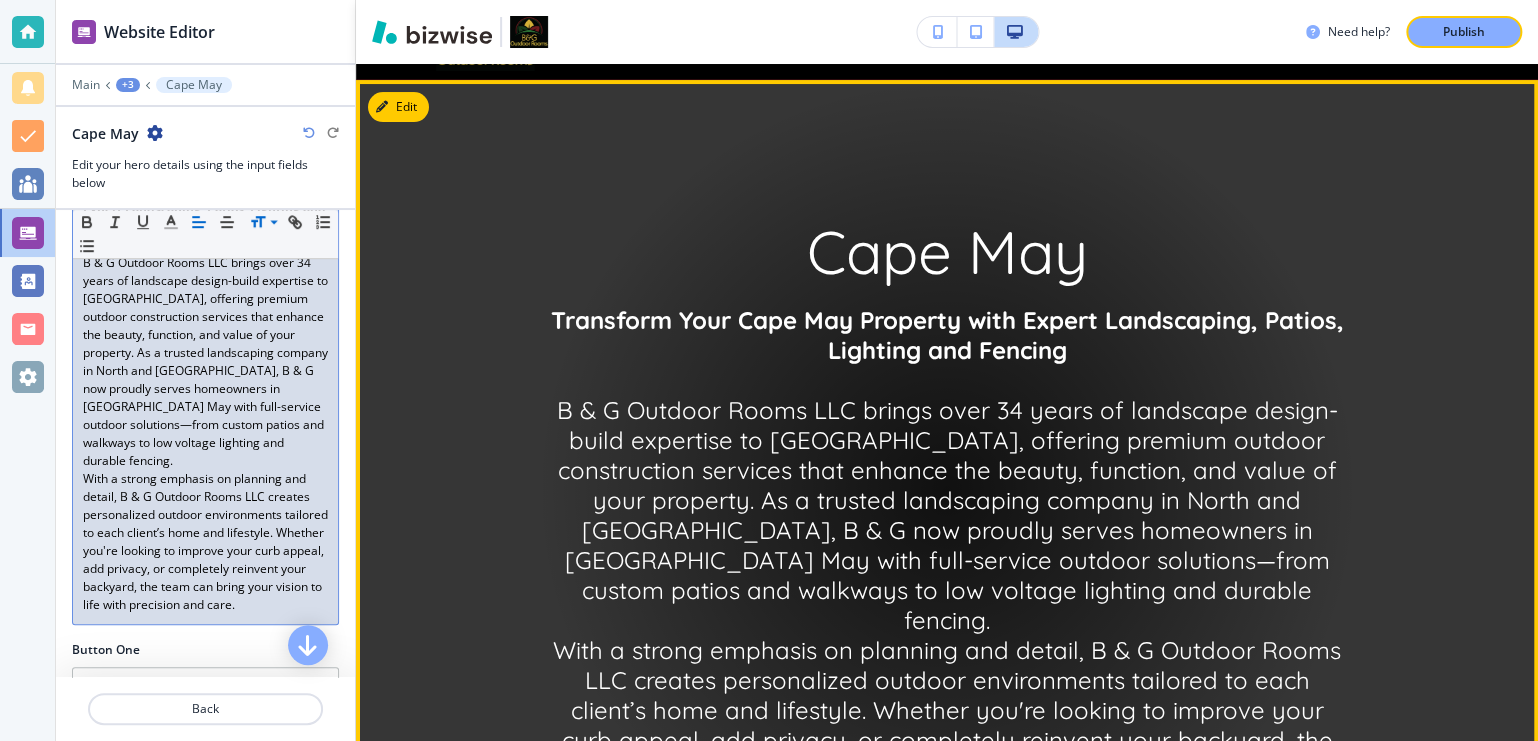 click on "B & G Outdoor Rooms LLC brings over 34 years of landscape design-build expertise to [GEOGRAPHIC_DATA], offering premium outdoor construction services that enhance the beauty, function, and value of your property. As a trusted landscaping company in North and [GEOGRAPHIC_DATA], B & G now proudly serves homeowners in [GEOGRAPHIC_DATA] May with full-service outdoor solutions—from custom patios and walkways to low voltage lighting and durable fencing." at bounding box center (947, 515) 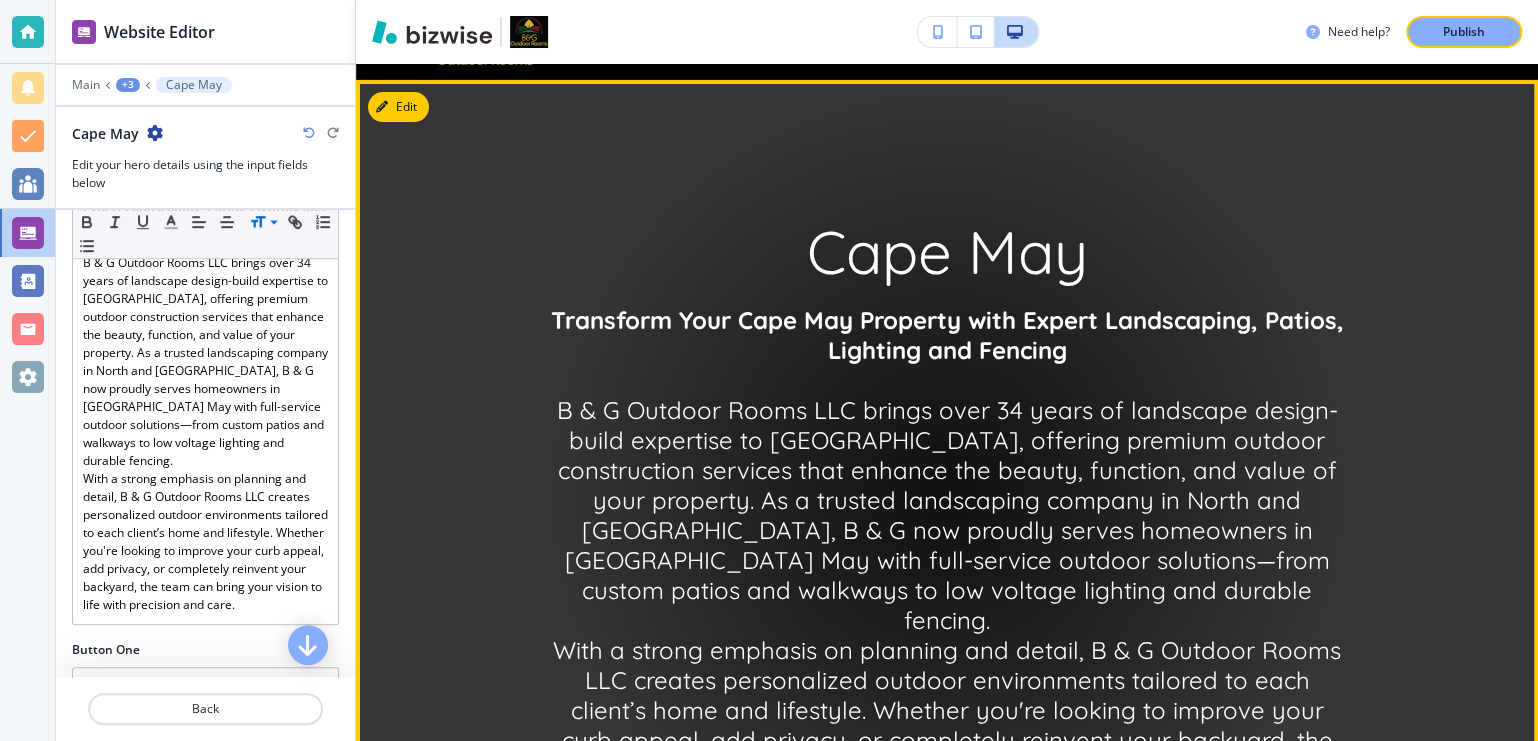 click on "B & G Outdoor Rooms LLC brings over 34 years of landscape design-build expertise to [GEOGRAPHIC_DATA], offering premium outdoor construction services that enhance the beauty, function, and value of your property. As a trusted landscaping company in North and [GEOGRAPHIC_DATA], B & G now proudly serves homeowners in [GEOGRAPHIC_DATA] May with full-service outdoor solutions—from custom patios and walkways to low voltage lighting and durable fencing." at bounding box center (947, 515) 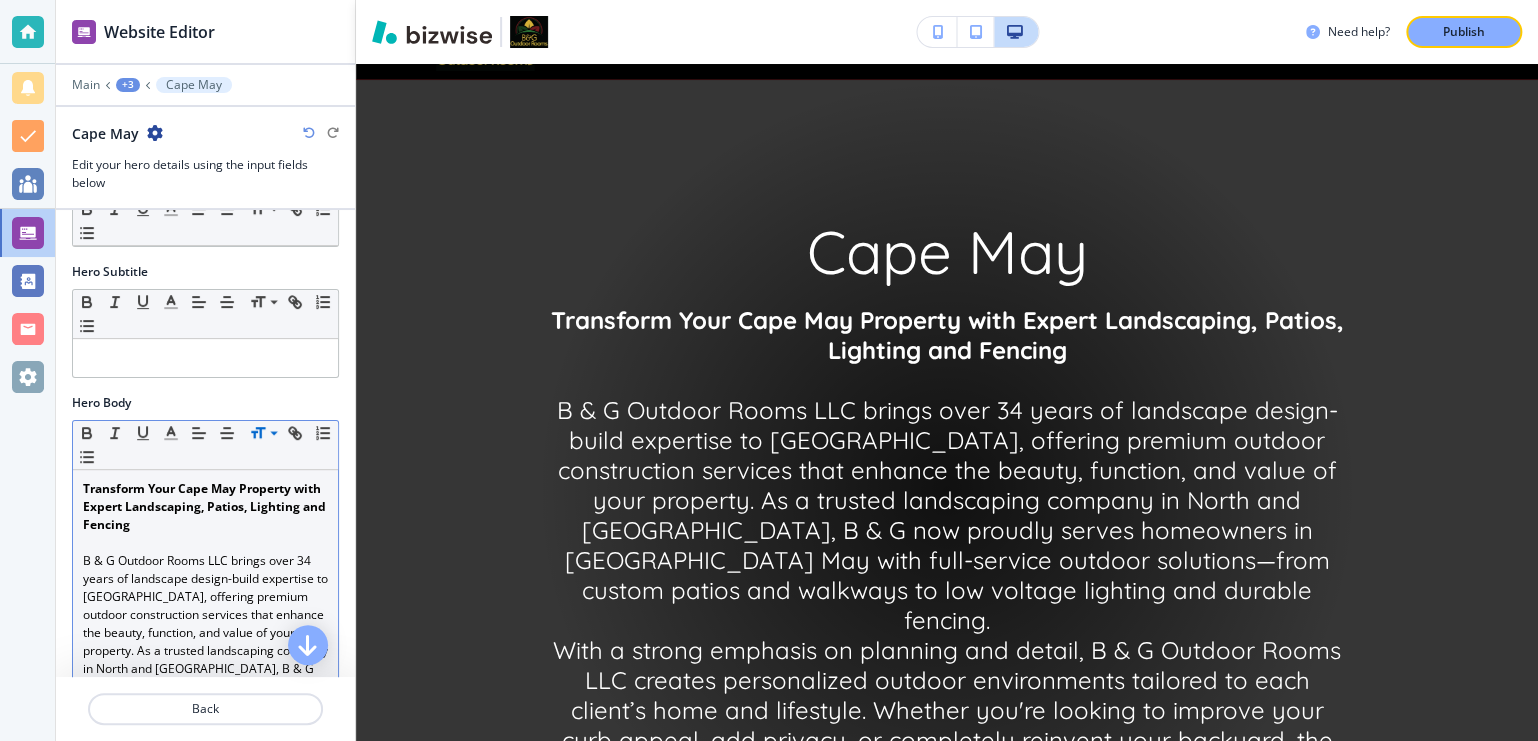 scroll, scrollTop: 319, scrollLeft: 0, axis: vertical 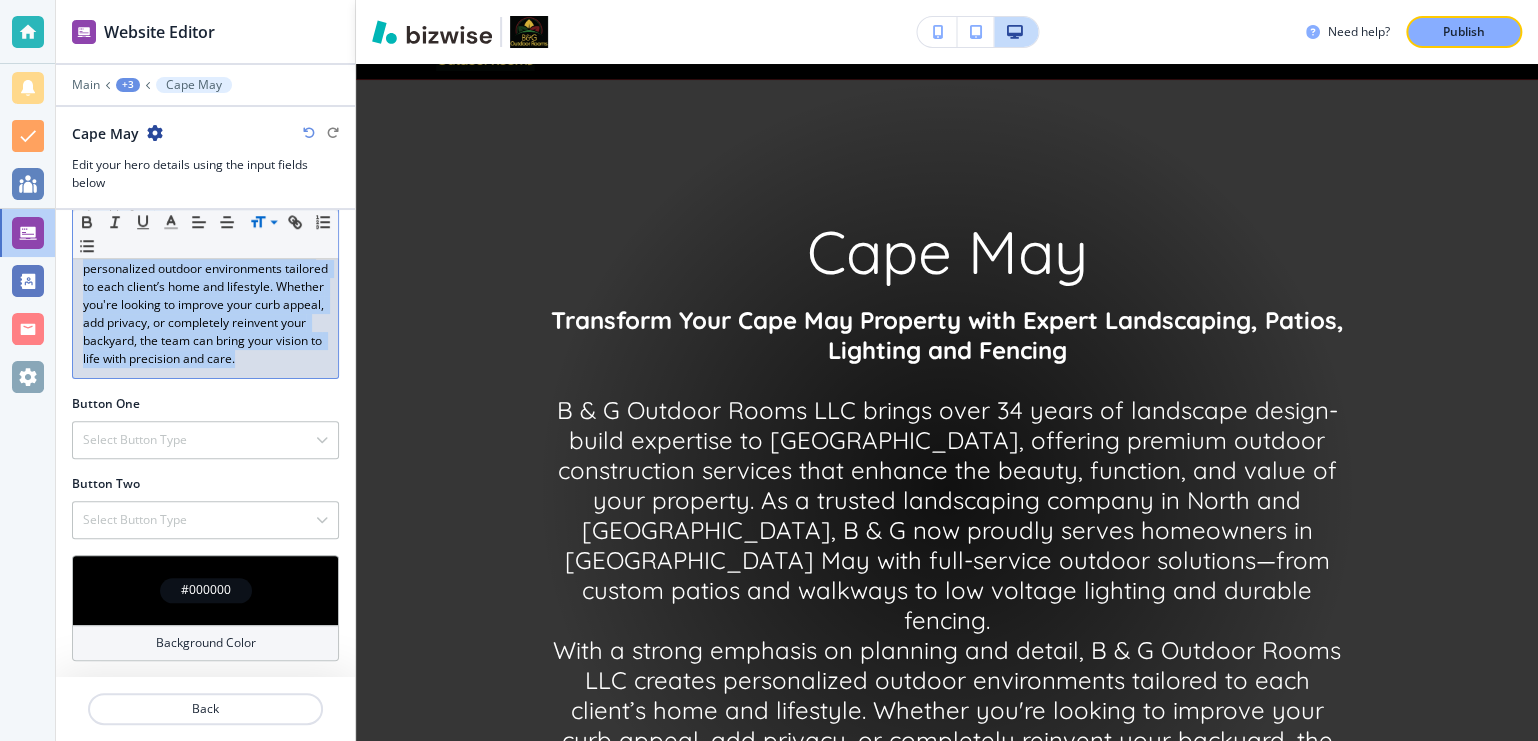 drag, startPoint x: 83, startPoint y: 514, endPoint x: 245, endPoint y: 366, distance: 219.42653 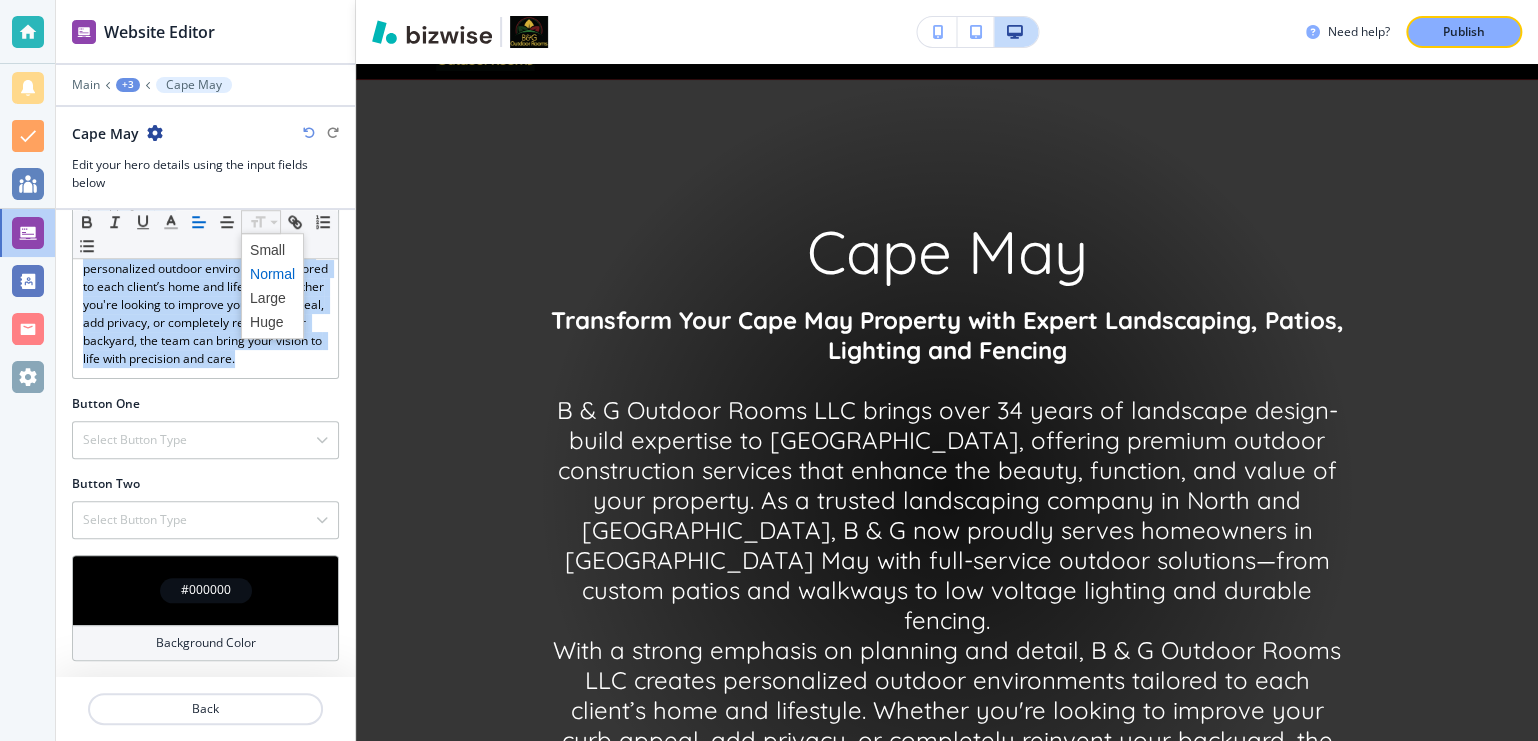 click 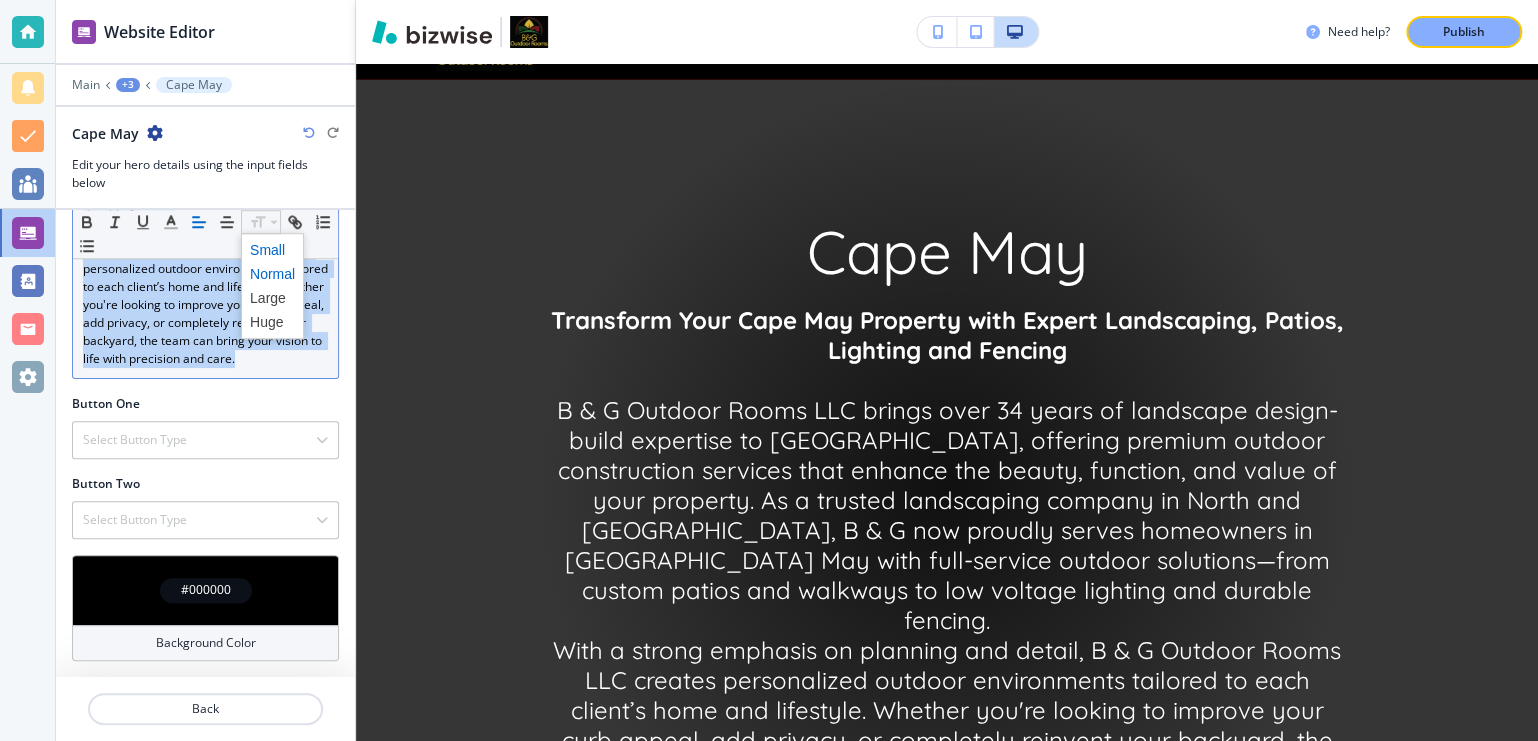 click at bounding box center (272, 250) 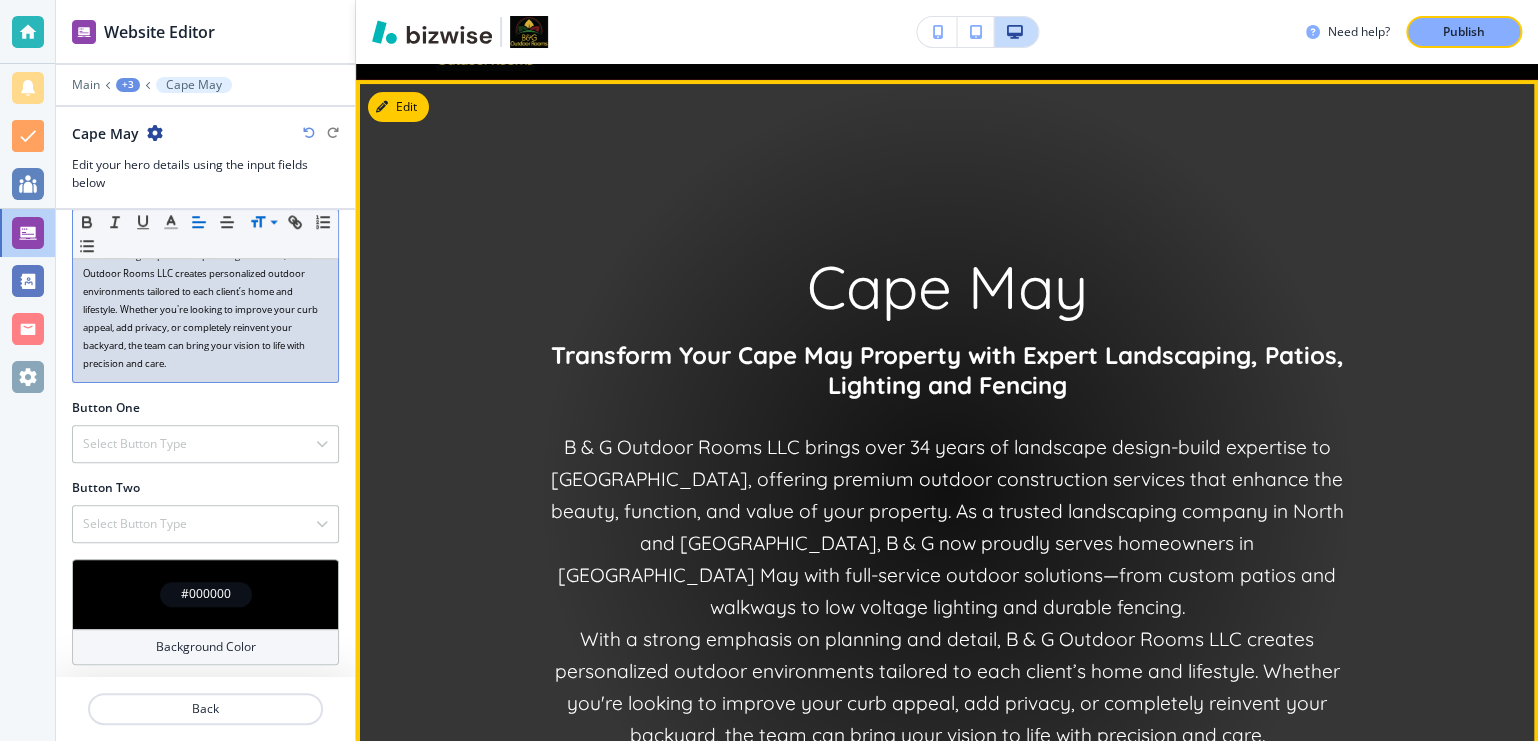 click on "B & G Outdoor Rooms LLC brings over 34 years of landscape design-build expertise to [GEOGRAPHIC_DATA], offering premium outdoor construction services that enhance the beauty, function, and value of your property. As a trusted landscaping company in North and [GEOGRAPHIC_DATA], B & G now proudly serves homeowners in [GEOGRAPHIC_DATA] May with full-service outdoor solutions—from custom patios and walkways to low voltage lighting and durable fencing." at bounding box center [947, 526] 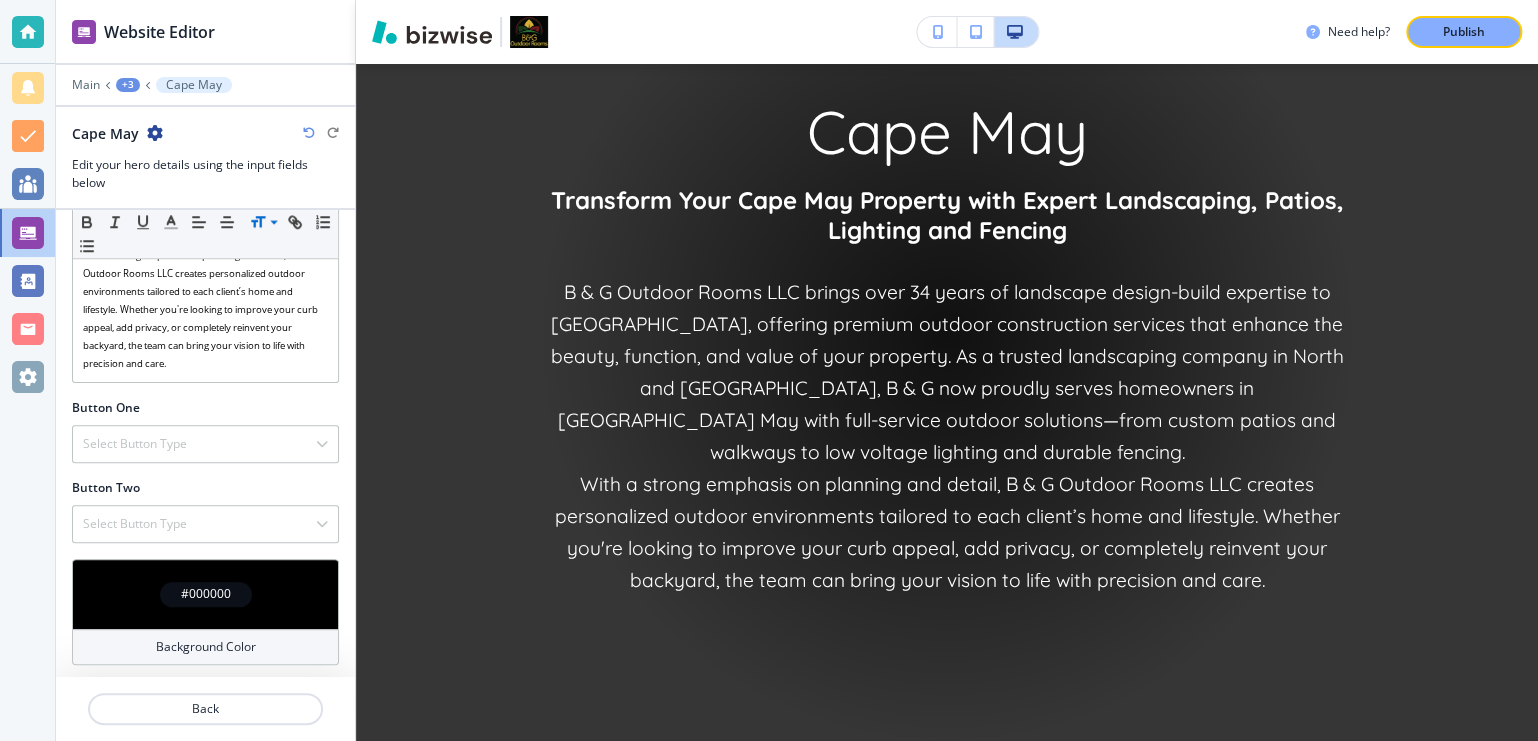 scroll, scrollTop: 130, scrollLeft: 0, axis: vertical 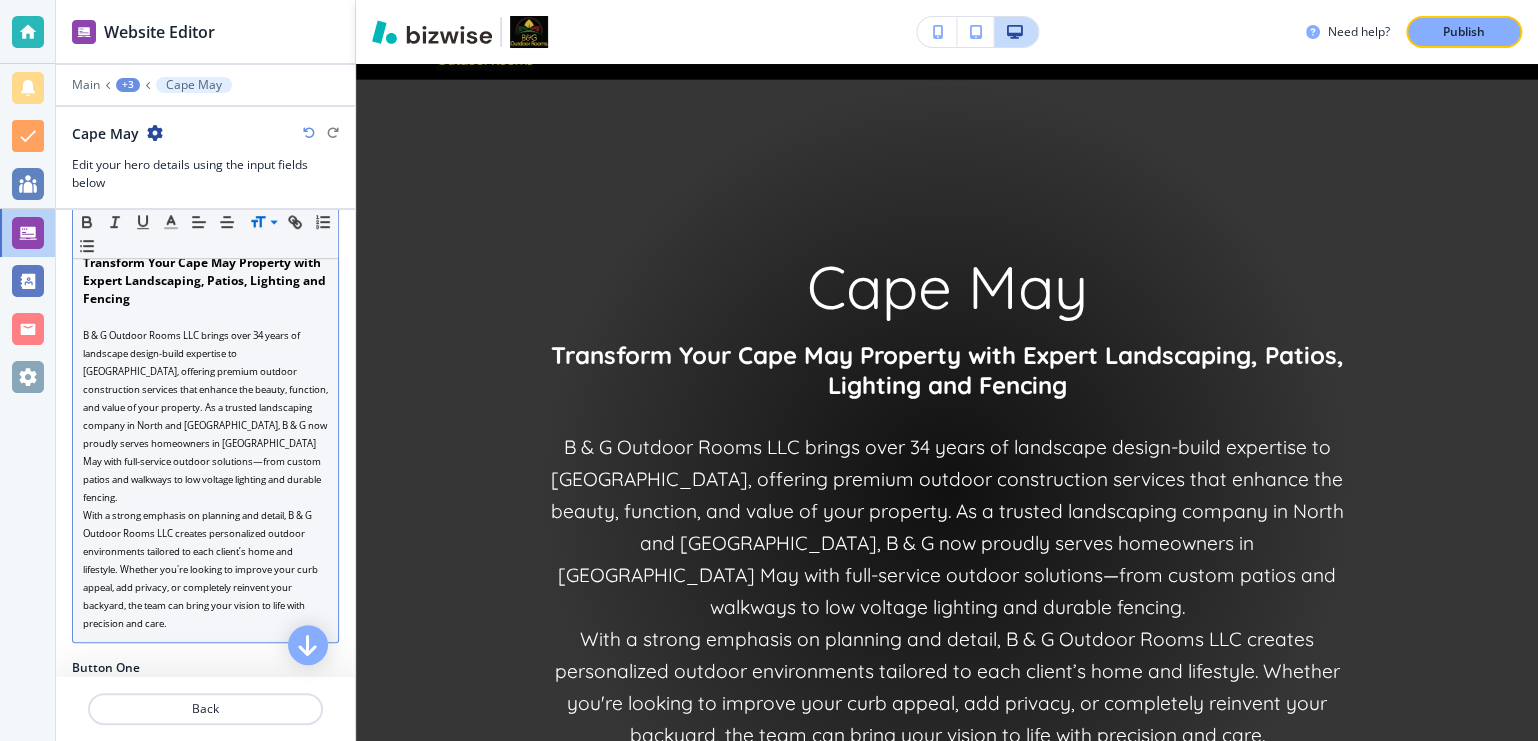 click on "With a strong emphasis on planning and detail, B & G Outdoor Rooms LLC creates personalized outdoor environments tailored to each client’s home and lifestyle. Whether you're looking to improve your curb appeal, add privacy, or completely reinvent your backyard, the team can bring your vision to life with precision and care." at bounding box center (201, 569) 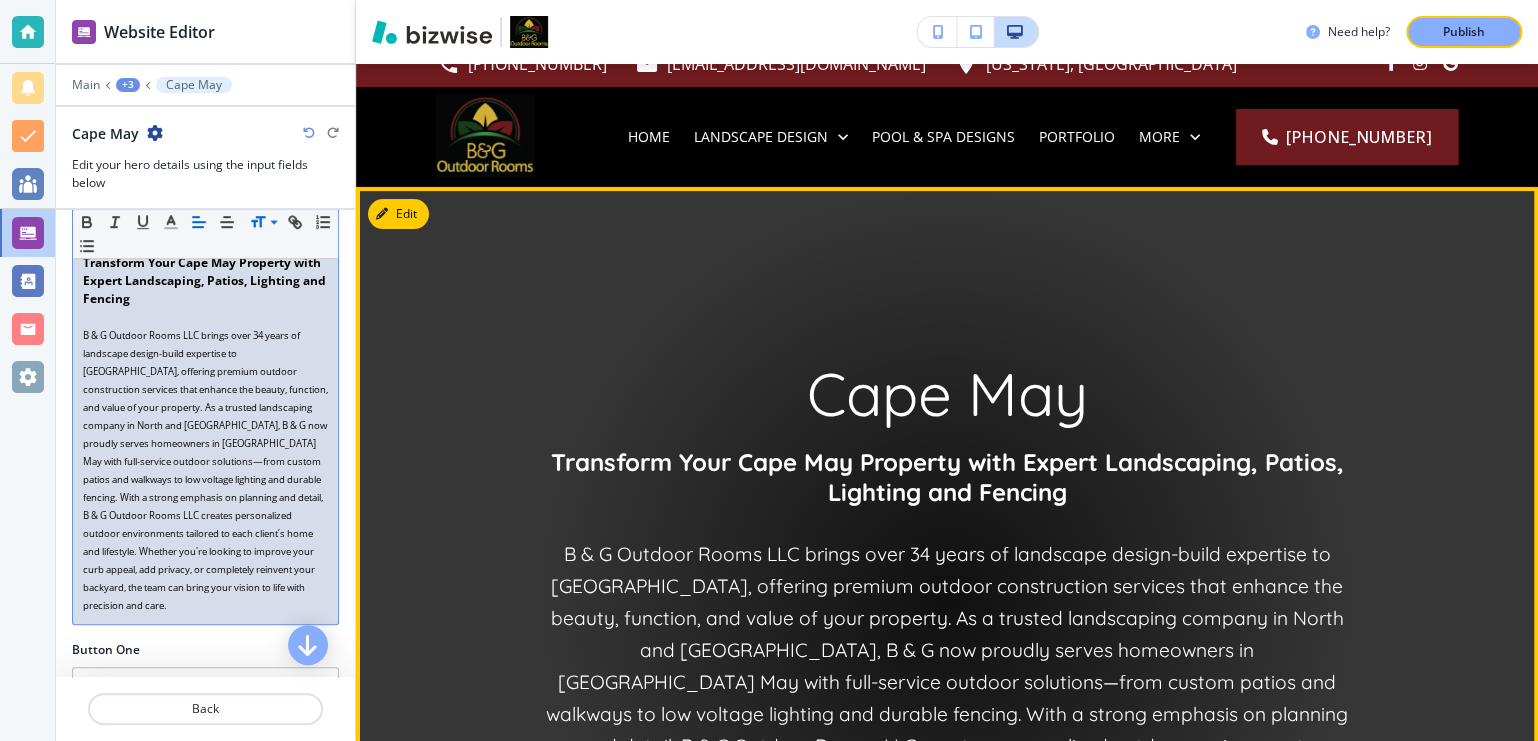 scroll, scrollTop: 0, scrollLeft: 0, axis: both 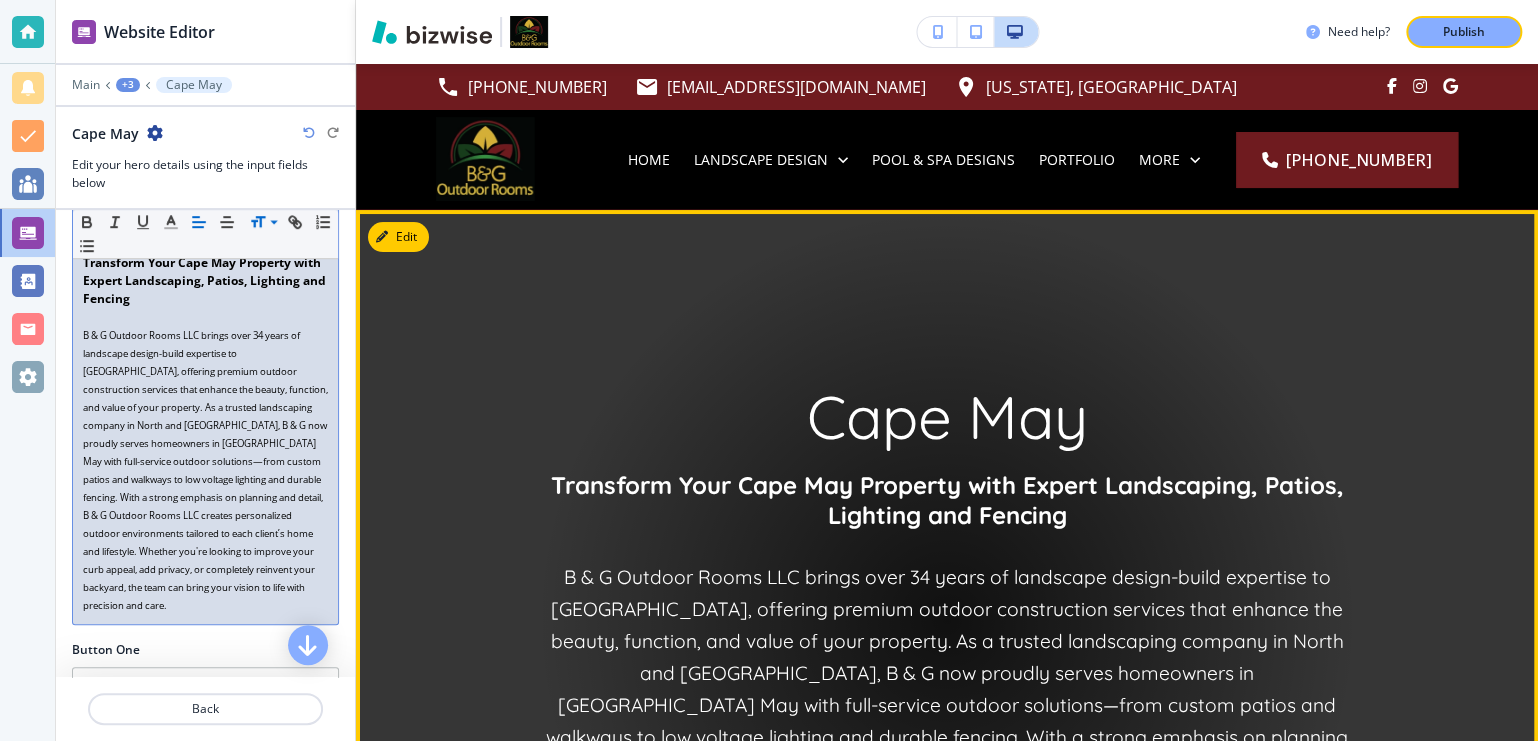 click on "Transform Your Cape May Property with Expert Landscaping, Patios, Lighting and Fencing" at bounding box center (951, 500) 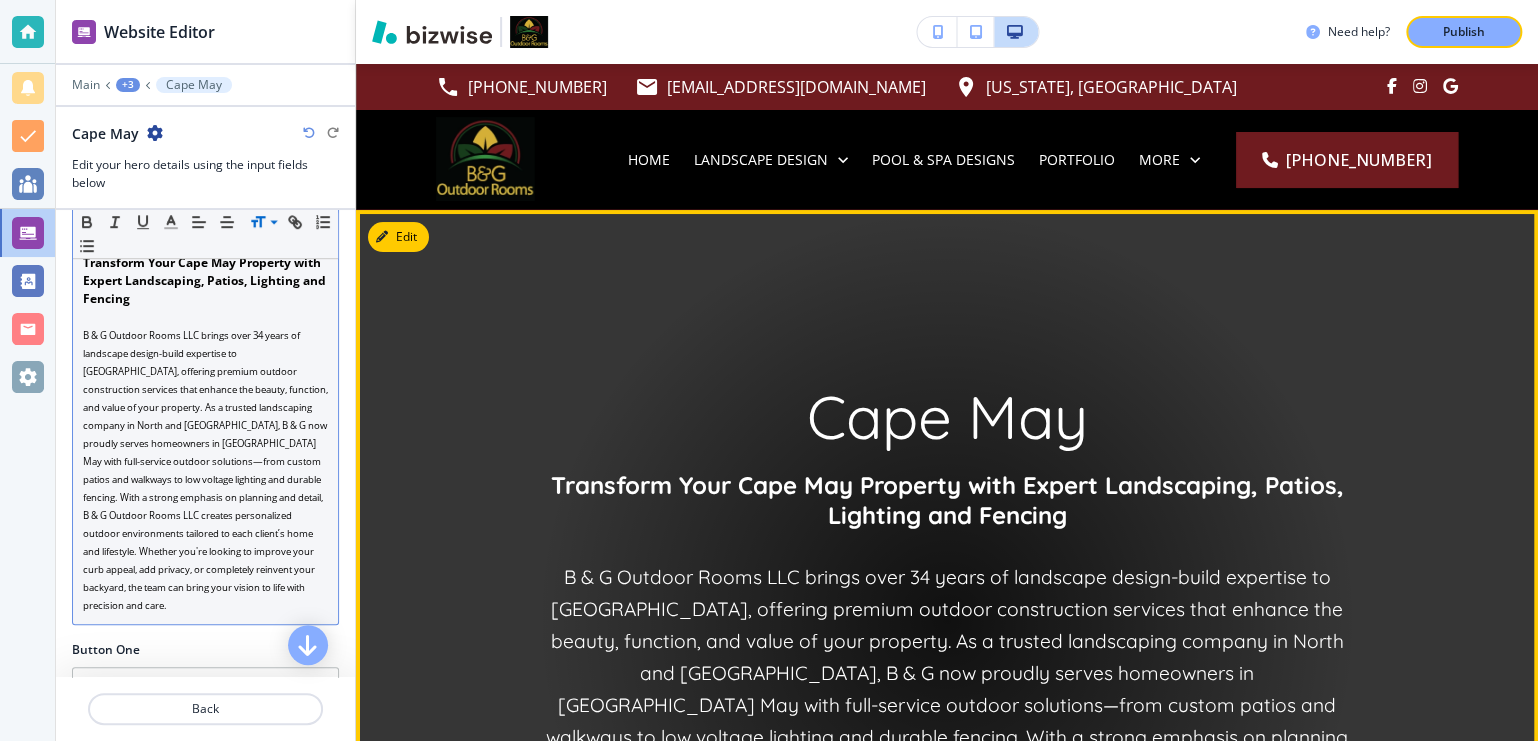 scroll, scrollTop: 130, scrollLeft: 0, axis: vertical 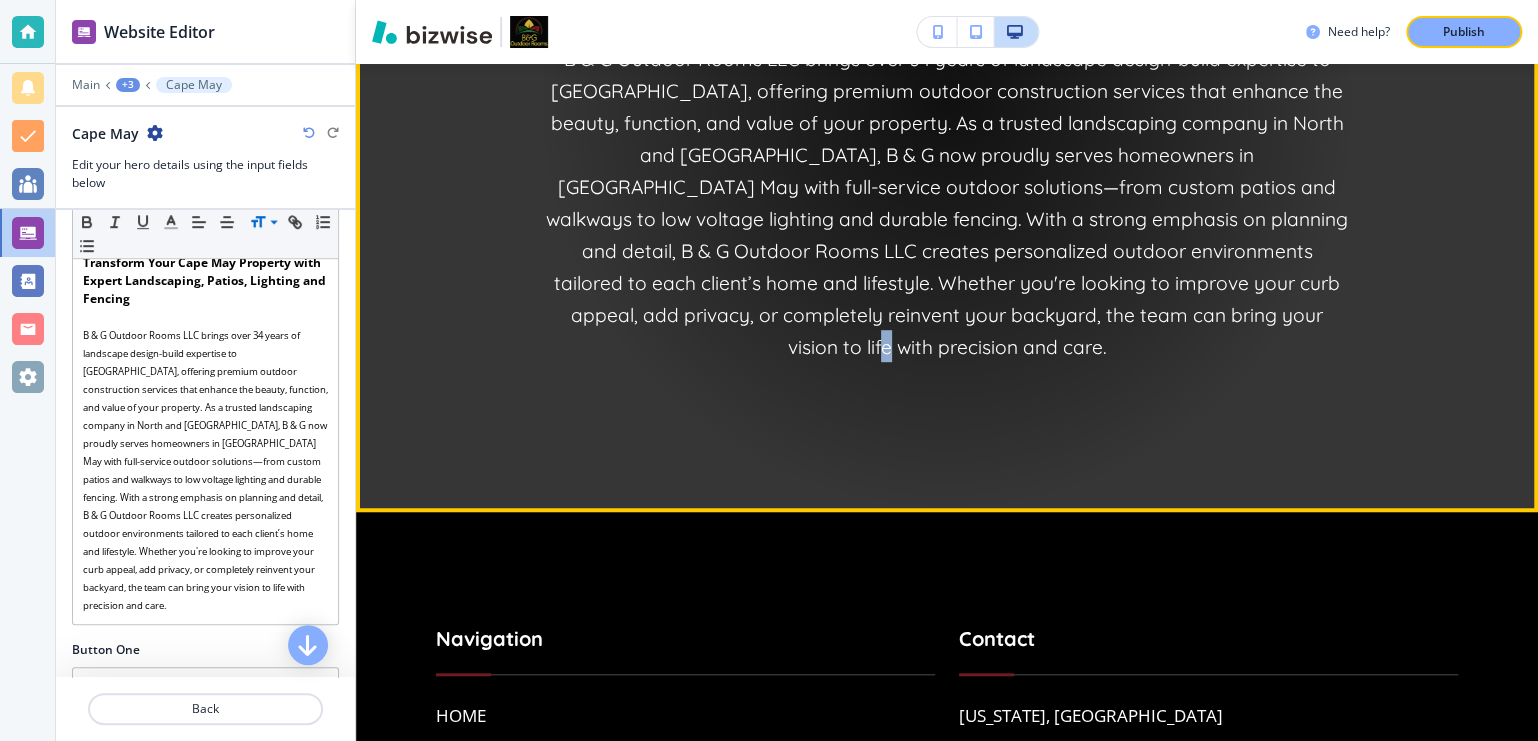 drag, startPoint x: 944, startPoint y: 348, endPoint x: 971, endPoint y: 337, distance: 29.15476 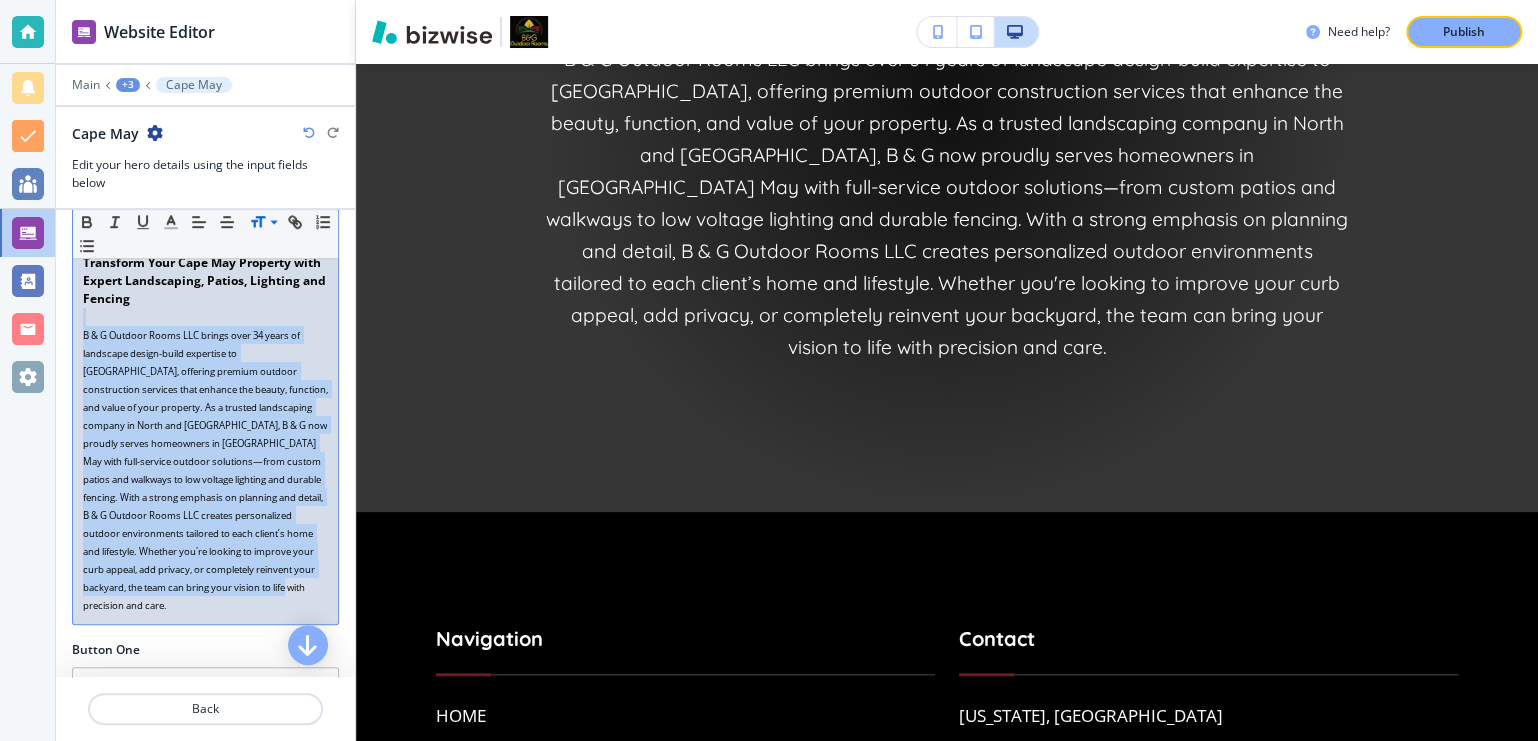 drag, startPoint x: 122, startPoint y: 629, endPoint x: 72, endPoint y: 313, distance: 319.93124 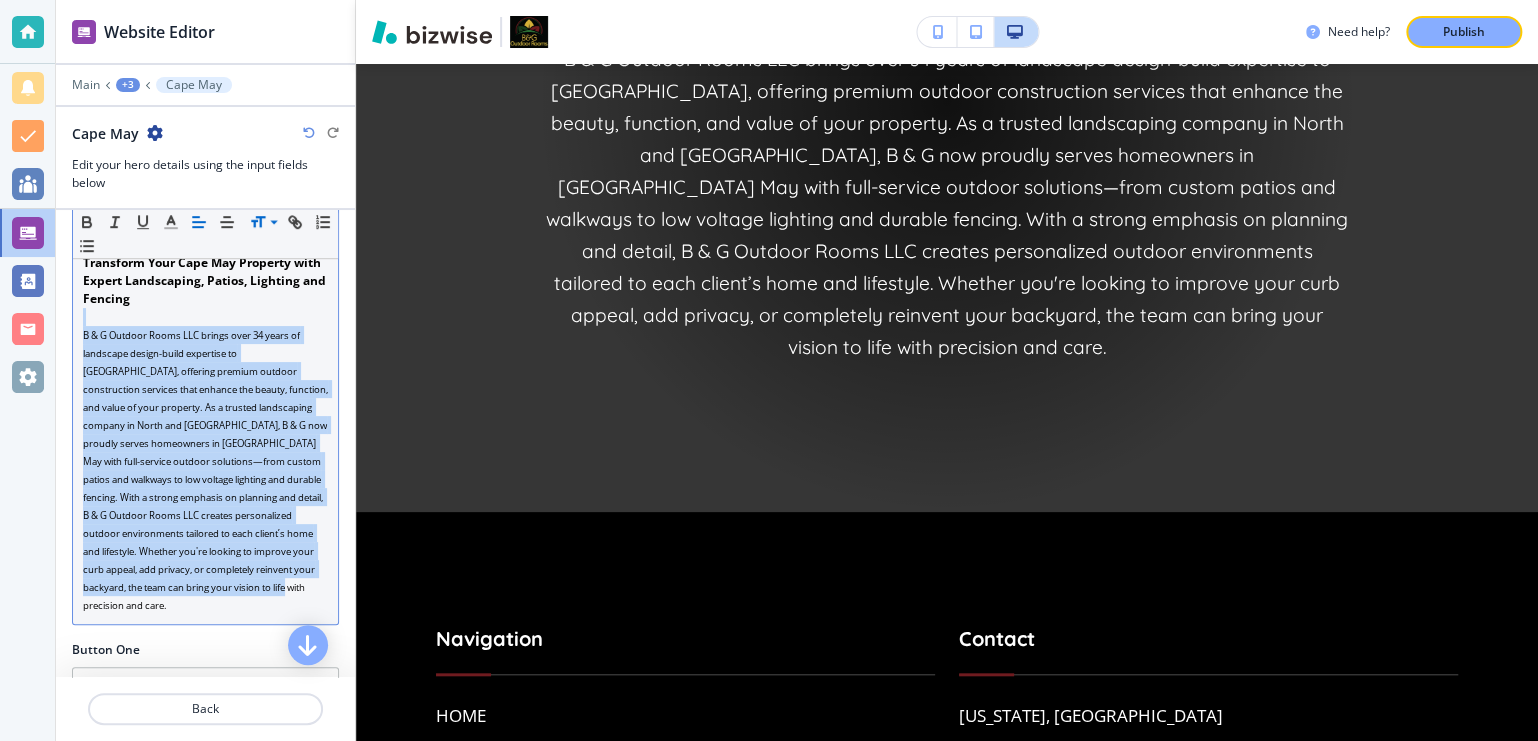 click 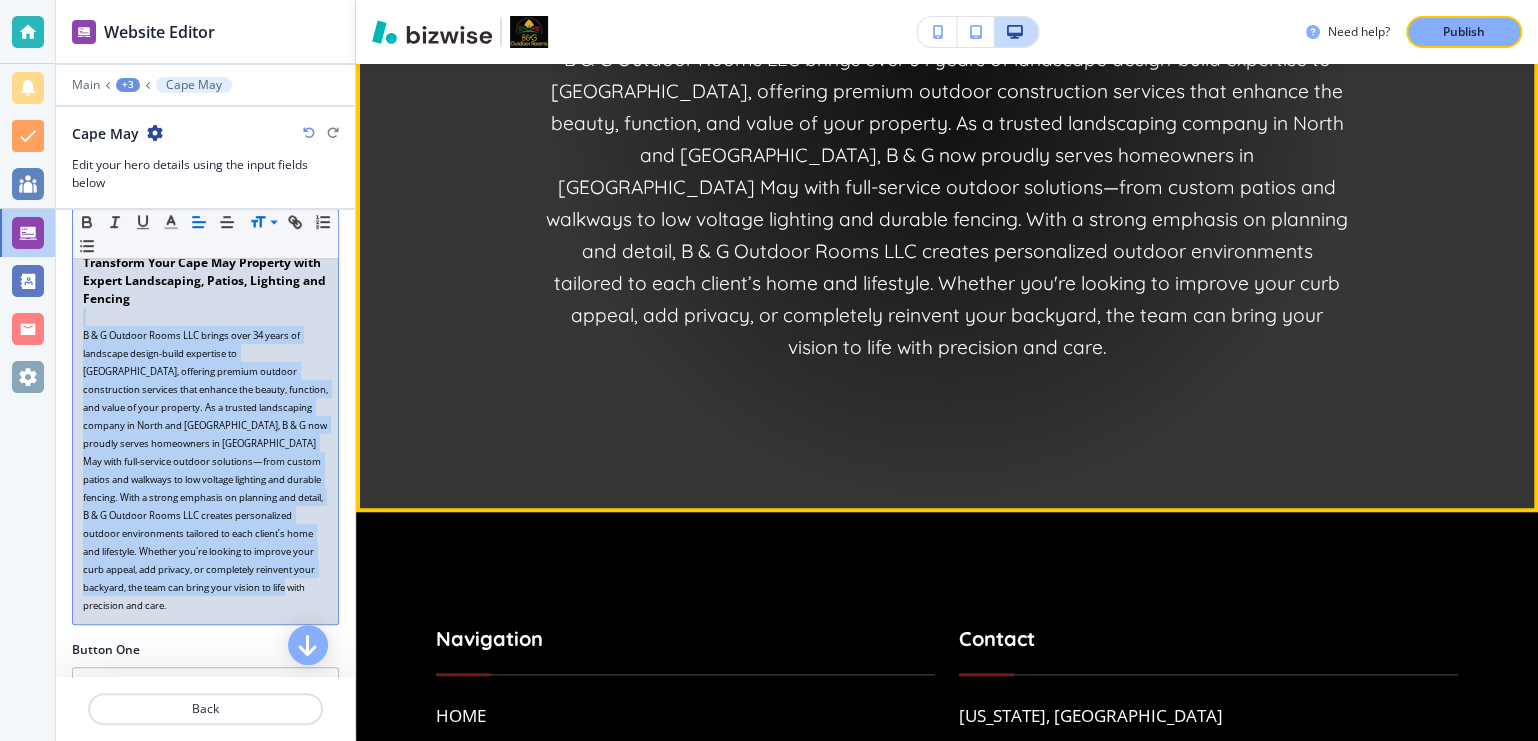 scroll, scrollTop: 0, scrollLeft: 0, axis: both 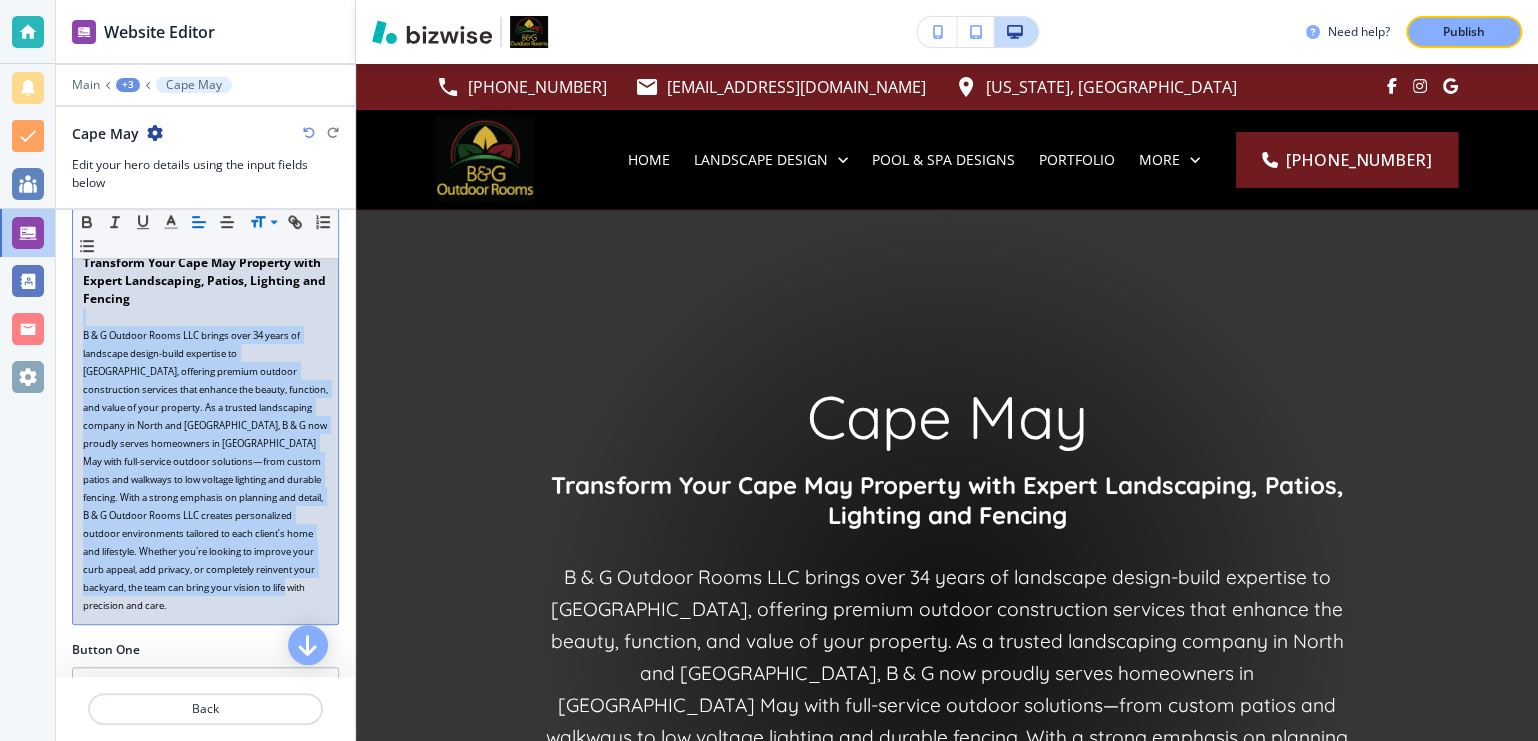 click on "B & G Outdoor Rooms LLC brings over 34 years of landscape design-build expertise to [GEOGRAPHIC_DATA], offering premium outdoor construction services that enhance the beauty, function, and value of your property. As a trusted landscaping company in North and [GEOGRAPHIC_DATA], B & G now proudly serves homeowners in [GEOGRAPHIC_DATA] May with full-service outdoor solutions—from custom patios and walkways to low voltage lighting and durable fencing. With a strong emphasis on planning and detail, B & G Outdoor Rooms LLC creates personalized outdoor environments tailored to each client’s home and lifestyle. Whether you're looking to improve your curb appeal, add privacy, or completely reinvent your backyard, the team can bring your vision to life with precision and care." at bounding box center (205, 470) 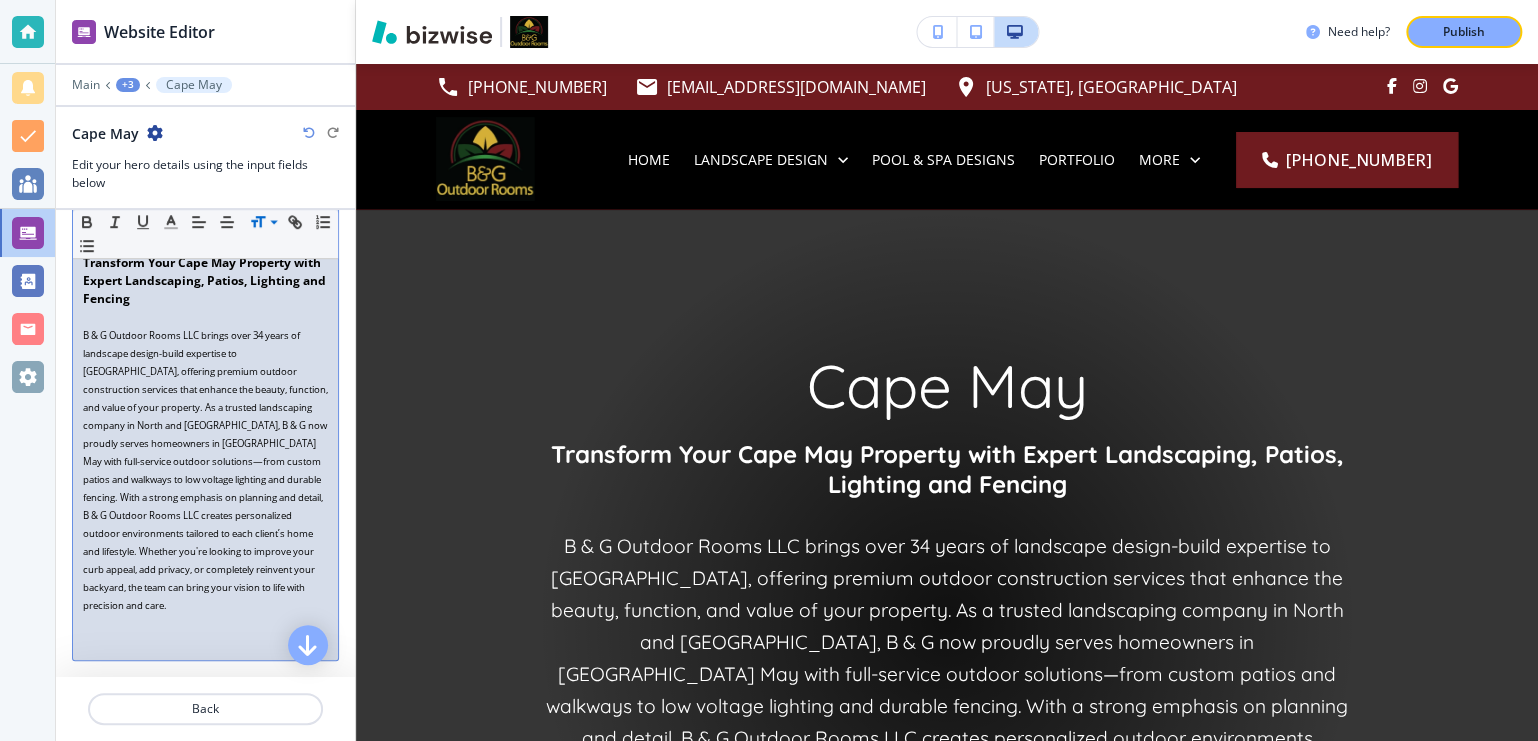 scroll, scrollTop: 0, scrollLeft: 0, axis: both 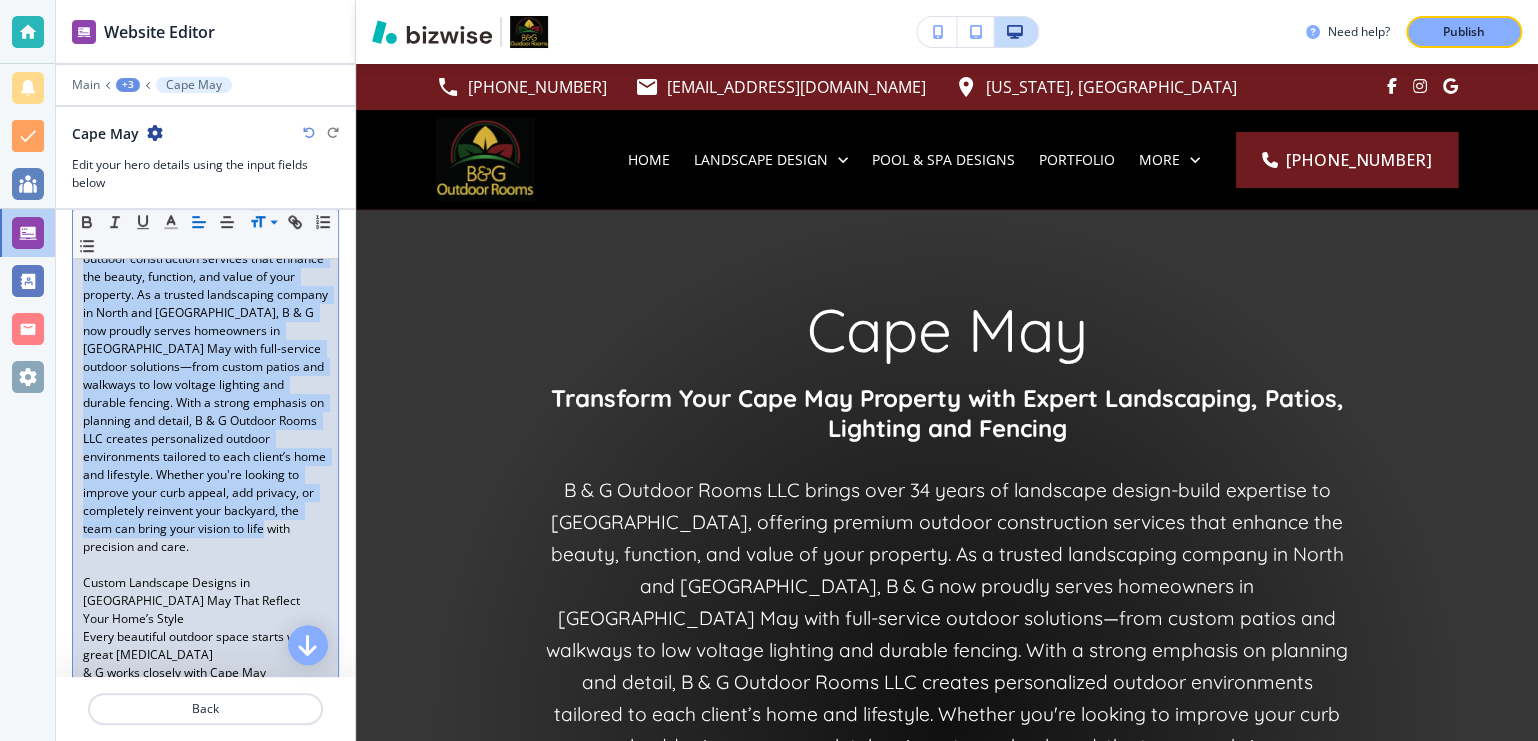 drag, startPoint x: 222, startPoint y: 565, endPoint x: 76, endPoint y: 254, distance: 343.56512 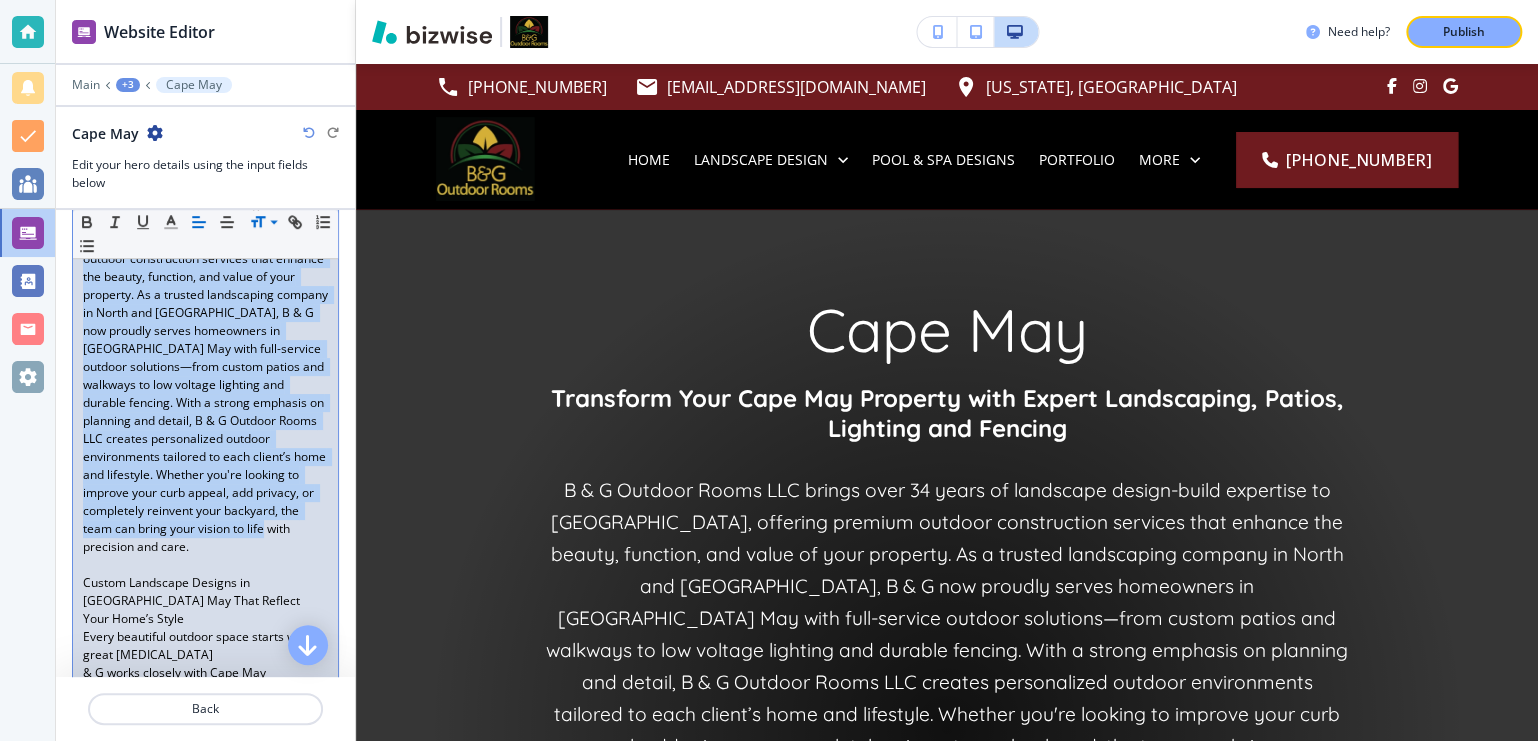 scroll, scrollTop: 506, scrollLeft: 0, axis: vertical 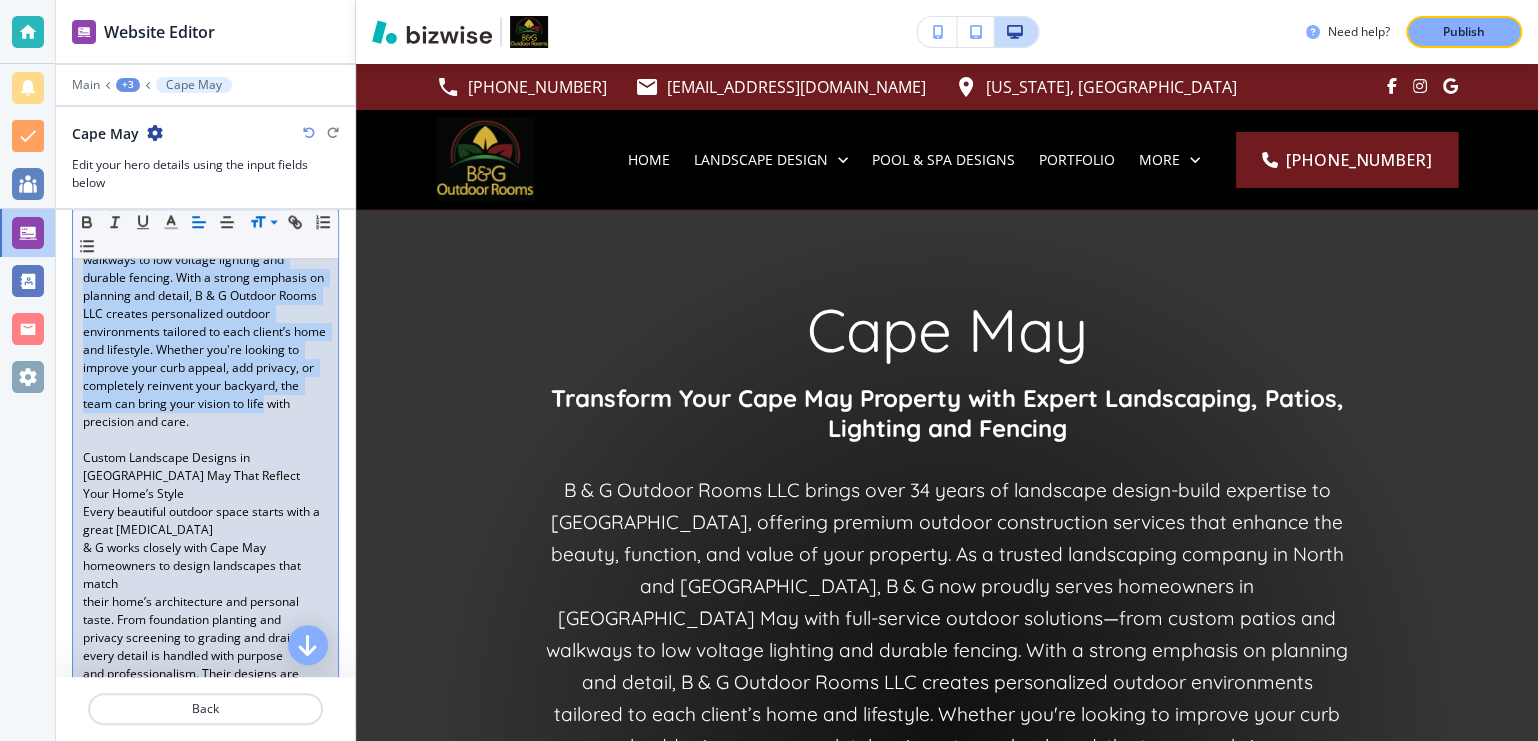 drag, startPoint x: 85, startPoint y: 330, endPoint x: 225, endPoint y: 441, distance: 178.66449 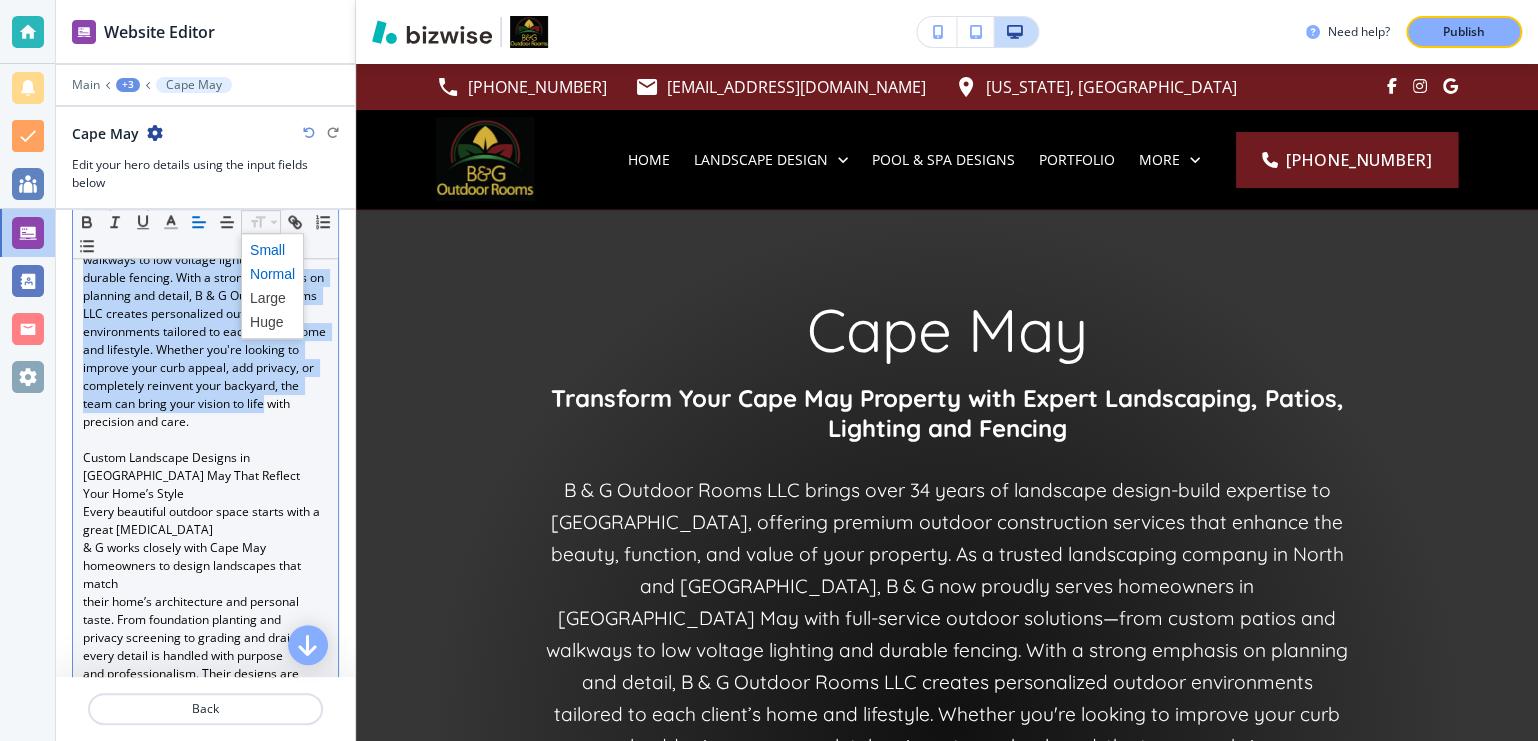 click at bounding box center [272, 250] 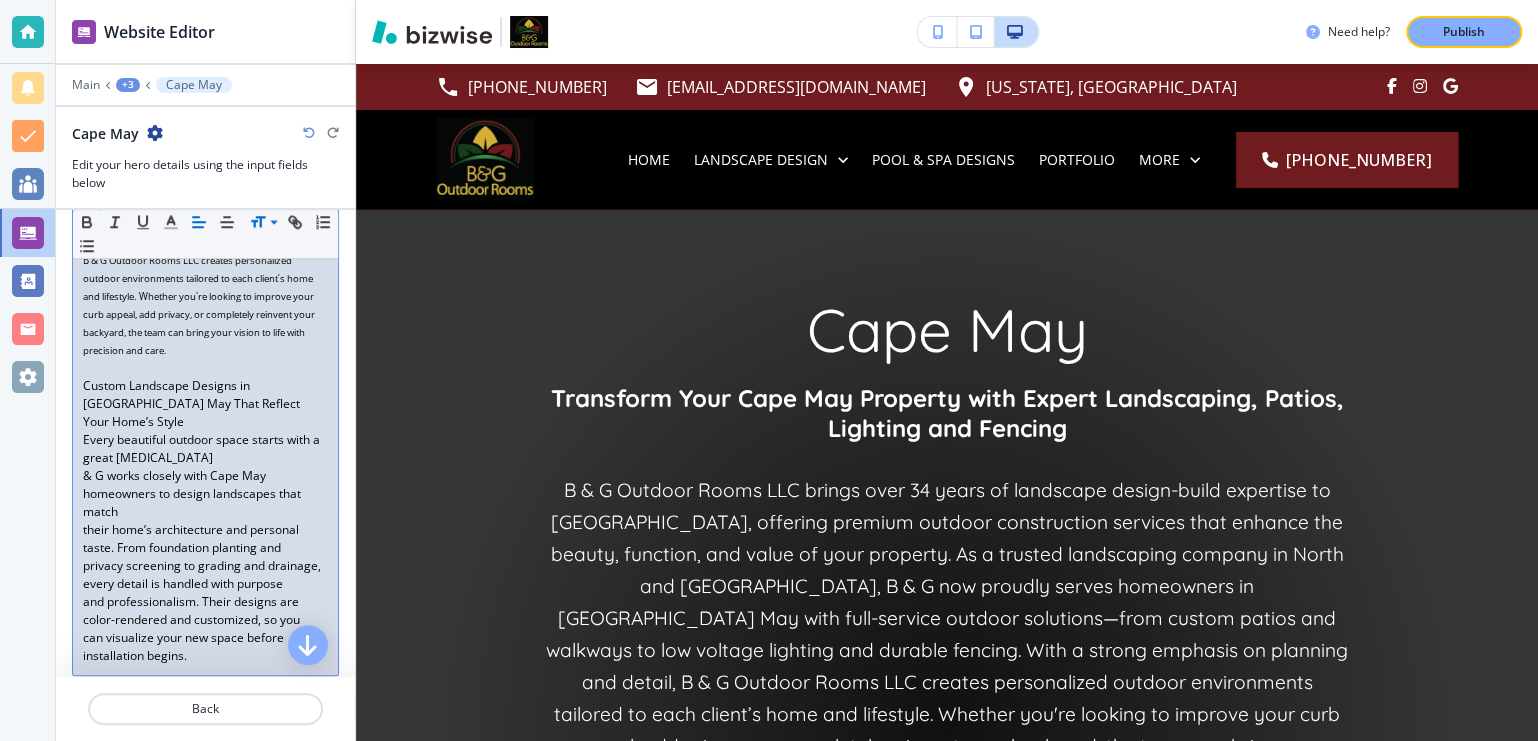 click on "B & G Outdoor Rooms LLC brings over 34 years of landscape design-build expertise to [GEOGRAPHIC_DATA], offering premium outdoor construction services that enhance the beauty, function, and value of your property. As a trusted landscaping company in North and [GEOGRAPHIC_DATA], B & G now proudly serves homeowners in [GEOGRAPHIC_DATA] May with full-service outdoor solutions—from custom patios and walkways to low voltage lighting and durable fencing. With a strong emphasis on planning and detail, B & G Outdoor Rooms LLC creates personalized outdoor environments tailored to each client’s home and lifestyle. Whether you're looking to improve your curb appeal, add privacy, or completely reinvent your backyard, the team can bring your vision to life with precision and care." at bounding box center (205, 215) 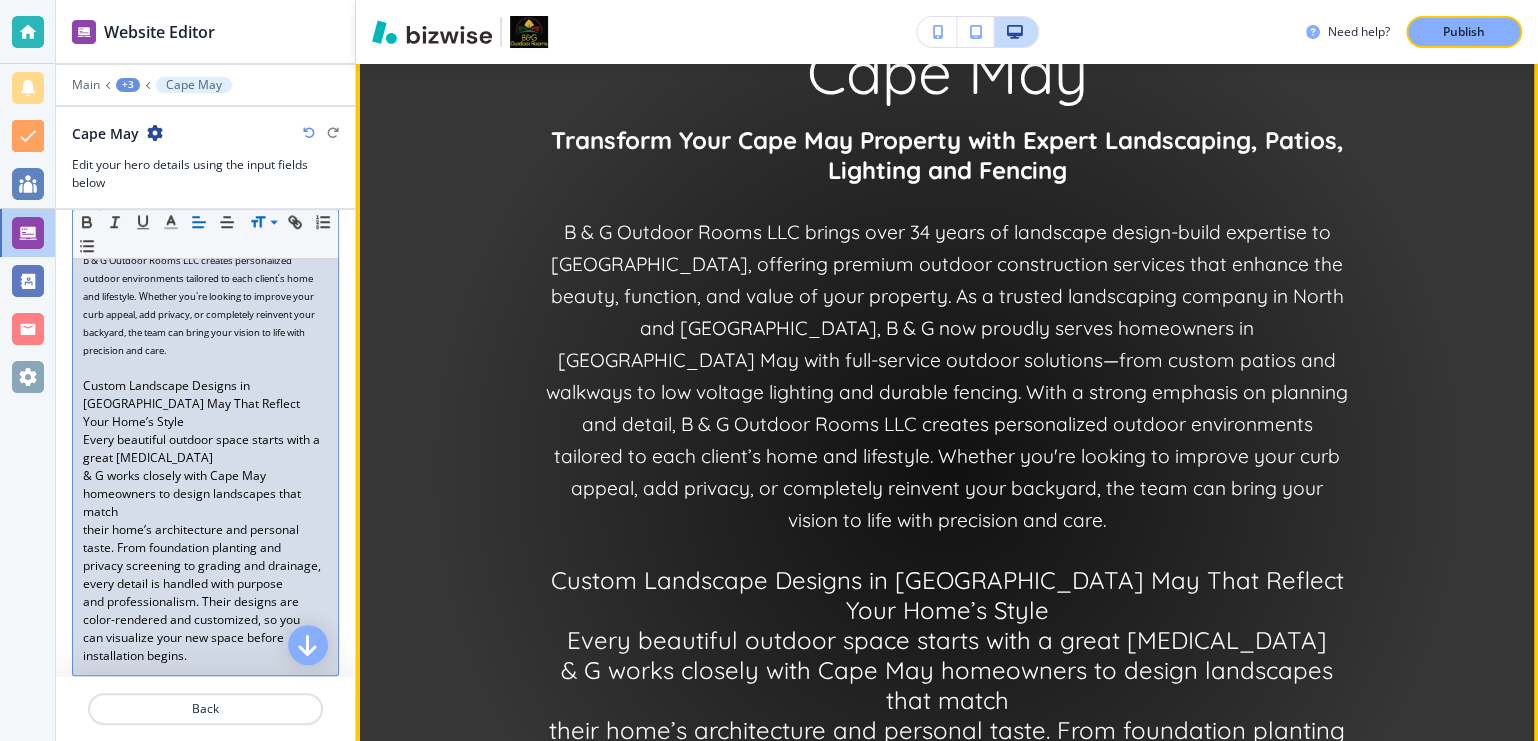 scroll, scrollTop: 389, scrollLeft: 0, axis: vertical 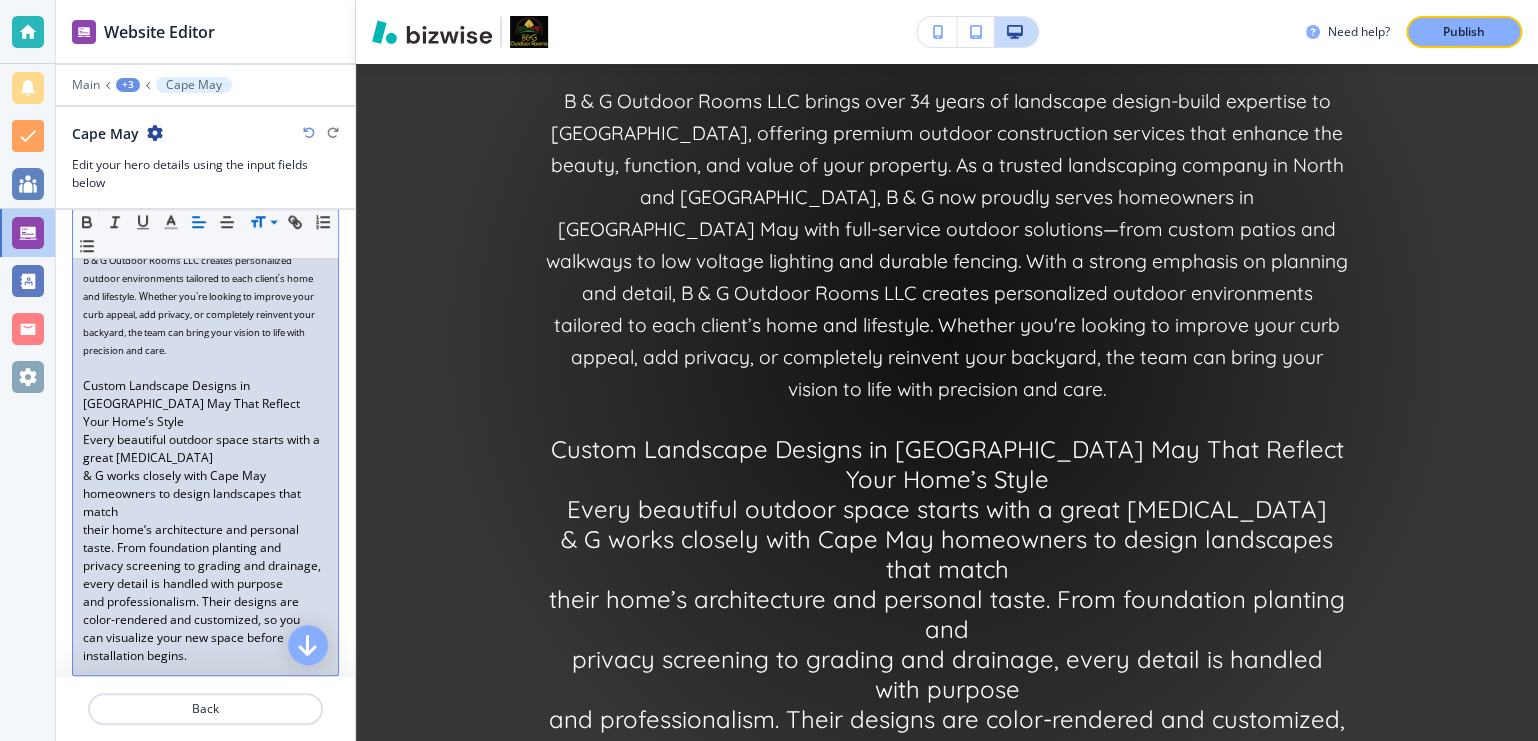 click on "Every beautiful outdoor space starts with a great [MEDICAL_DATA]" at bounding box center (205, 449) 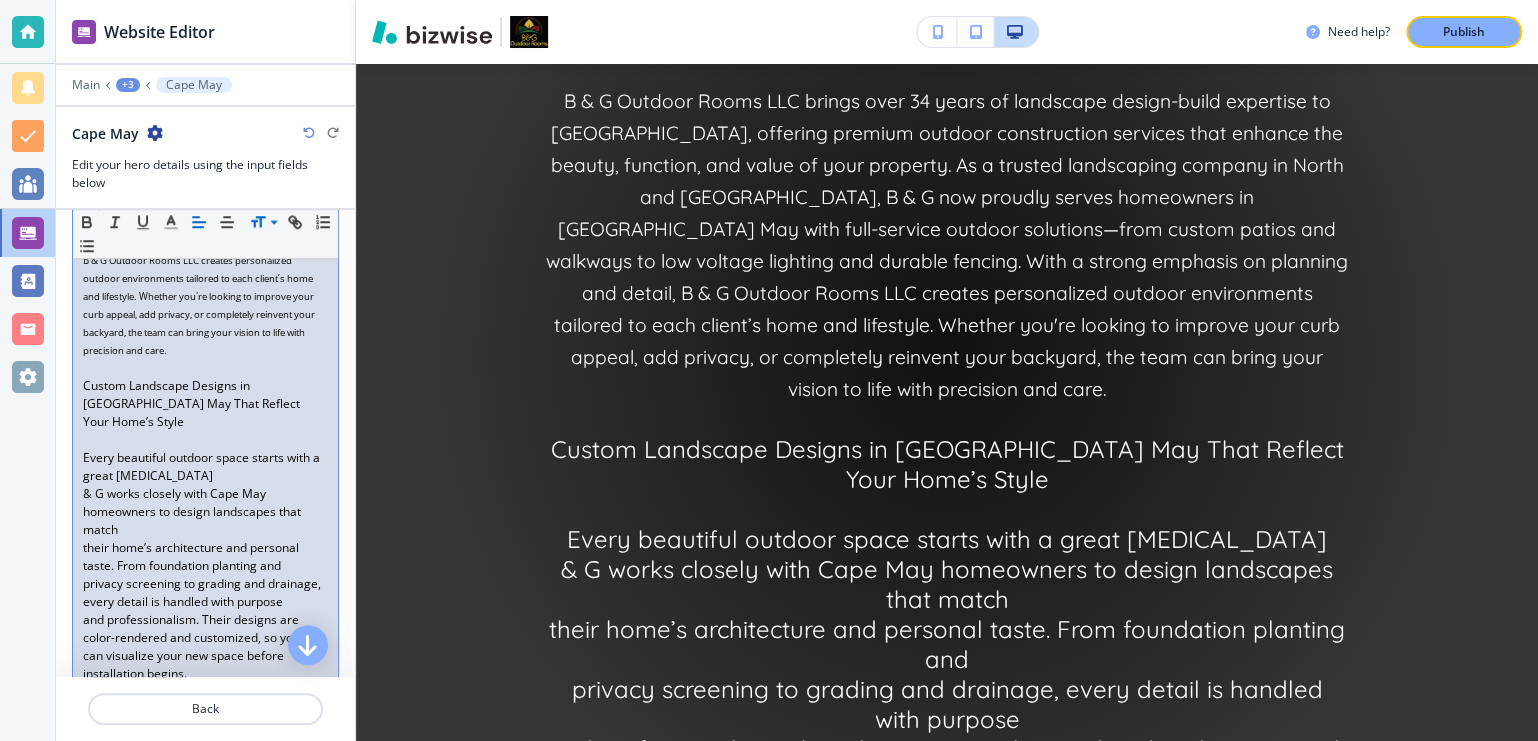 click on "Transform Your Cape May Property with Expert Landscaping, Patios, Lighting and Fencing B & G Outdoor Rooms LLC brings over 34 years of landscape design-build expertise to Cape May, offering premium outdoor construction services that enhance the beauty, function, and value of your property. As a trusted landscaping company in North and [GEOGRAPHIC_DATA], B & G now proudly serves homeowners in [GEOGRAPHIC_DATA] May with full-service outdoor solutions—from custom patios and walkways to low voltage lighting and durable fencing. With a strong emphasis on planning and detail, B & G Outdoor Rooms LLC creates personalized outdoor environments tailored to each client’s home and lifestyle. Whether you're looking to improve your curb appeal, add privacy, or completely reinvent your backyard, the team can bring your vision to life with precision and care. ﻿Custom Landscape Designs in [GEOGRAPHIC_DATA] May That Reflect Your Home’s Style Every beautiful outdoor space starts with a great [MEDICAL_DATA]" at bounding box center (205, 341) 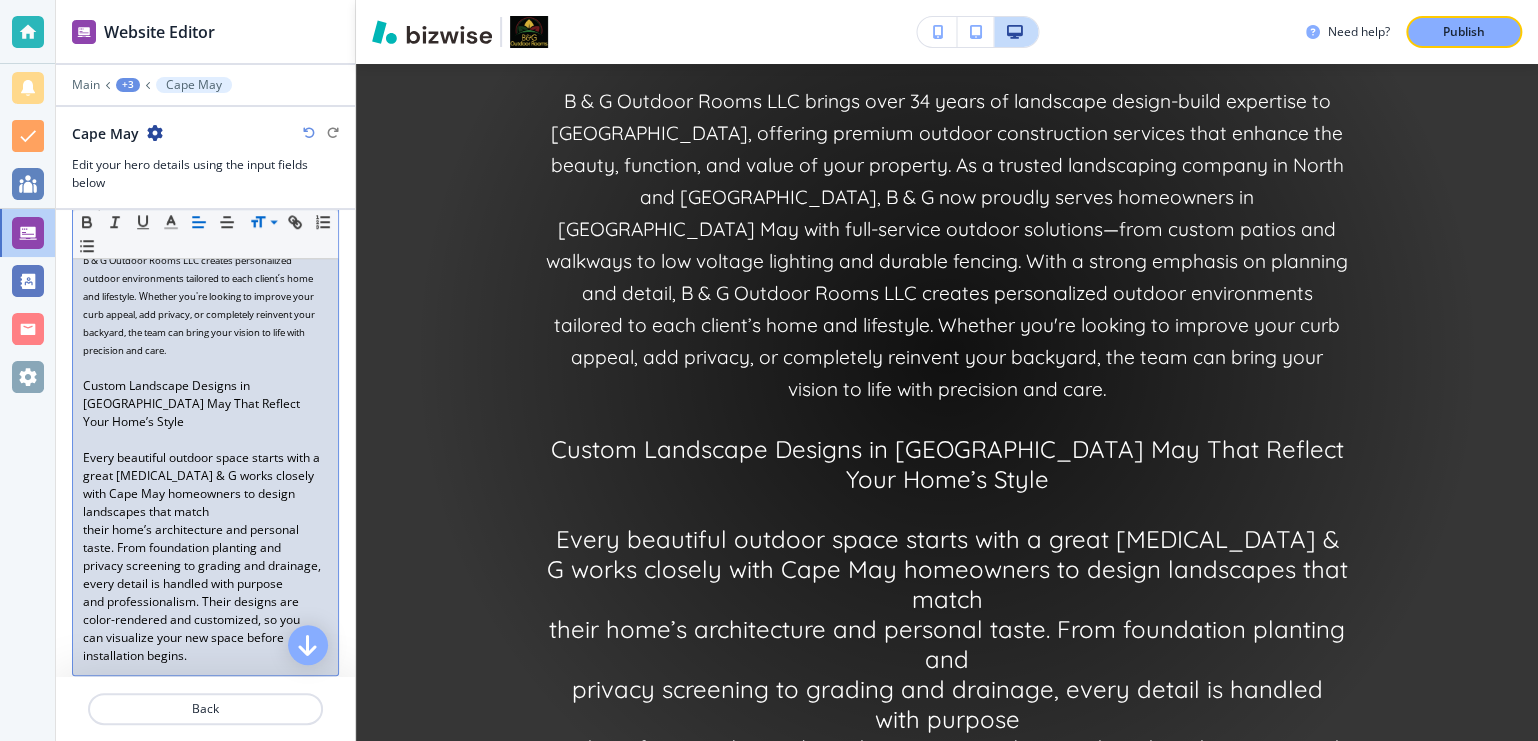 click on "their home’s architecture and personal taste. From foundation planting and" at bounding box center [205, 539] 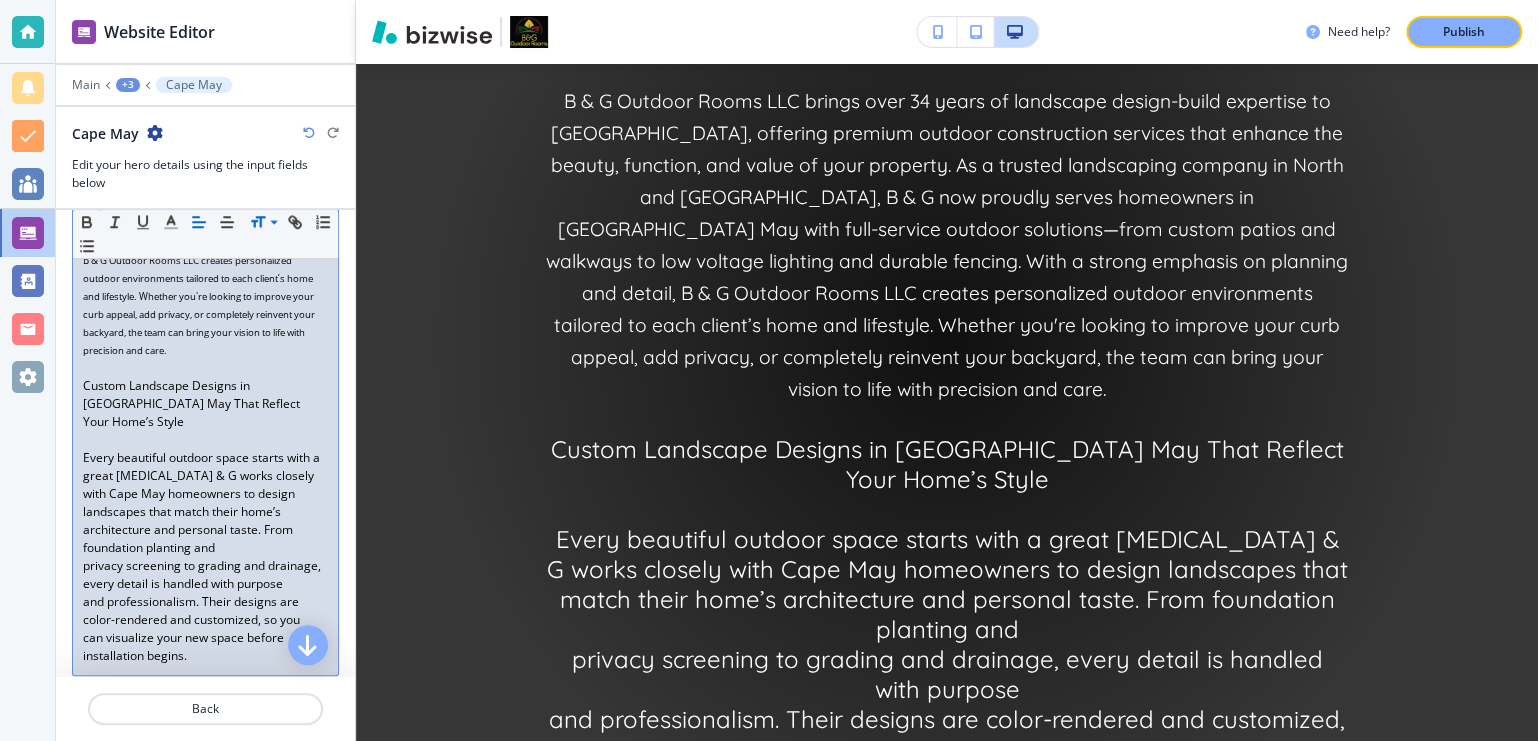 click on "Transform Your Cape May Property with Expert Landscaping, Patios, Lighting and Fencing B & G Outdoor Rooms LLC brings over 34 years of landscape design-build expertise to Cape May, offering premium outdoor construction services that enhance the beauty, function, and value of your property. As a trusted landscaping company in North and [GEOGRAPHIC_DATA], B & G now proudly serves homeowners in [GEOGRAPHIC_DATA] May with full-service outdoor solutions—from custom patios and walkways to low voltage lighting and durable fencing. With a strong emphasis on planning and detail, B & G Outdoor Rooms LLC creates personalized outdoor environments tailored to each client’s home and lifestyle. Whether you're looking to improve your curb appeal, add privacy, or completely reinvent your backyard, the team can bring your vision to life with precision and care. ﻿Custom Landscape Designs in [GEOGRAPHIC_DATA] May That Reflect Your Home’s Style privacy screening to grading and drainage, every detail is handled with purpose" at bounding box center (205, 332) 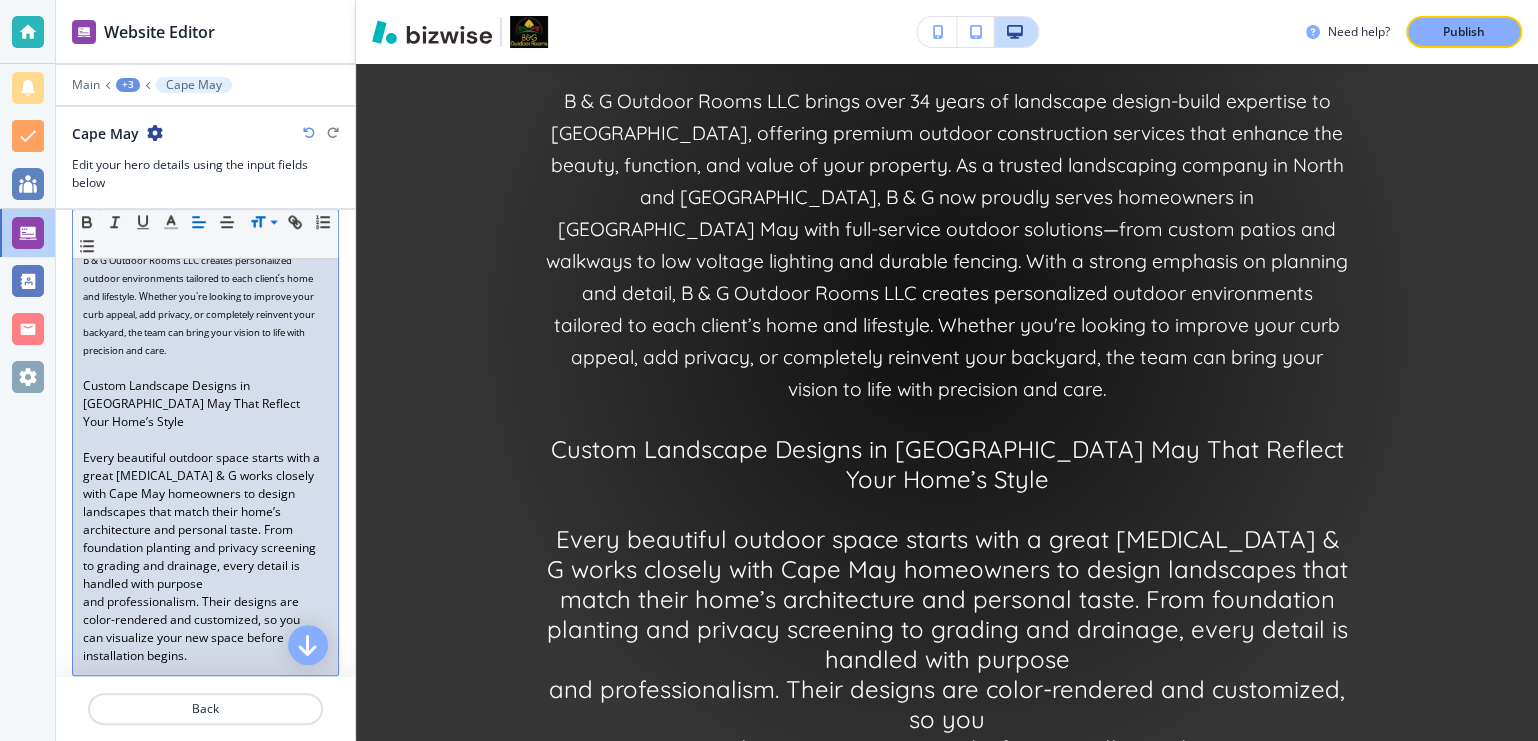 click on "and professionalism. Their designs are color-rendered and customized, so you" at bounding box center [205, 611] 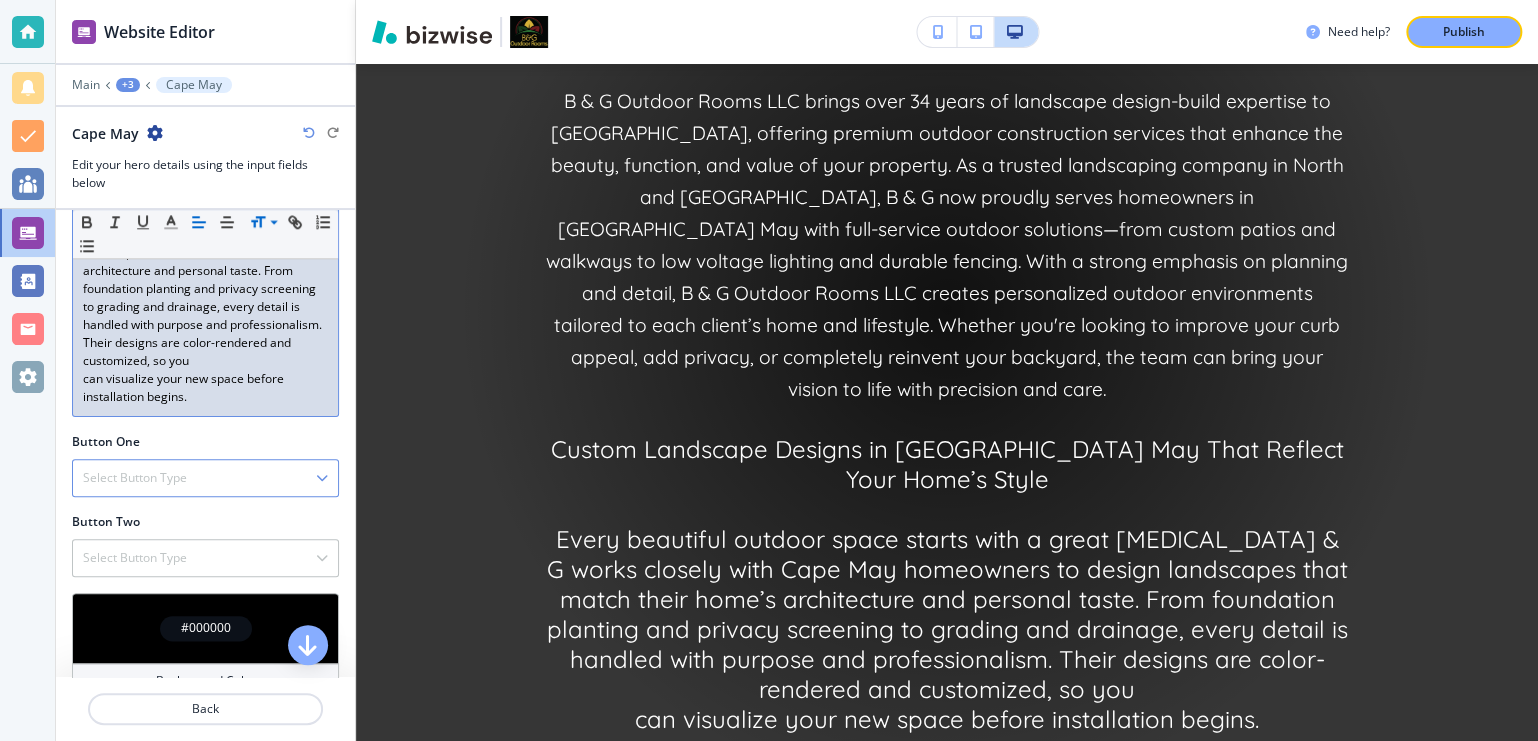 scroll, scrollTop: 890, scrollLeft: 0, axis: vertical 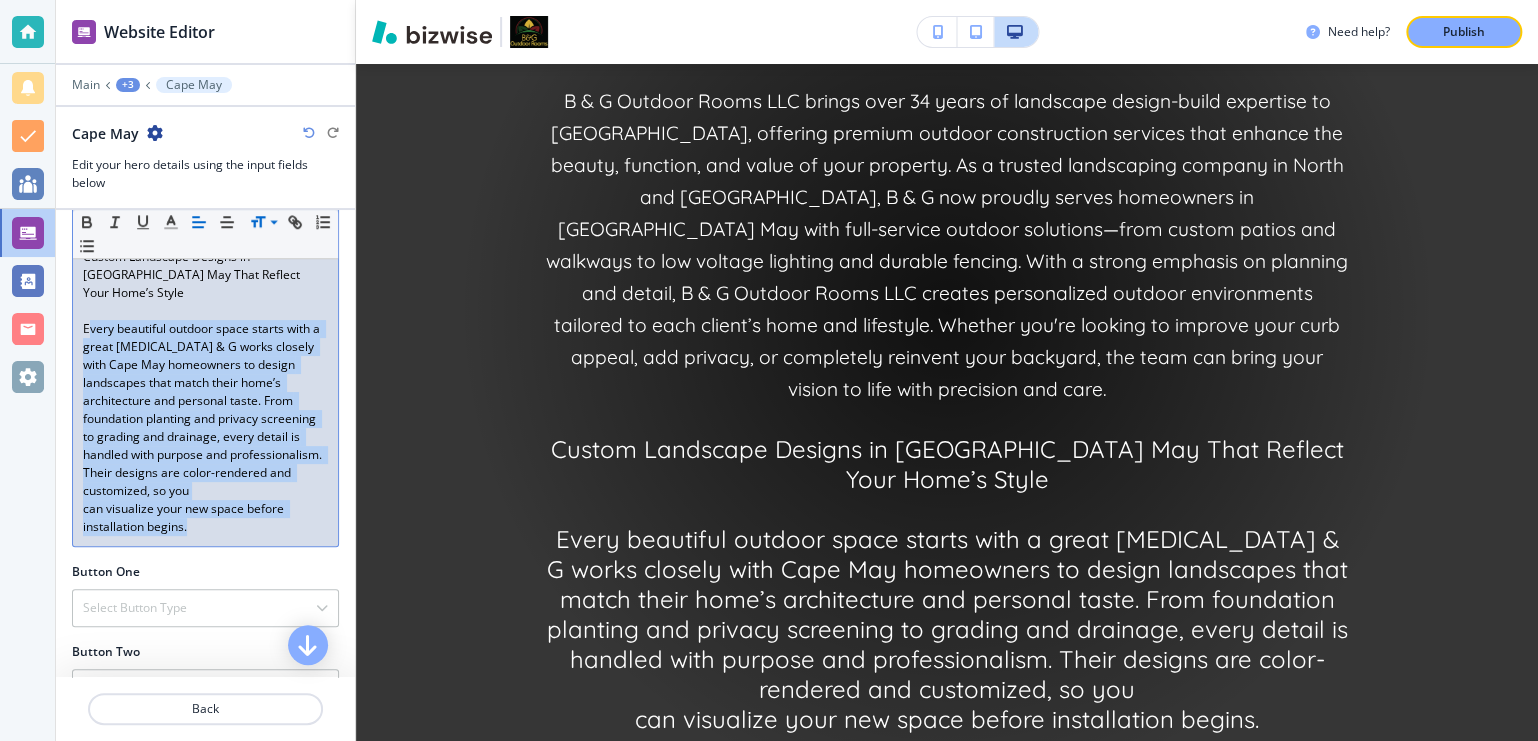 drag, startPoint x: 86, startPoint y: 319, endPoint x: 273, endPoint y: 534, distance: 284.94562 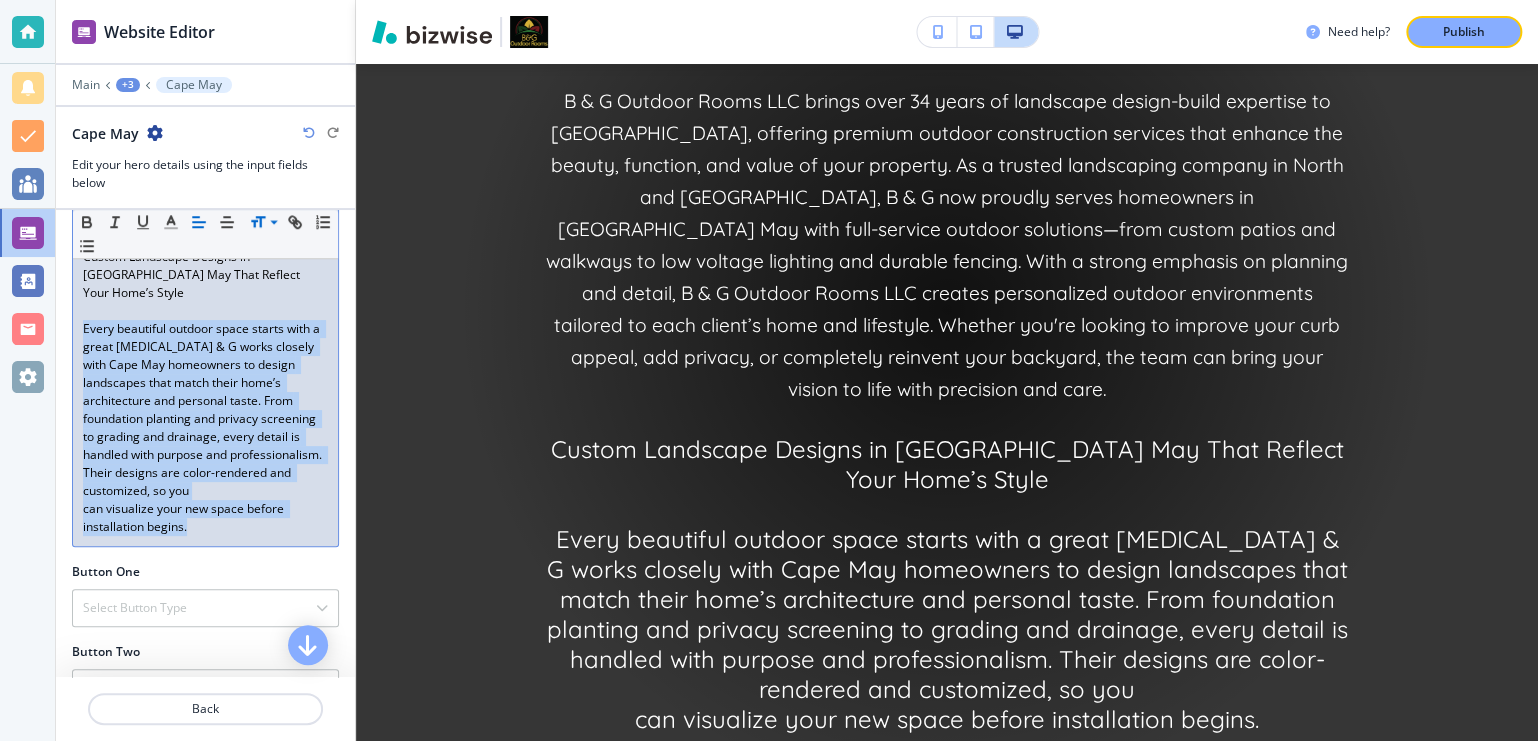 drag, startPoint x: 83, startPoint y: 322, endPoint x: 202, endPoint y: 536, distance: 244.86119 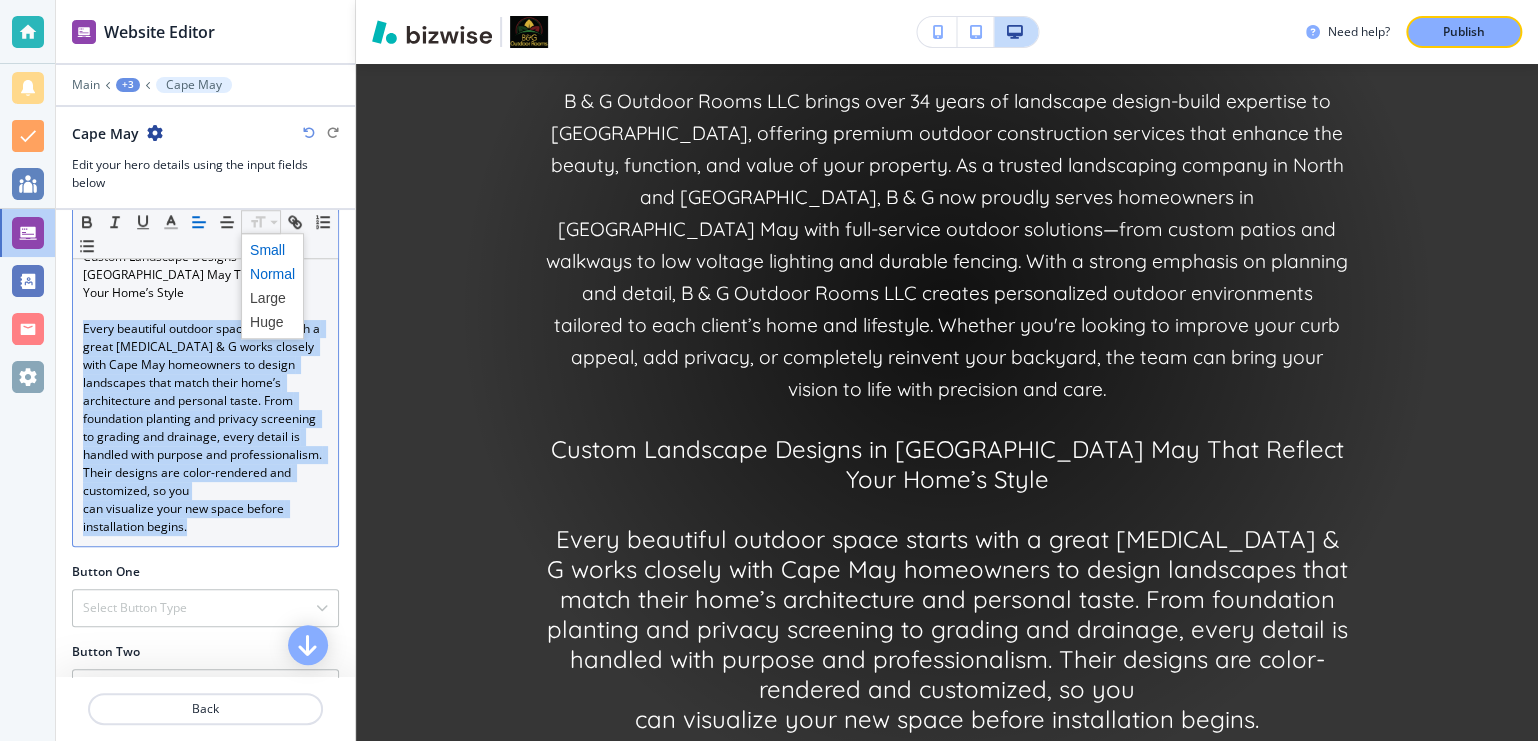 click at bounding box center [272, 250] 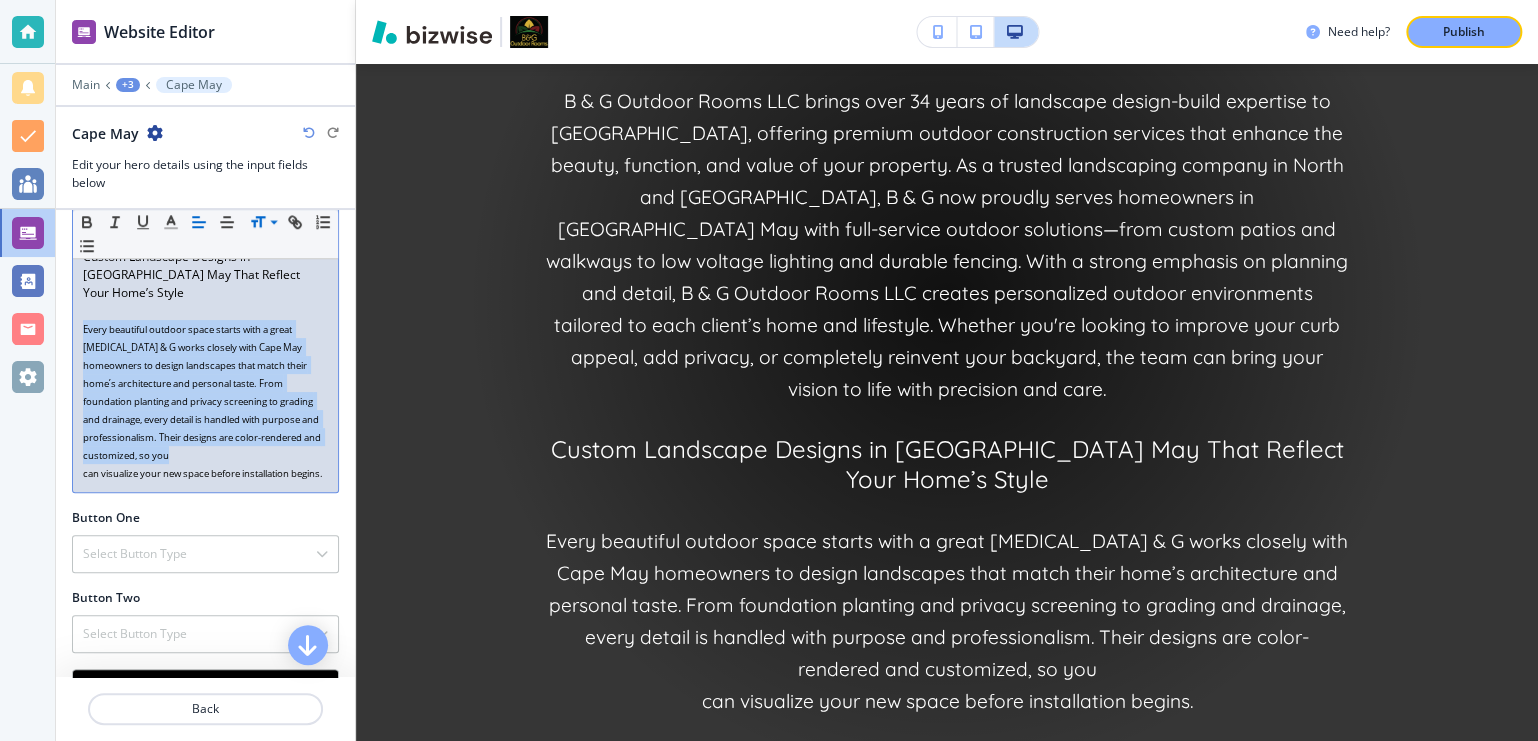 click on "can visualize your new space before installation begins." at bounding box center [205, 473] 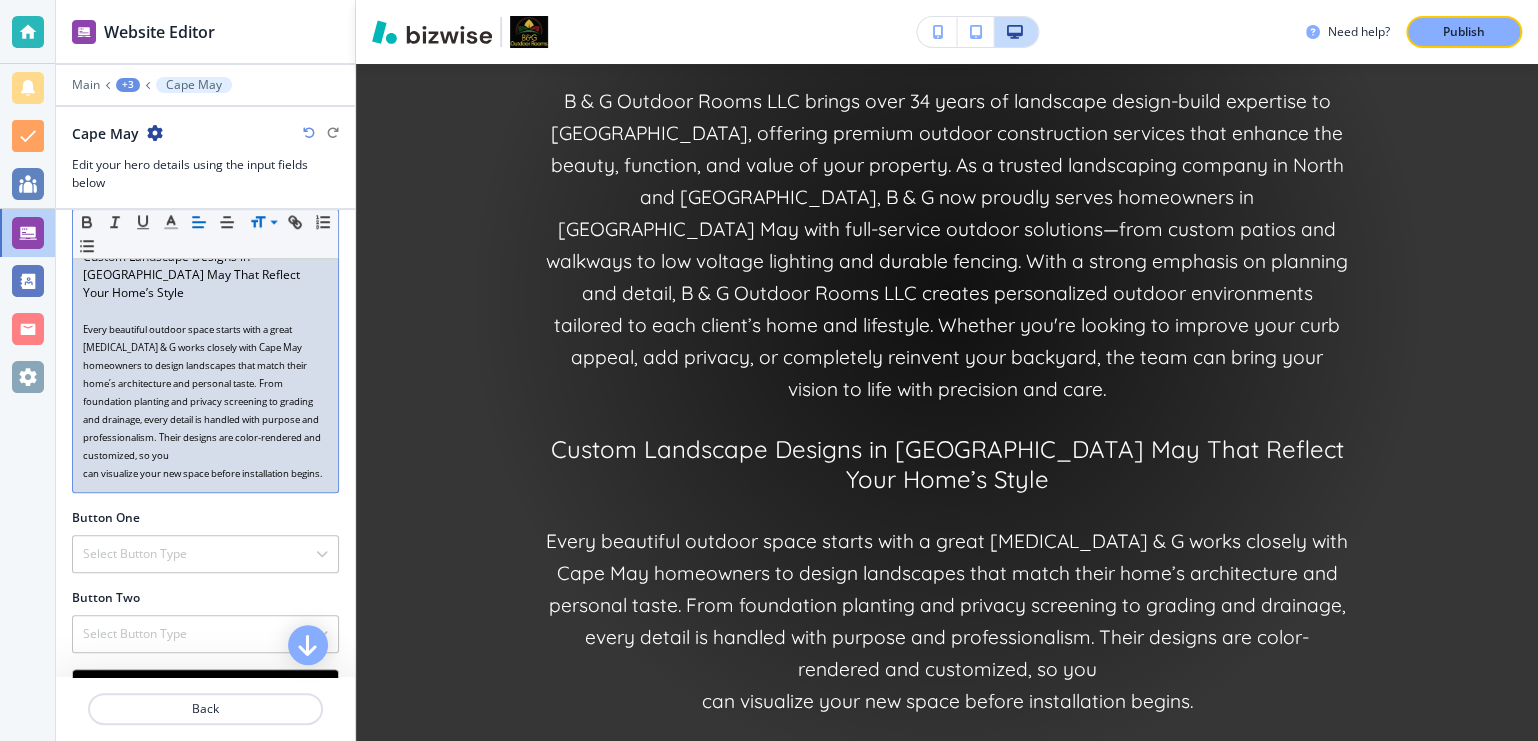 click on "can visualize your new space before installation begins." at bounding box center [203, 473] 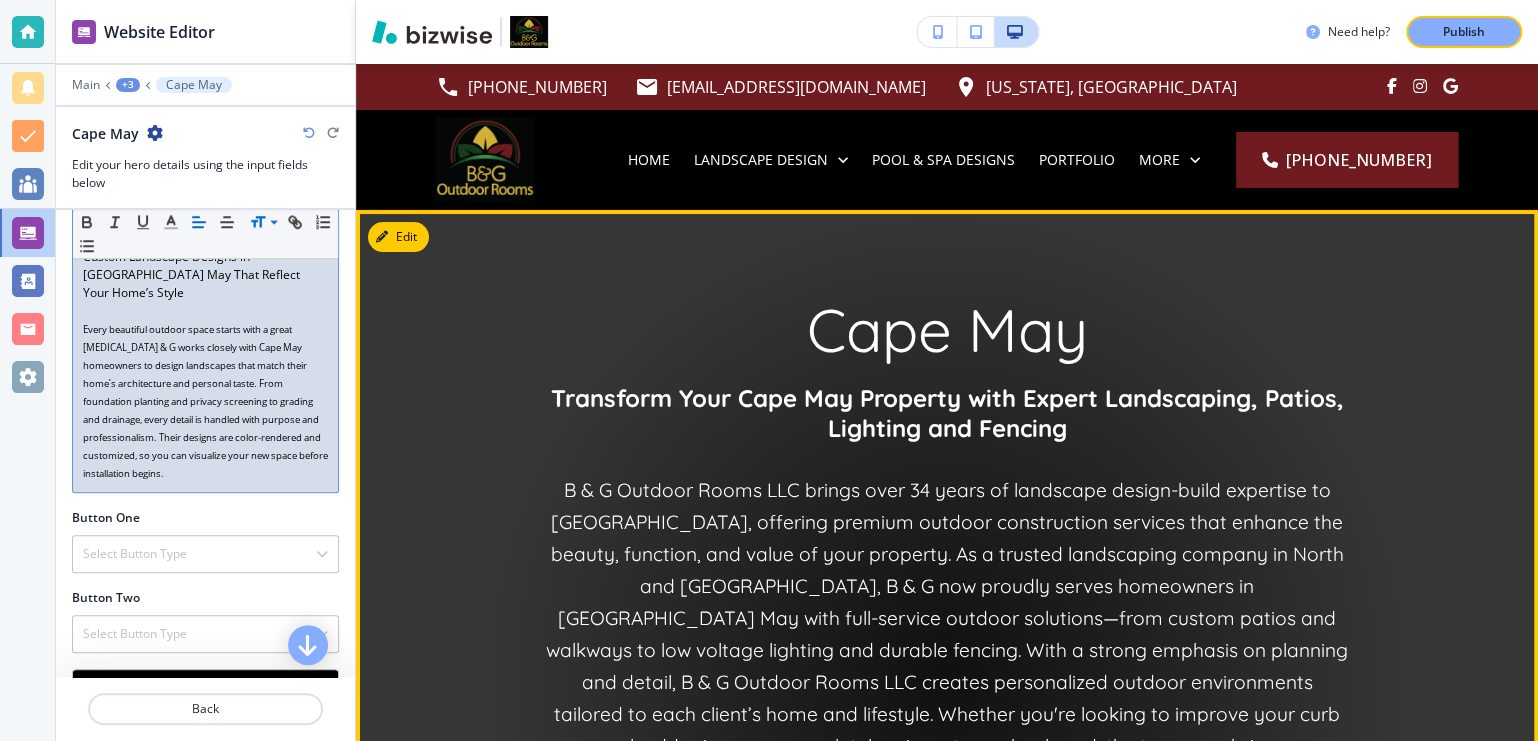 scroll, scrollTop: 259, scrollLeft: 0, axis: vertical 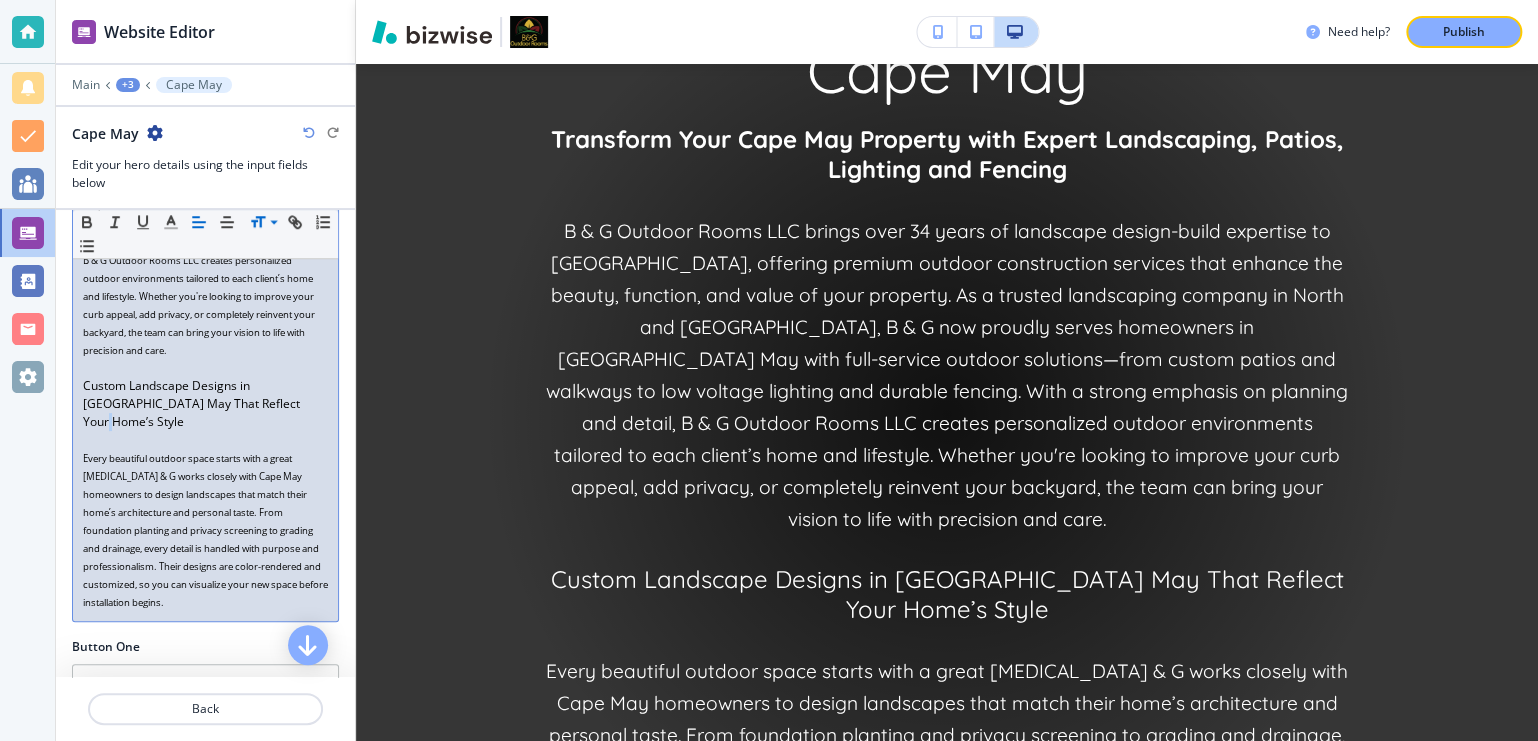 click on "﻿Custom Landscape Designs in [GEOGRAPHIC_DATA] May That Reflect Your Home’s Style" at bounding box center (205, 404) 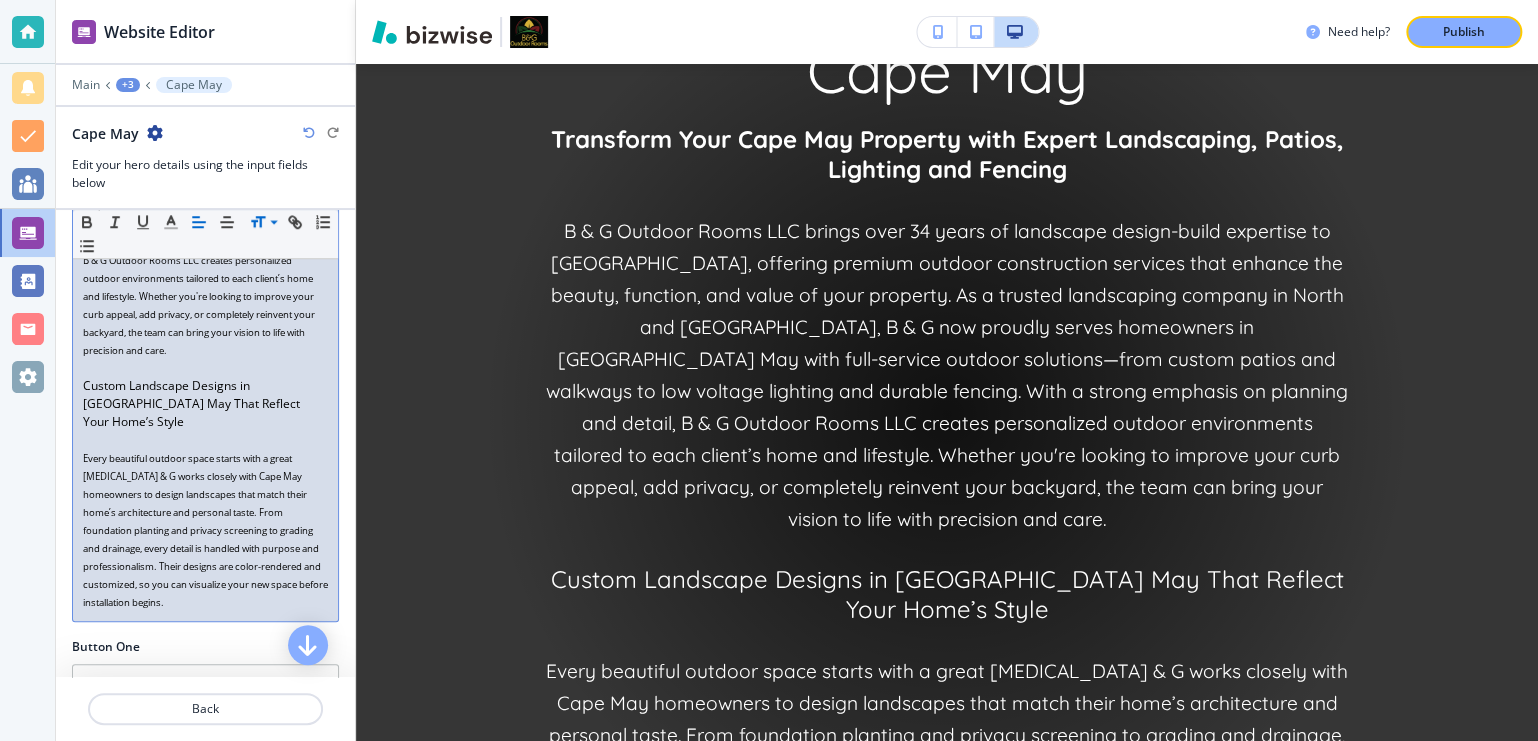 click on "﻿Custom Landscape Designs in [GEOGRAPHIC_DATA] May That Reflect Your Home’s Style" at bounding box center [205, 404] 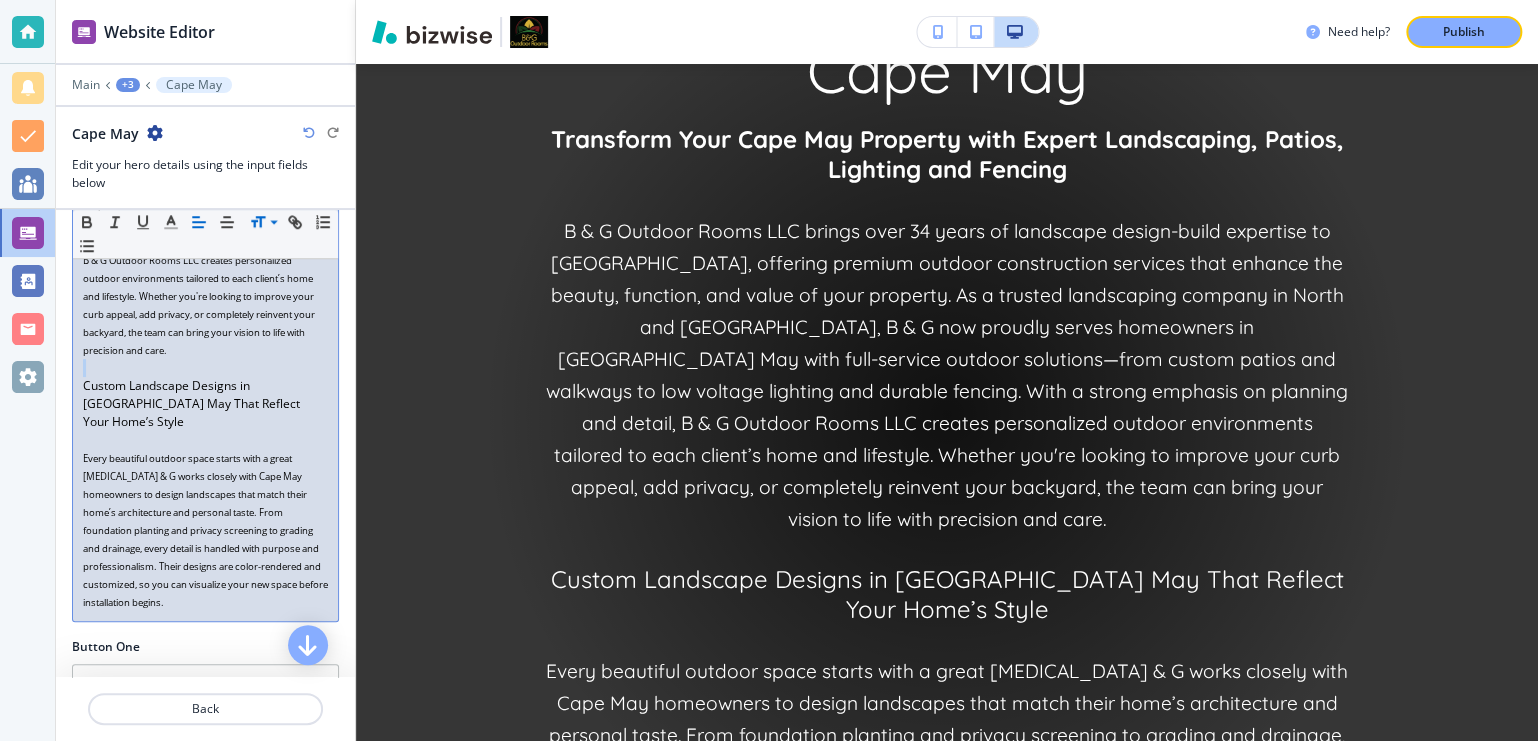 drag, startPoint x: 254, startPoint y: 419, endPoint x: 81, endPoint y: 401, distance: 173.9339 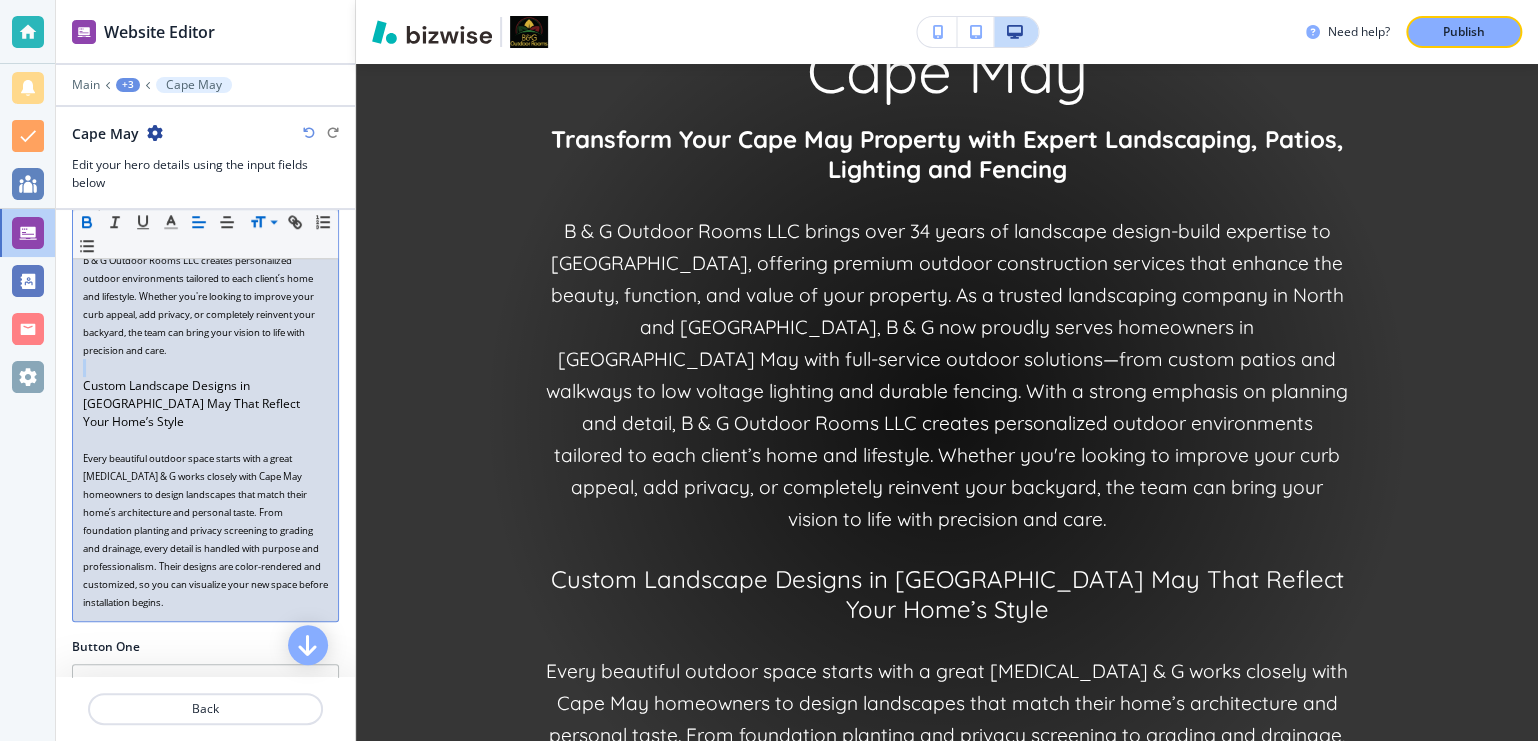 click at bounding box center [87, 222] 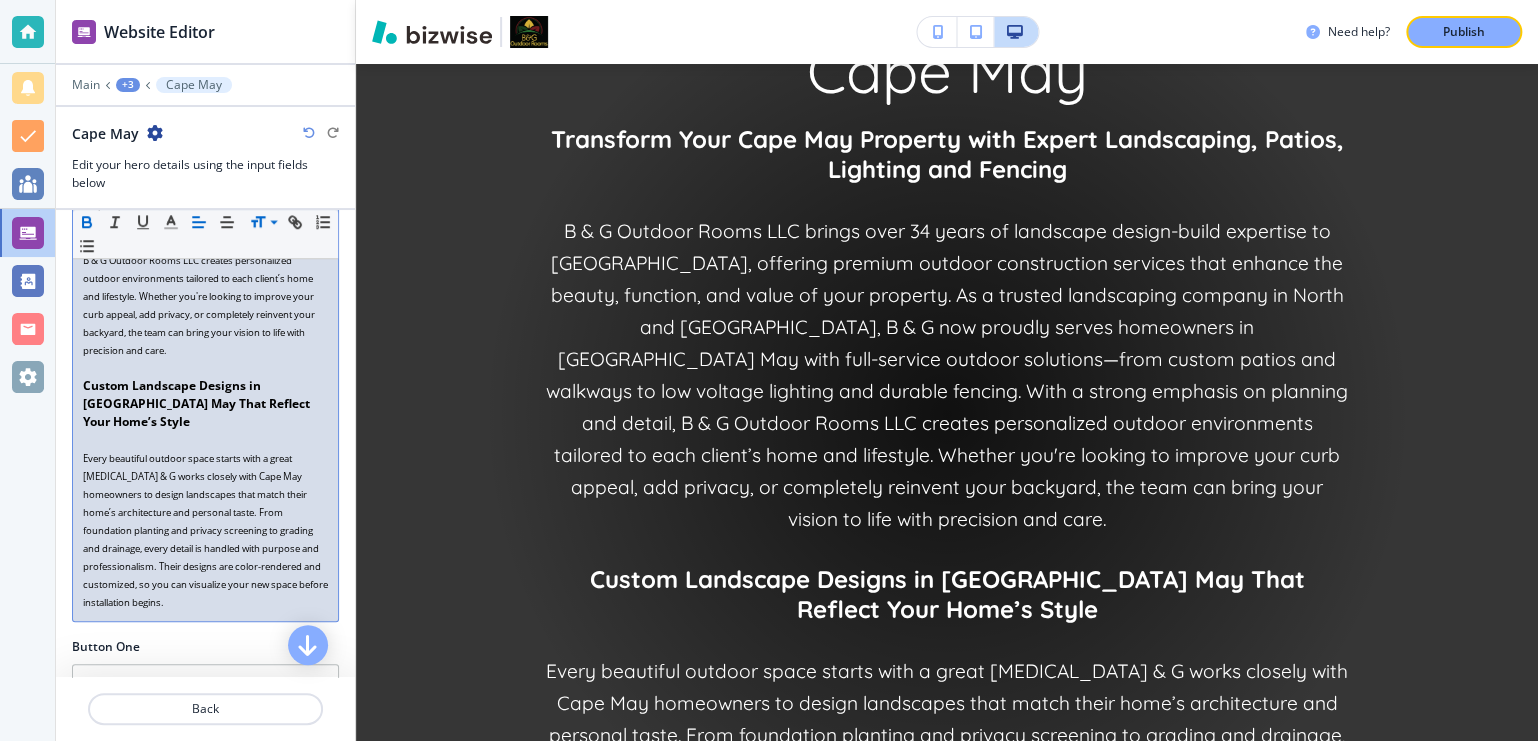 click at bounding box center (205, 440) 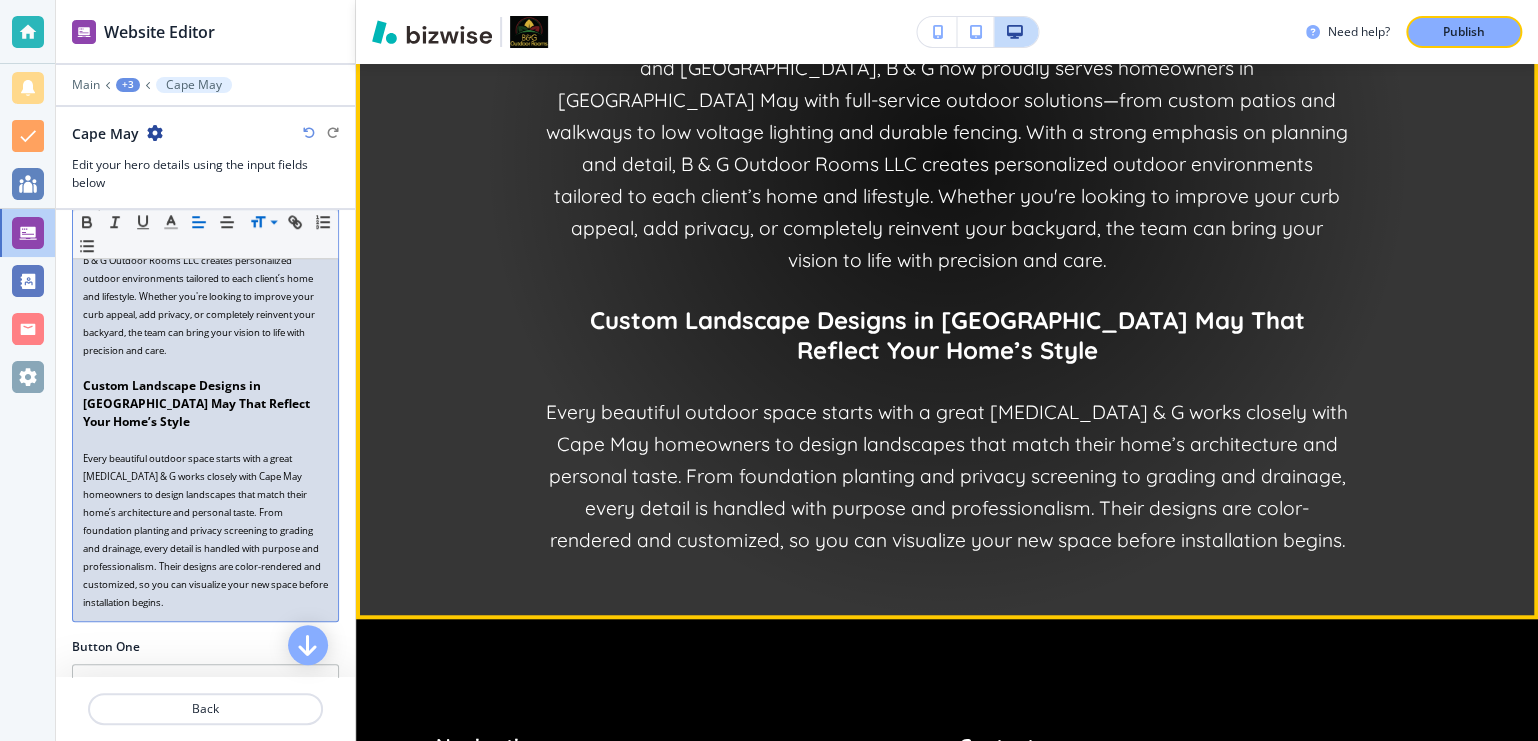 scroll, scrollTop: 0, scrollLeft: 0, axis: both 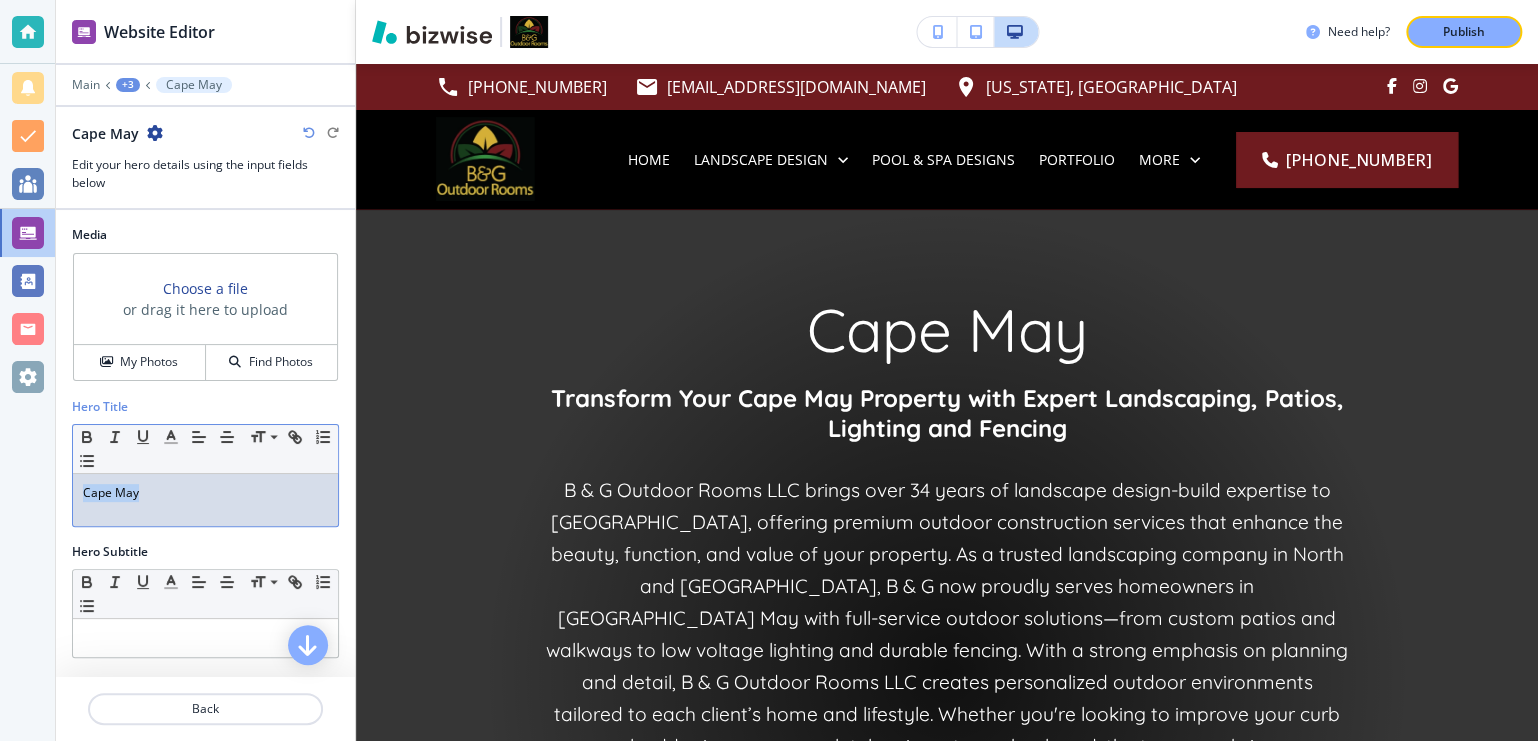 drag, startPoint x: 149, startPoint y: 485, endPoint x: 82, endPoint y: 490, distance: 67.18631 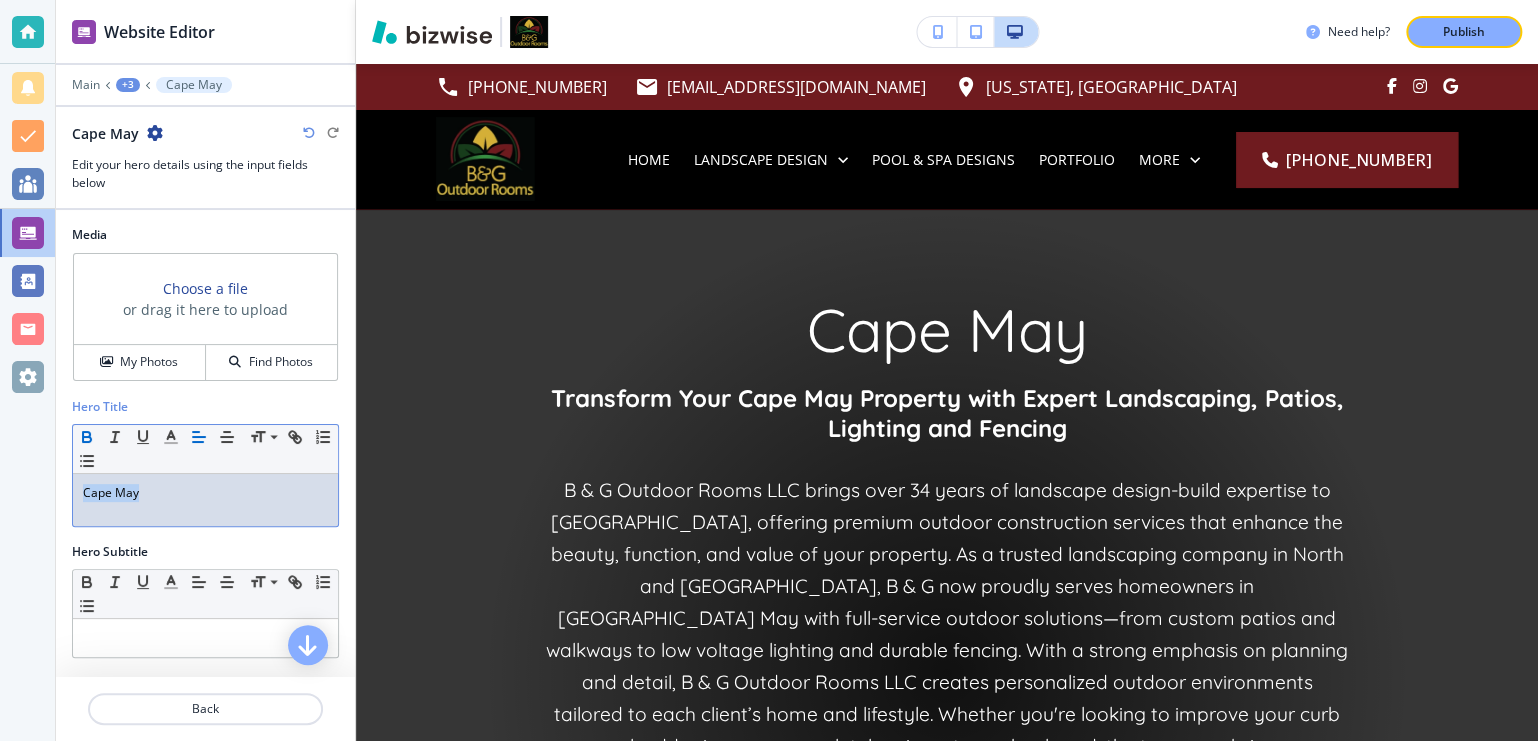 click 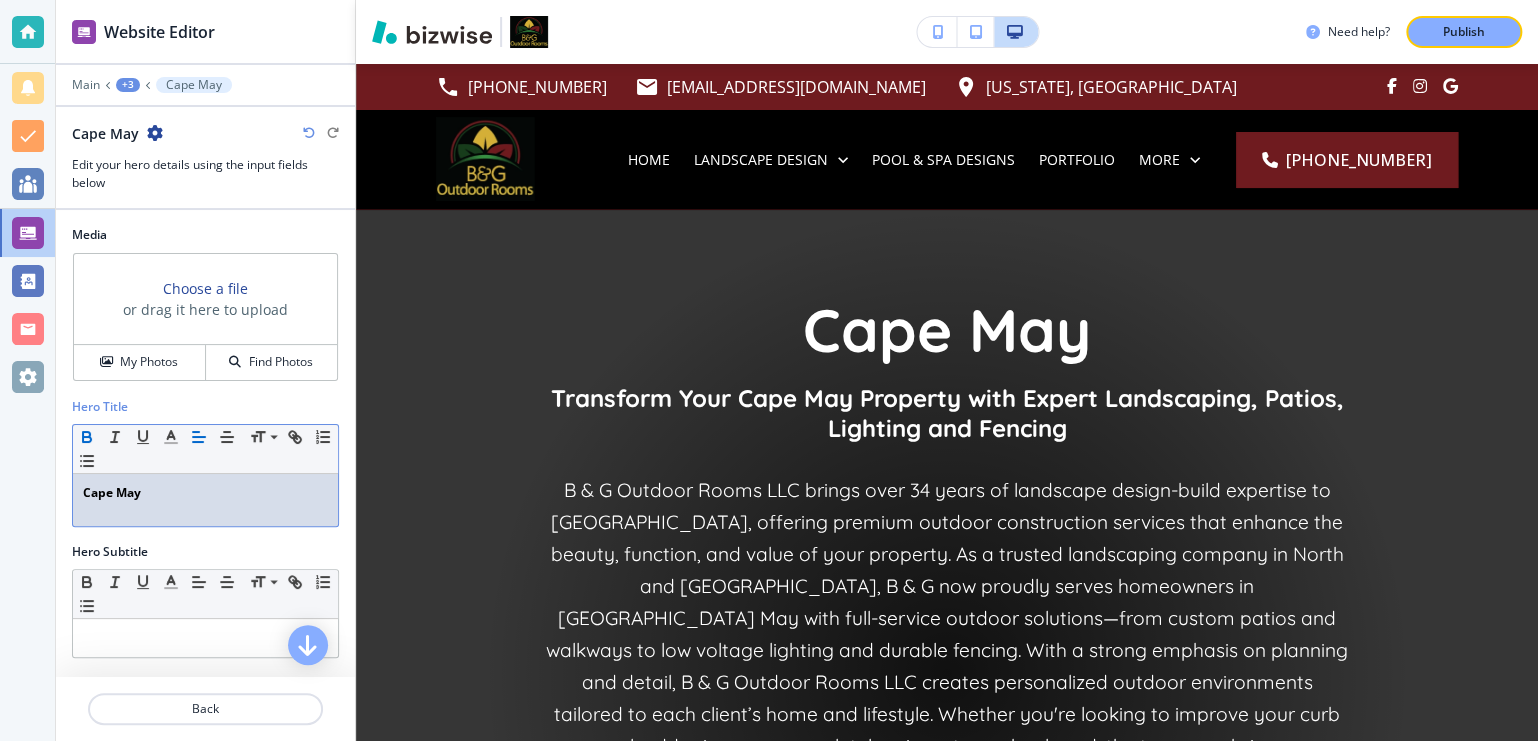 click on "Cape May" at bounding box center (205, 500) 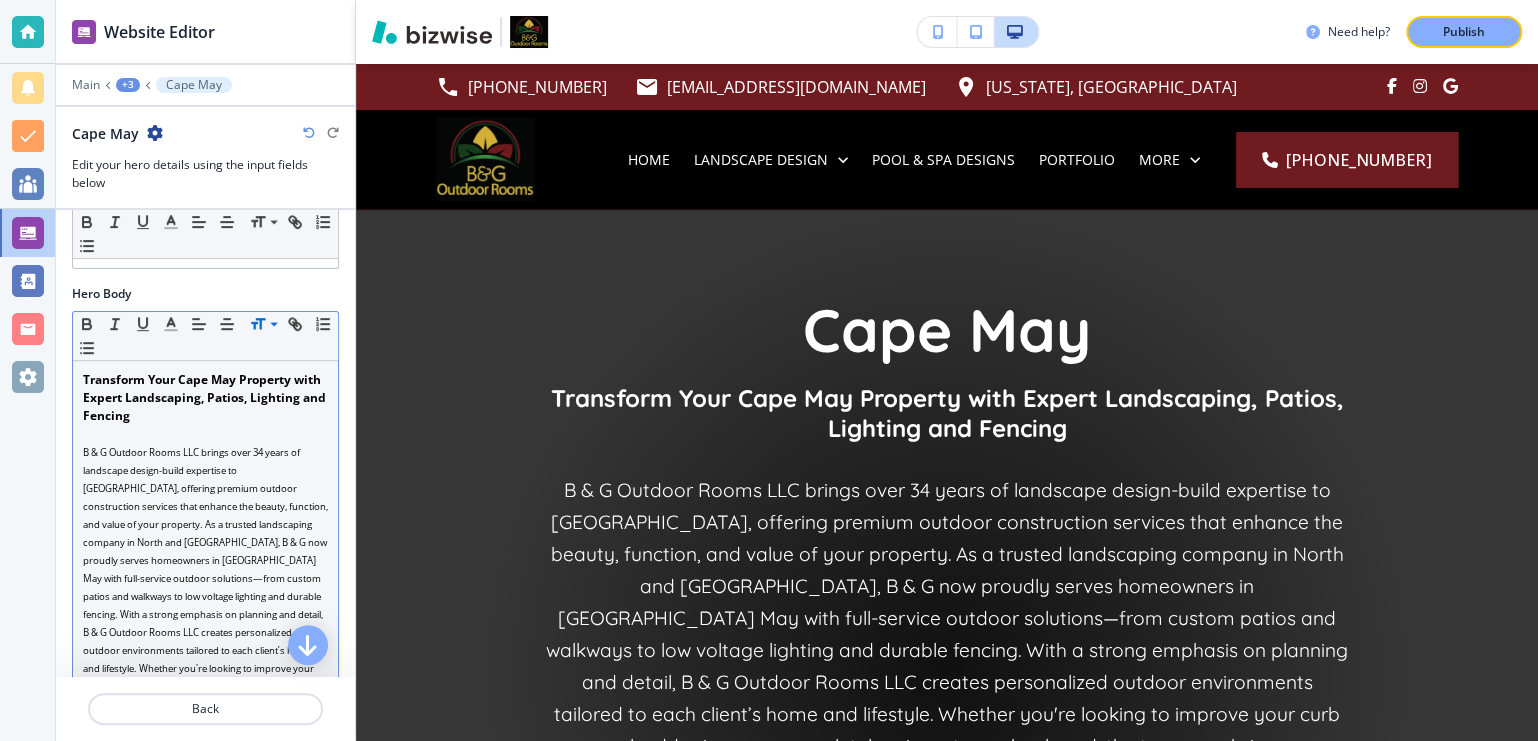 scroll, scrollTop: 518, scrollLeft: 0, axis: vertical 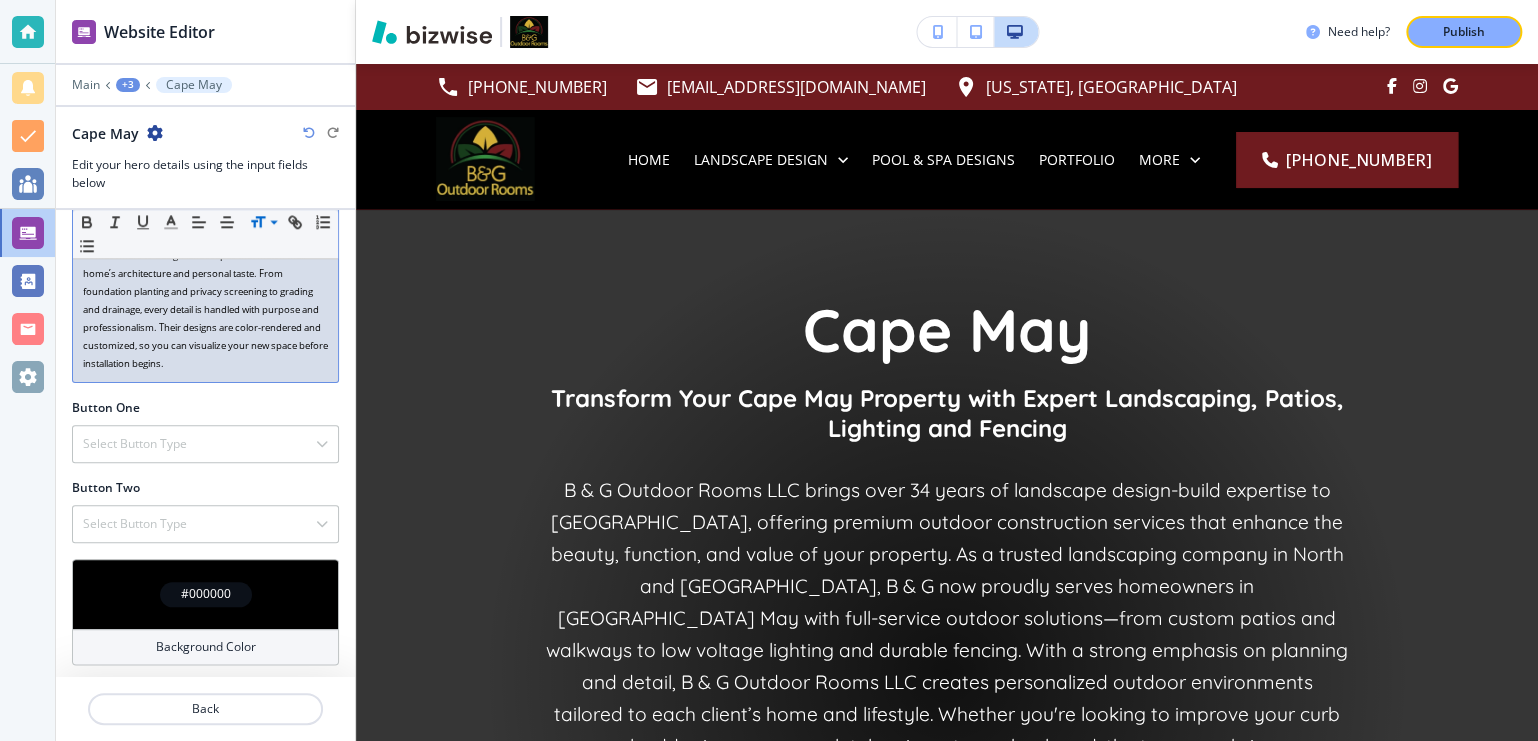 click on "Transform Your Cape May Property with Expert Landscaping, Patios, Lighting and Fencing B & G Outdoor Rooms LLC brings over 34 years of landscape design-build expertise to Cape May, offering premium outdoor construction services that enhance the beauty, function, and value of your property. As a trusted landscaping company in North and [GEOGRAPHIC_DATA], B & G now proudly serves homeowners in [GEOGRAPHIC_DATA] May with full-service outdoor solutions—from custom patios and walkways to low voltage lighting and durable fencing. With a strong emphasis on planning and detail, B & G Outdoor Rooms LLC creates personalized outdoor environments tailored to each client’s home and lifestyle. Whether you're looking to improve your curb appeal, add privacy, or completely reinvent your backyard, the team can bring your vision to life with precision and care. ﻿Custom Landscape Designs in [GEOGRAPHIC_DATA] May That Reflect Your Home’s Style" at bounding box center [205, 66] 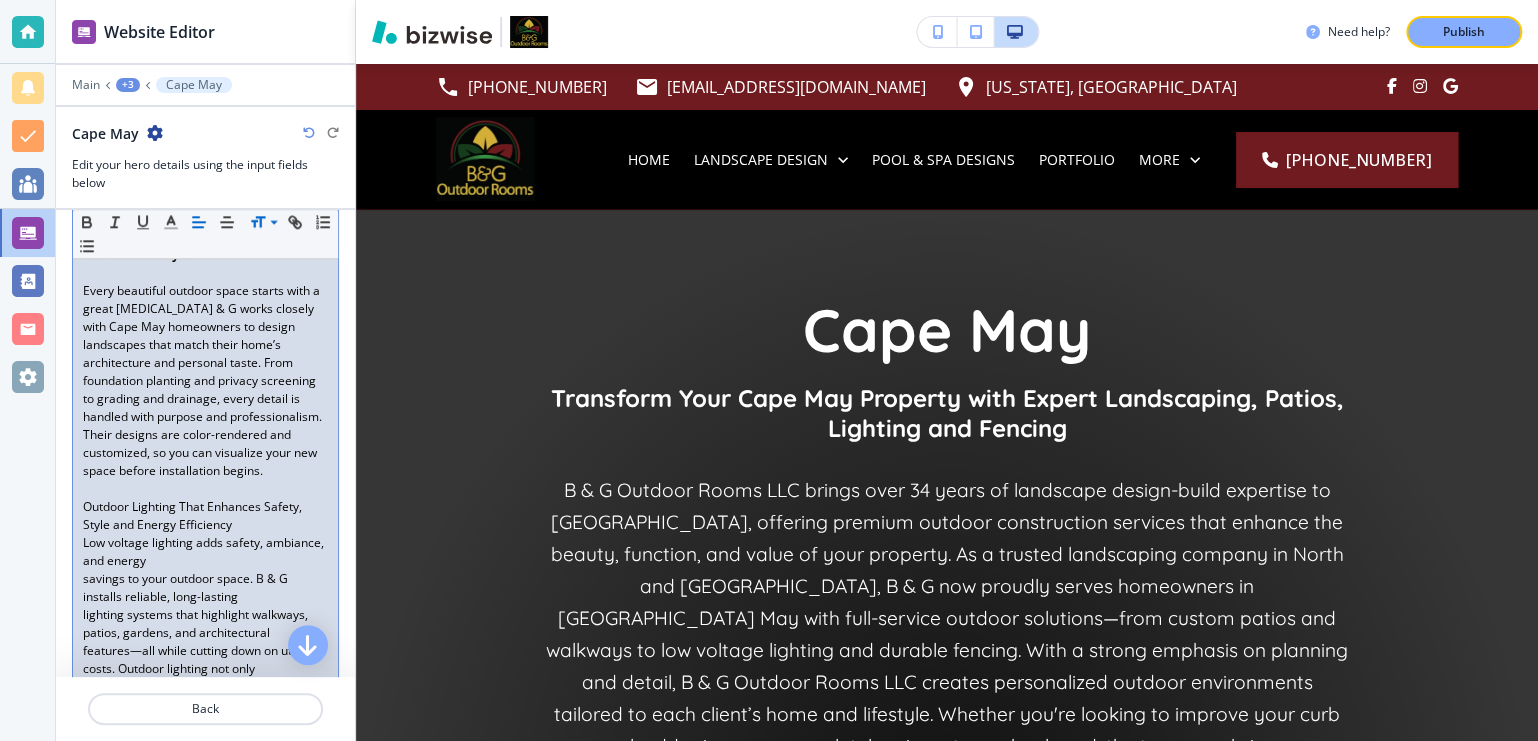 scroll, scrollTop: 638, scrollLeft: 0, axis: vertical 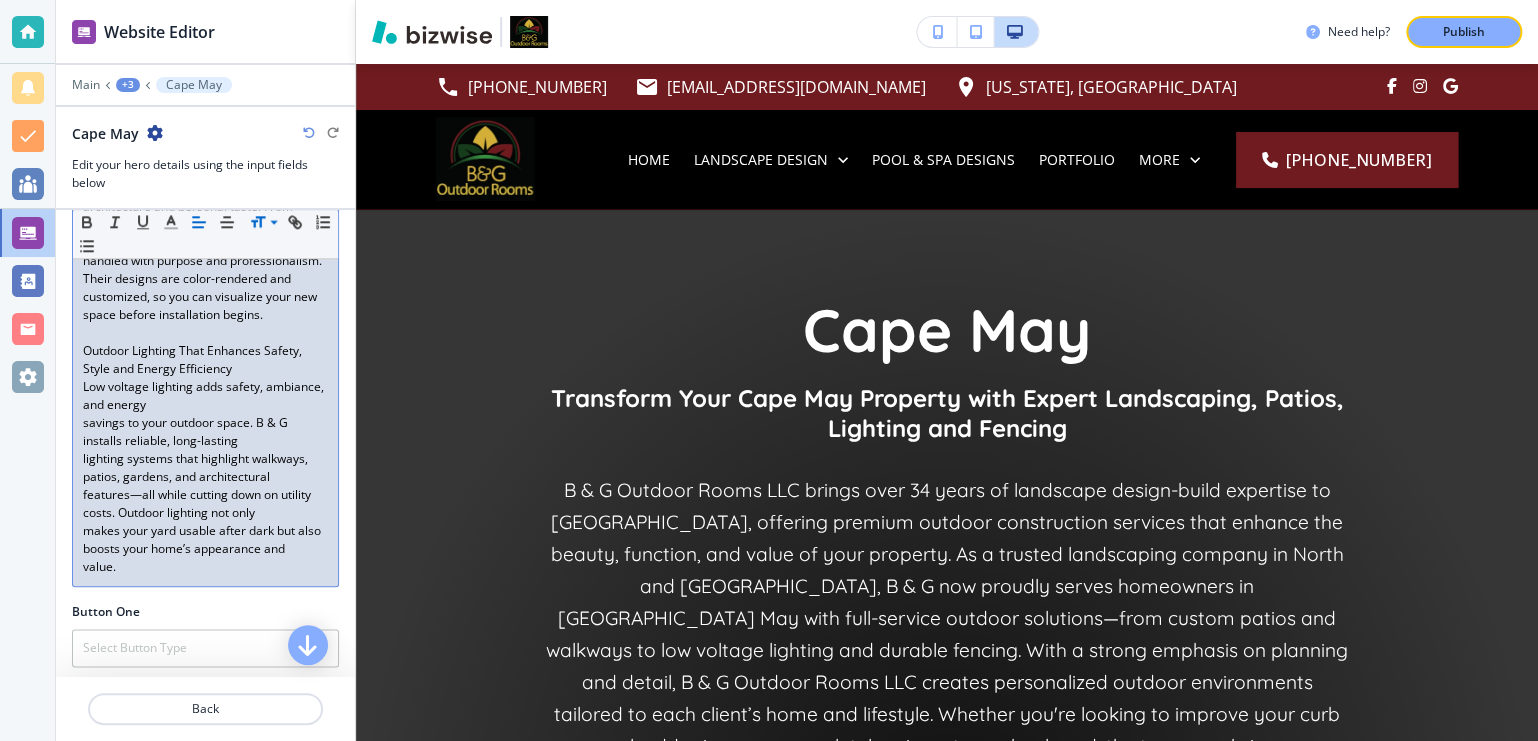 click on "Low voltage lighting adds safety, ambiance, and energy" at bounding box center [205, 396] 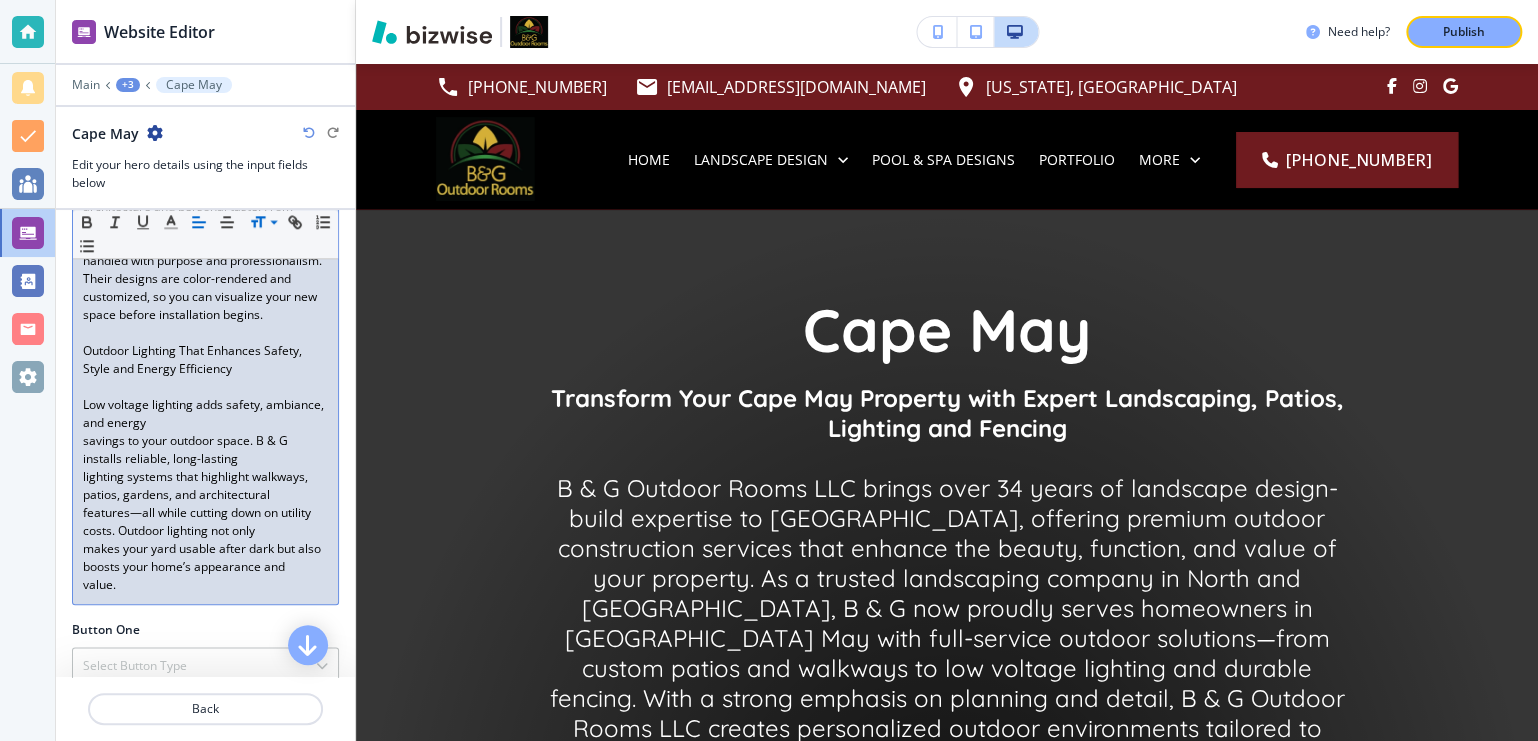 drag, startPoint x: 243, startPoint y: 388, endPoint x: 78, endPoint y: 362, distance: 167.03592 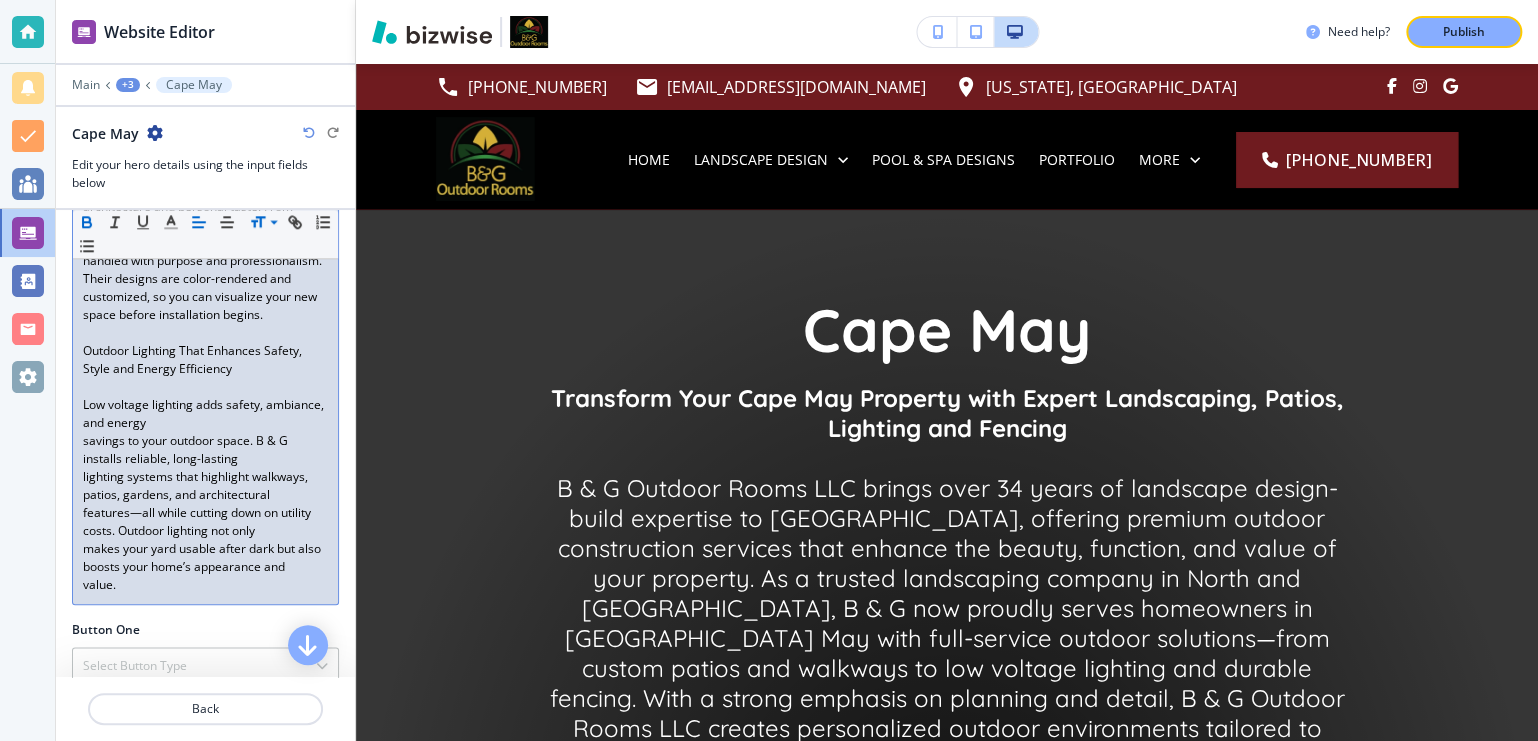 click at bounding box center [87, 222] 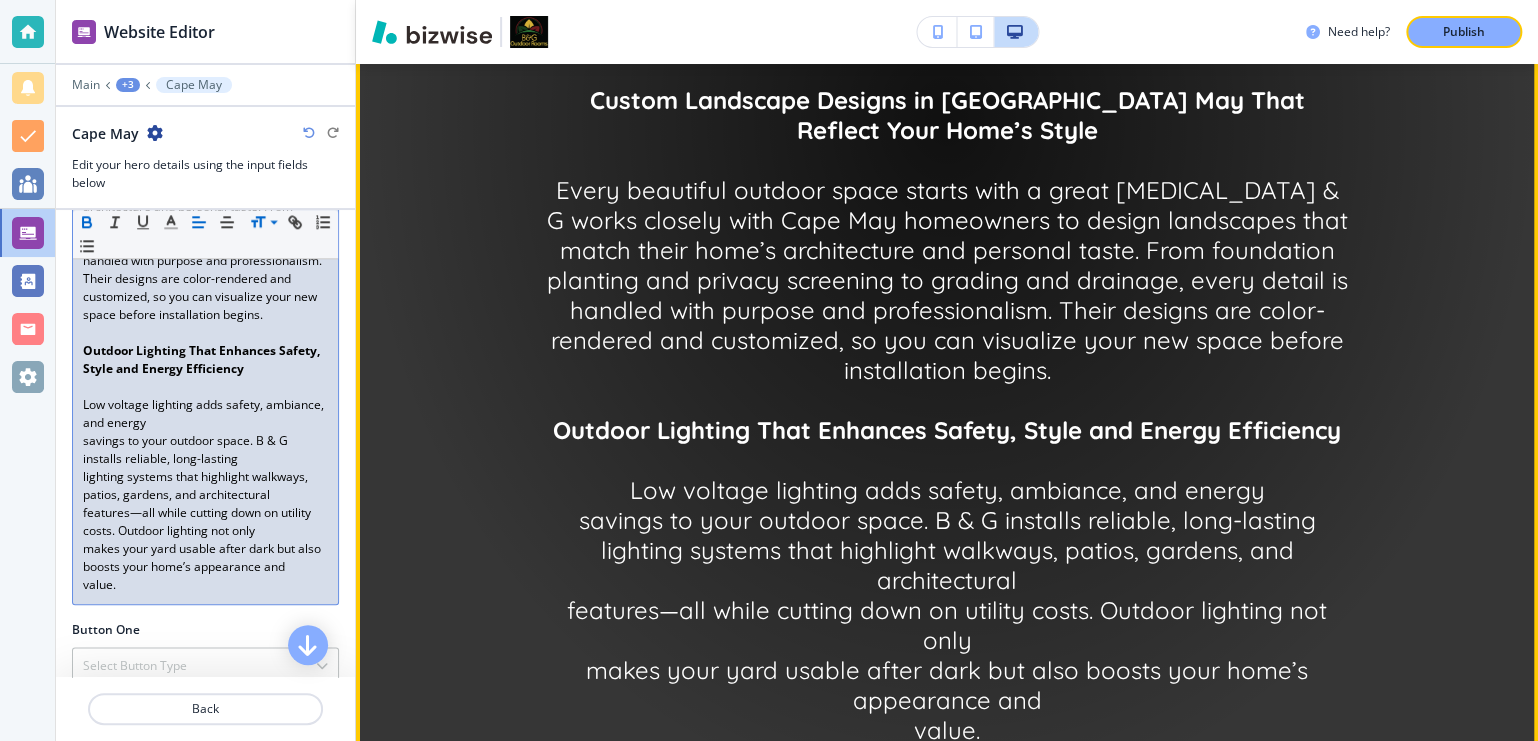 scroll, scrollTop: 907, scrollLeft: 0, axis: vertical 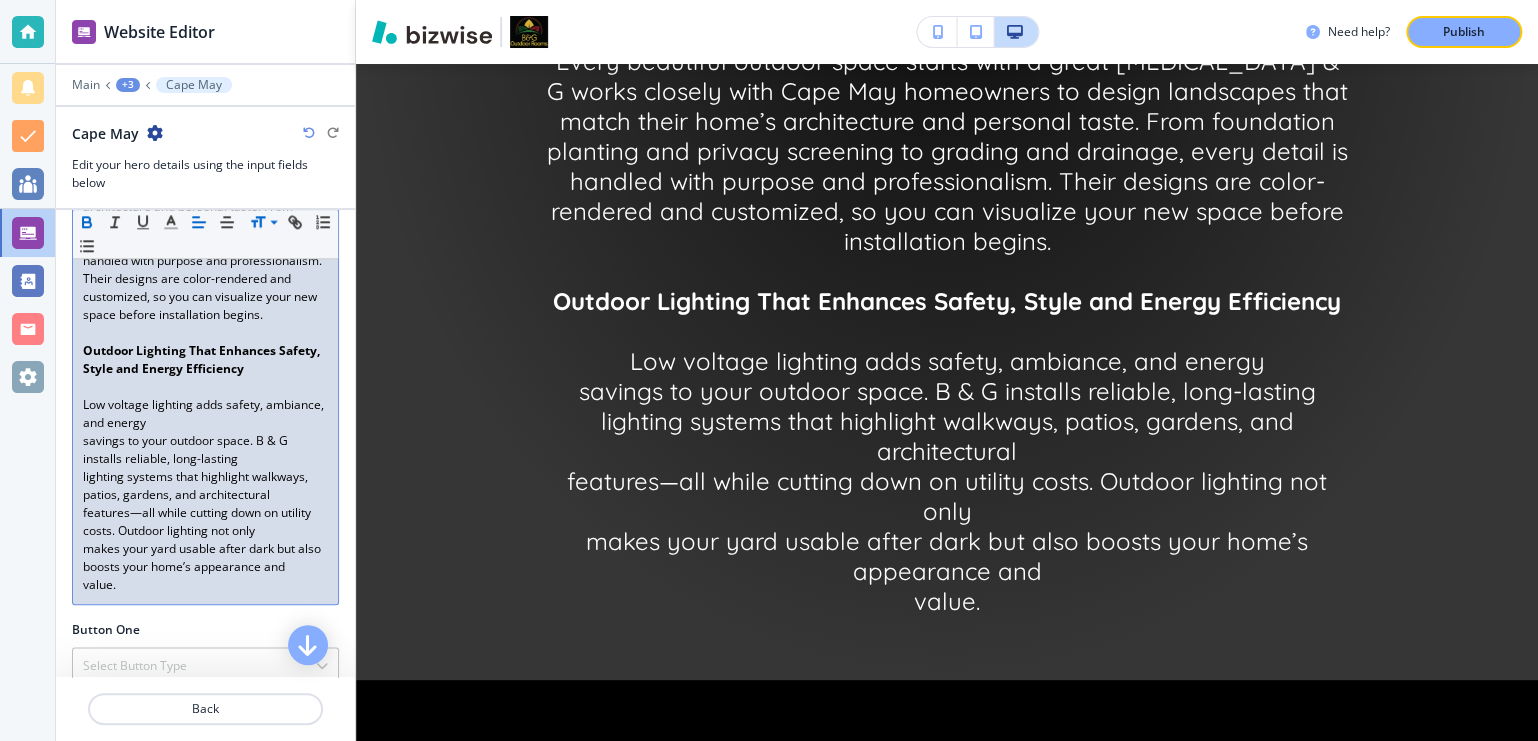 click on "savings to your outdoor space. B & G installs reliable, long-lasting" at bounding box center (205, 450) 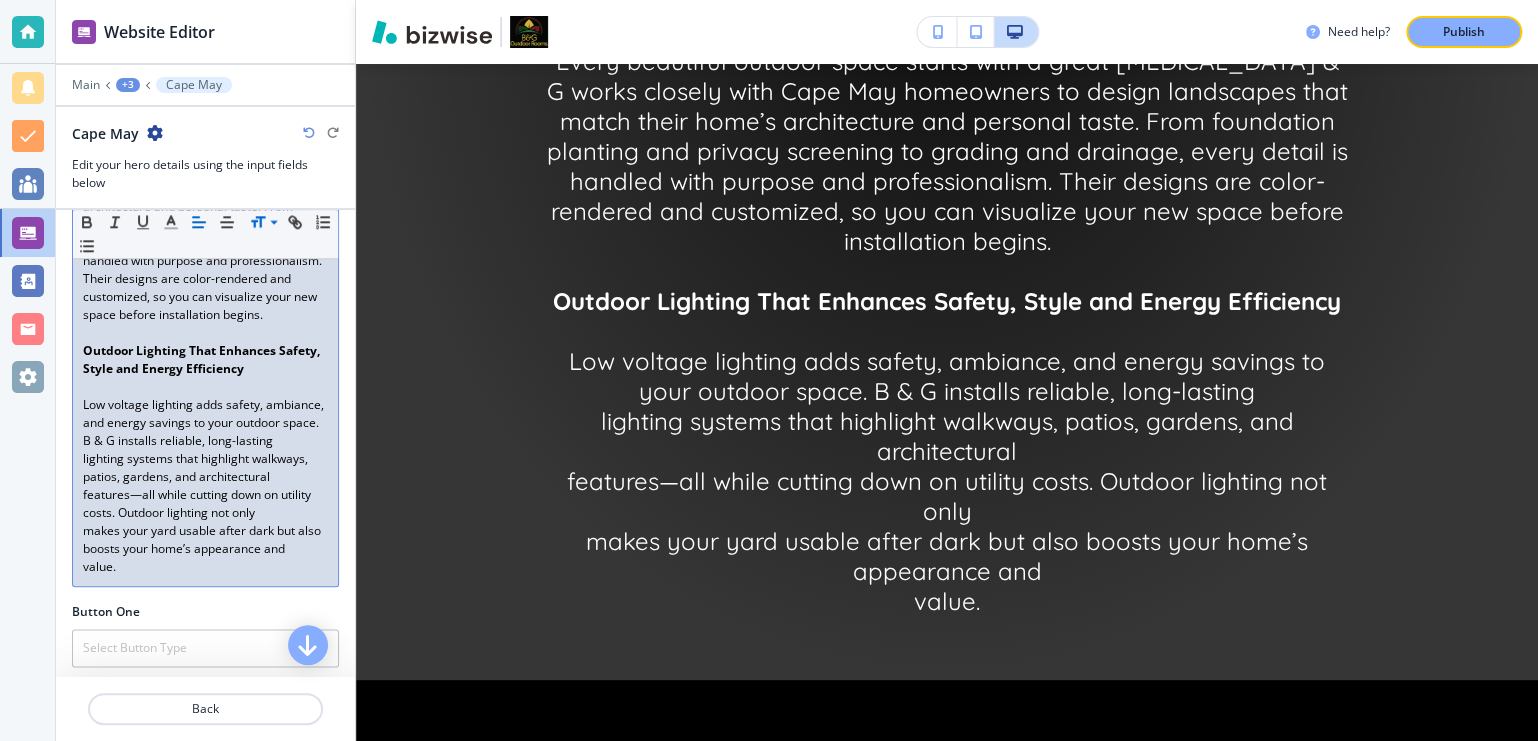 click on "Transform Your Cape May Property with Expert Landscaping, Patios, Lighting and Fencing B & G Outdoor Rooms LLC brings over 34 years of landscape design-build expertise to Cape May, offering premium outdoor construction services that enhance the beauty, function, and value of your property. As a trusted landscaping company in North and [GEOGRAPHIC_DATA], B & G now proudly serves homeowners in [GEOGRAPHIC_DATA] May with full-service outdoor solutions—from custom patios and walkways to low voltage lighting and durable fencing. With a strong emphasis on planning and detail, B & G Outdoor Rooms LLC creates personalized outdoor environments tailored to each client’s home and lifestyle. Whether you're looking to improve your curb appeal, add privacy, or completely reinvent your backyard, the team can bring your vision to life with precision and care. ﻿Custom Landscape Designs in [GEOGRAPHIC_DATA] May That Reflect Your Home’s Style ﻿Outdoor Lighting That Enhances Safety, Style and Energy Efficiency value." at bounding box center (205, 90) 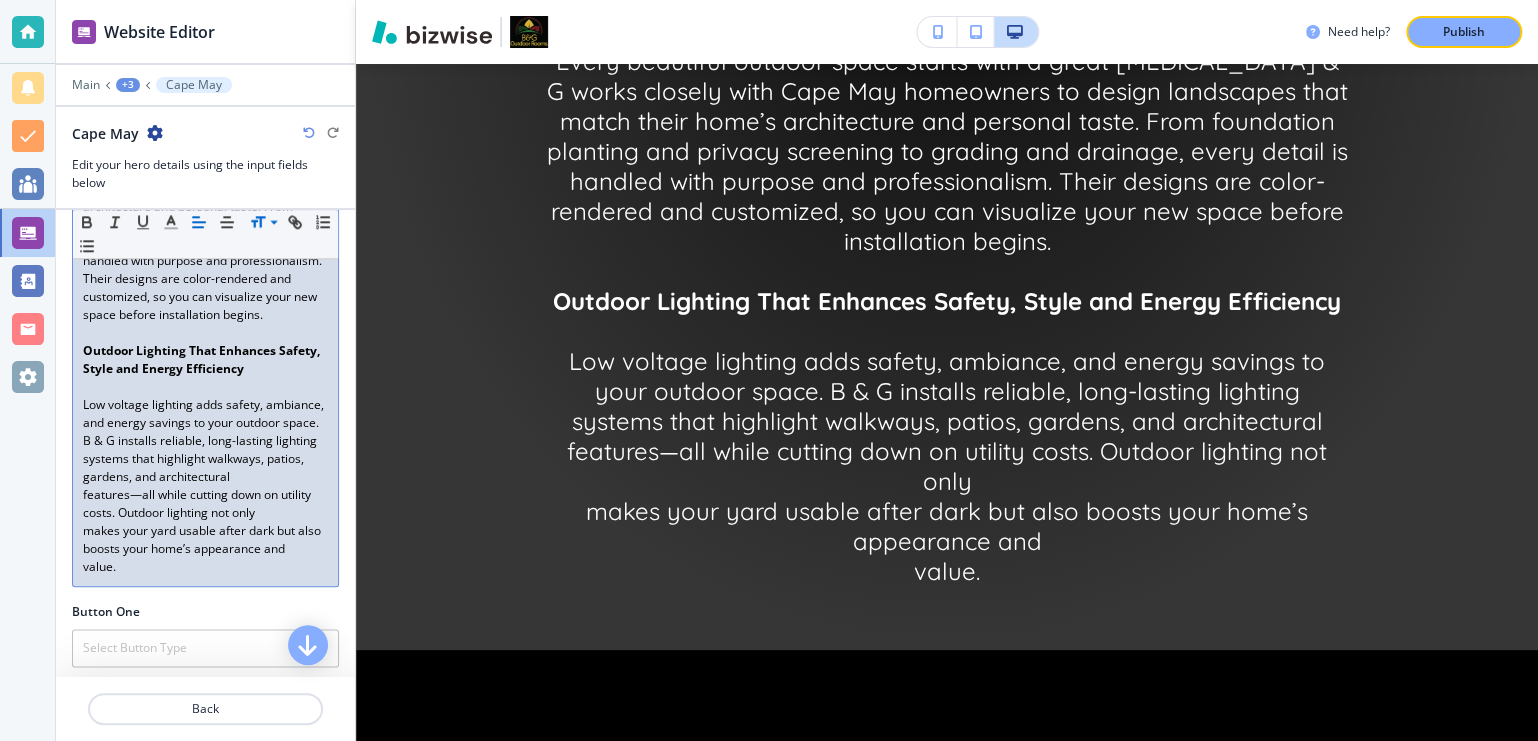 drag, startPoint x: 82, startPoint y: 526, endPoint x: 95, endPoint y: 524, distance: 13.152946 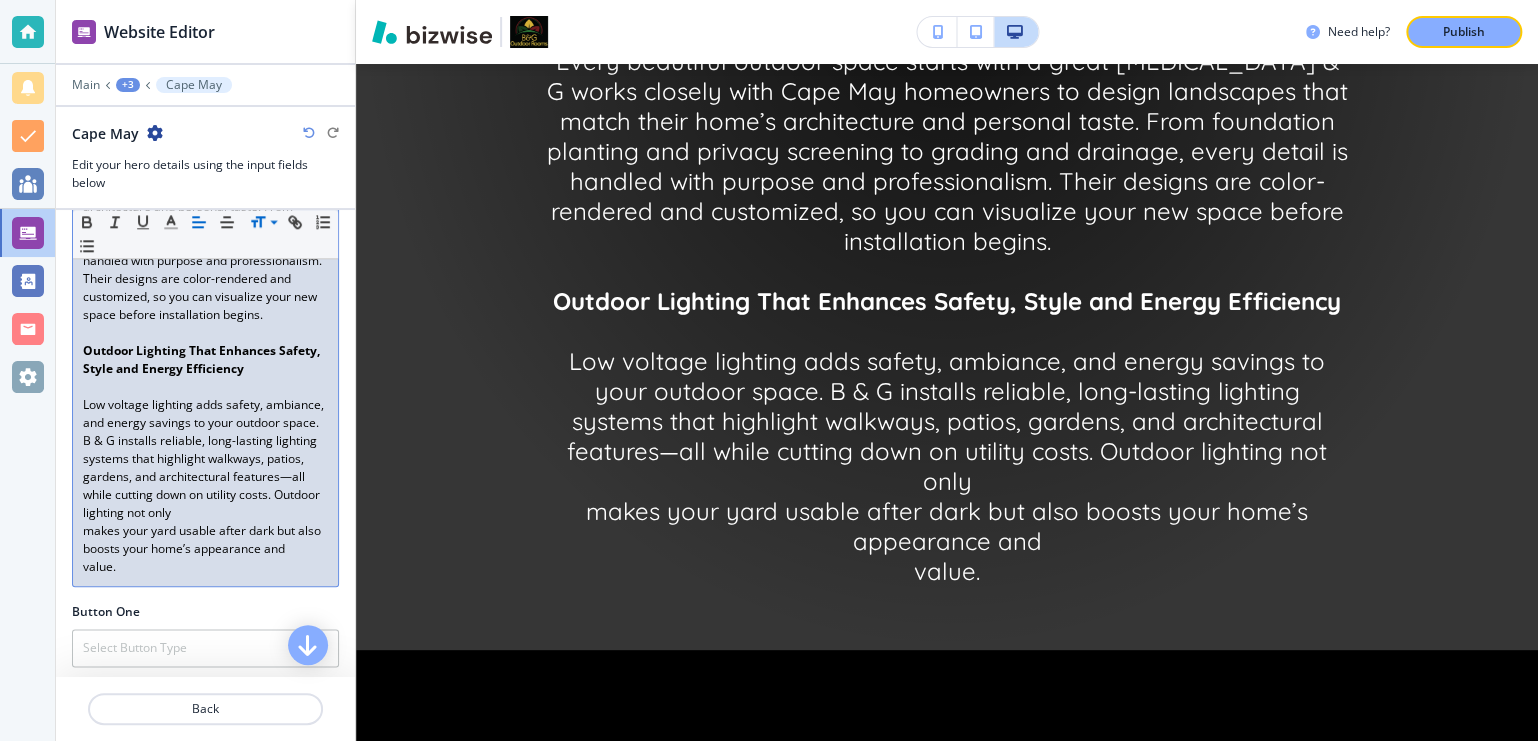 click on "makes your yard usable after dark but also boosts your home’s appearance and" at bounding box center (205, 540) 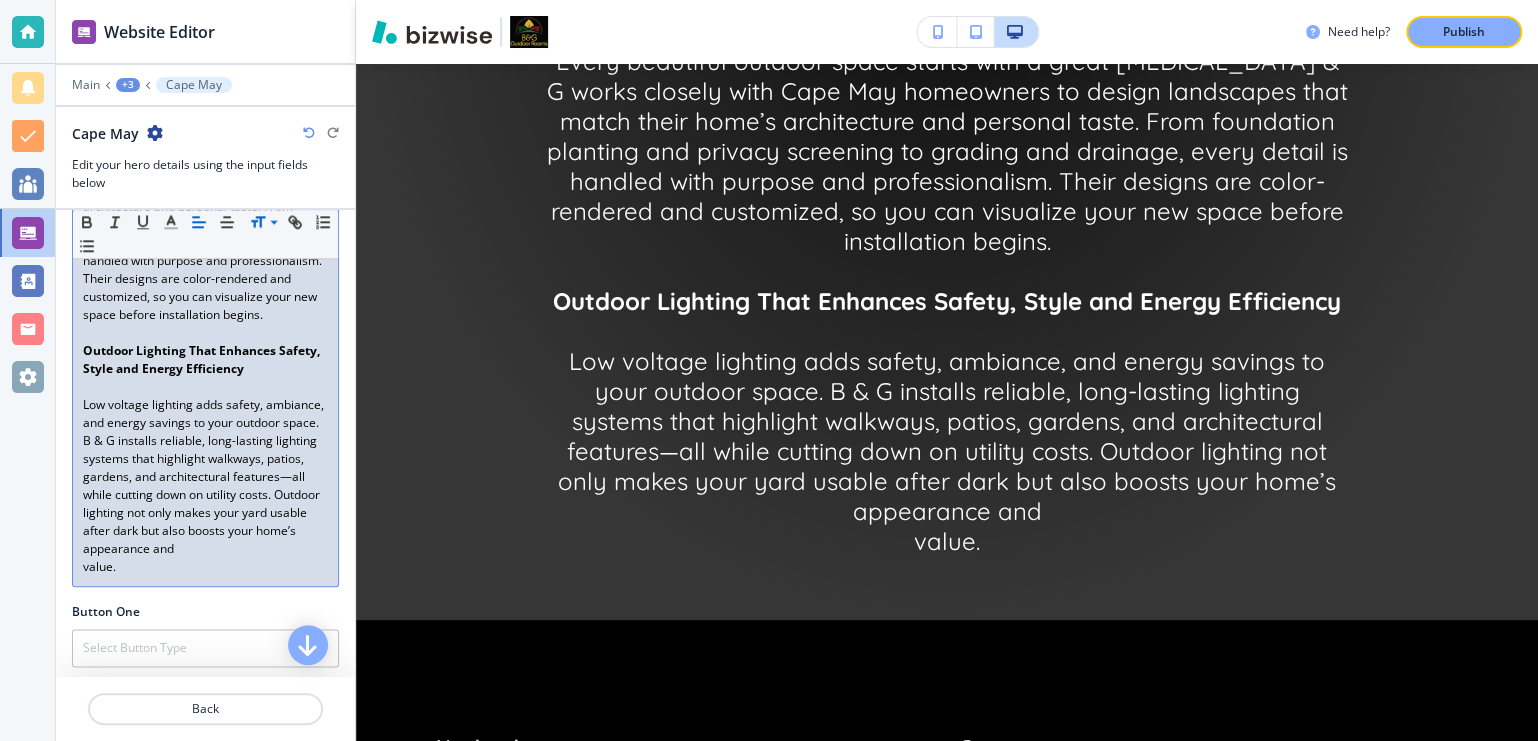 drag, startPoint x: 86, startPoint y: 582, endPoint x: 169, endPoint y: 584, distance: 83.02409 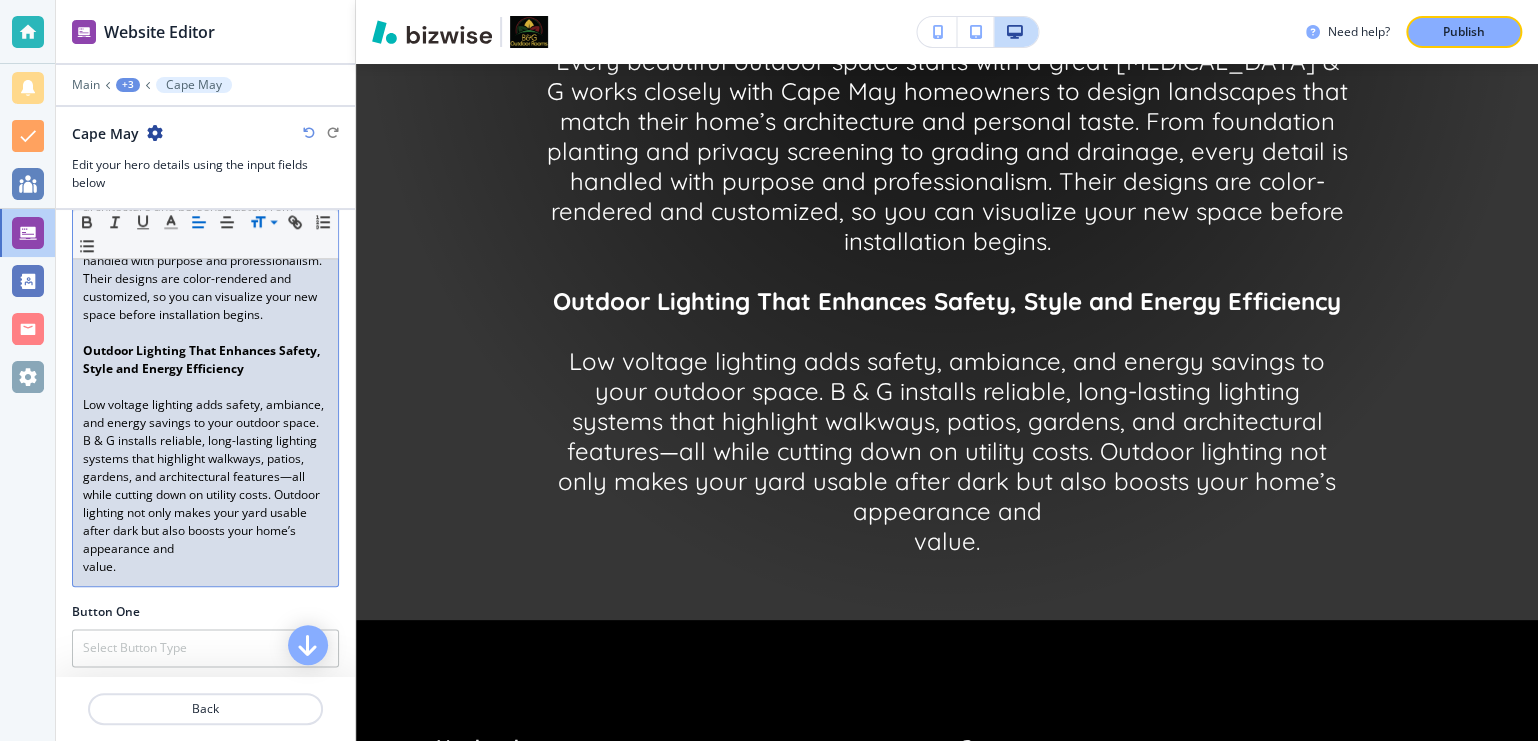 click on "Transform Your Cape May Property with Expert Landscaping, Patios, Lighting and Fencing B & G Outdoor Rooms LLC brings over 34 years of landscape design-build expertise to Cape May, offering premium outdoor construction services that enhance the beauty, function, and value of your property. As a trusted landscaping company in North and [GEOGRAPHIC_DATA], B & G now proudly serves homeowners in [GEOGRAPHIC_DATA] May with full-service outdoor solutions—from custom patios and walkways to low voltage lighting and durable fencing. With a strong emphasis on planning and detail, B & G Outdoor Rooms LLC creates personalized outdoor environments tailored to each client’s home and lifestyle. Whether you're looking to improve your curb appeal, add privacy, or completely reinvent your backyard, the team can bring your vision to life with precision and care. ﻿Custom Landscape Designs in [GEOGRAPHIC_DATA] May That Reflect Your Home’s Style ﻿Outdoor Lighting That Enhances Safety, Style and Energy Efficiency value." at bounding box center [205, 90] 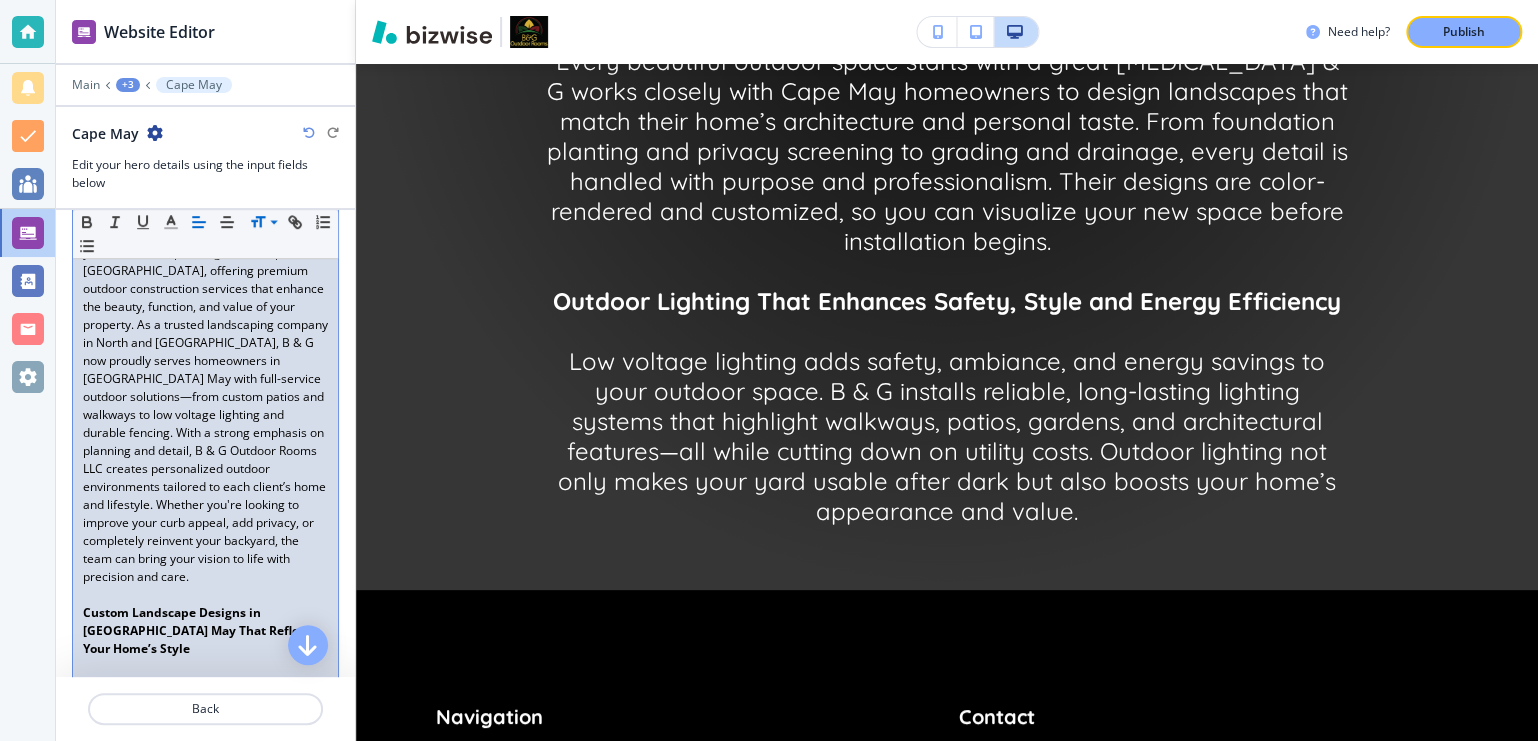 scroll, scrollTop: 508, scrollLeft: 0, axis: vertical 